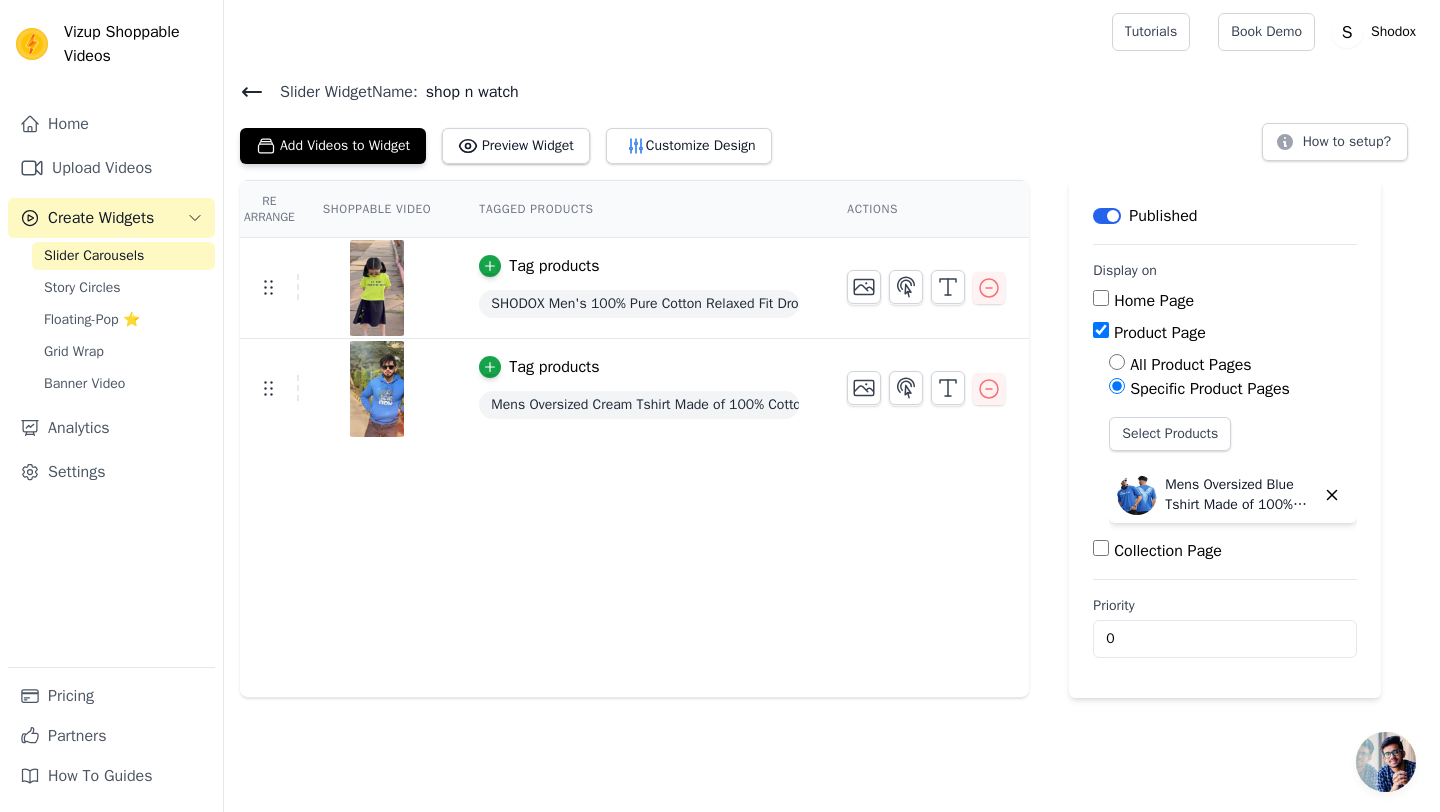 scroll, scrollTop: 0, scrollLeft: 0, axis: both 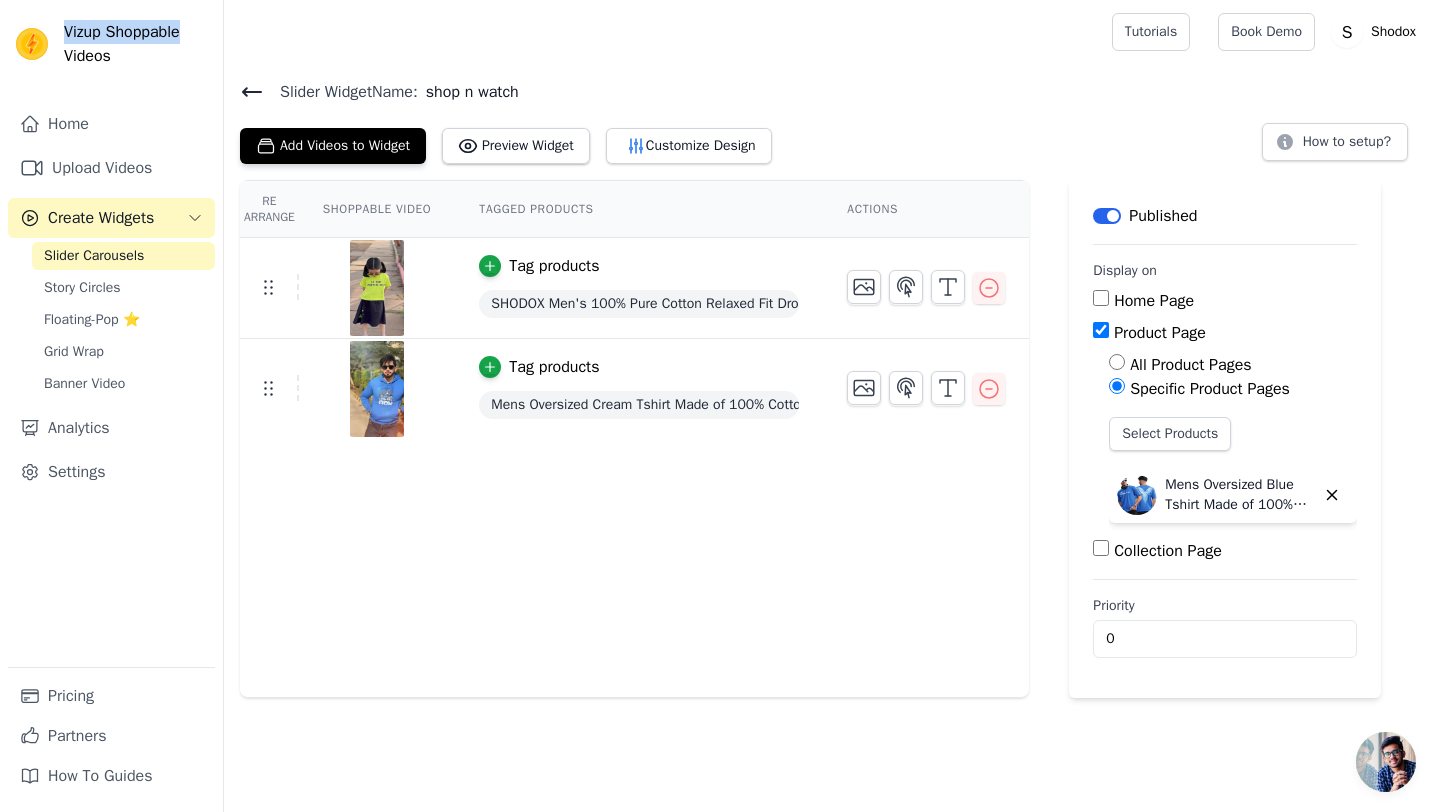 drag, startPoint x: 196, startPoint y: 29, endPoint x: 61, endPoint y: 29, distance: 135 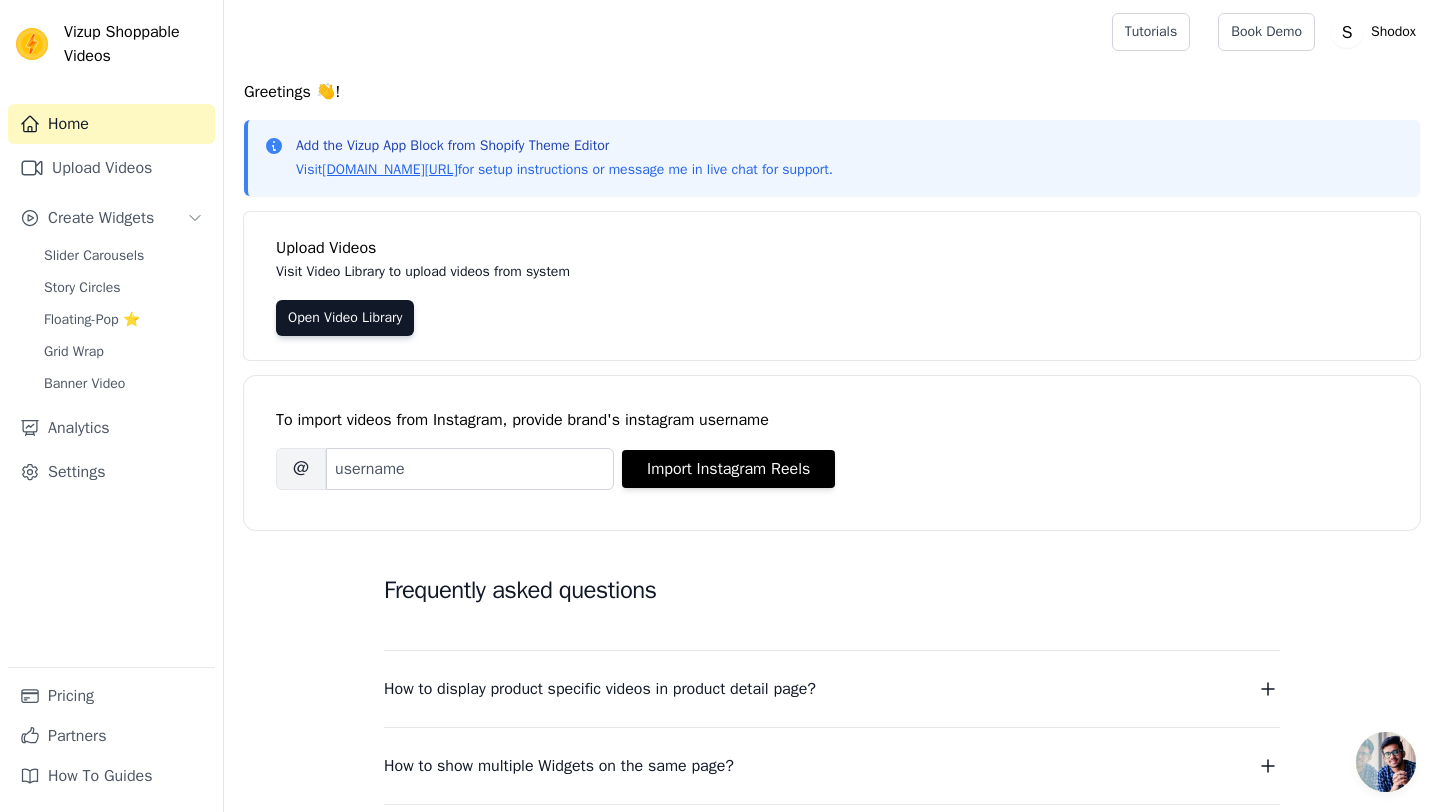 scroll, scrollTop: 0, scrollLeft: 0, axis: both 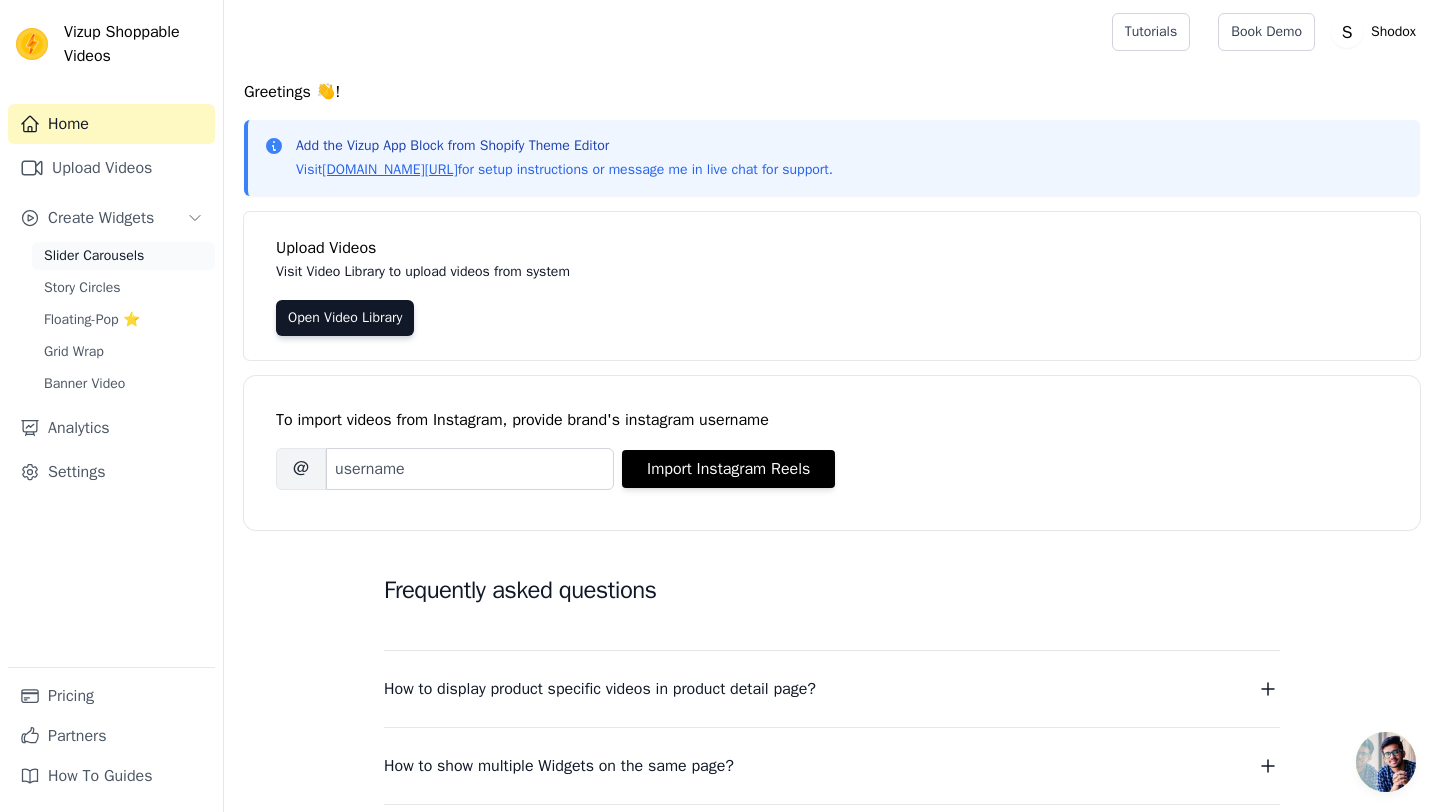 click on "Slider Carousels" at bounding box center (94, 256) 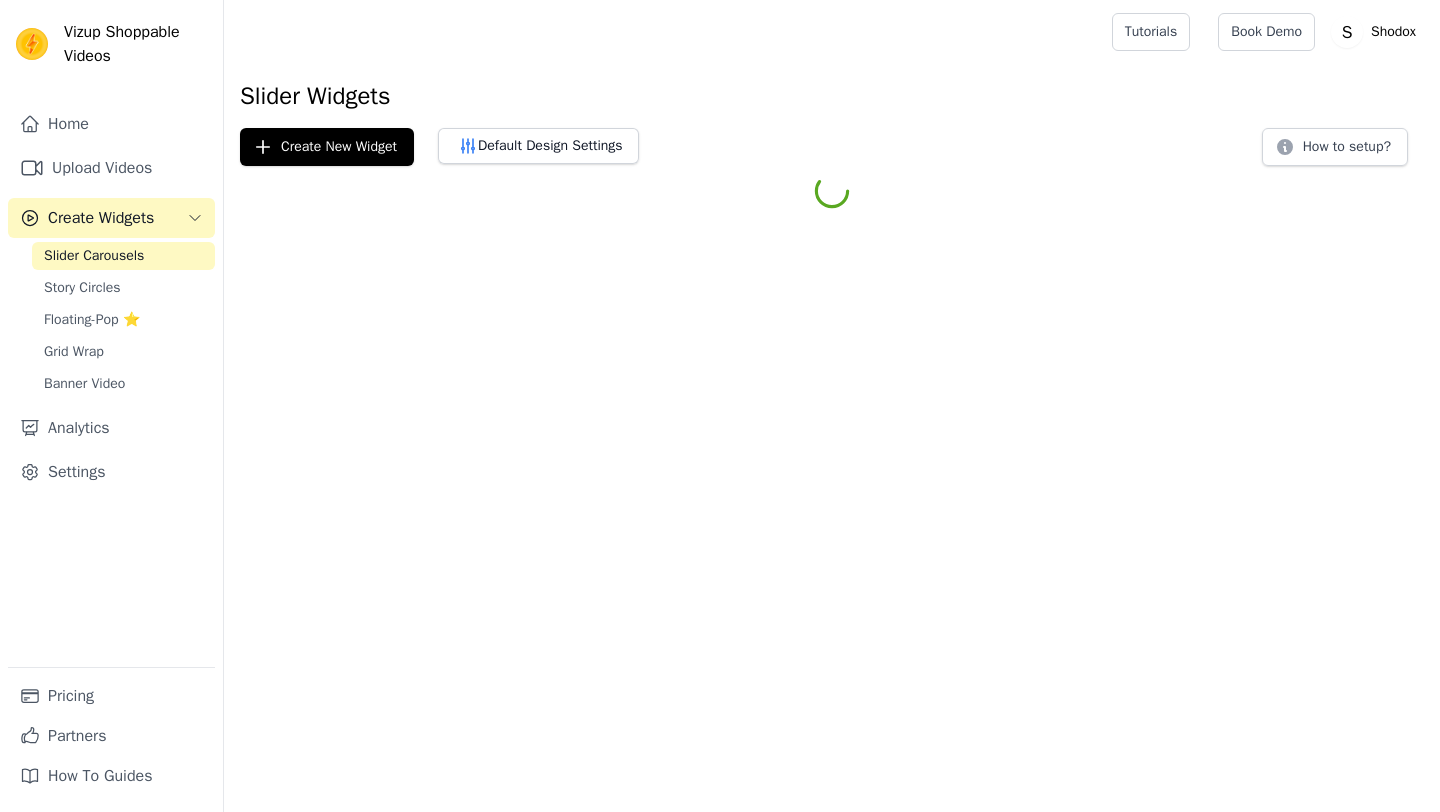 scroll, scrollTop: 0, scrollLeft: 0, axis: both 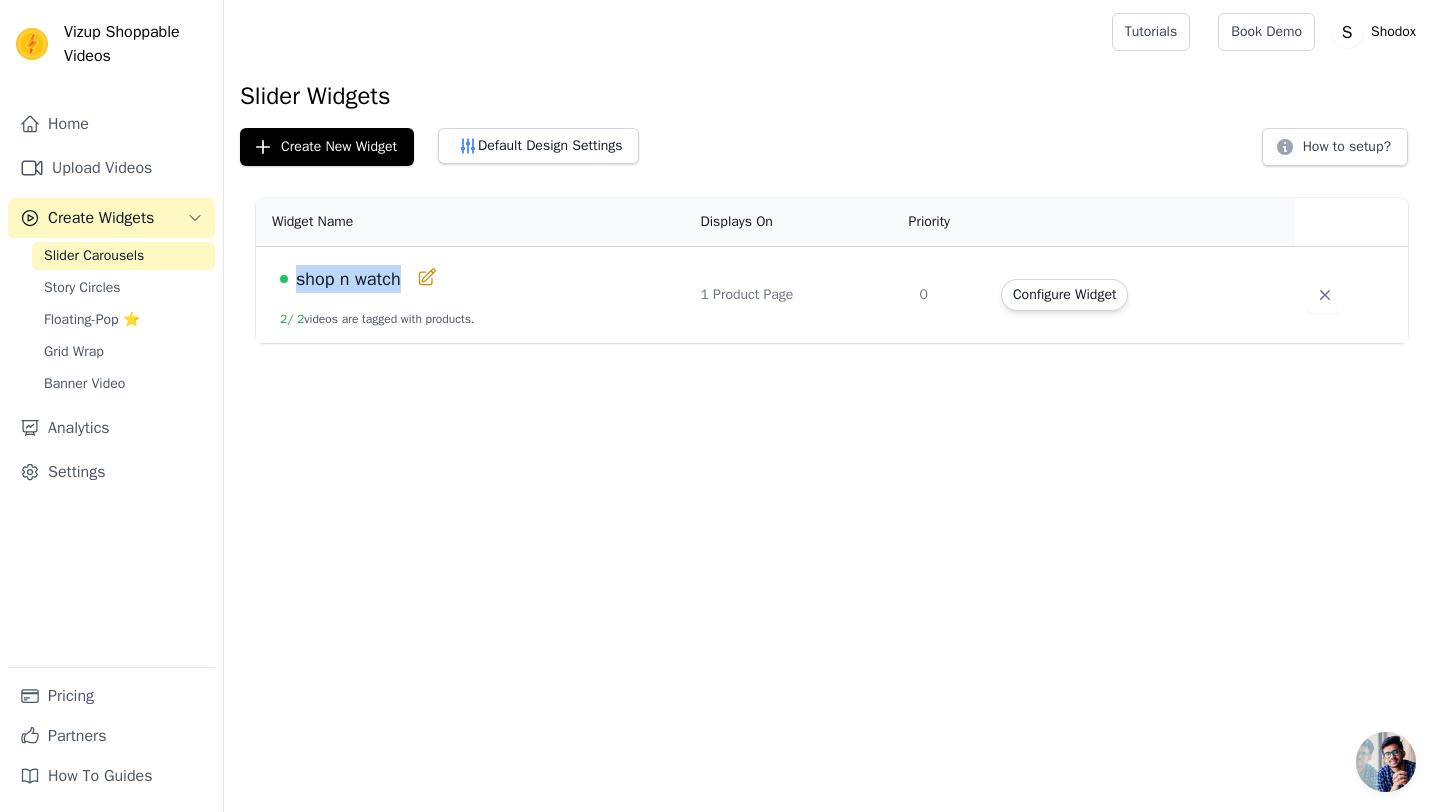 drag, startPoint x: 406, startPoint y: 275, endPoint x: 300, endPoint y: 266, distance: 106.381386 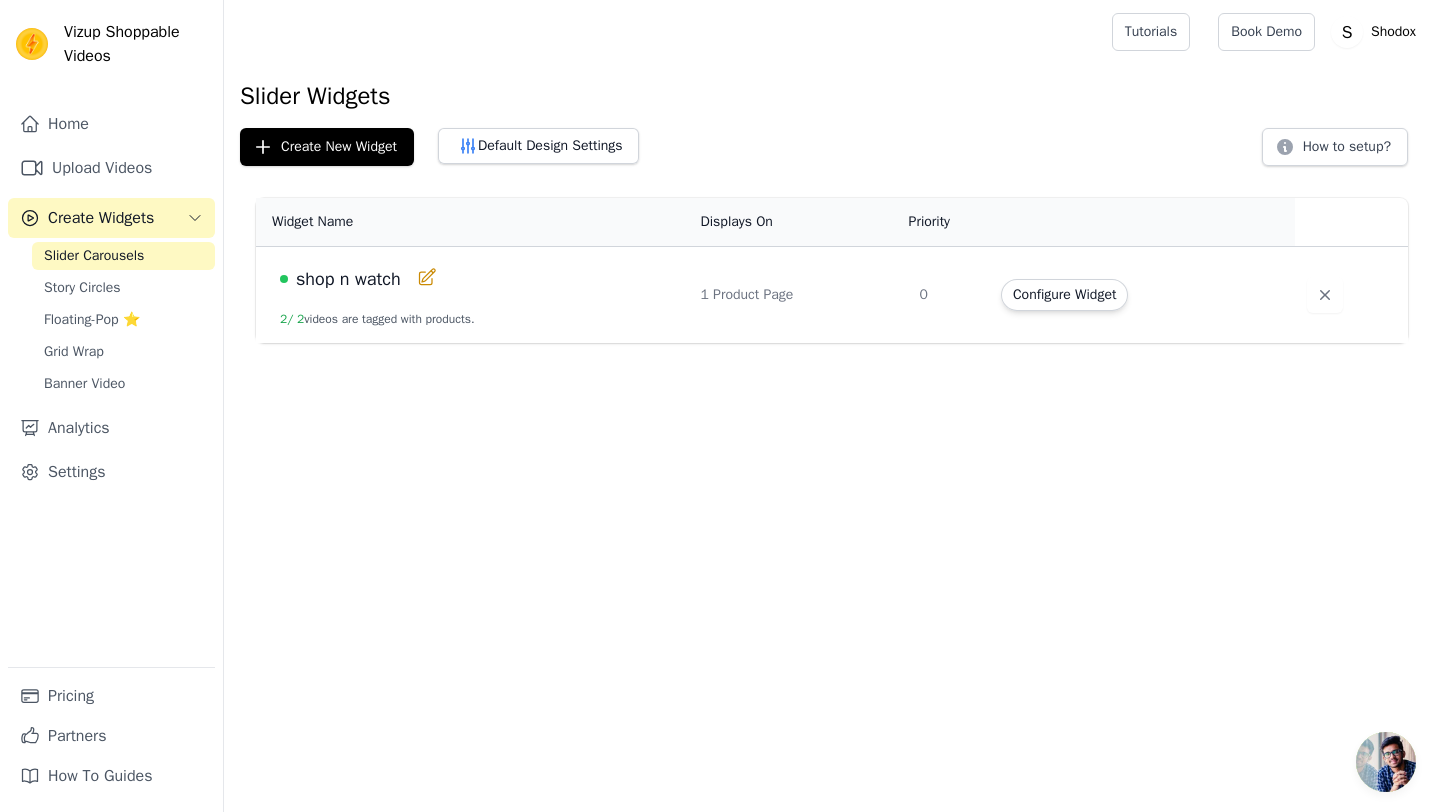 click on "shop n watch     2  /   2  videos are tagged with products." at bounding box center (472, 295) 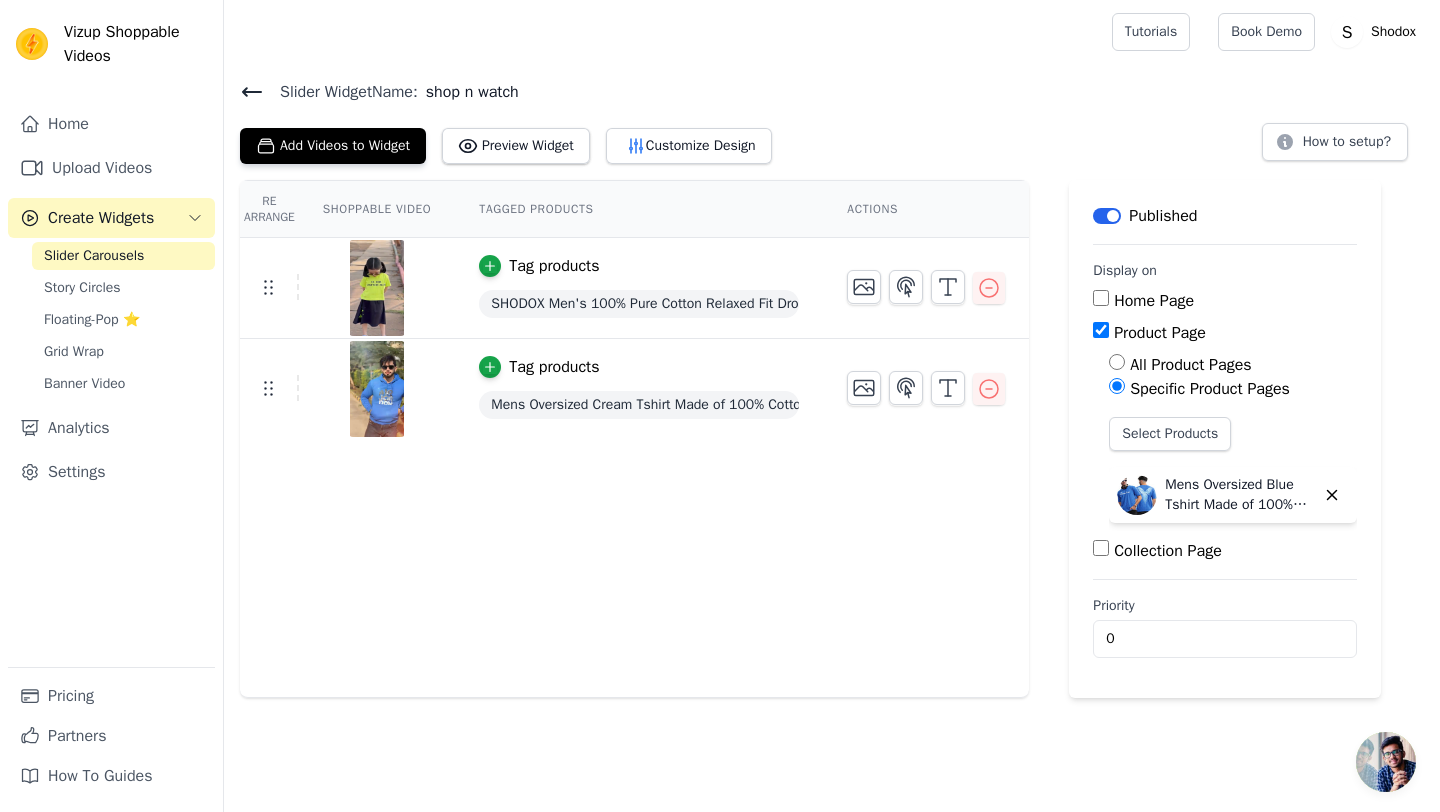 click on "Home
Upload Videos       Create Widgets     Slider Carousels   Story Circles   Floating-Pop ⭐   Grid Wrap   Banner Video
Analytics
Settings" at bounding box center (111, 385) 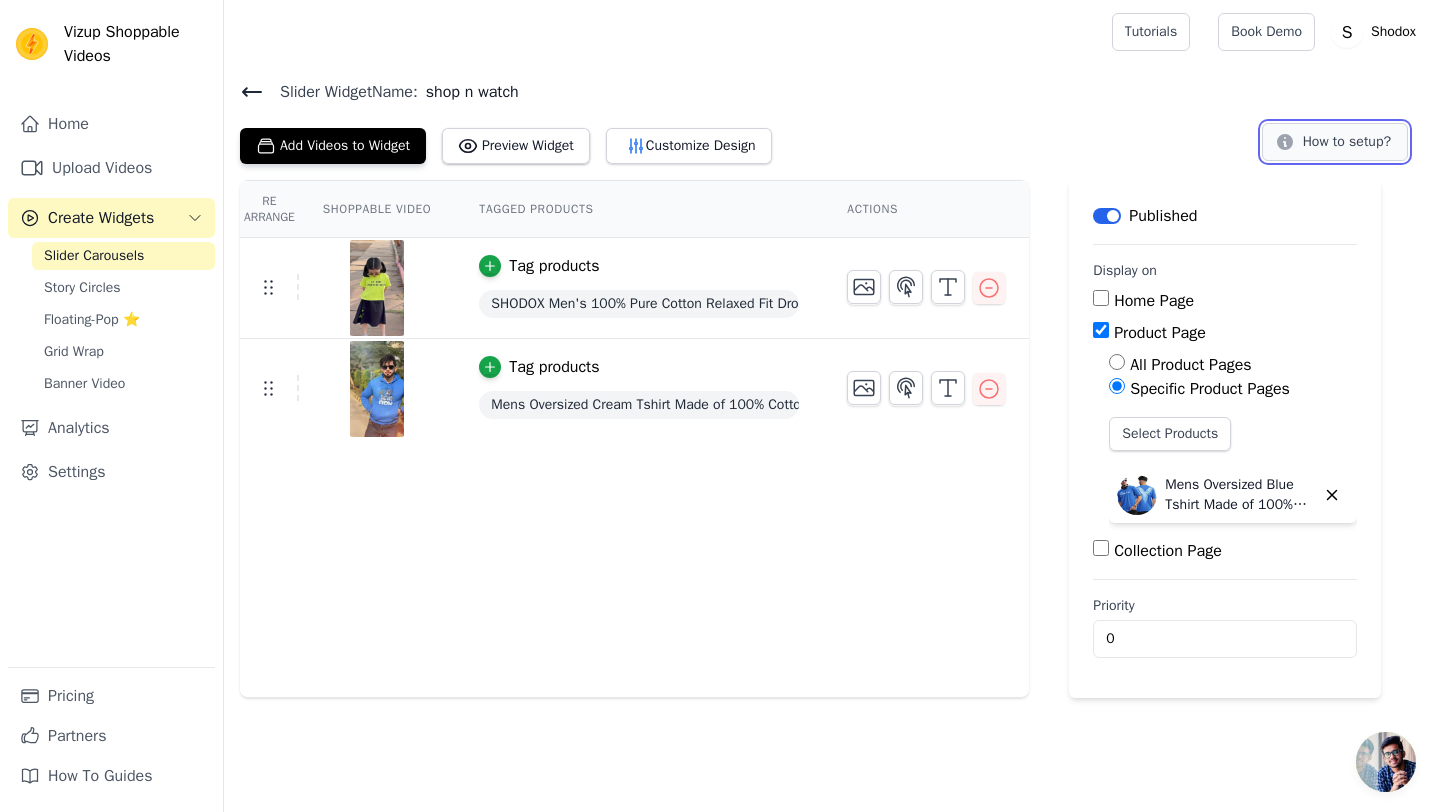 click on "How to setup?" at bounding box center [1335, 142] 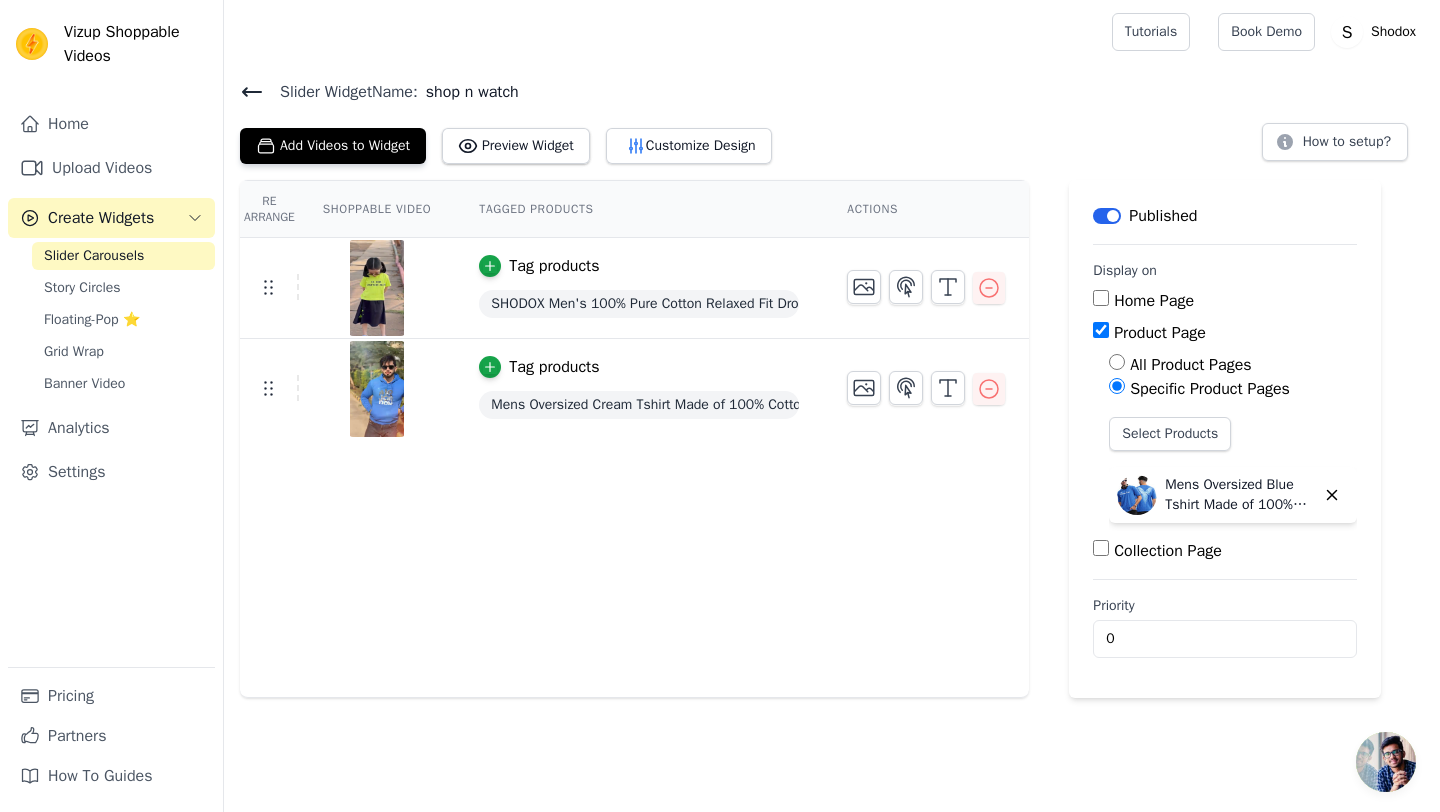click on "Re Arrange   Shoppable Video   Tagged Products   Actions             Tag products   SHODOX Men's 100% Pure Cotton Relaxed Fit Drop Shoulder Premium Front & Back Printed Black Oversized T-Shirt                             Tag products   Mens Oversized Cream Tshirt Made of 100% Cotton Relaxed Fit with Paradise Print" at bounding box center [634, 439] 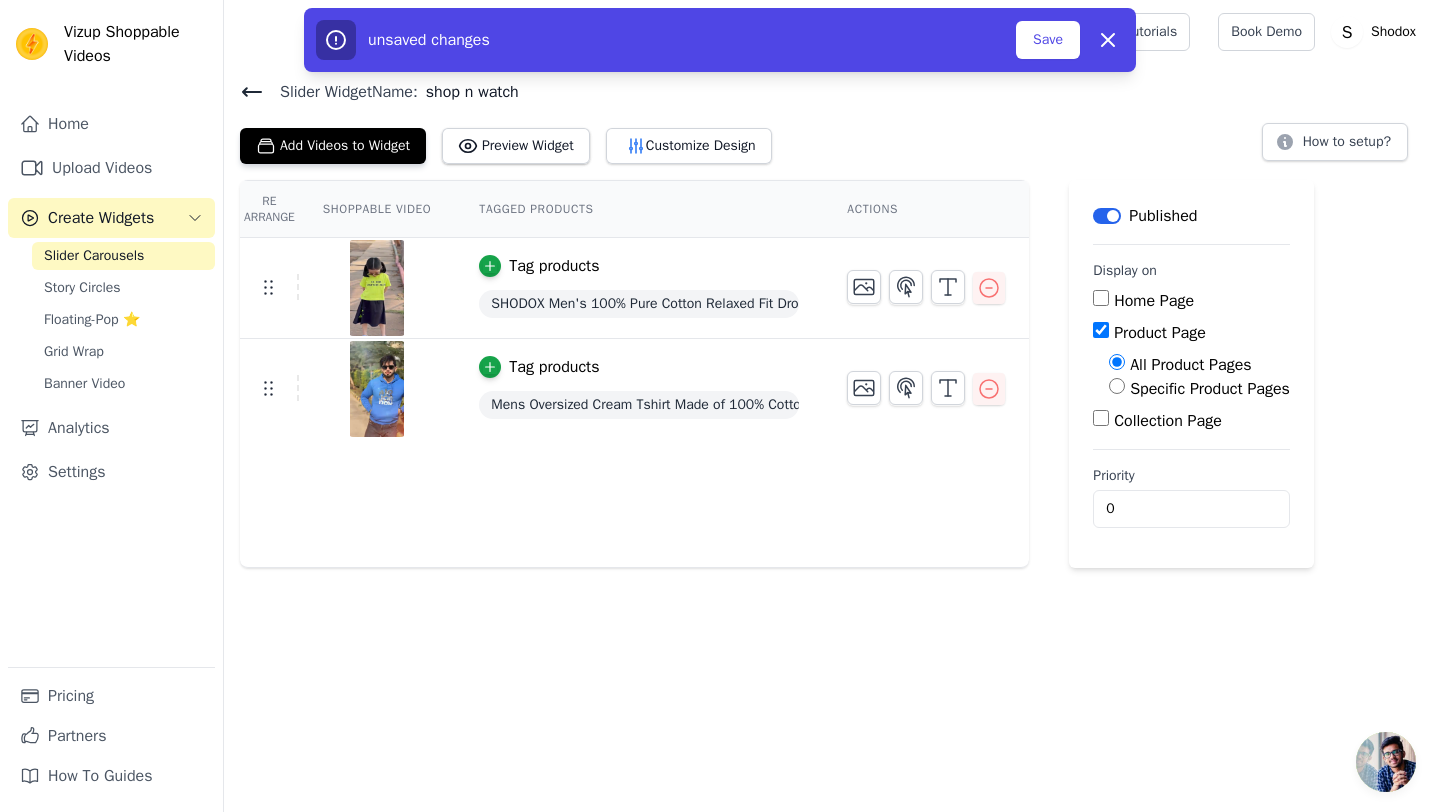 click on "Product Page" at bounding box center (1101, 330) 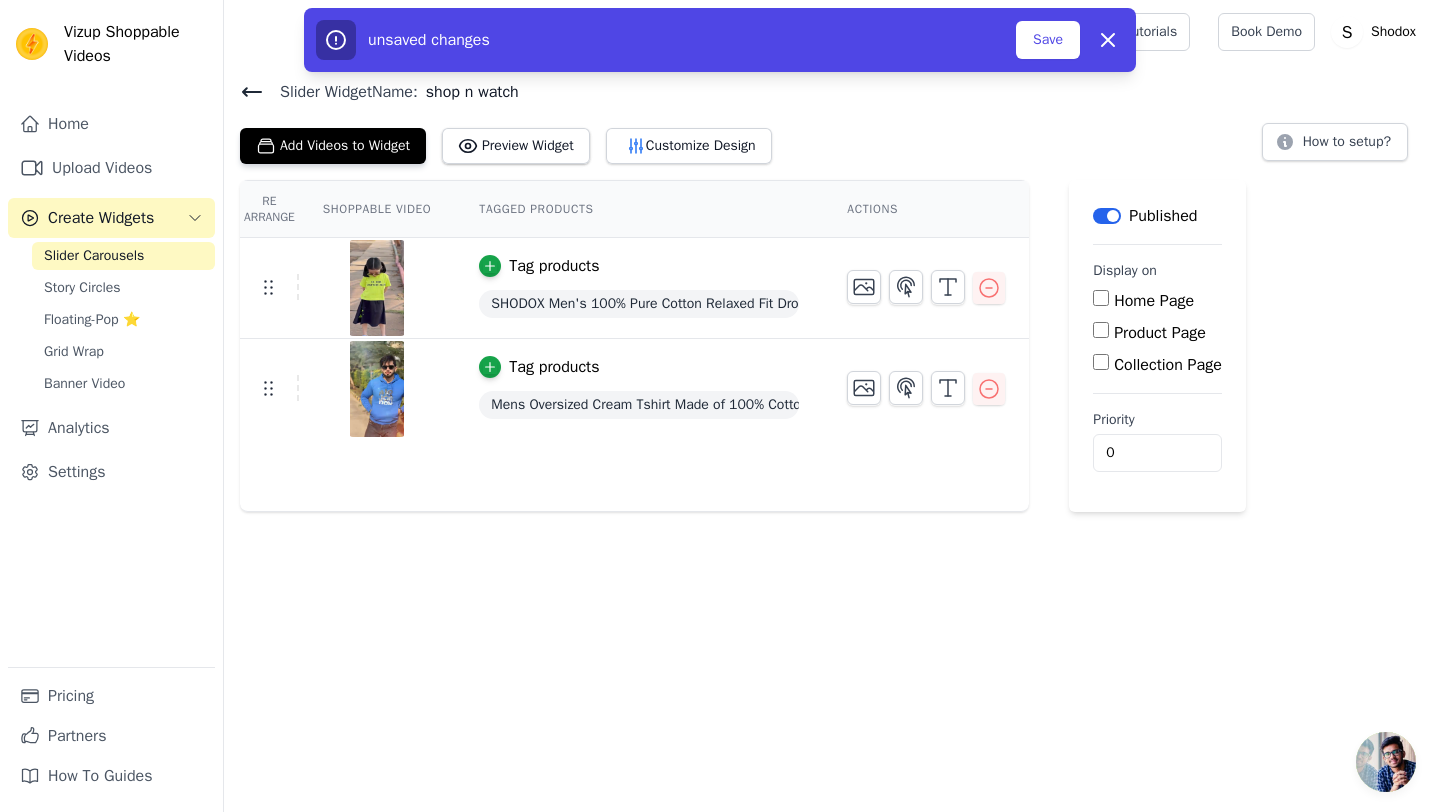click on "Home Page" at bounding box center [1101, 298] 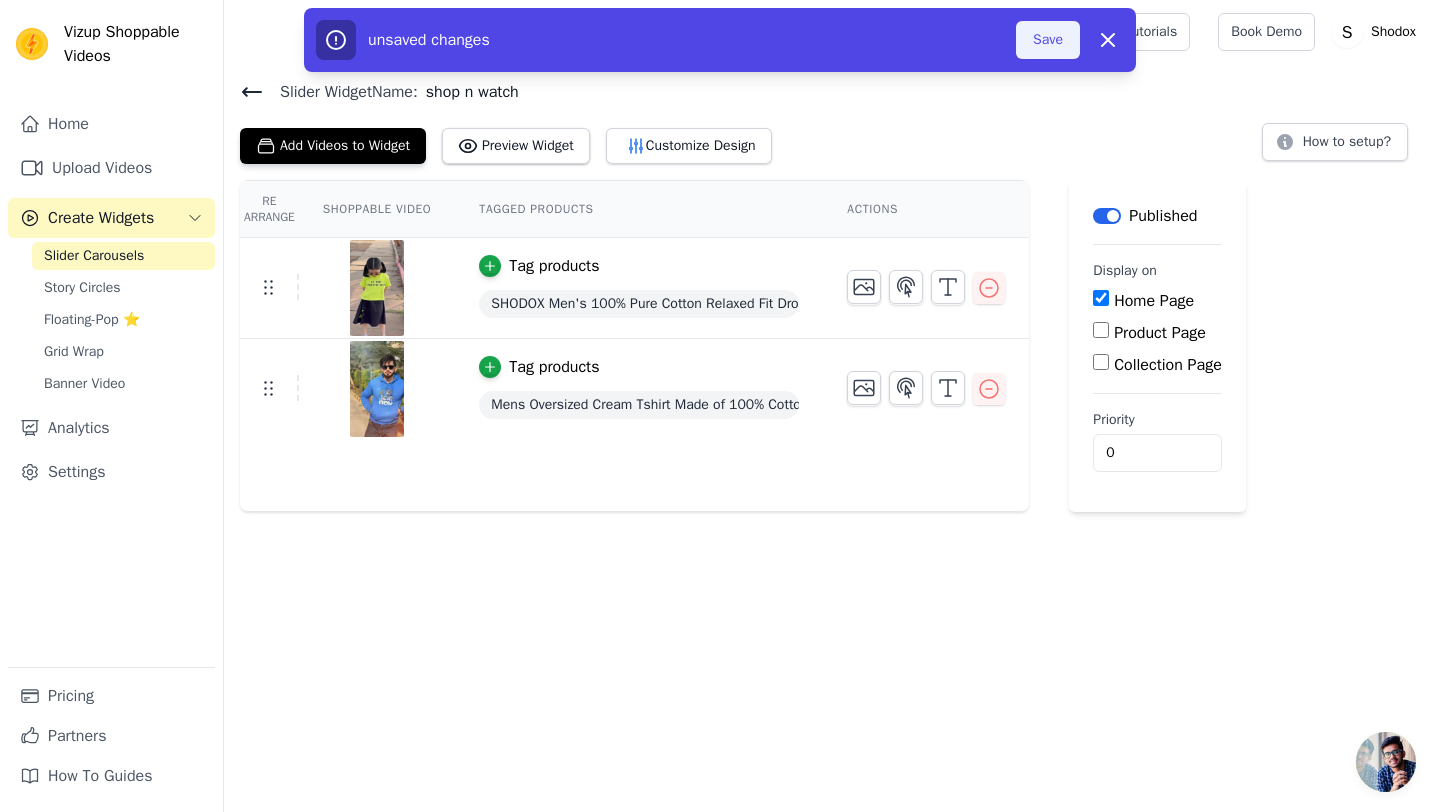 click on "Save" at bounding box center [1048, 40] 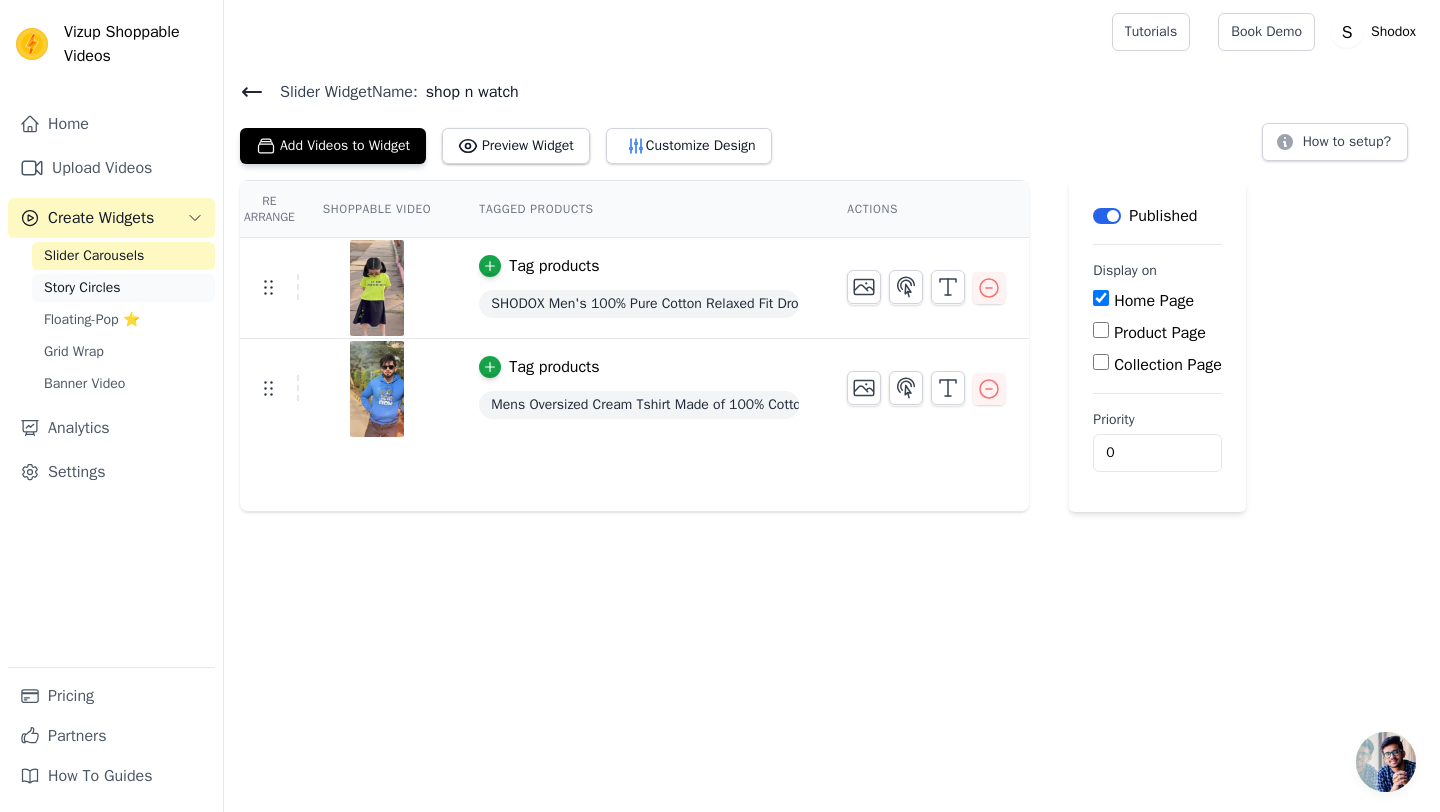 click on "Story Circles" at bounding box center [82, 288] 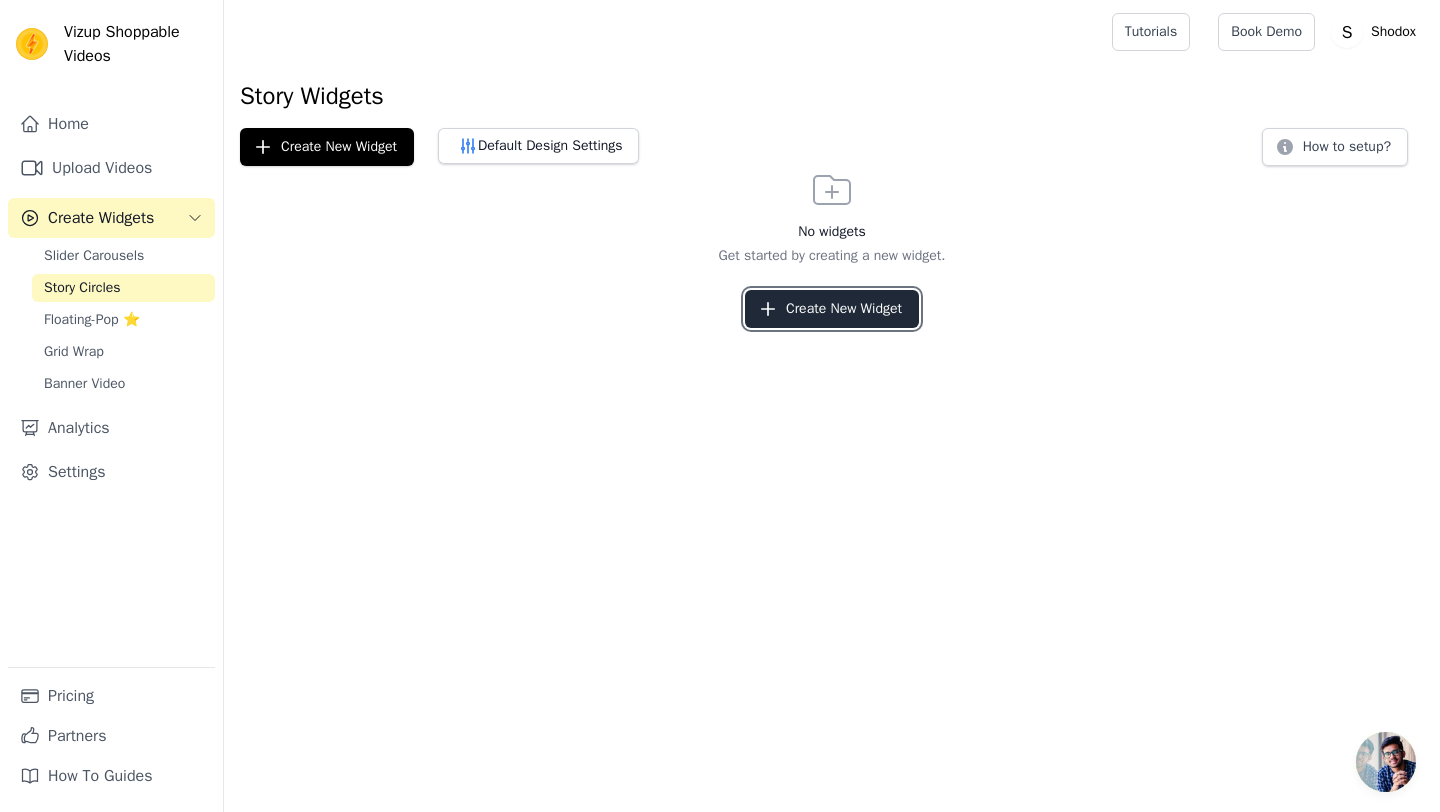 click on "Create New Widget" at bounding box center (832, 309) 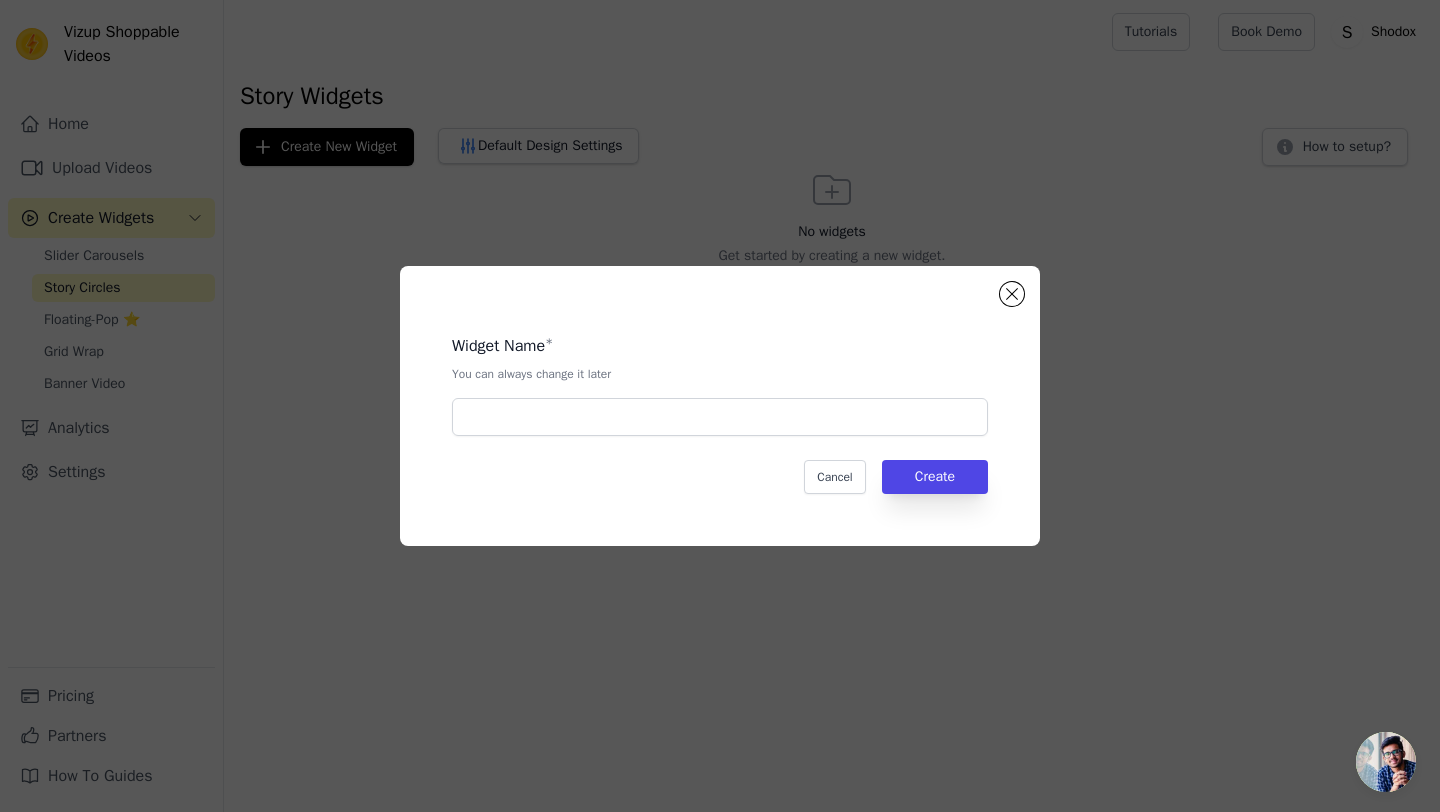 click on "Widget Name   *   You can always change it later" at bounding box center (720, 377) 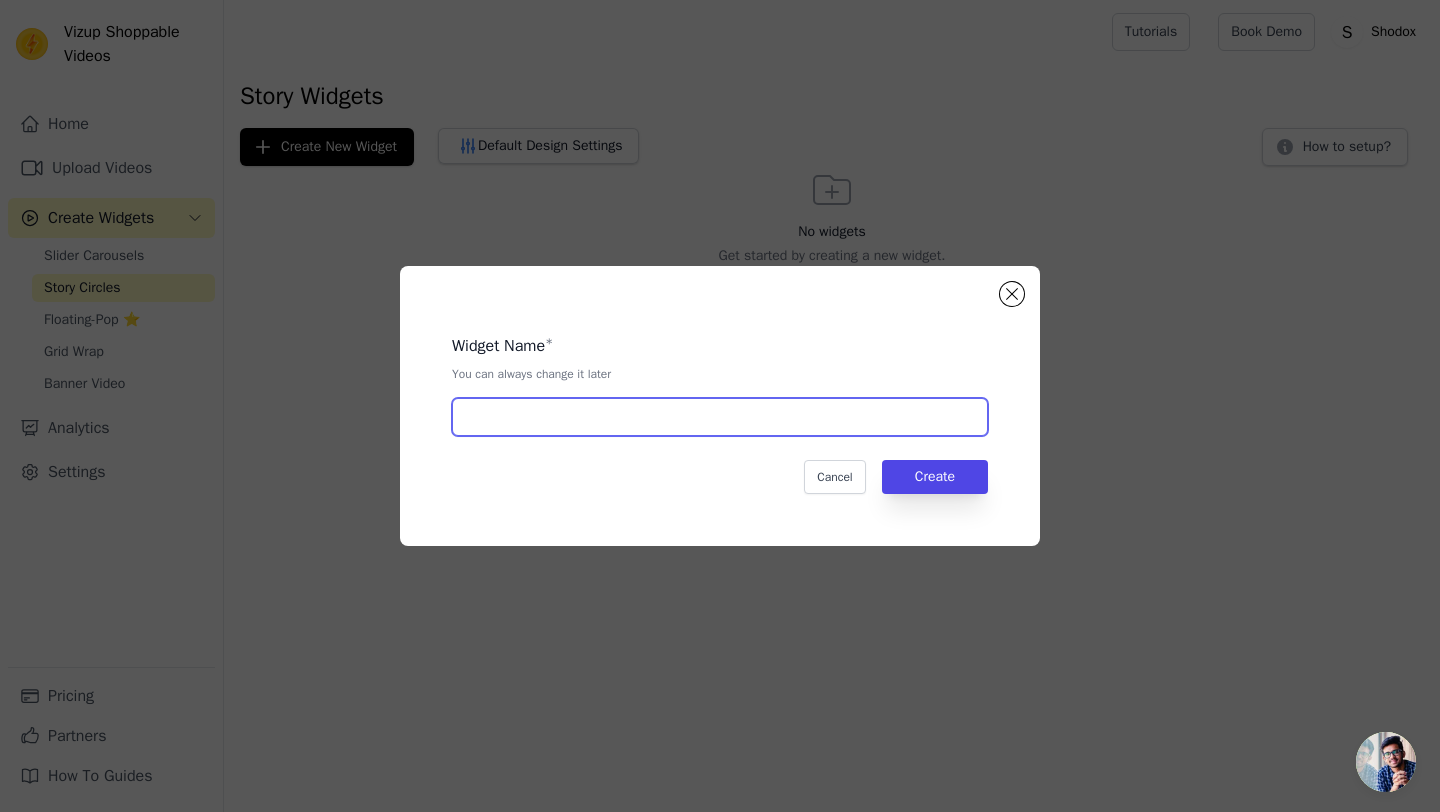 click at bounding box center [720, 417] 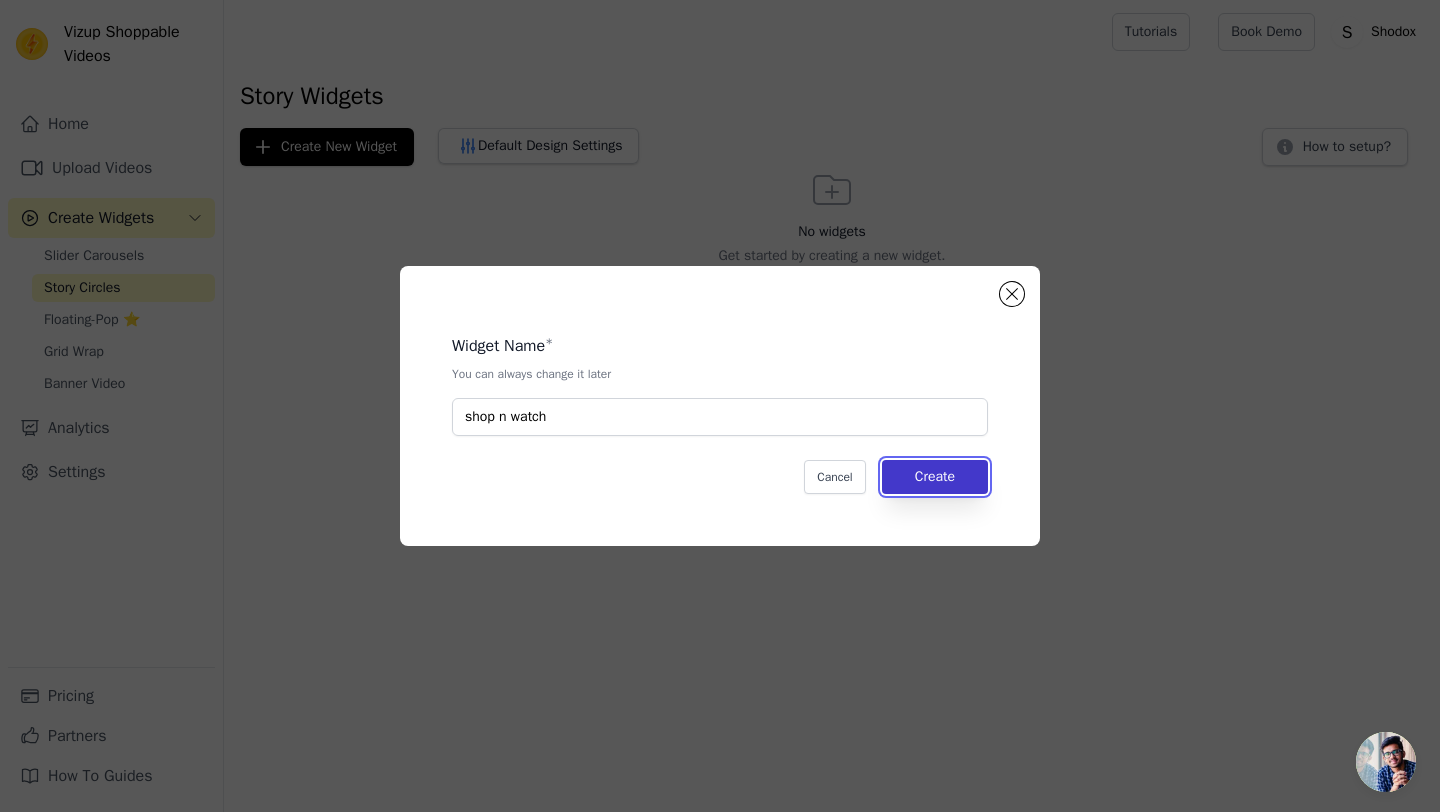 click on "Create" at bounding box center [935, 477] 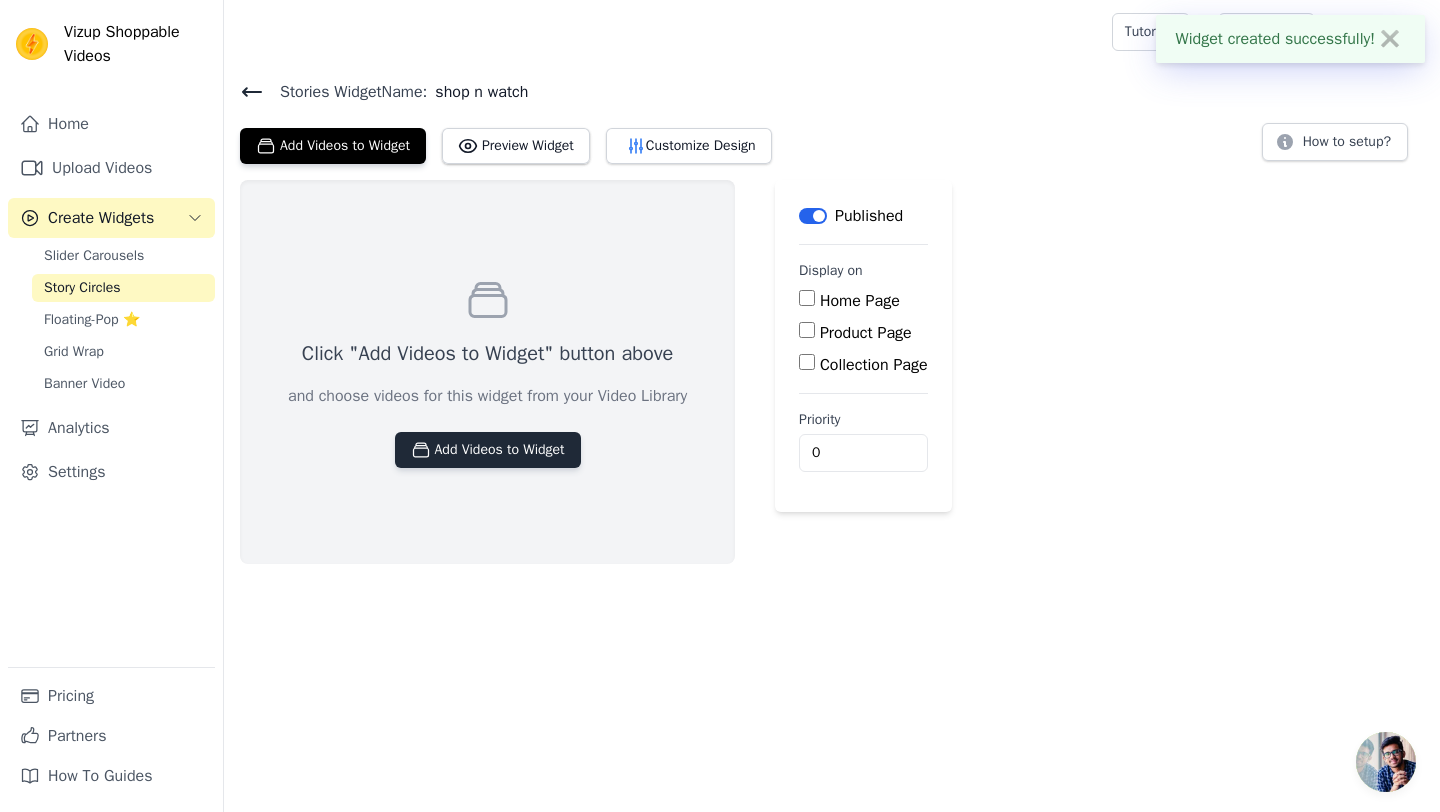 click on "Add Videos to Widget" at bounding box center [488, 450] 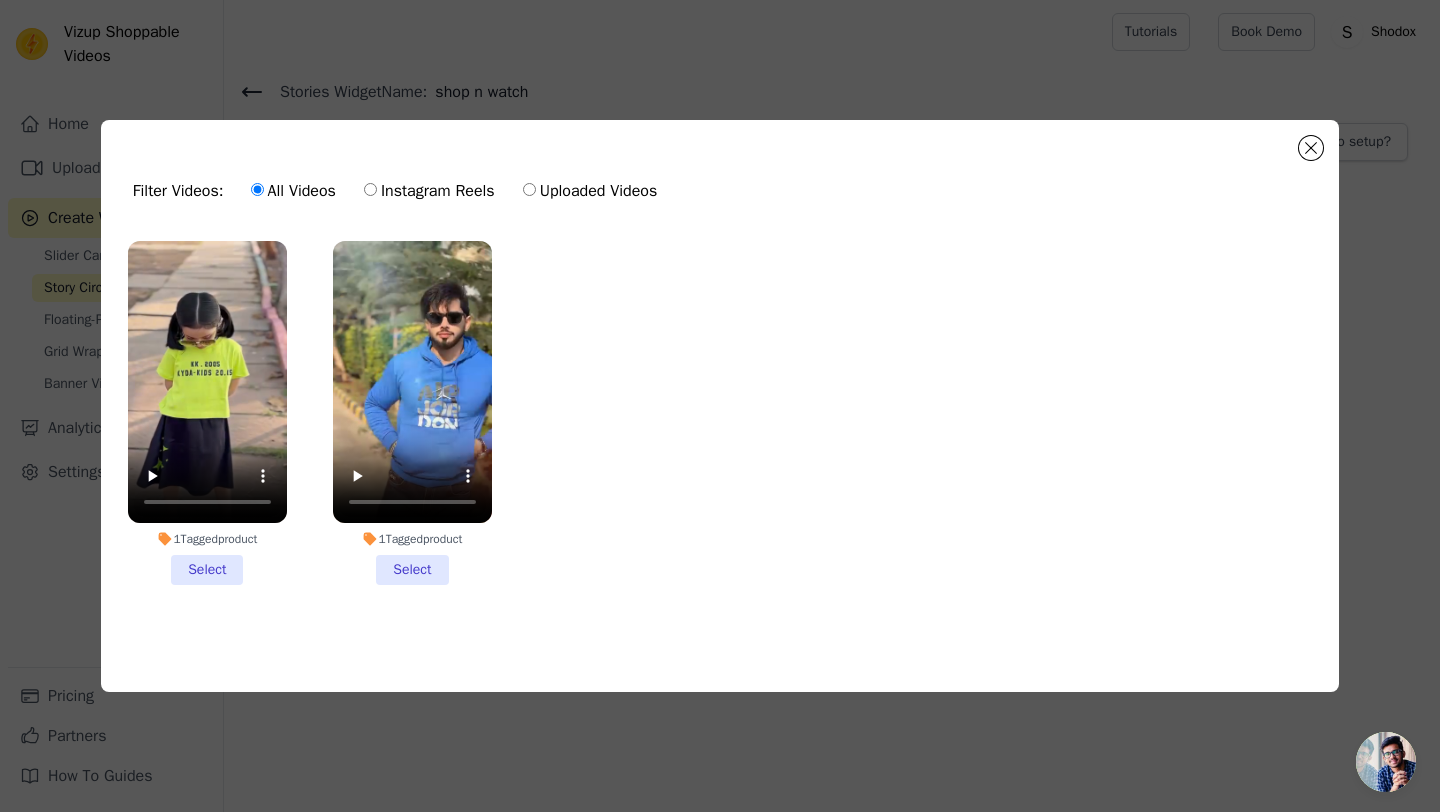 click on "1  Tagged  product     Select" at bounding box center (207, 413) 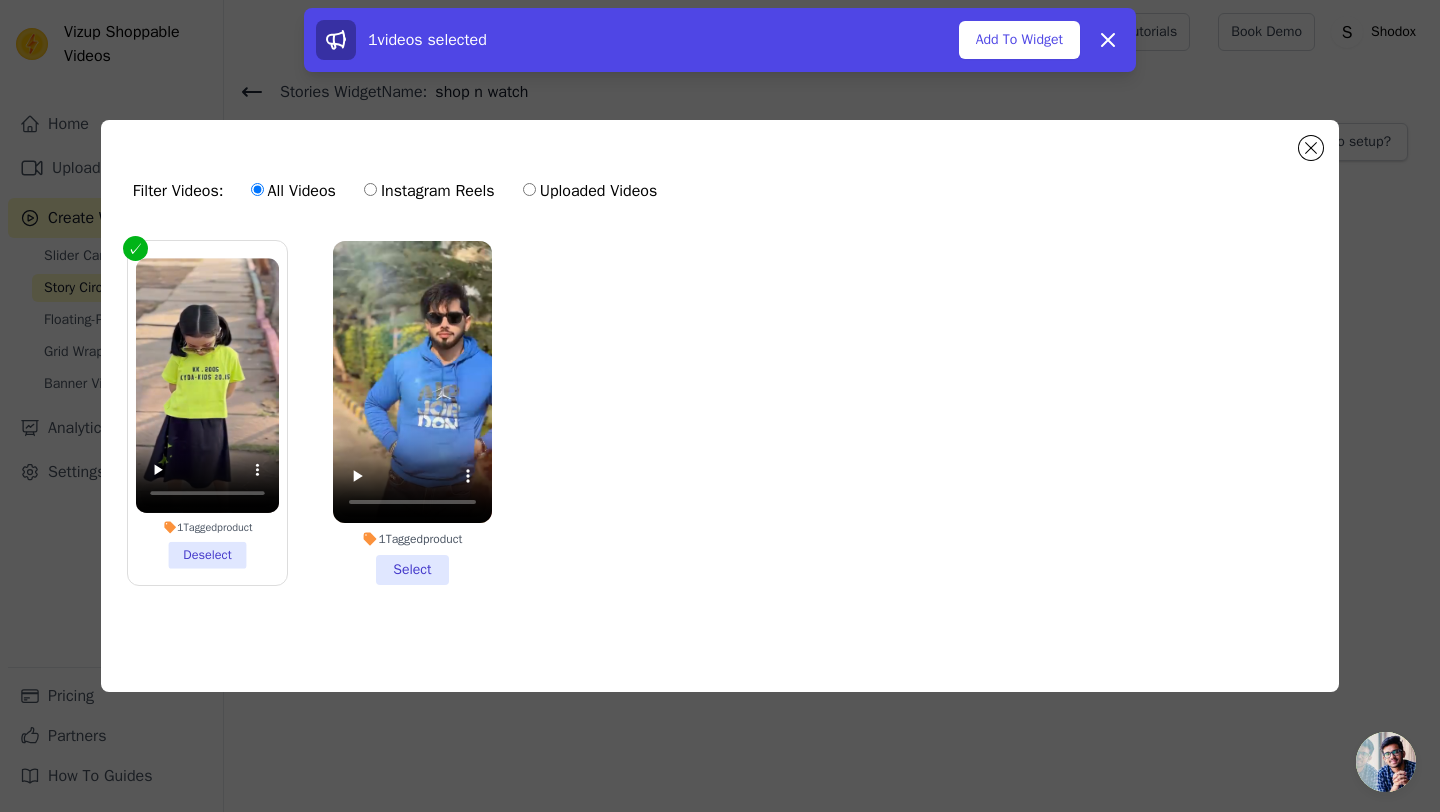 click on "1  Tagged  product     Select" at bounding box center [412, 413] 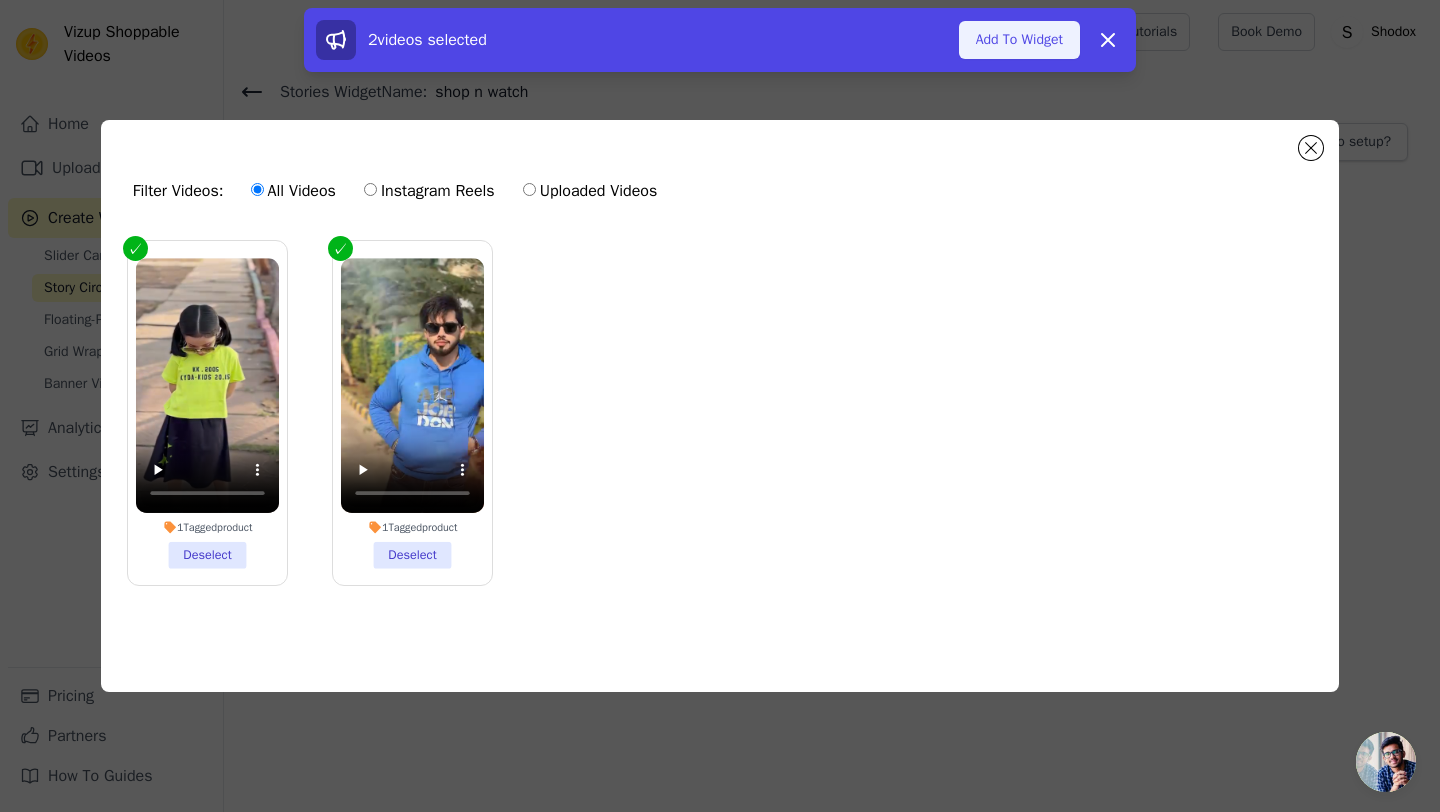click on "Add To Widget" at bounding box center (1019, 40) 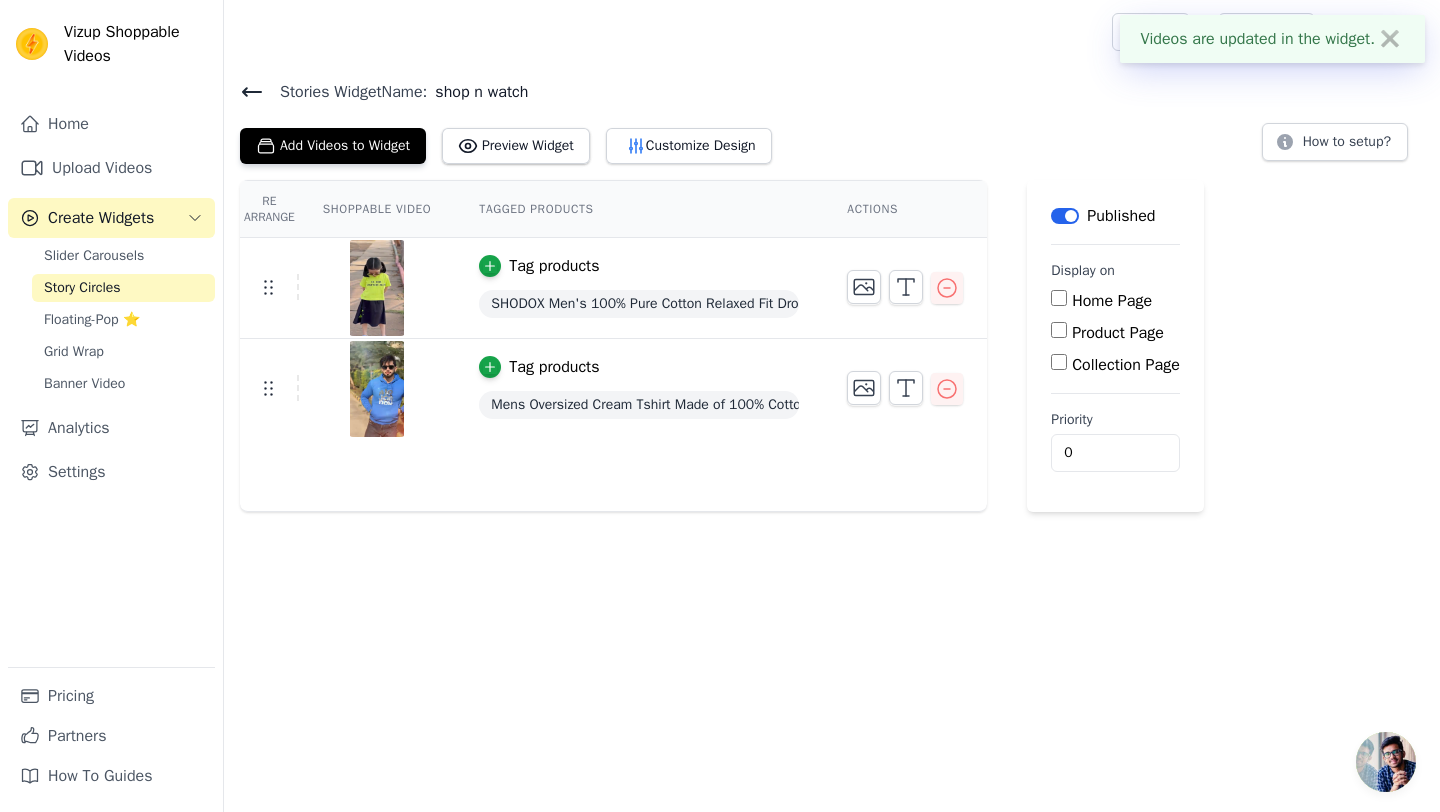 click on "Videos are updated in the widget. ✖
Vizup Shoppable Videos
Home
Upload Videos       Create Widgets     Slider Carousels   Story Circles   Floating-Pop ⭐   Grid Wrap   Banner Video
Analytics
Settings
Pricing
Partners
How To Guides   Open sidebar" at bounding box center (720, 256) 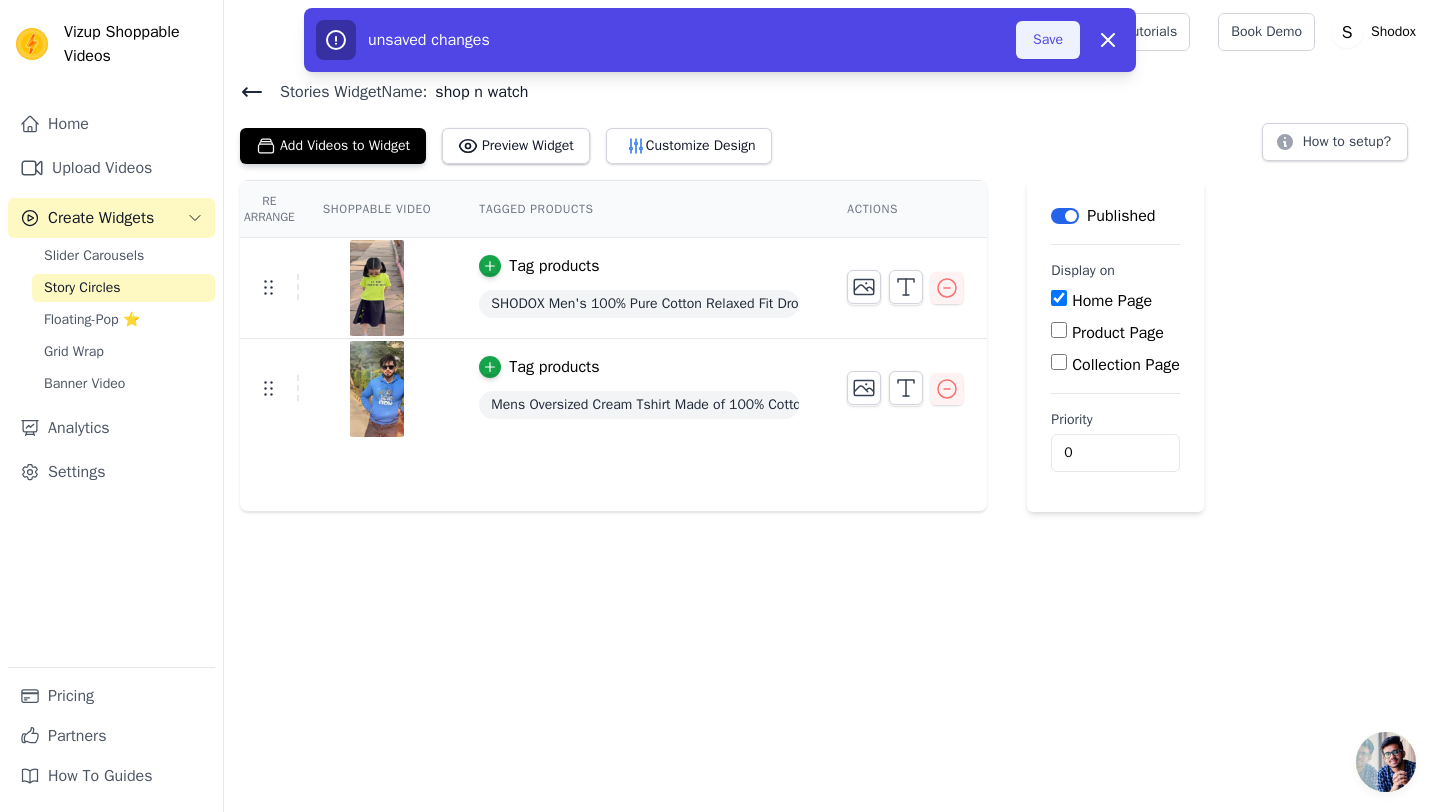 click on "Save" at bounding box center [1048, 40] 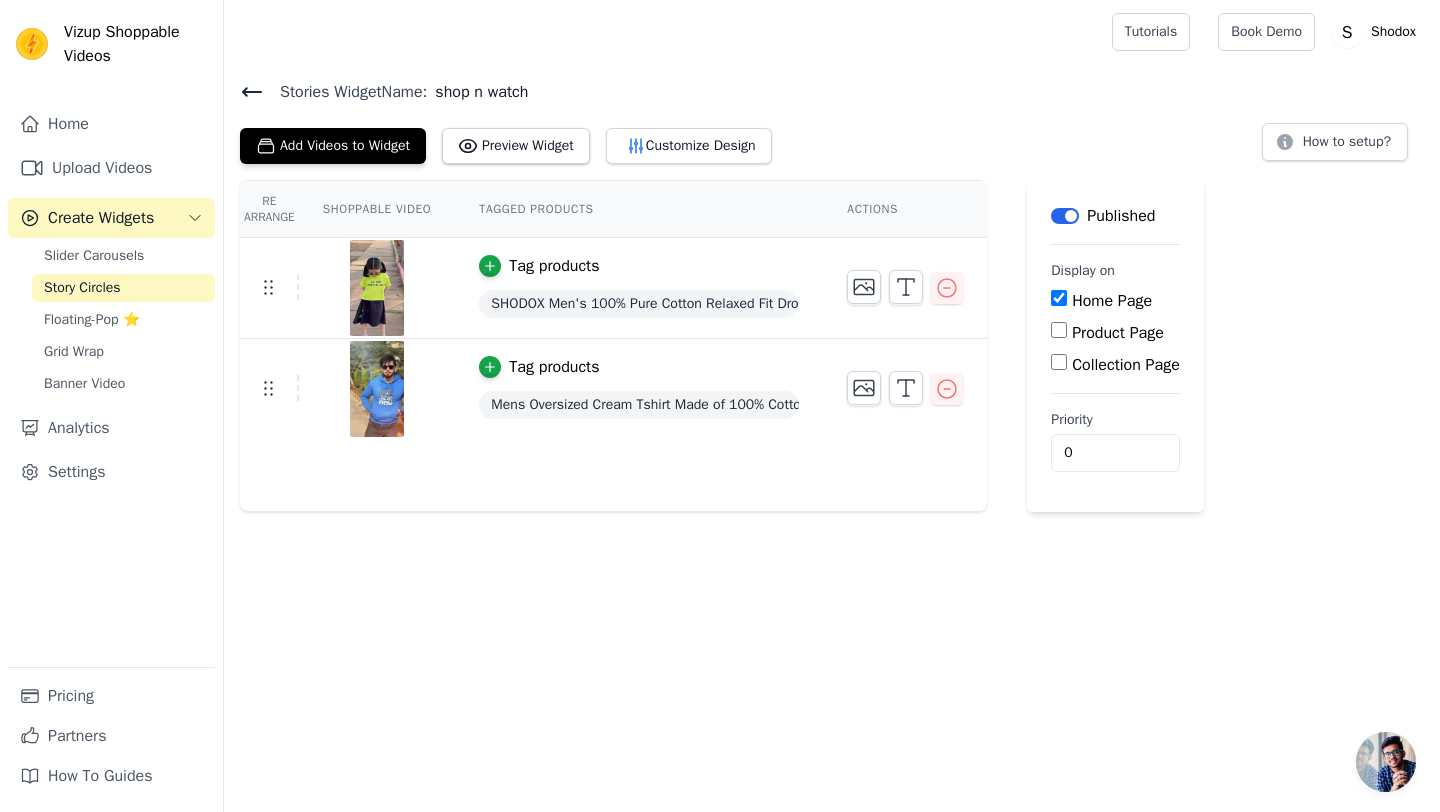 click on "Vizup Shoppable Videos
Home
Upload Videos       Create Widgets     Slider Carousels   Story Circles   Floating-Pop ⭐   Grid Wrap   Banner Video
Analytics
Settings
Pricing
Partners
How To Guides   Open sidebar       Tutorials     Book Demo   Open user menu" at bounding box center (720, 256) 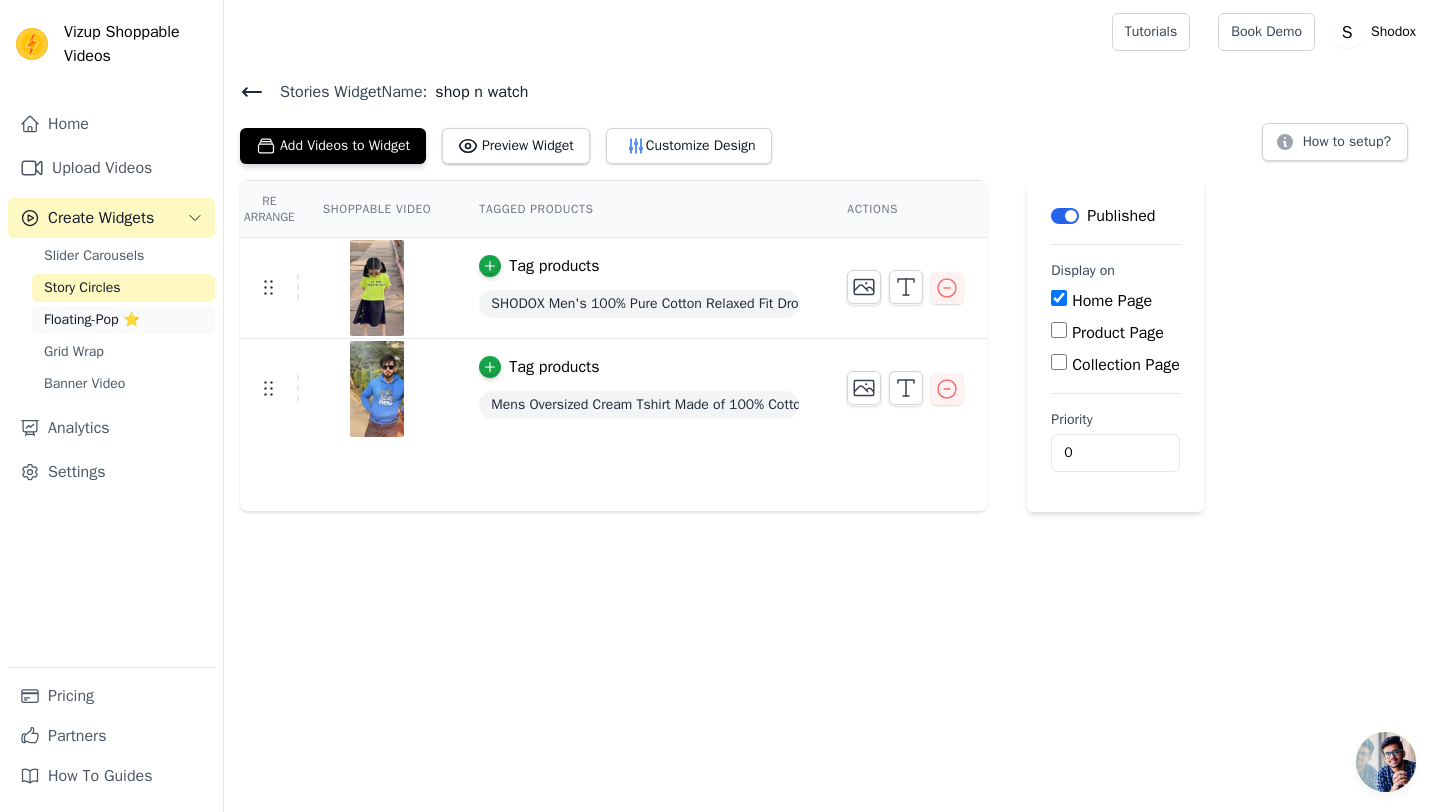 click on "Floating-Pop ⭐" at bounding box center (92, 320) 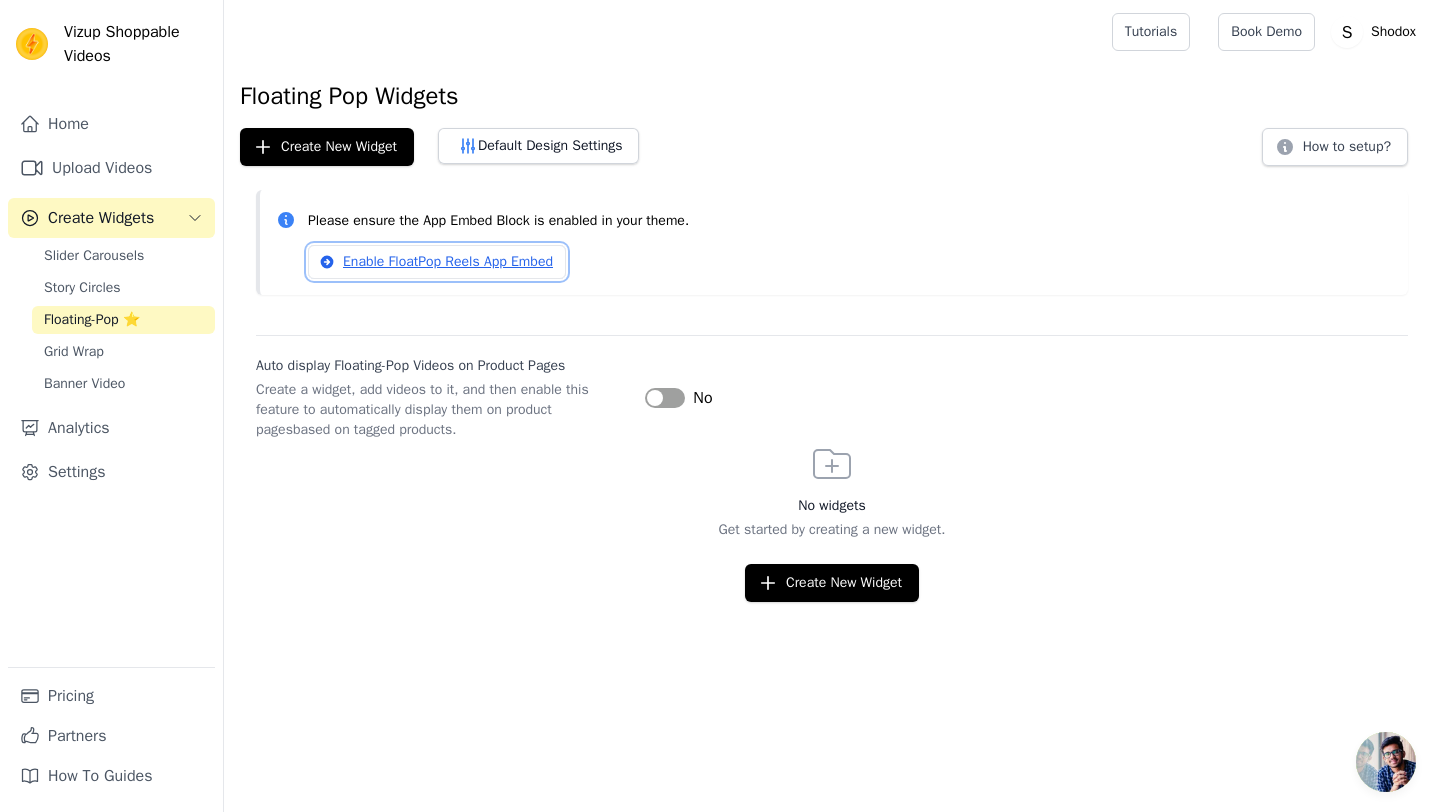 click on "Enable FloatPop Reels App Embed" at bounding box center (437, 262) 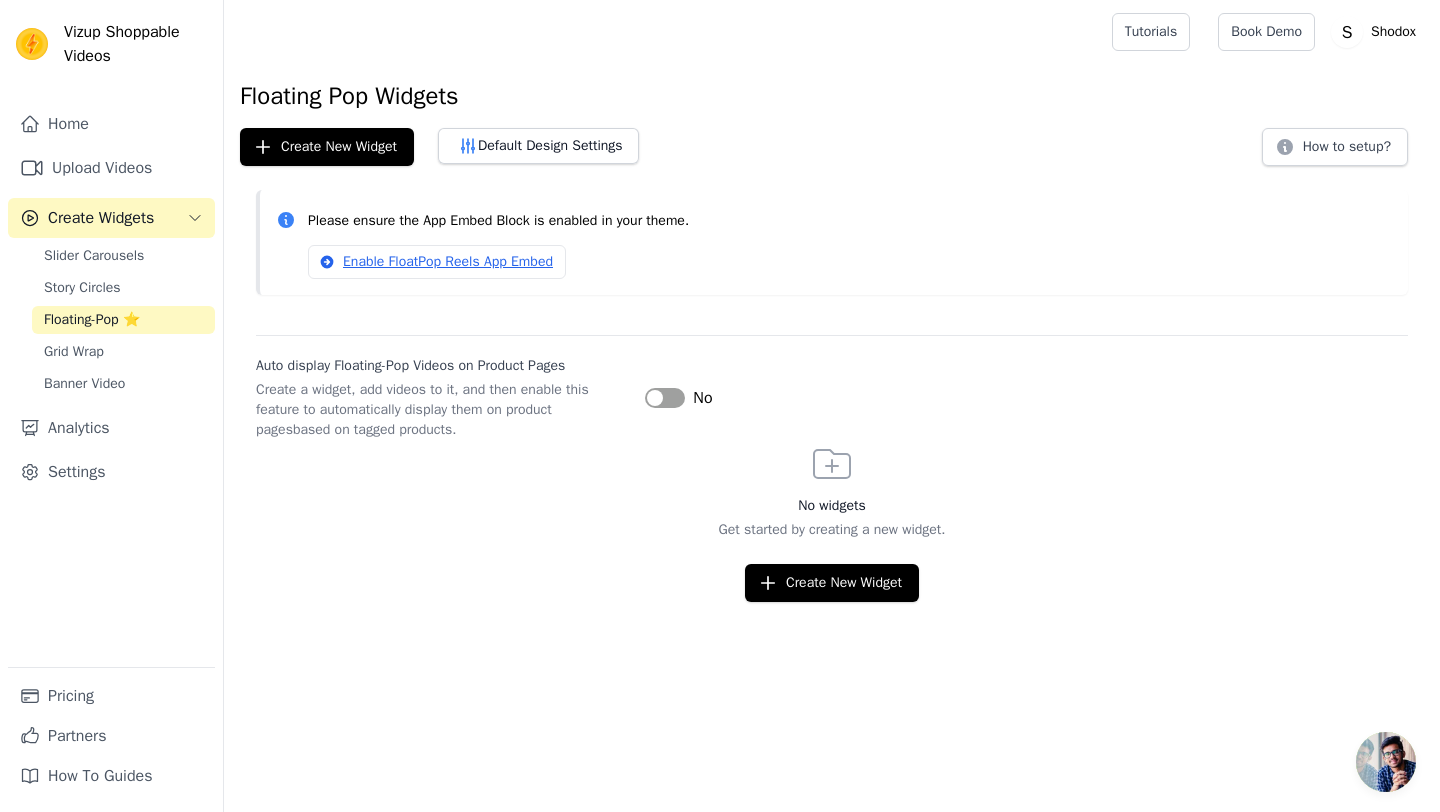 click on "Get started by creating a new widget." at bounding box center [832, 530] 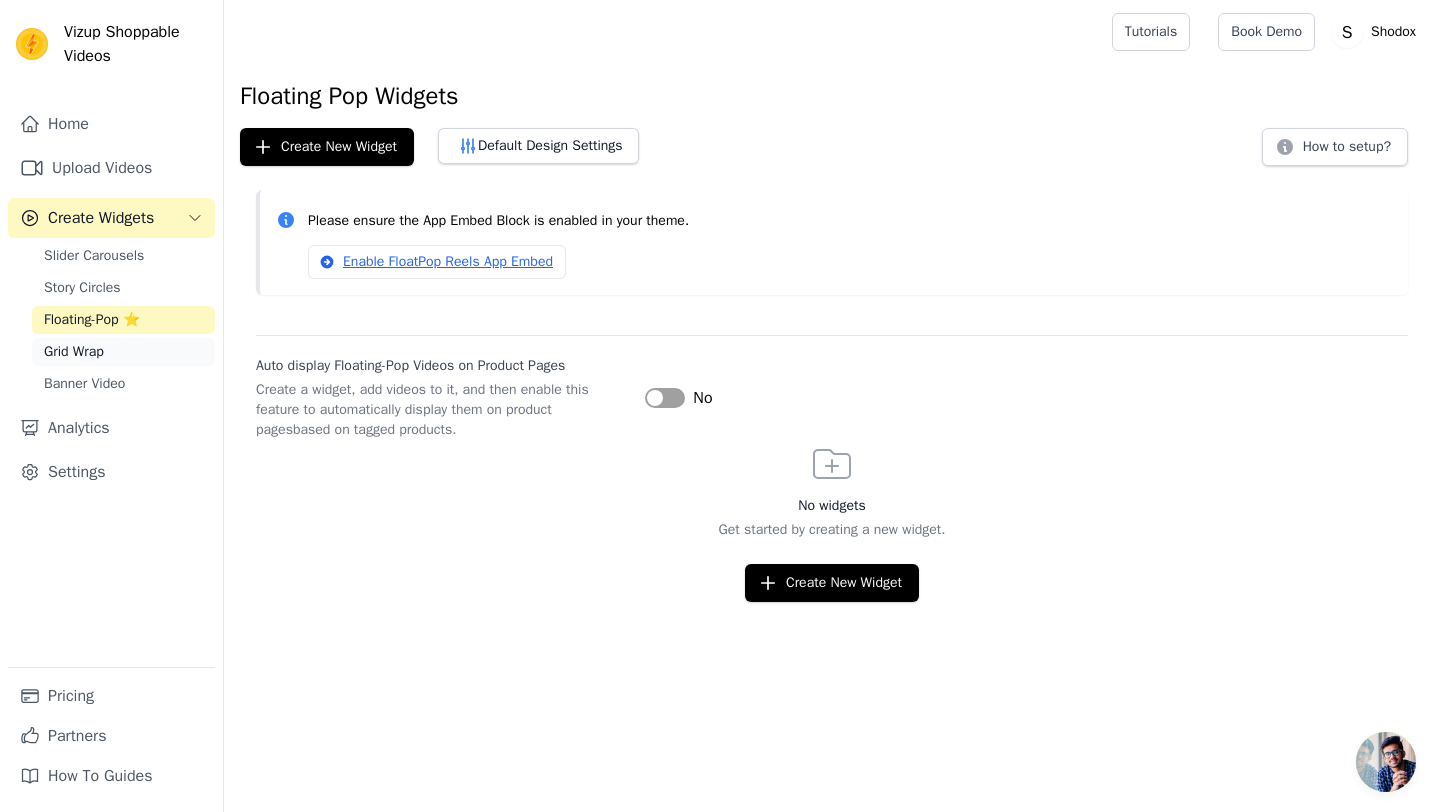 click on "Grid Wrap" at bounding box center (74, 352) 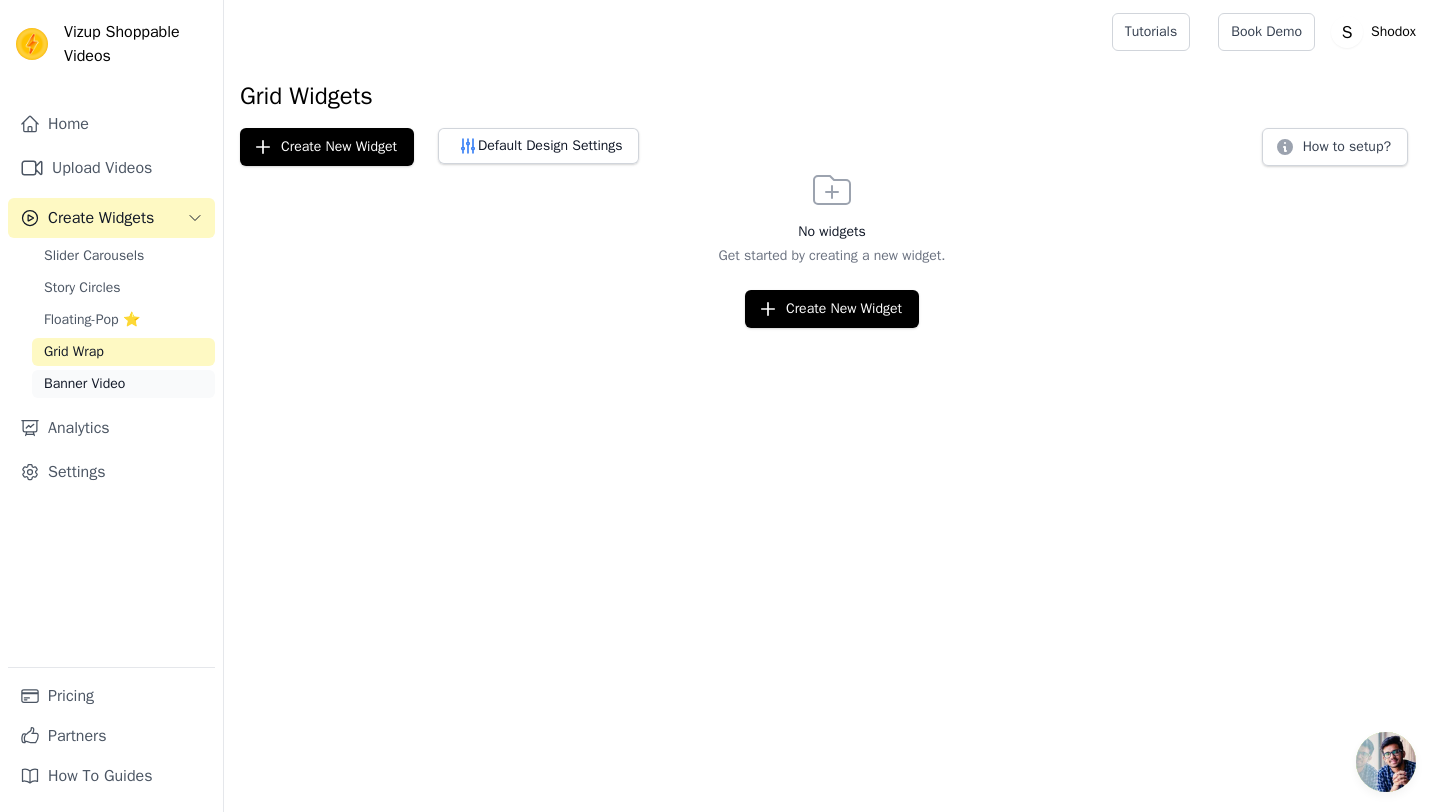click on "Banner Video" at bounding box center [84, 384] 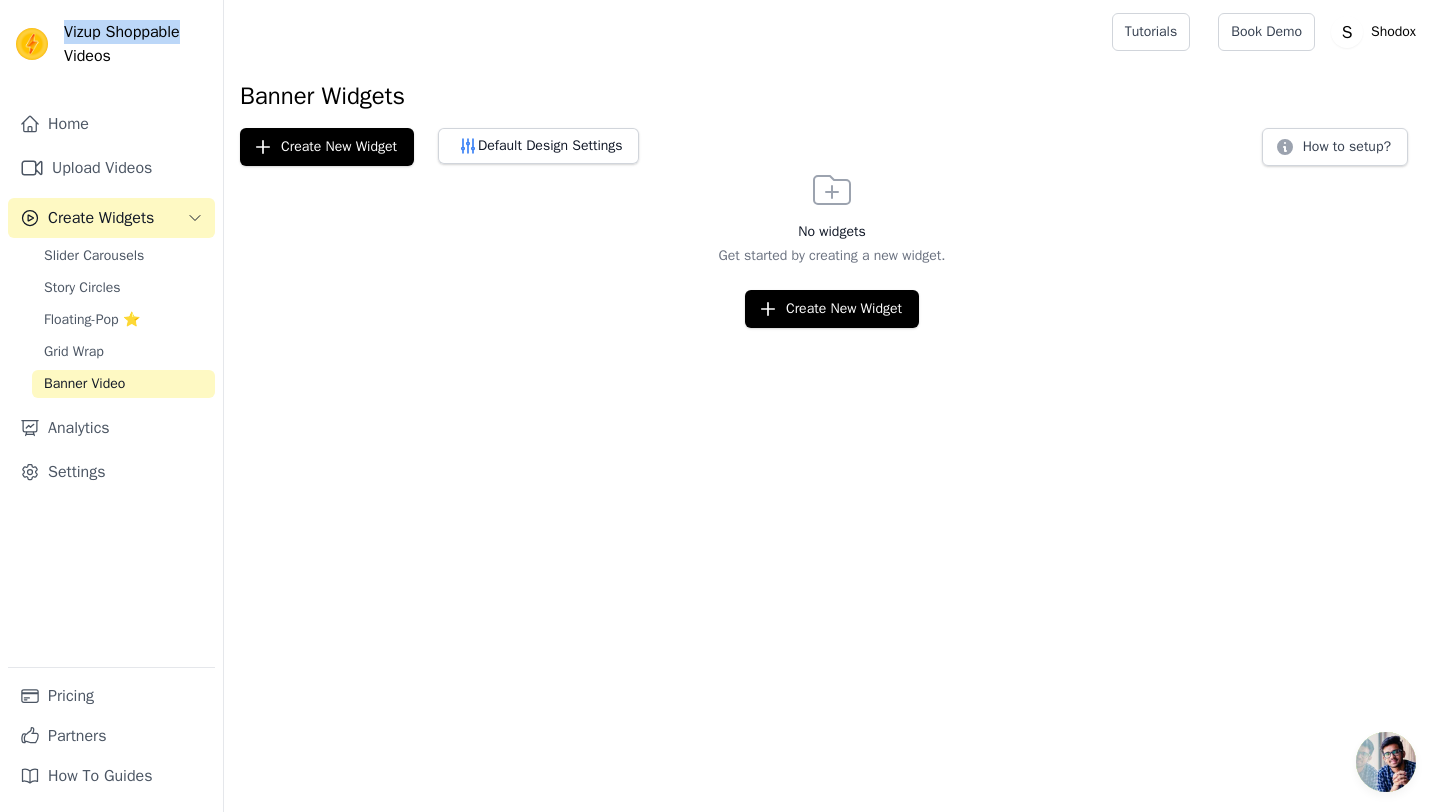 drag, startPoint x: 192, startPoint y: 37, endPoint x: 66, endPoint y: 32, distance: 126.09917 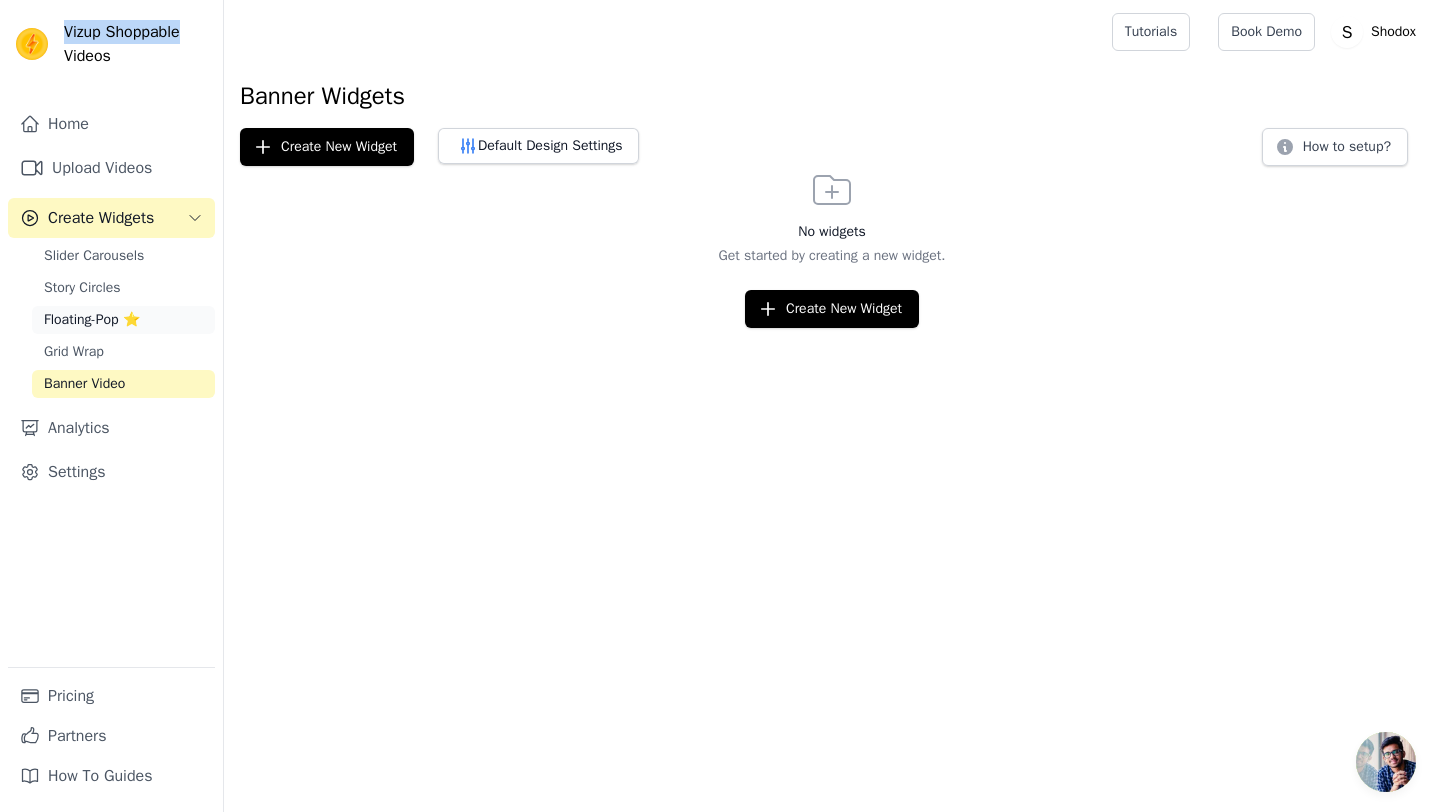 click on "Floating-Pop ⭐" at bounding box center [92, 320] 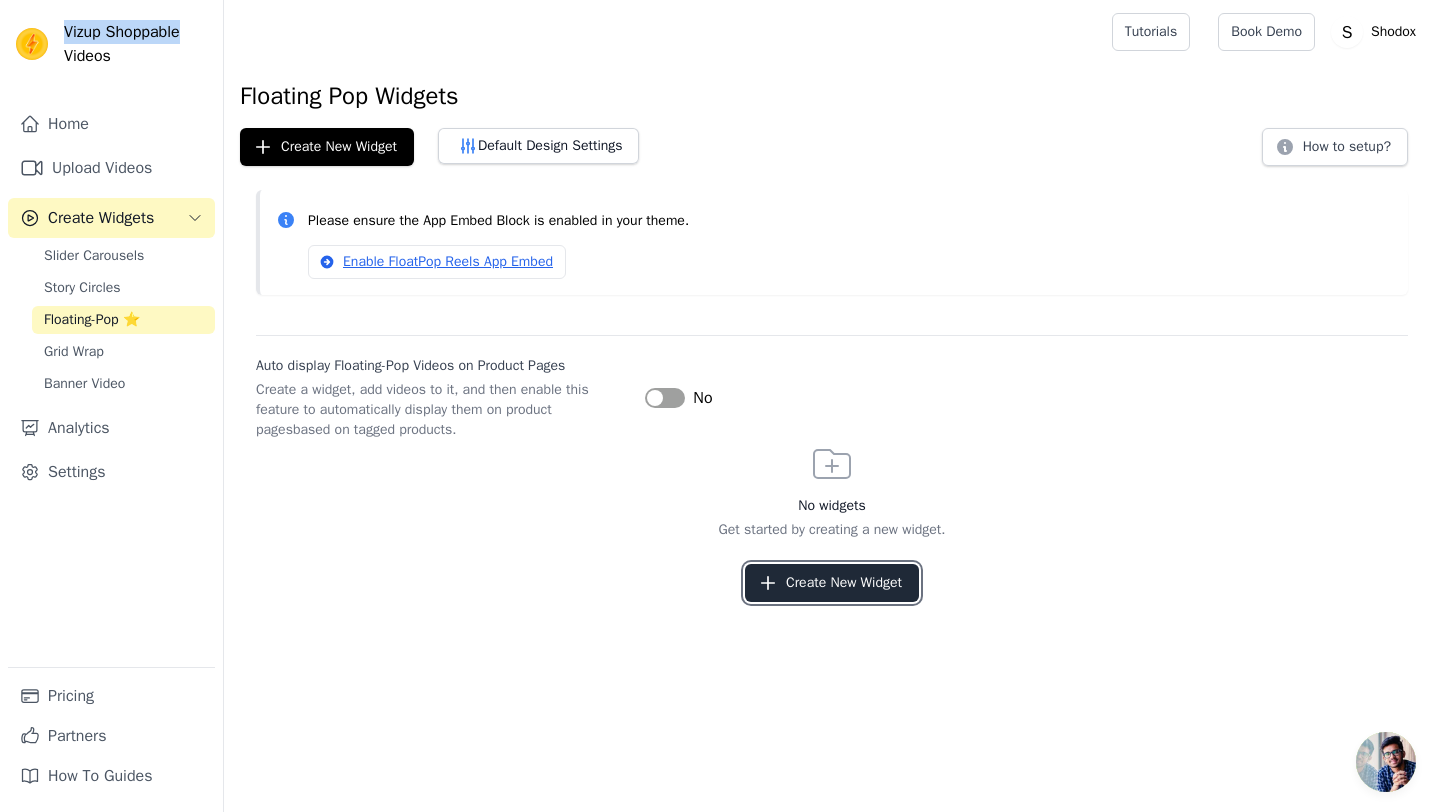 click on "Create New Widget" at bounding box center [832, 583] 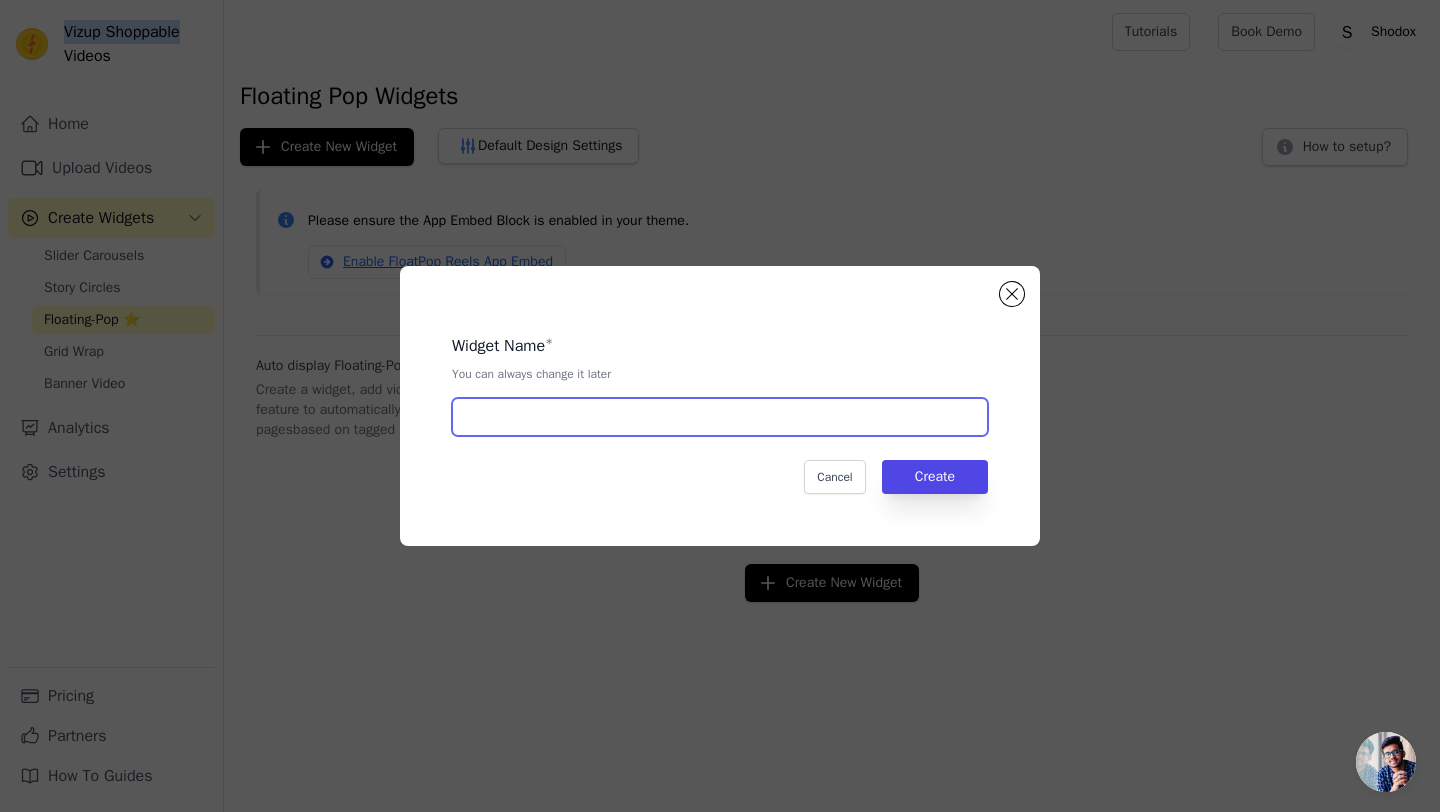click at bounding box center (720, 417) 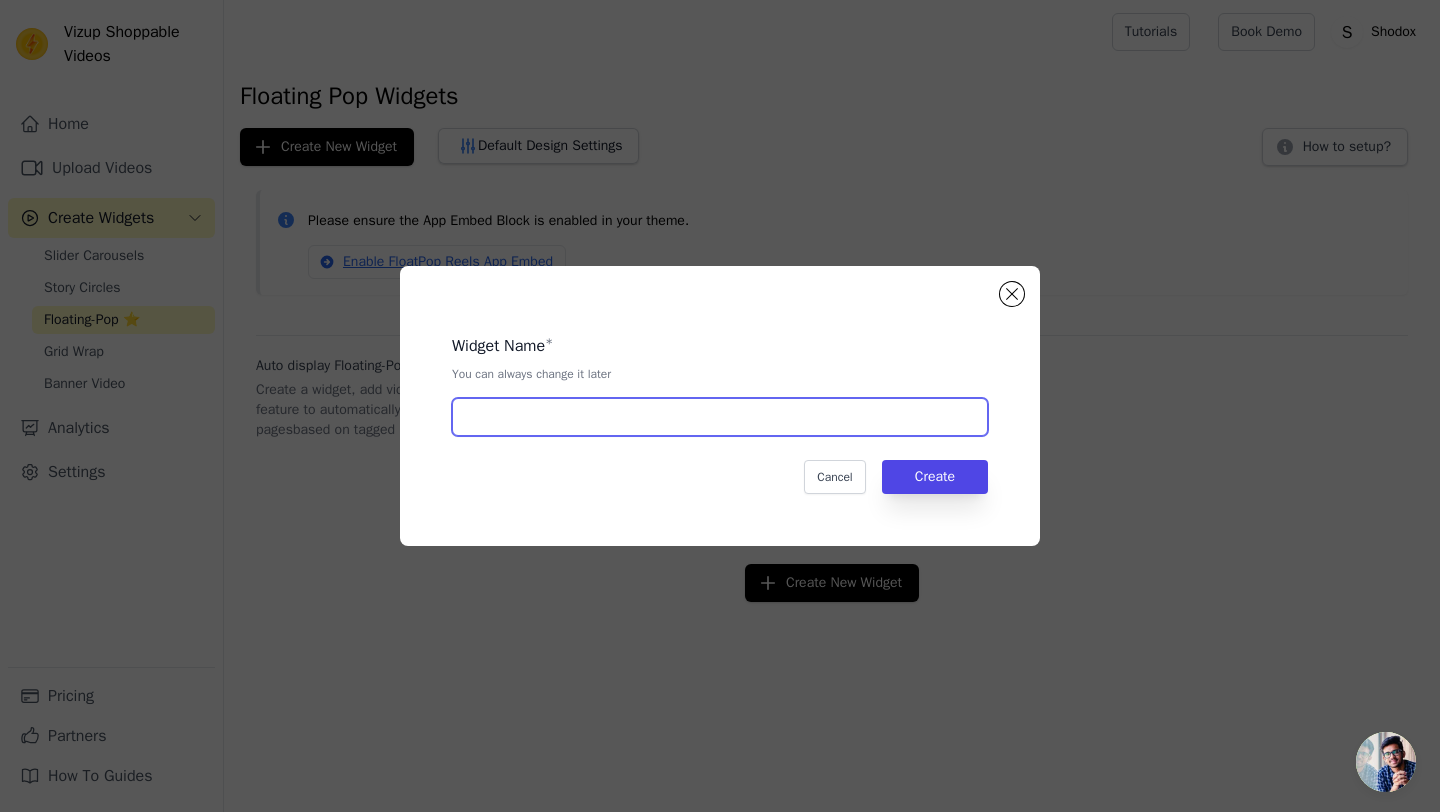 type on "shop n watch" 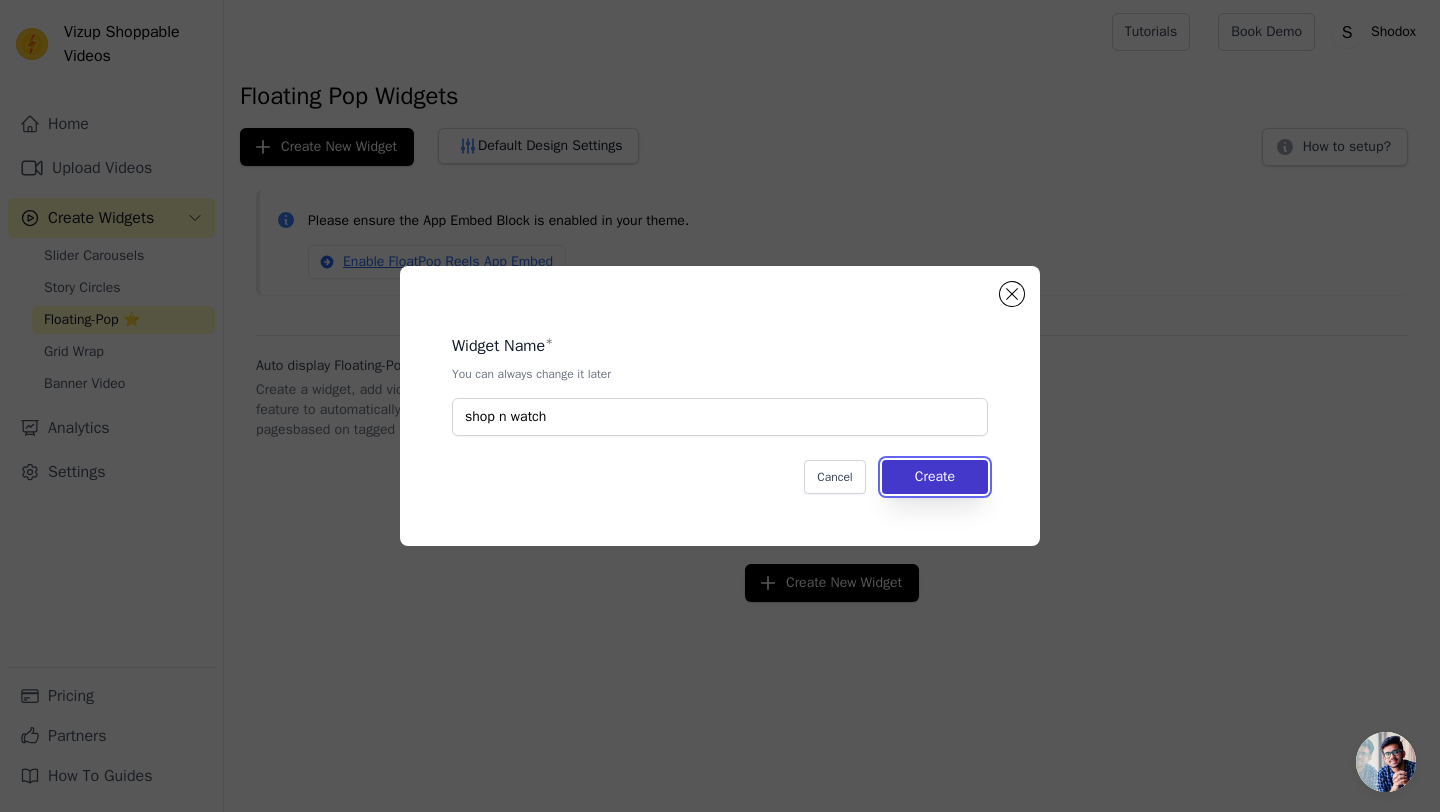 click on "Create" at bounding box center [935, 477] 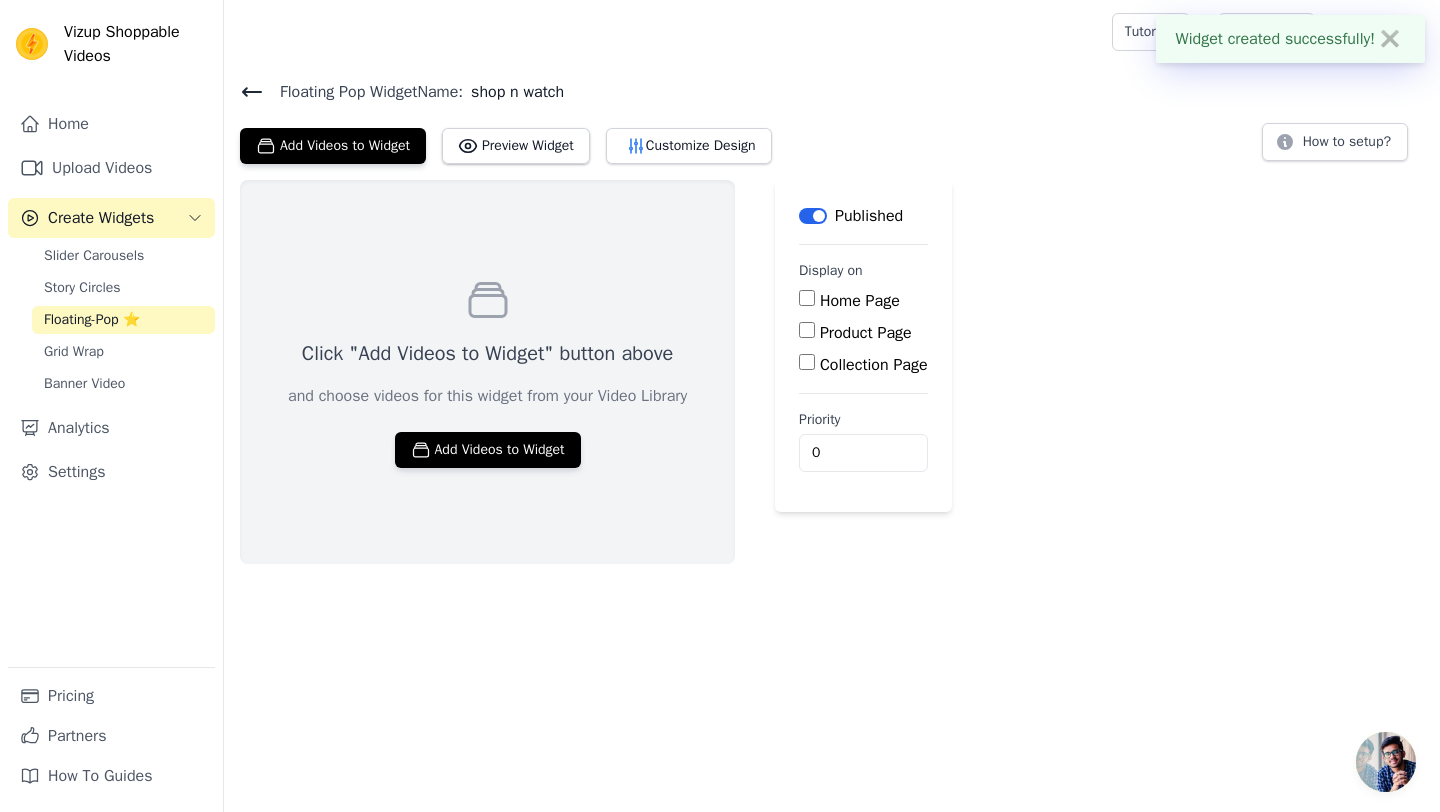 click on "Home Page" at bounding box center [807, 298] 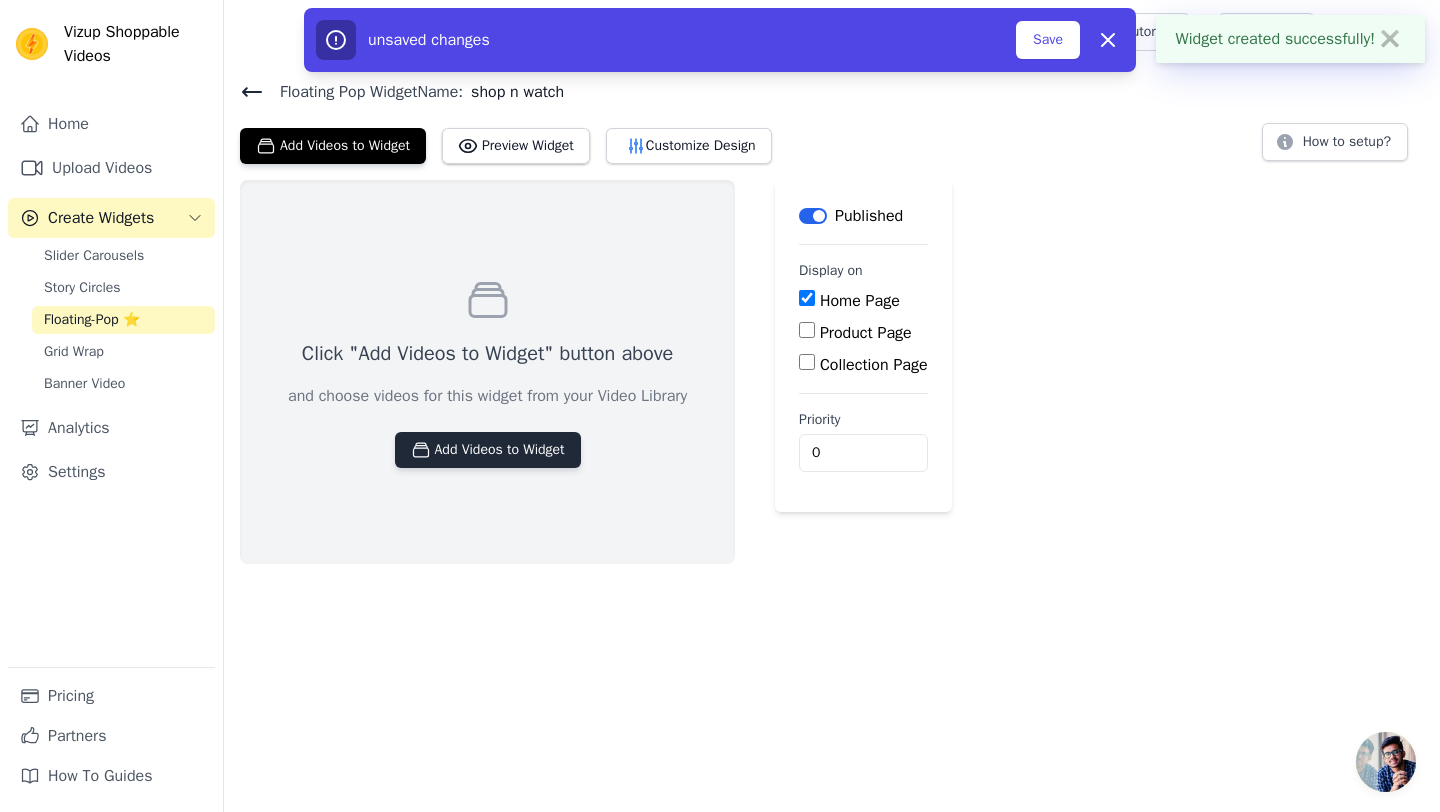 click on "Add Videos to Widget" at bounding box center (488, 450) 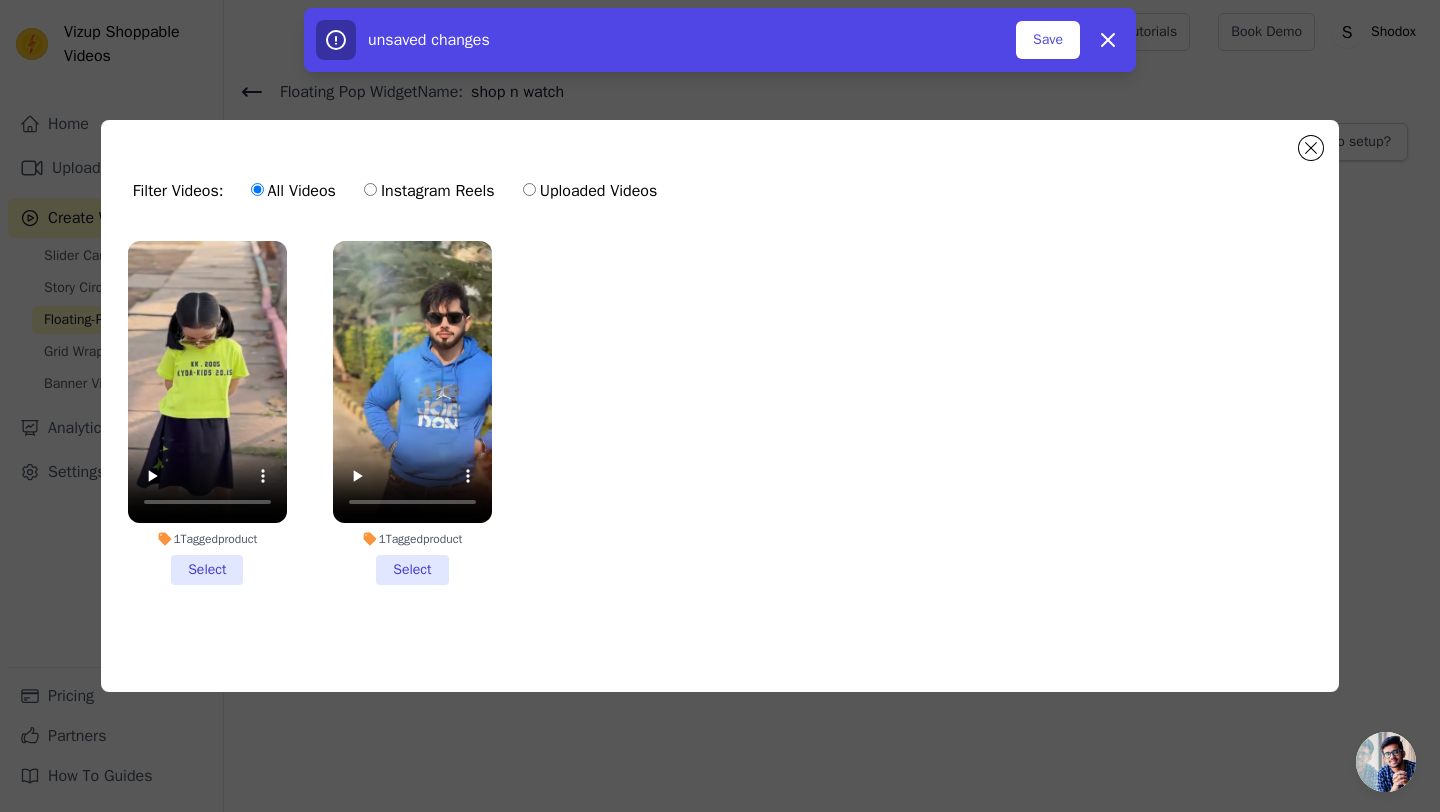 click on "1  Tagged  product     Select" at bounding box center [207, 413] 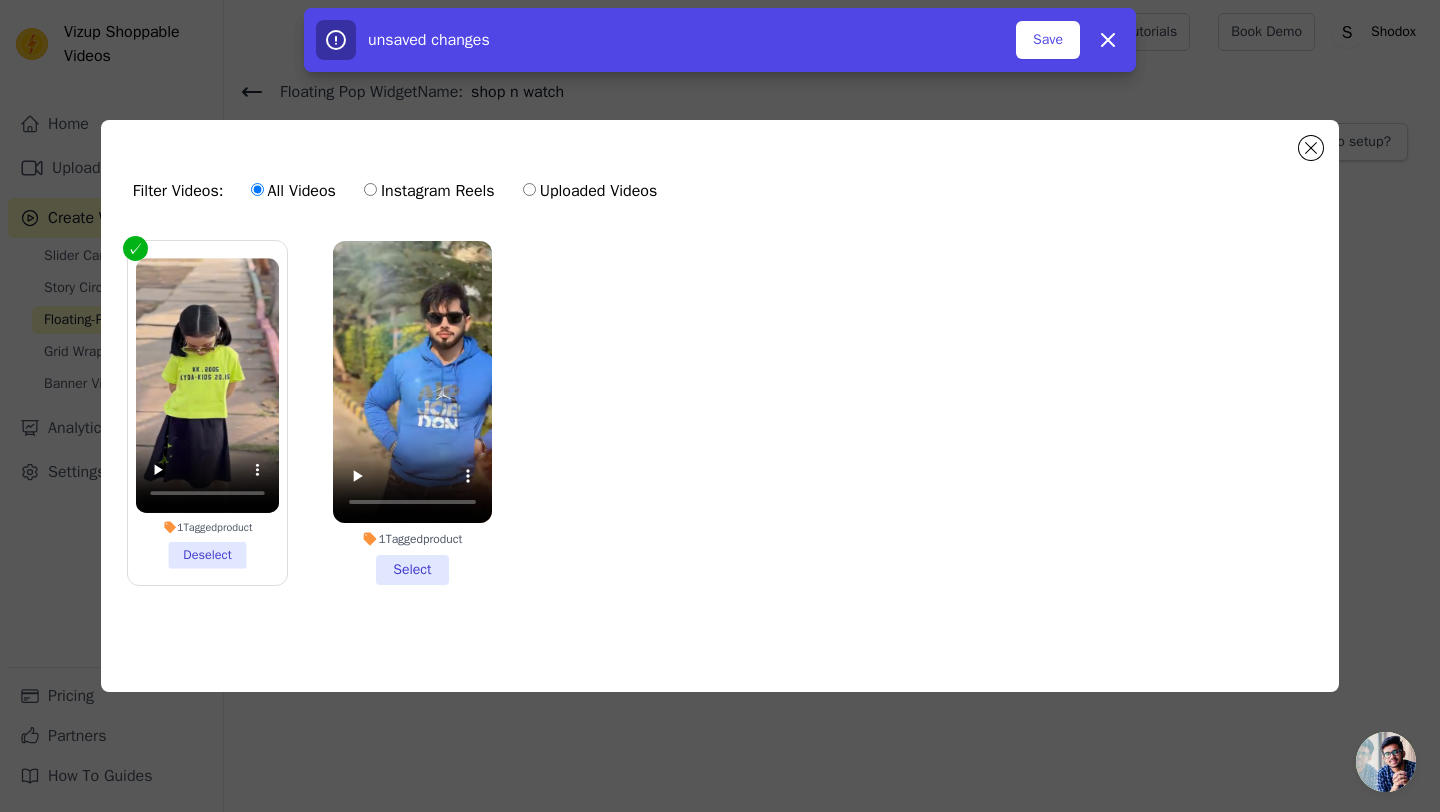 click on "1  Tagged  product     Select" at bounding box center (412, 413) 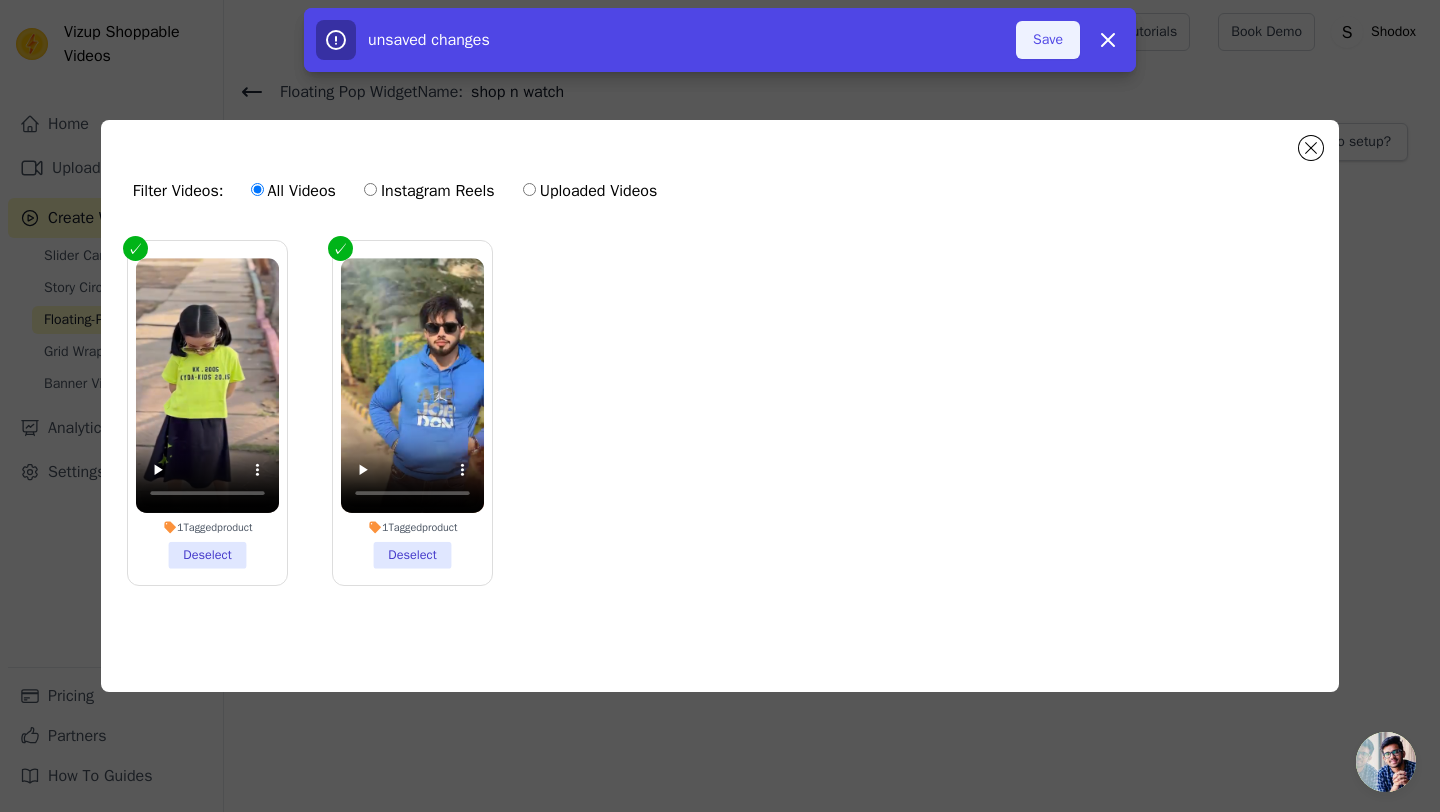 click on "Save" at bounding box center [1048, 40] 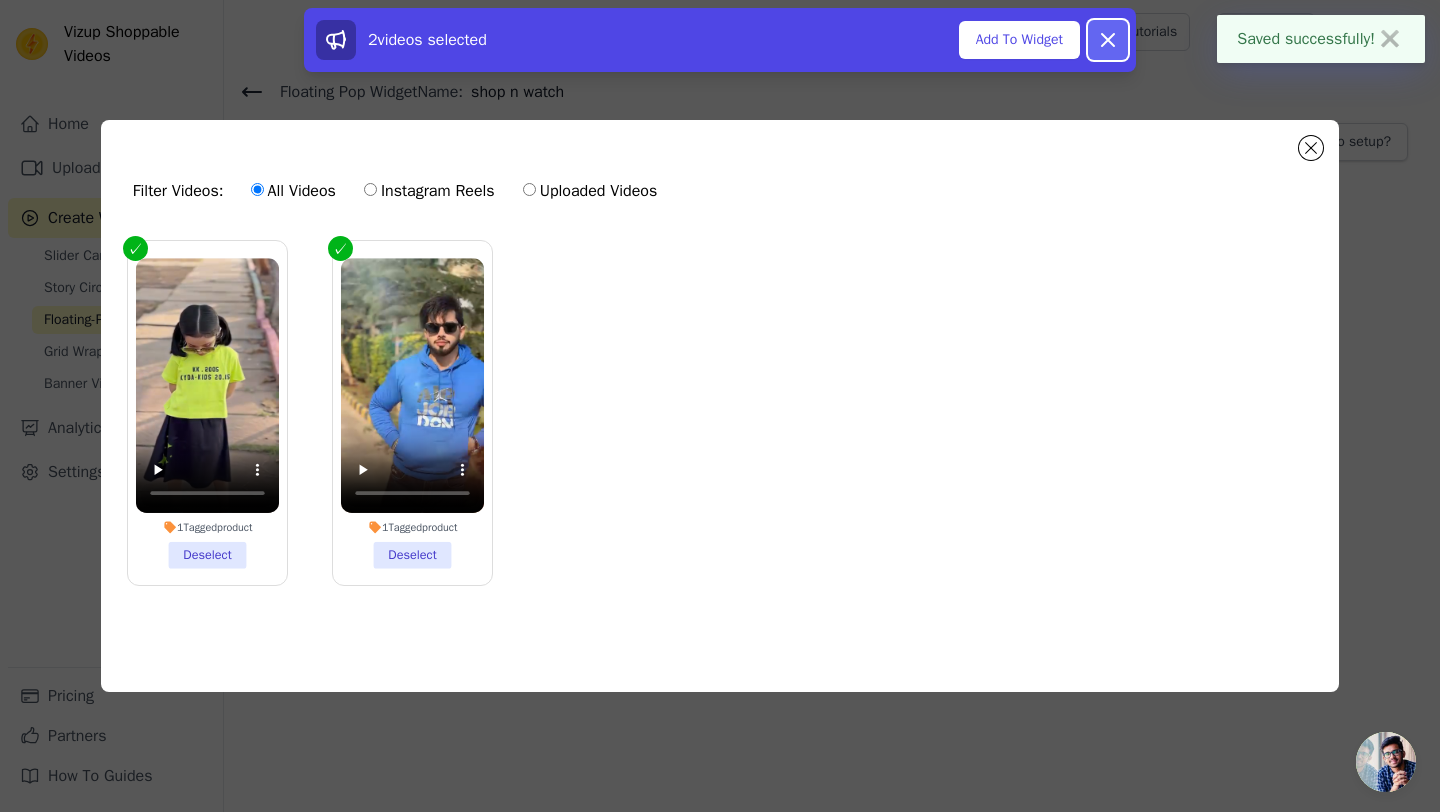 click 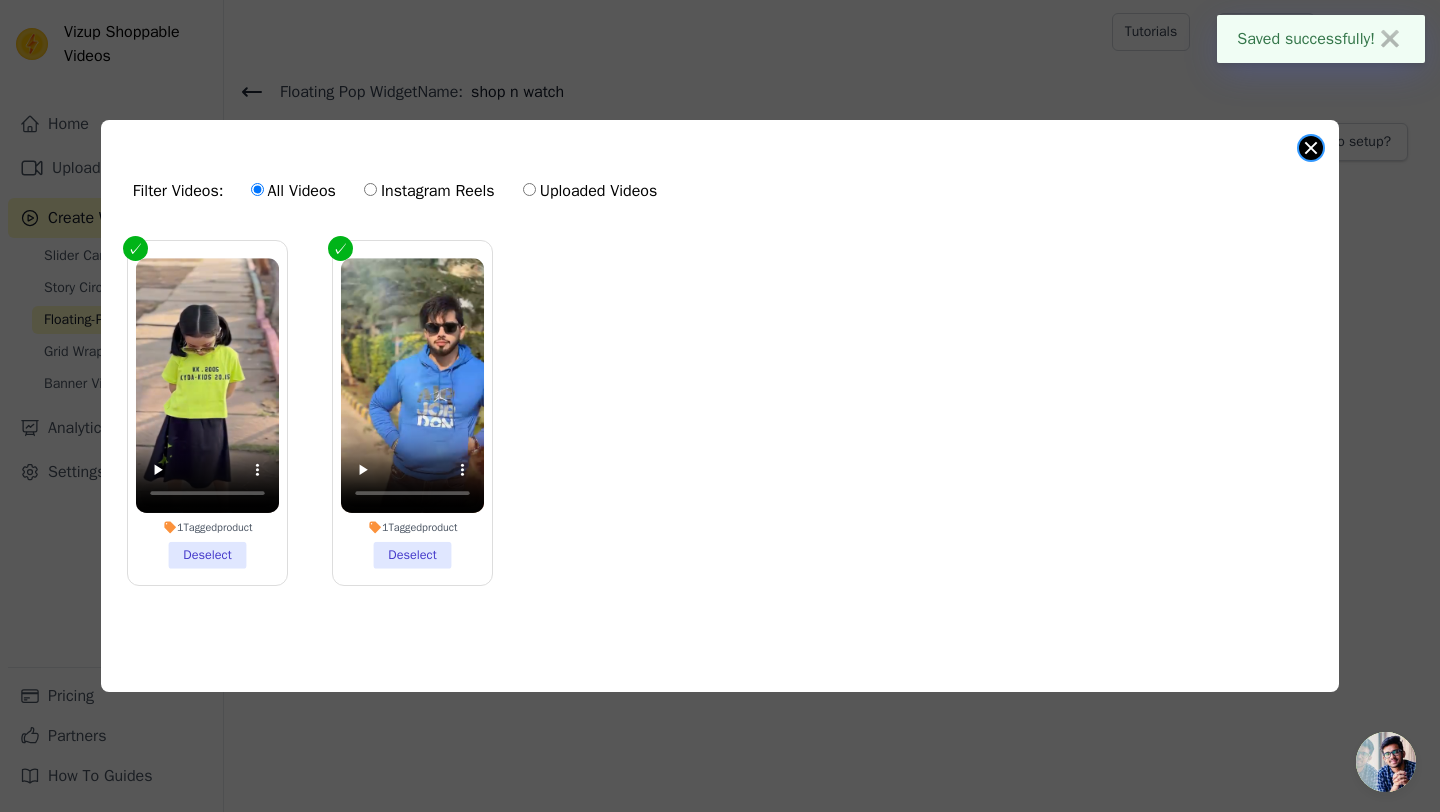 click at bounding box center (1311, 148) 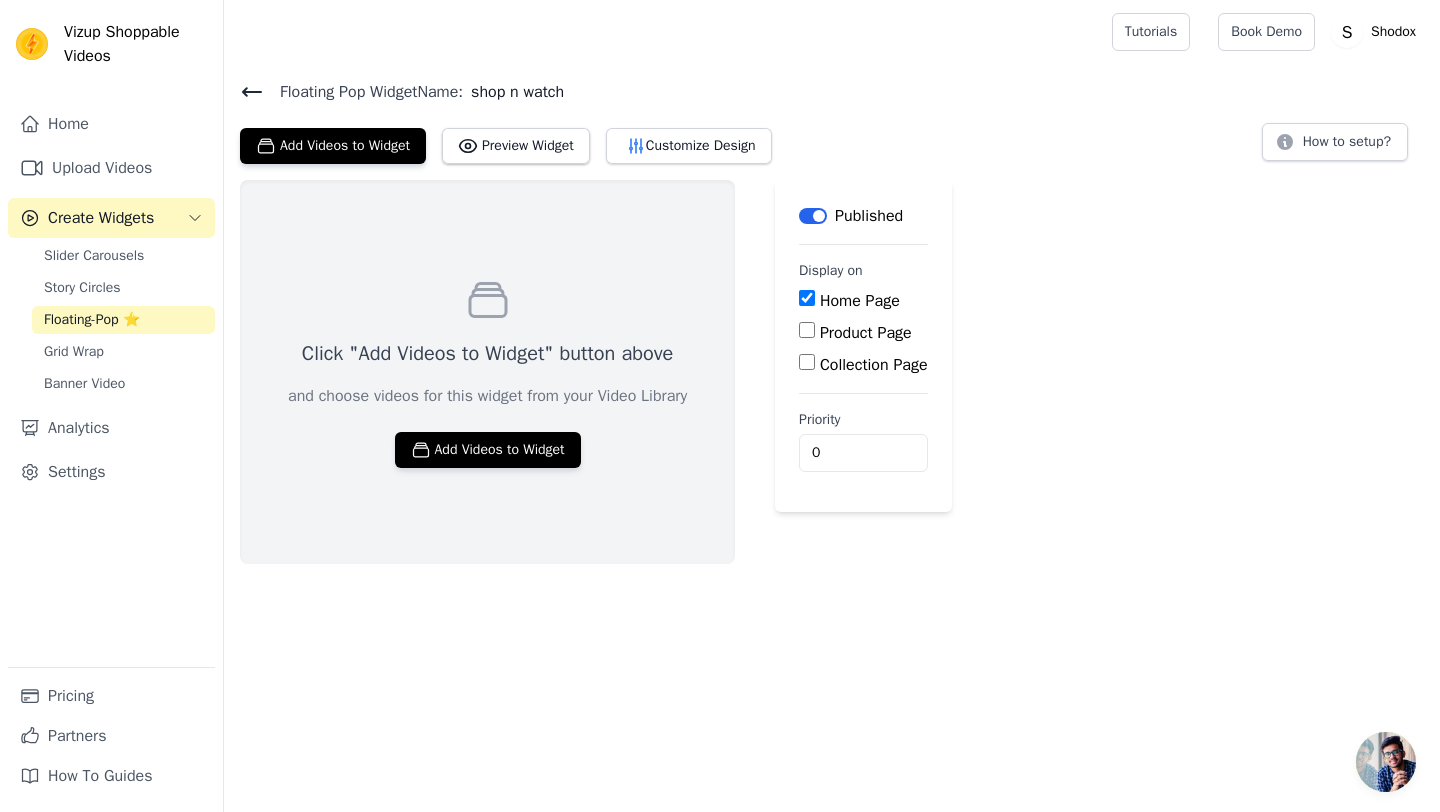 click on "Click "Add Videos to Widget" button above   and choose videos for this widget from your Video Library
Add Videos to Widget   Label     Published     Display on     Home Page     Product Page       Collection Page       Priority   0" at bounding box center (832, 372) 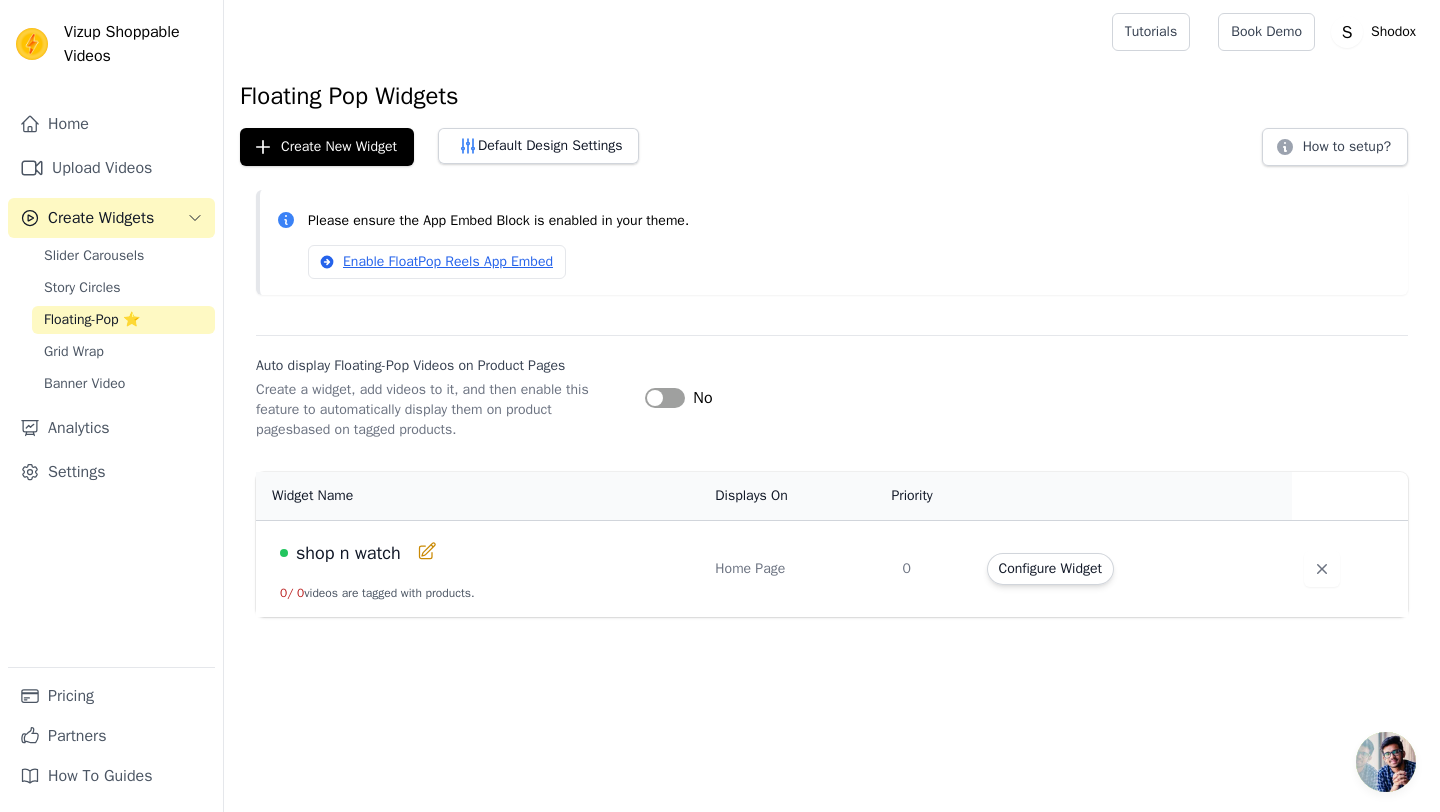 click on "Label" at bounding box center [665, 398] 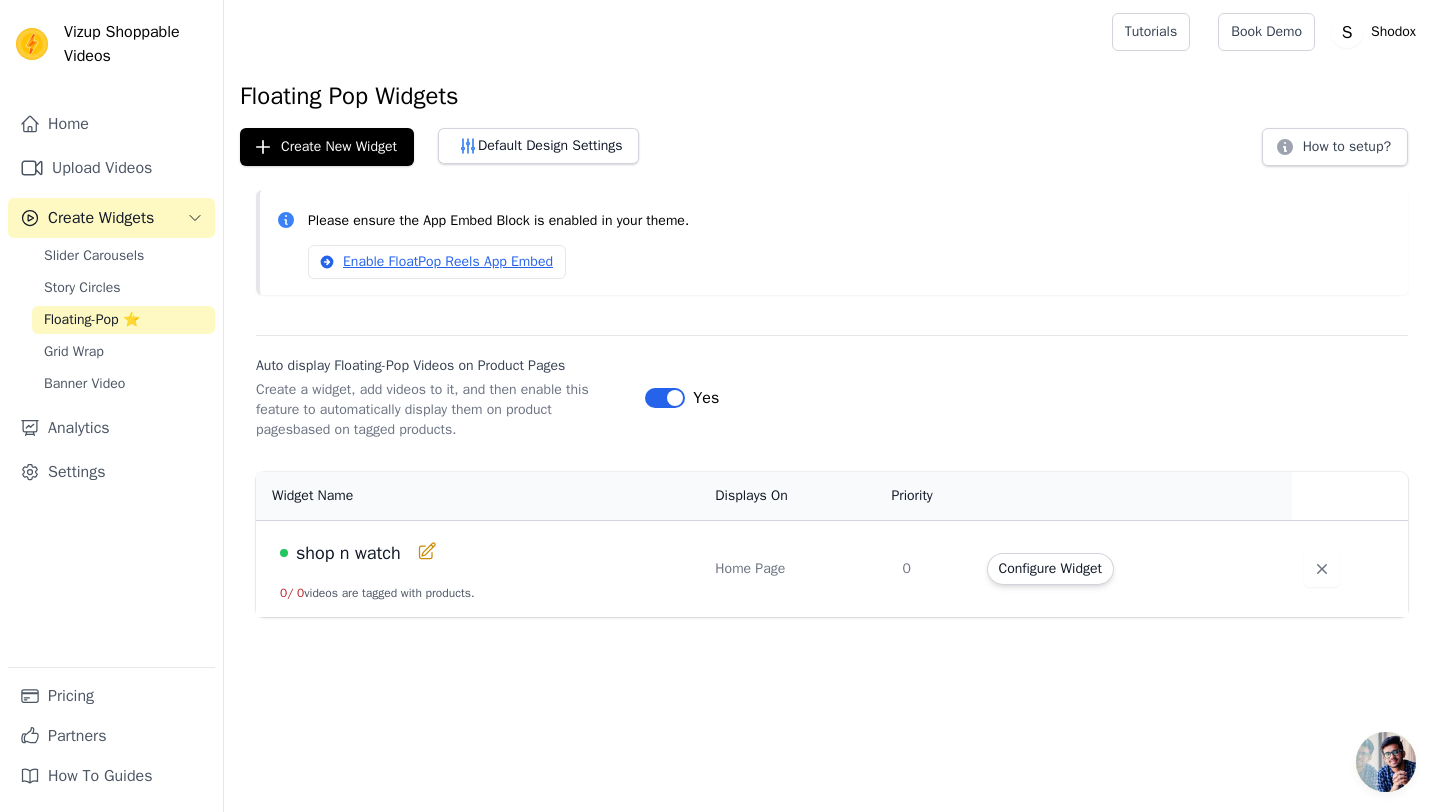 click on "shop n watch     0  /   0  videos are tagged with products." at bounding box center [479, 568] 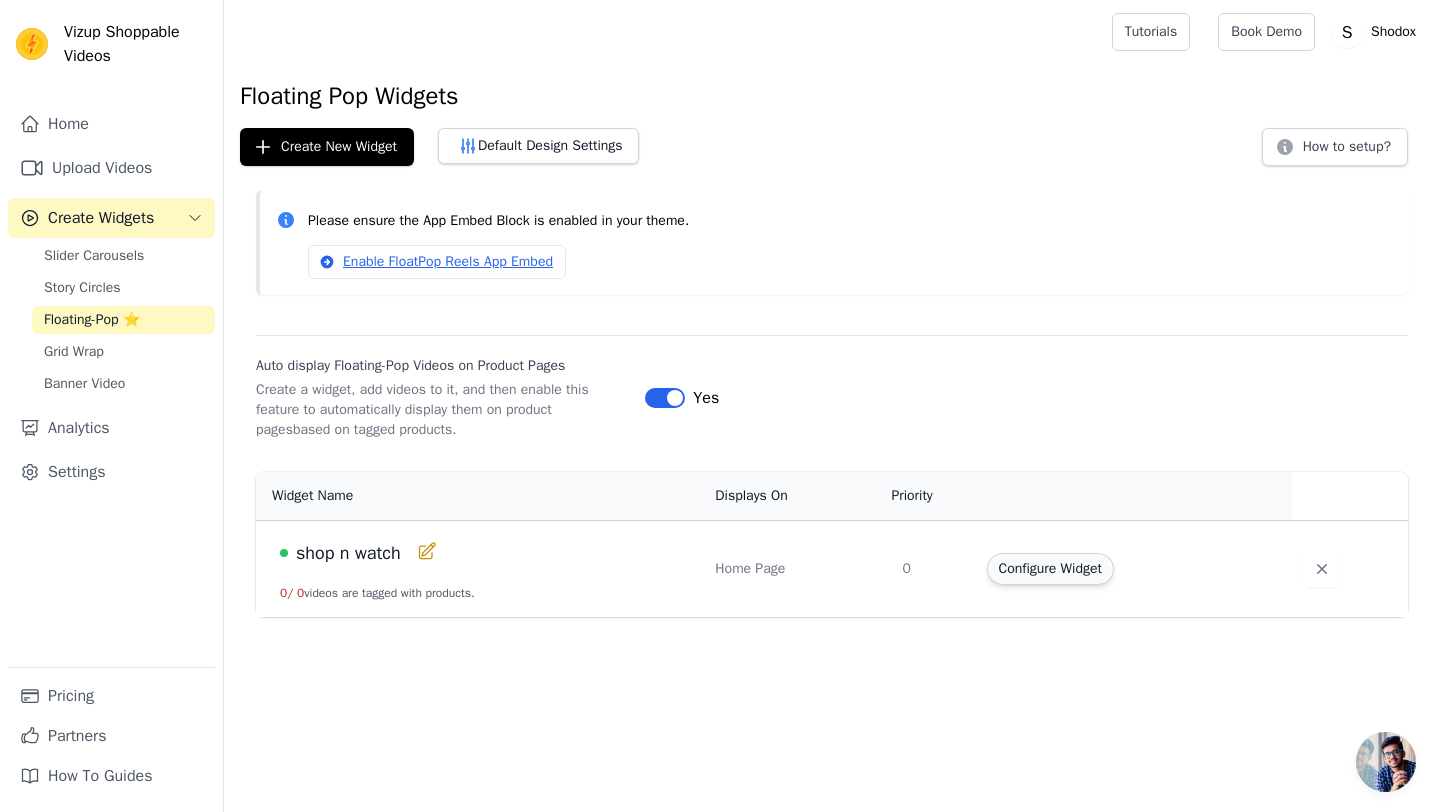 click on "Configure Widget" at bounding box center (1050, 569) 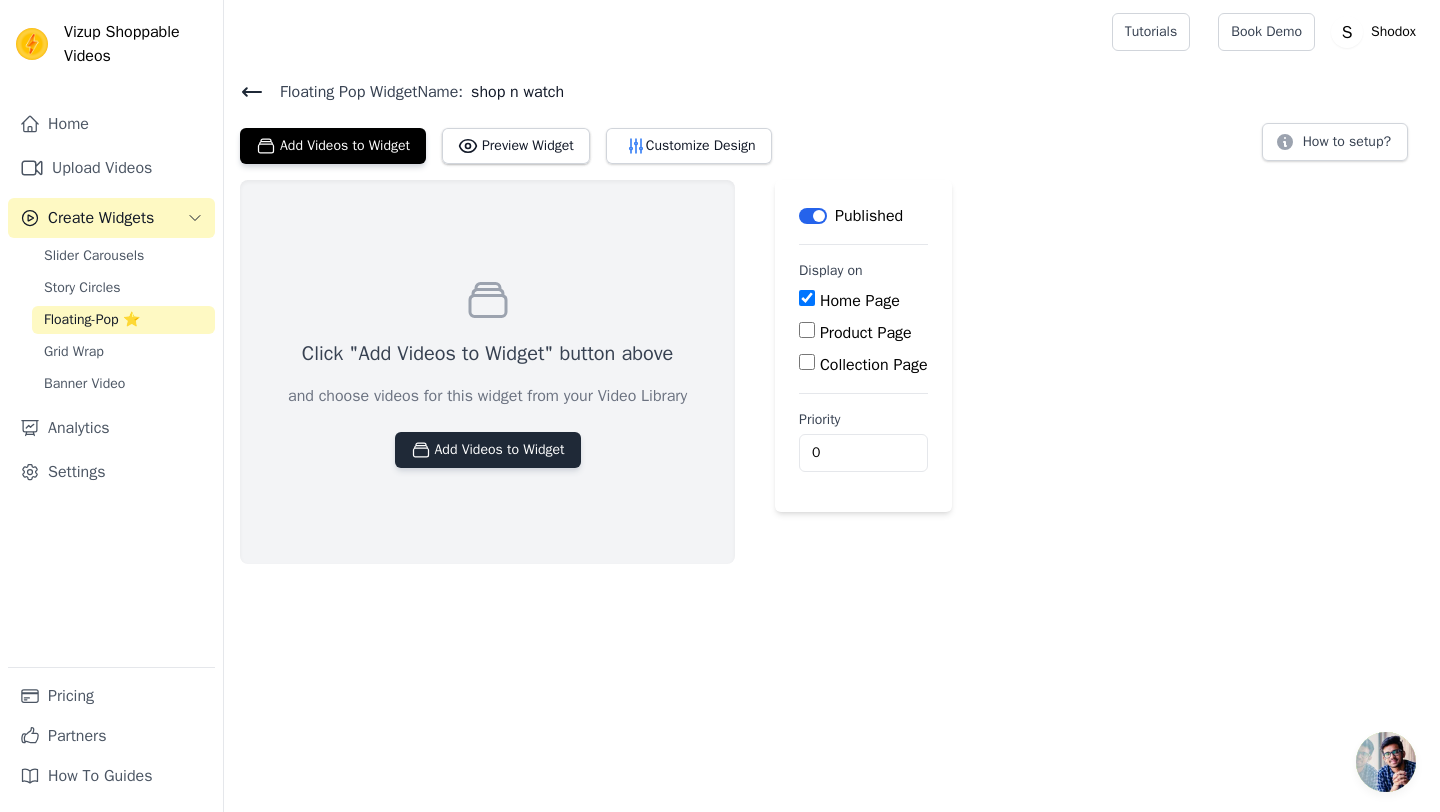 click on "Add Videos to Widget" at bounding box center [488, 450] 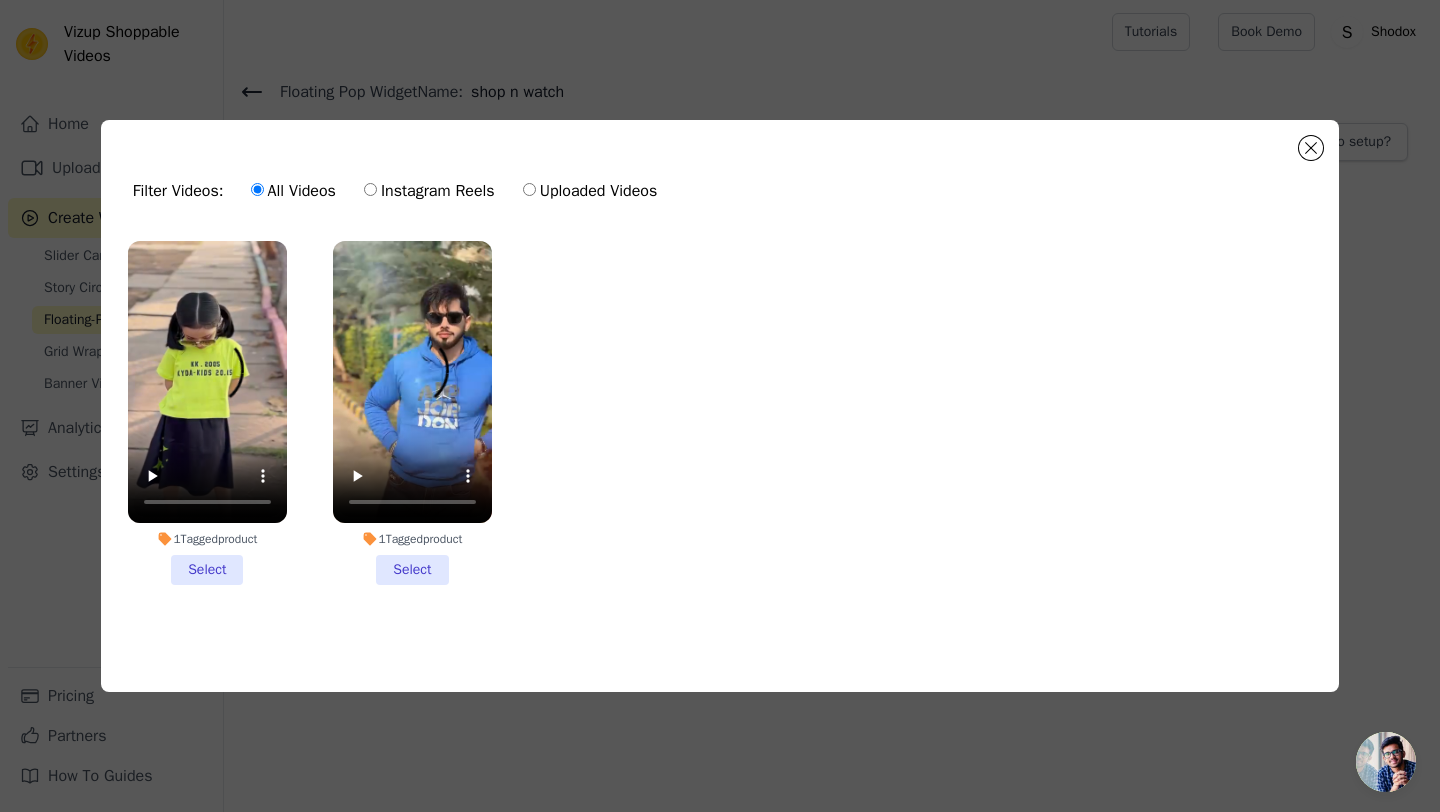 click on "1  Tagged  product     Select" at bounding box center (207, 413) 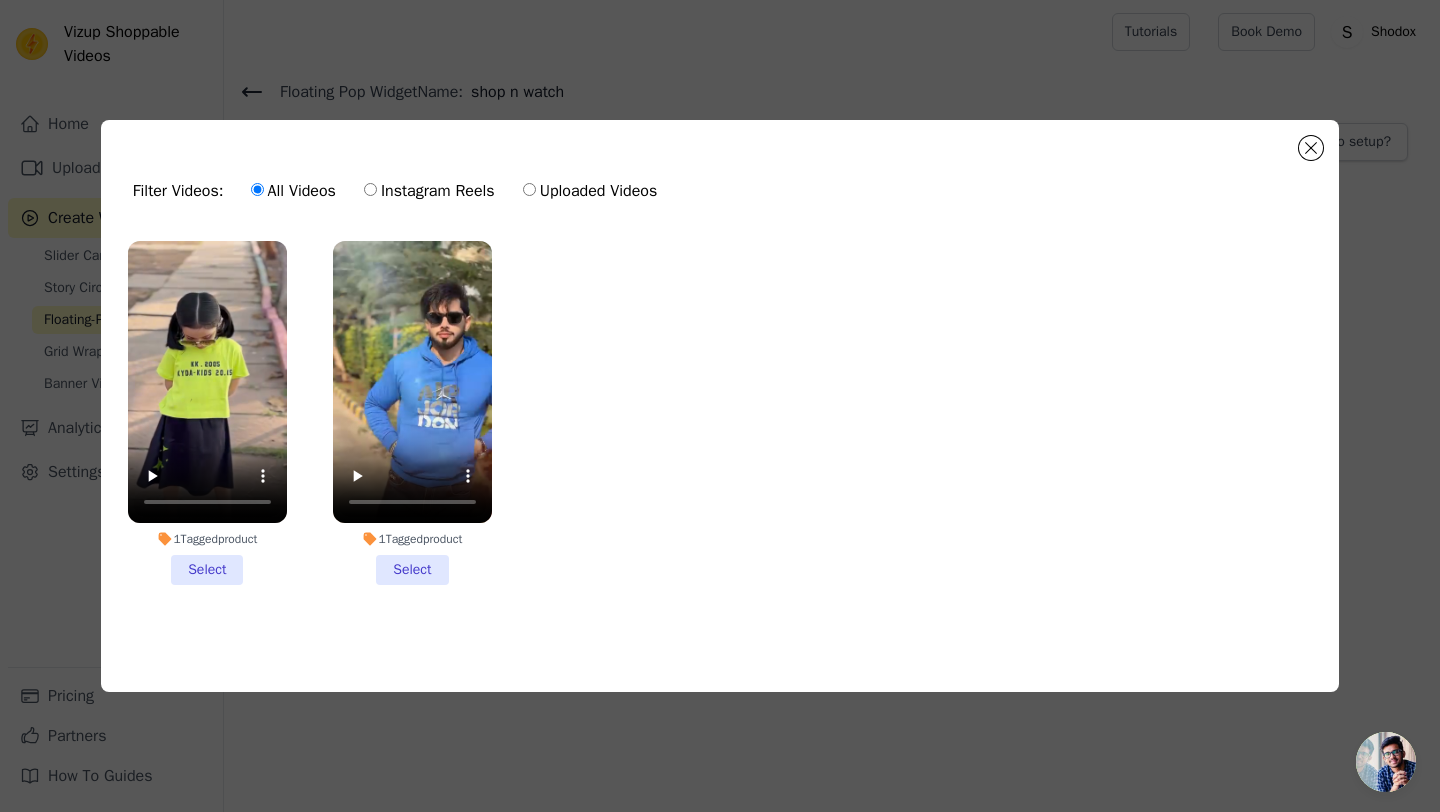 click on "1  Tagged  product     Select" at bounding box center [0, 0] 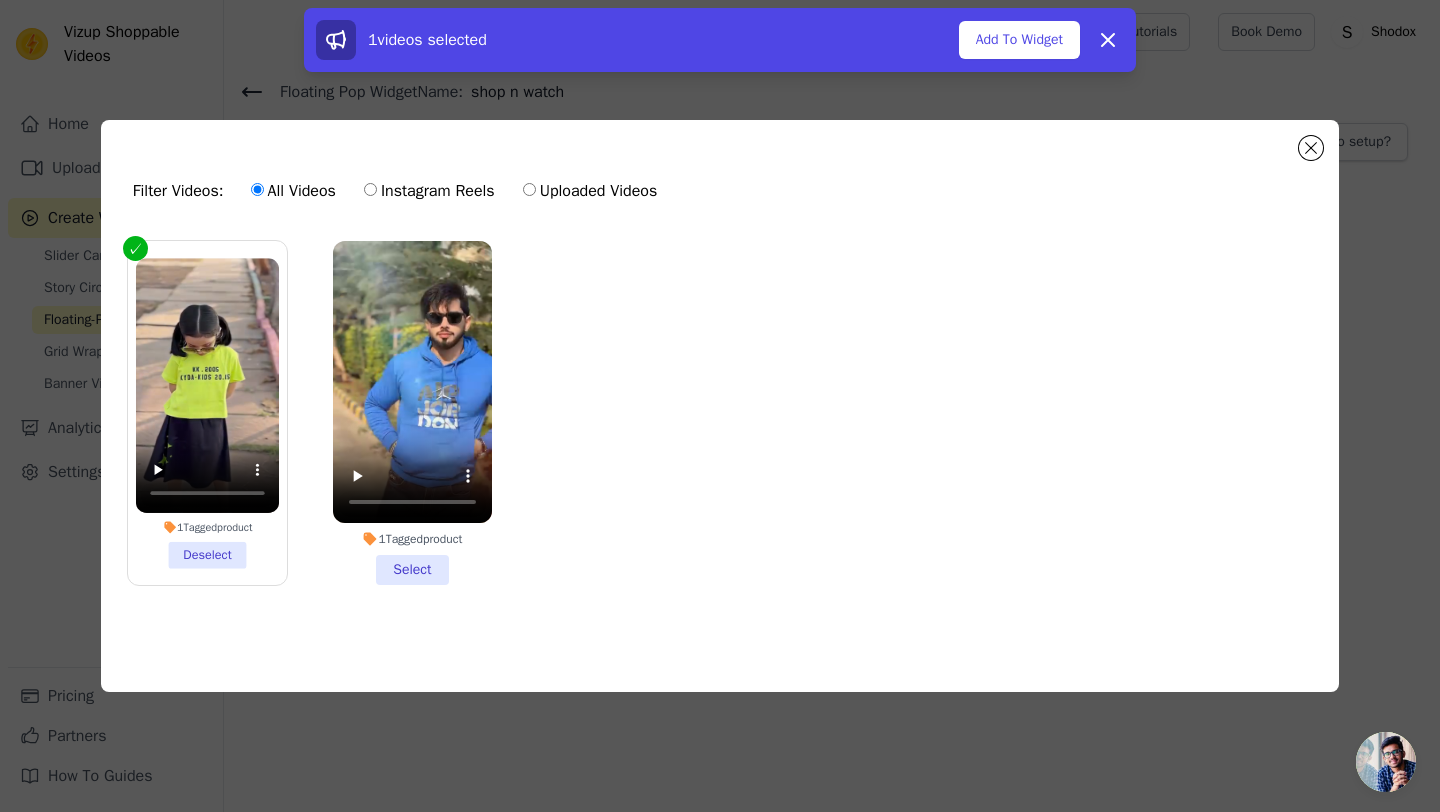click on "1  Tagged  product     Select" at bounding box center (412, 413) 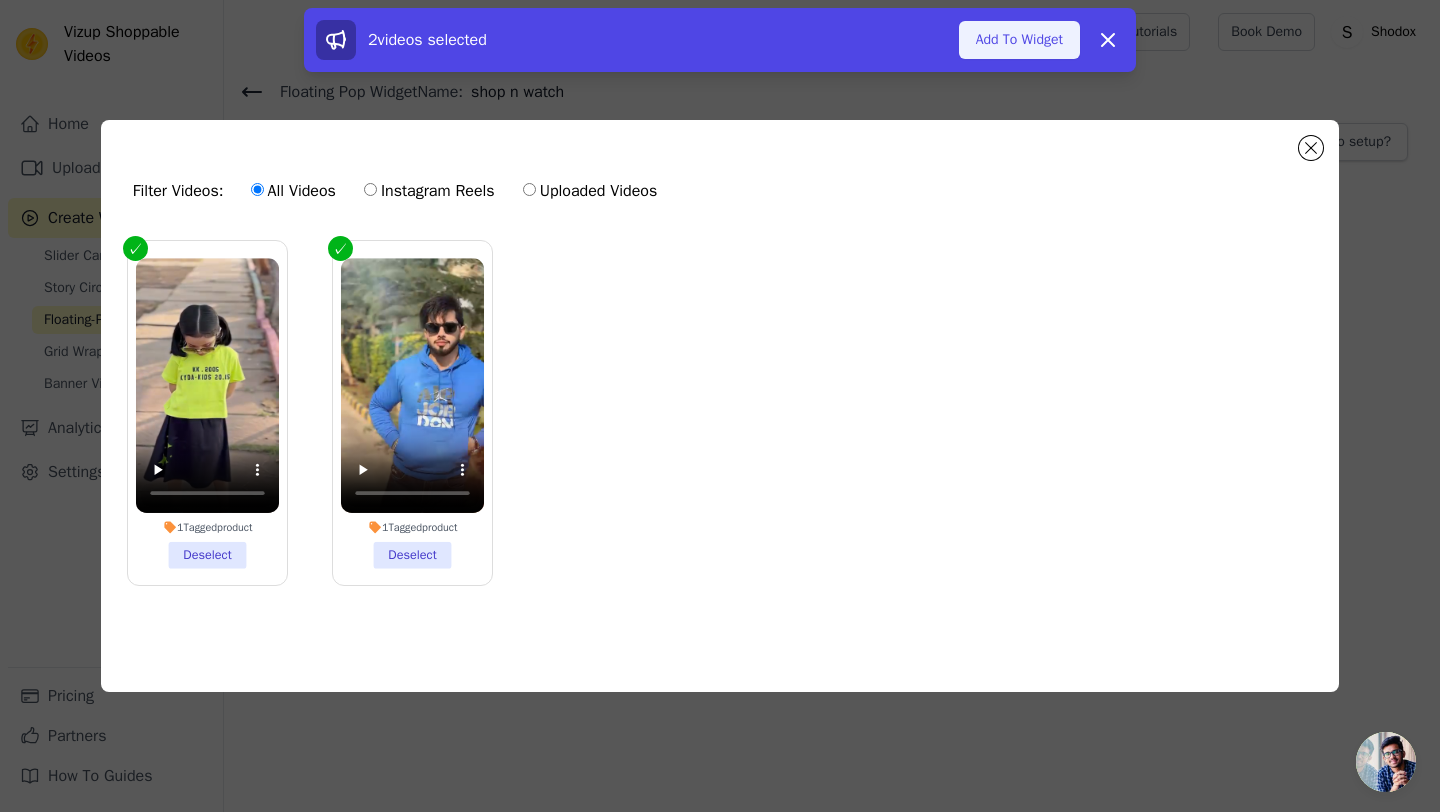 click on "Add To Widget" at bounding box center (1019, 40) 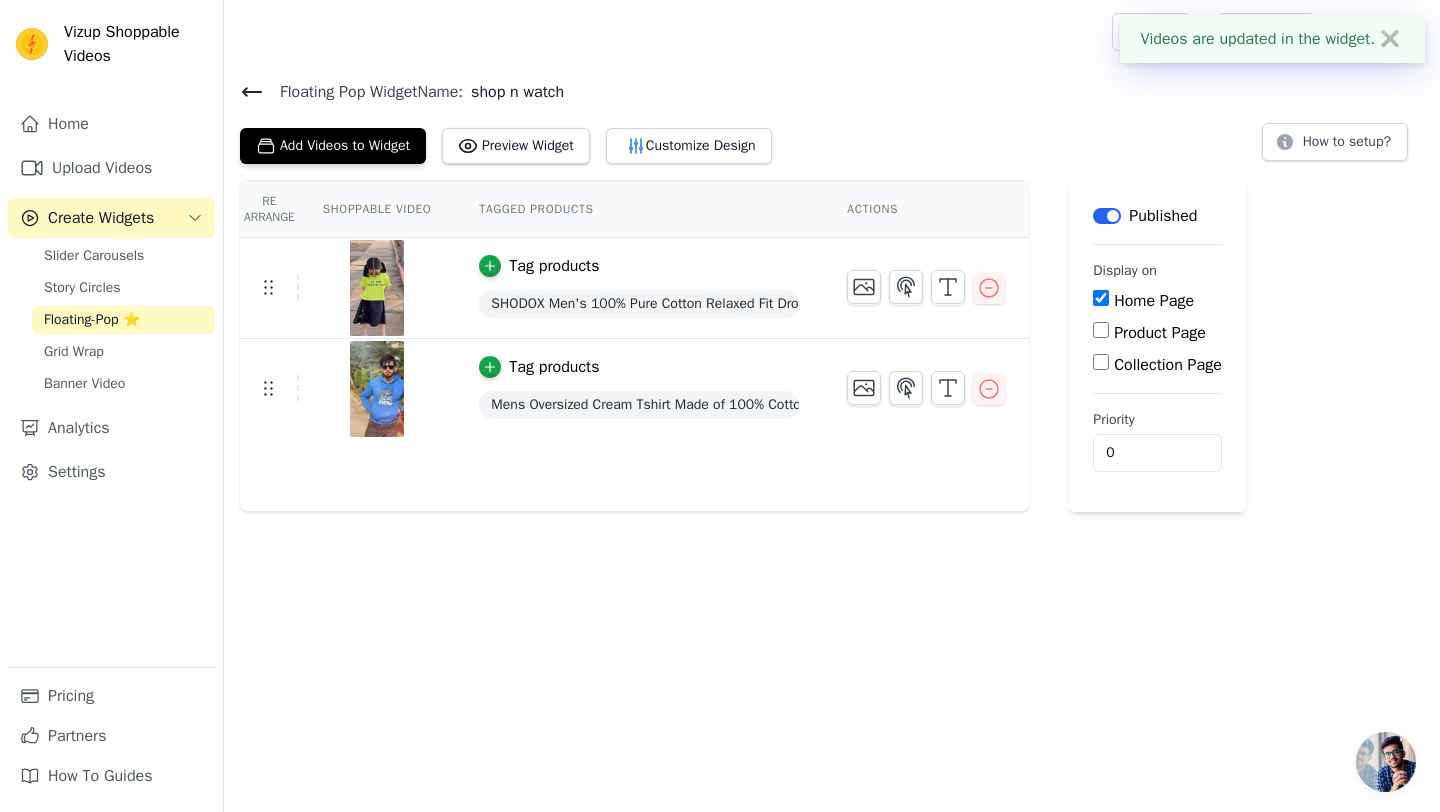 click on "Videos are updated in the widget. ✖
Vizup Shoppable Videos
Home
Upload Videos       Create Widgets     Slider Carousels   Story Circles   Floating-Pop ⭐   Grid Wrap   Banner Video
Analytics
Settings
Pricing
Partners
How To Guides   Open sidebar" at bounding box center [720, 256] 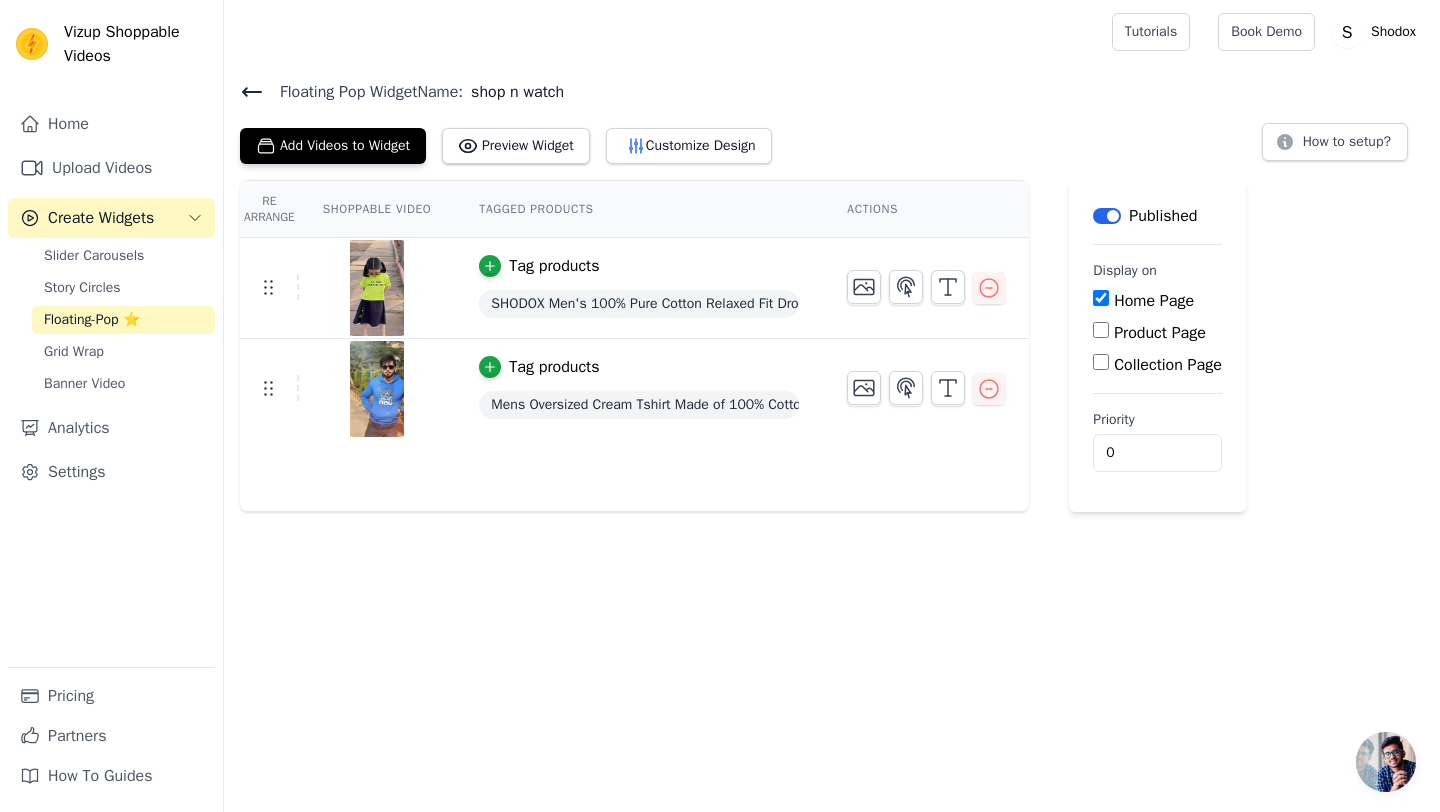 click on "Vizup Shoppable Videos
Home
Upload Videos       Create Widgets     Slider Carousels   Story Circles   Floating-Pop ⭐   Grid Wrap   Banner Video
Analytics
Settings
Pricing
Partners
How To Guides   Open sidebar       Tutorials     Book Demo   Open user menu" at bounding box center [720, 256] 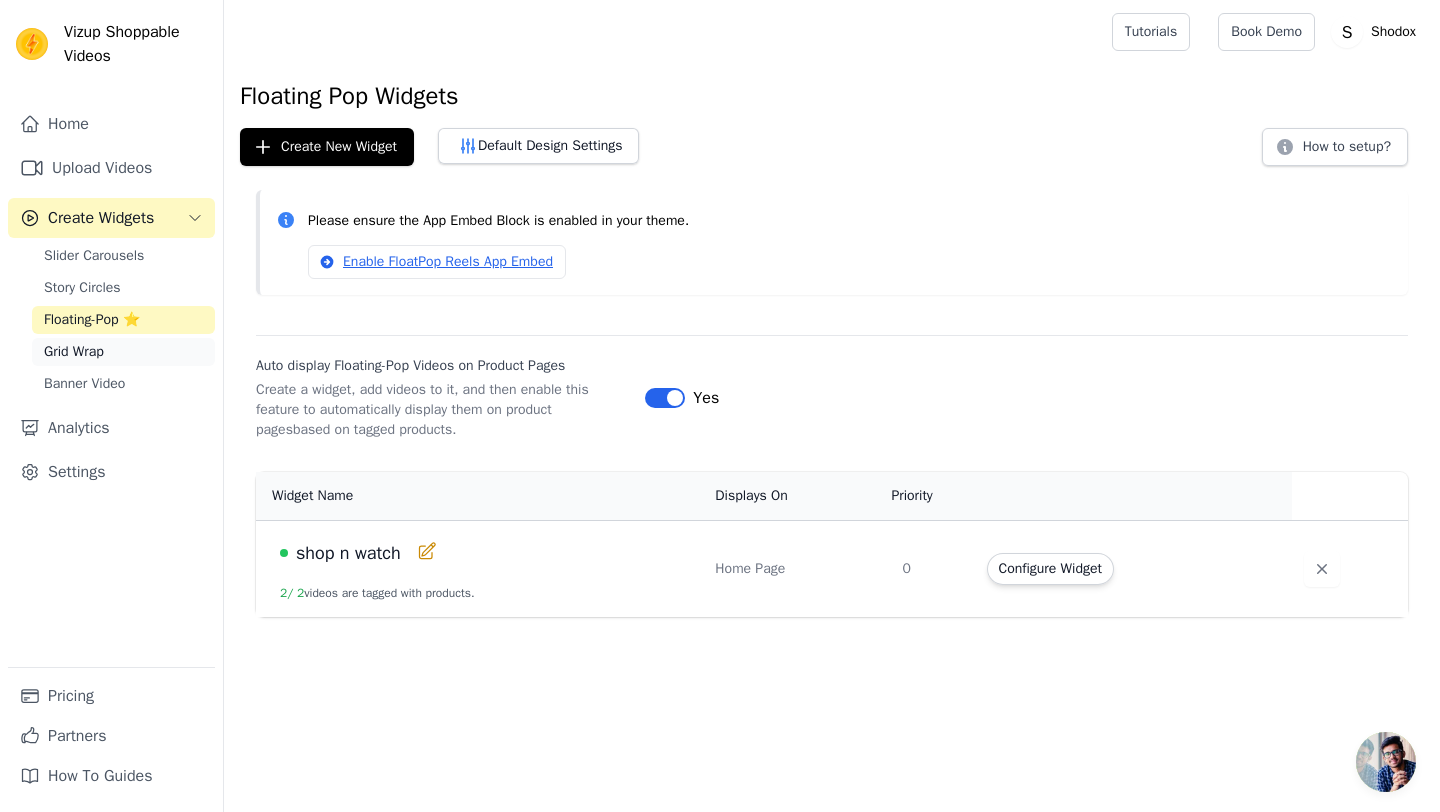 click on "Grid Wrap" at bounding box center [74, 352] 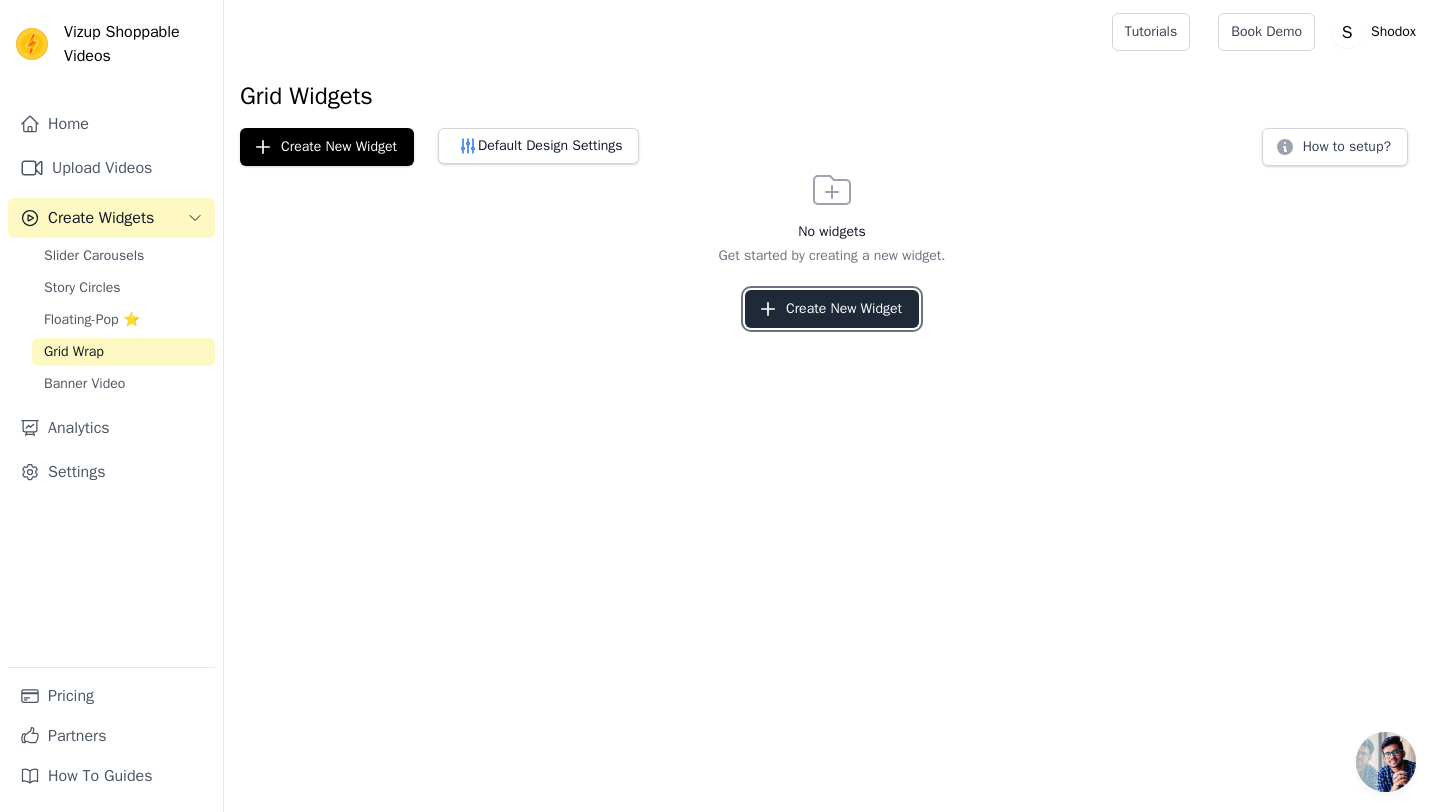 click on "Create New Widget" at bounding box center (832, 309) 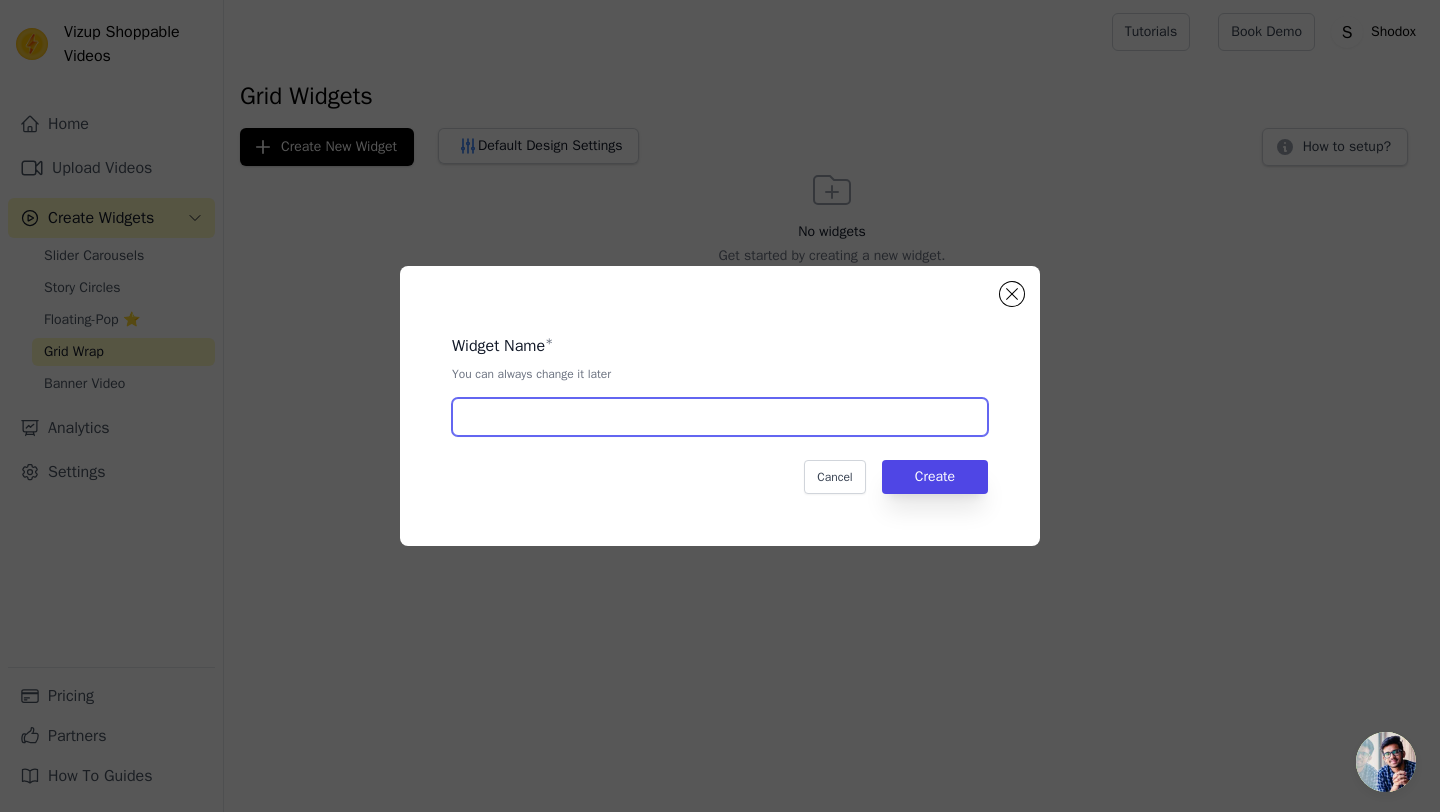 click at bounding box center (720, 417) 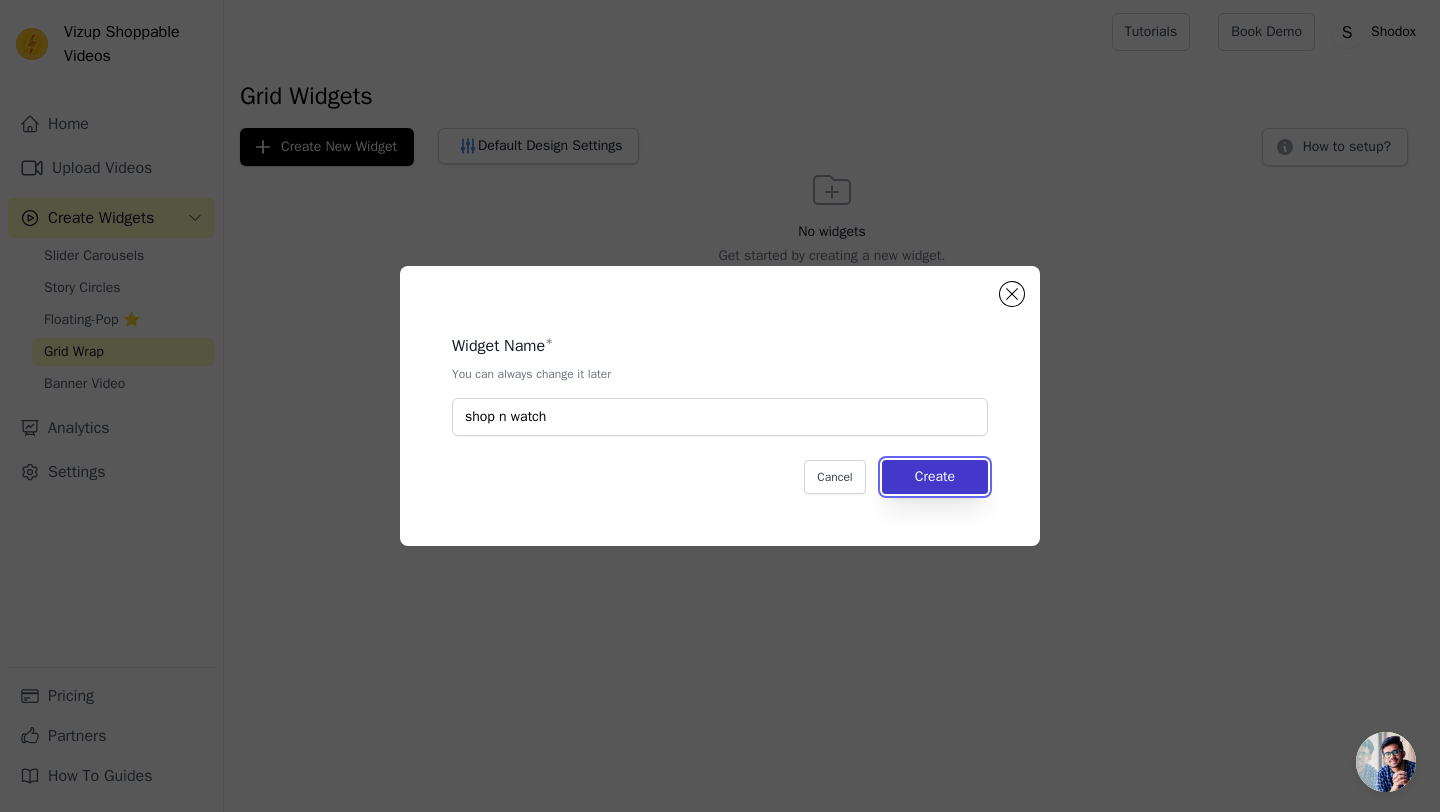 click on "Create" at bounding box center (935, 477) 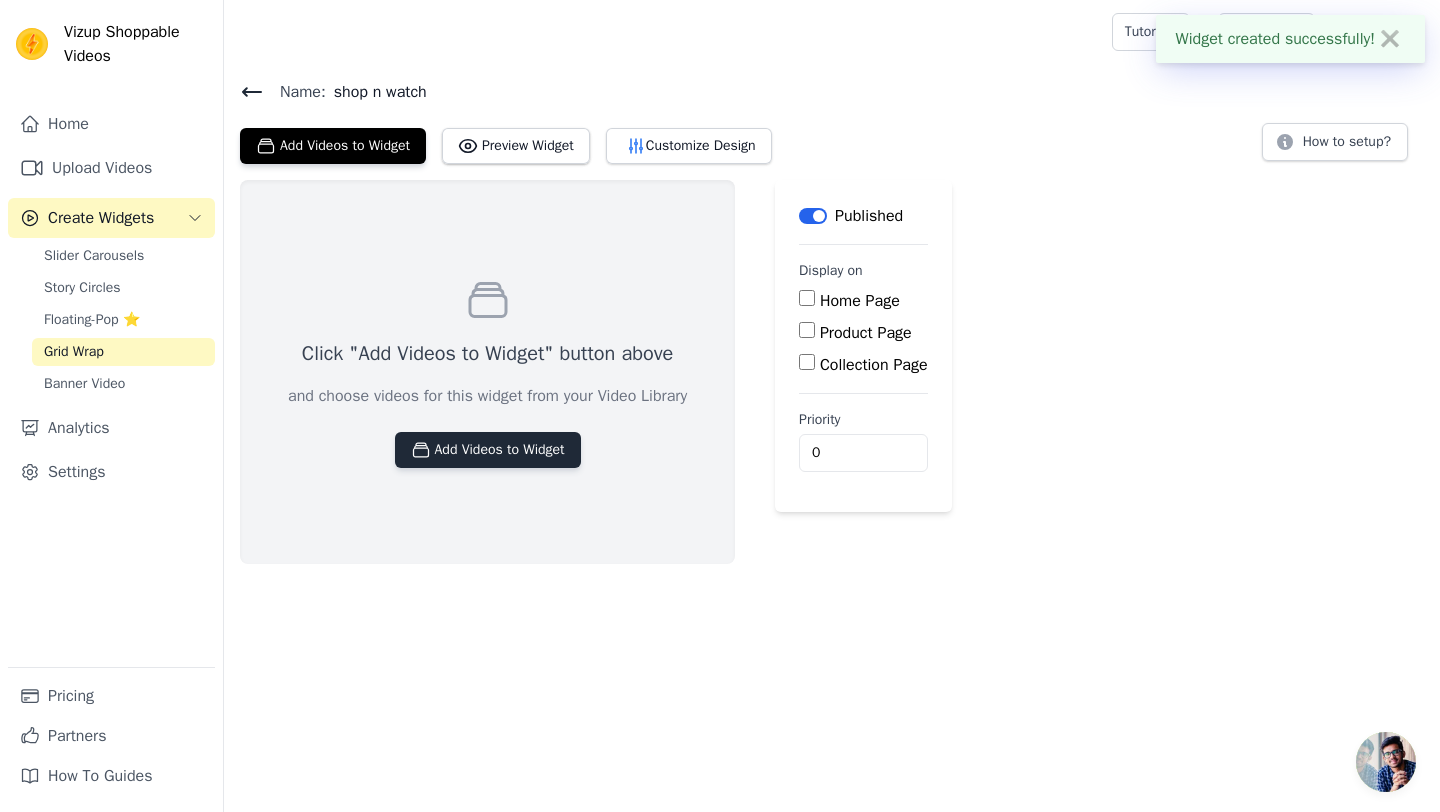 click on "Add Videos to Widget" at bounding box center [488, 450] 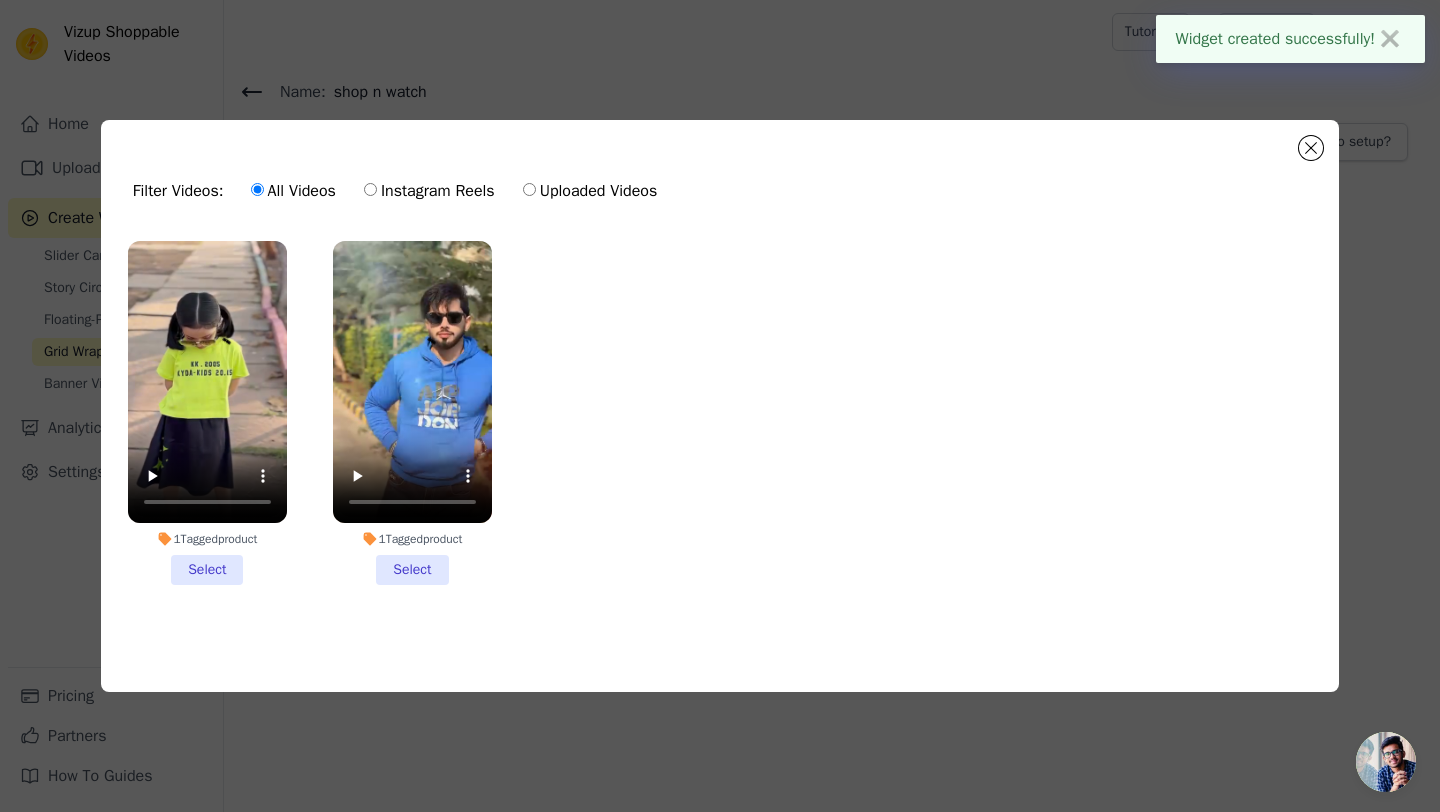 click on "1  Tagged  product     Select" at bounding box center (207, 413) 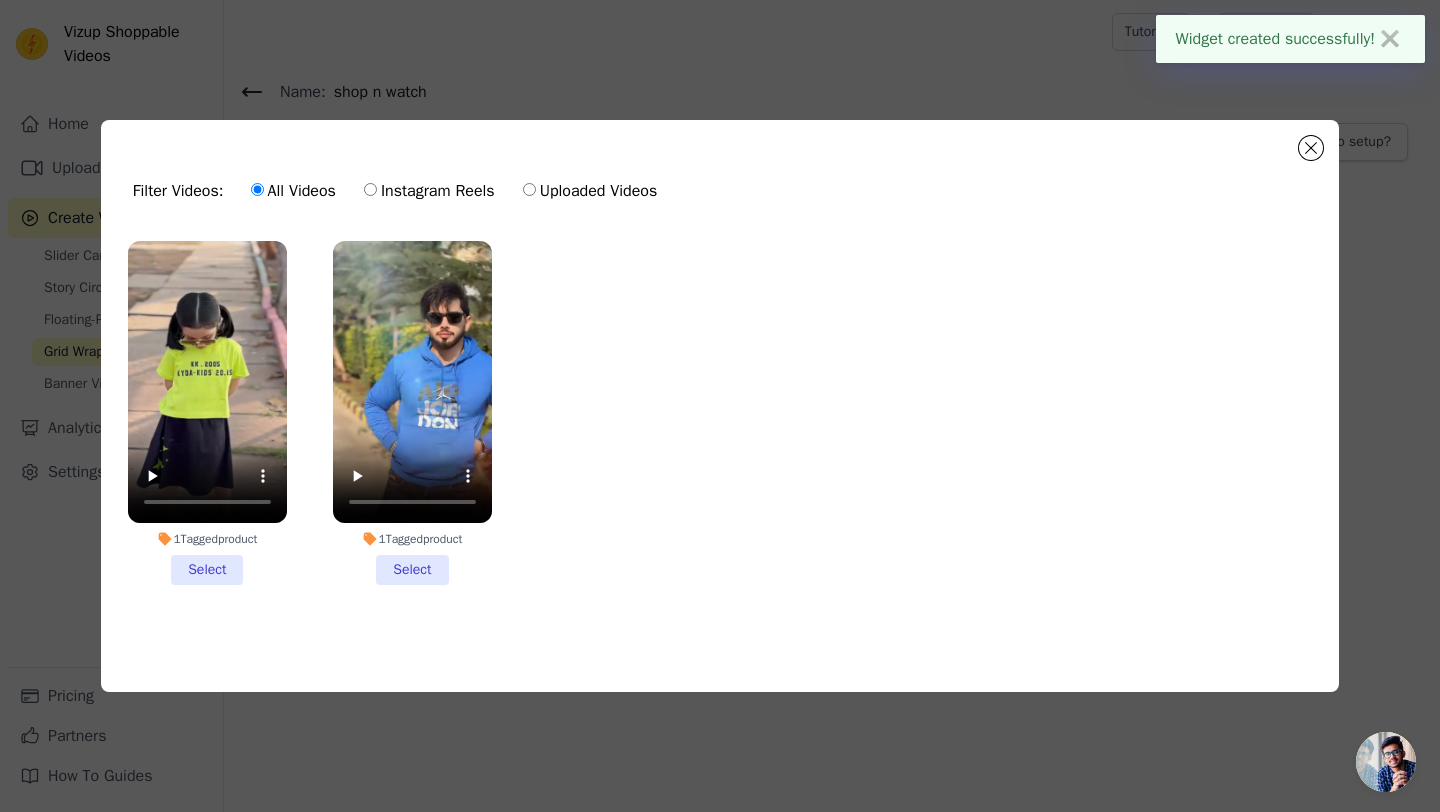 click on "1  Tagged  product     Select" at bounding box center (0, 0) 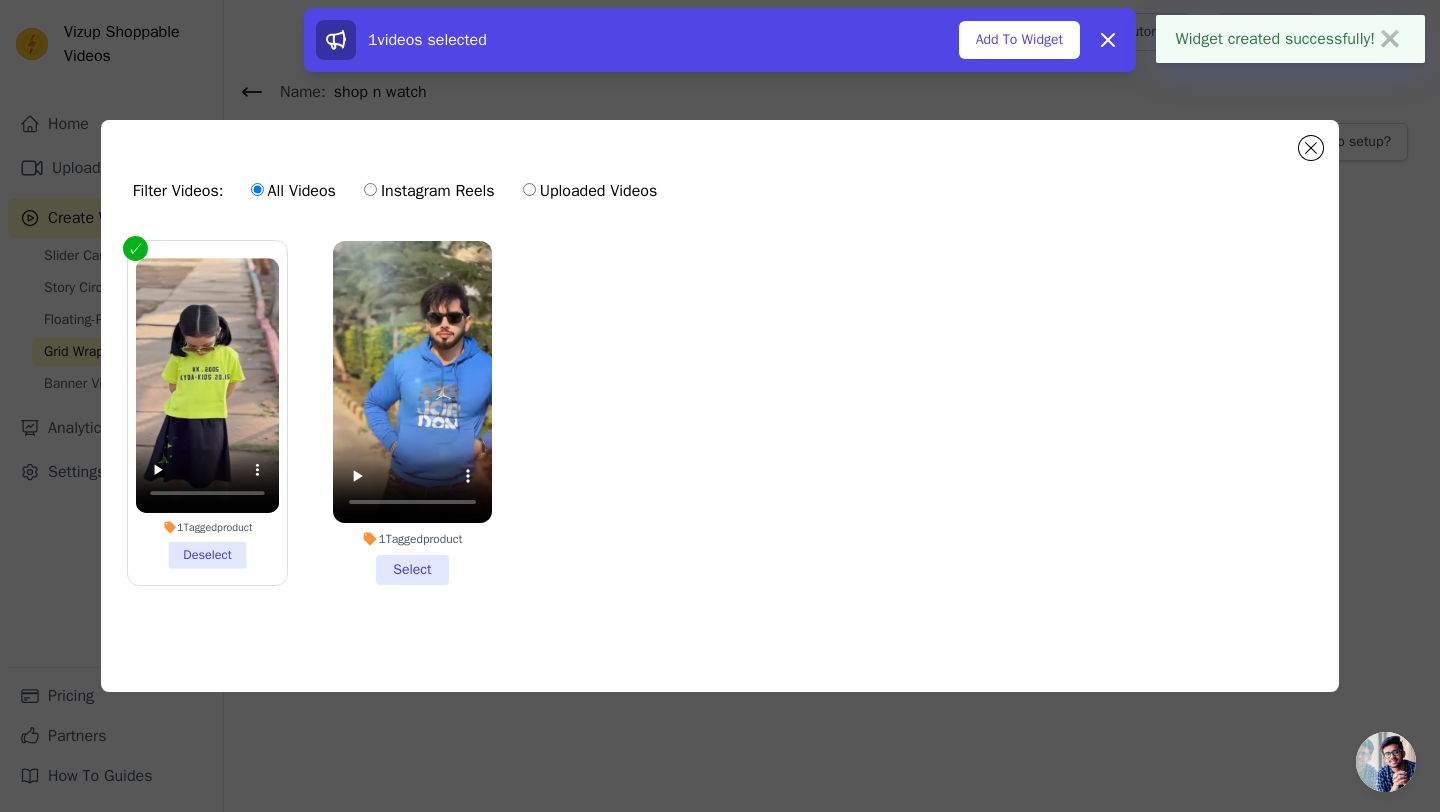 click on "1  Tagged  product     Select" at bounding box center (412, 413) 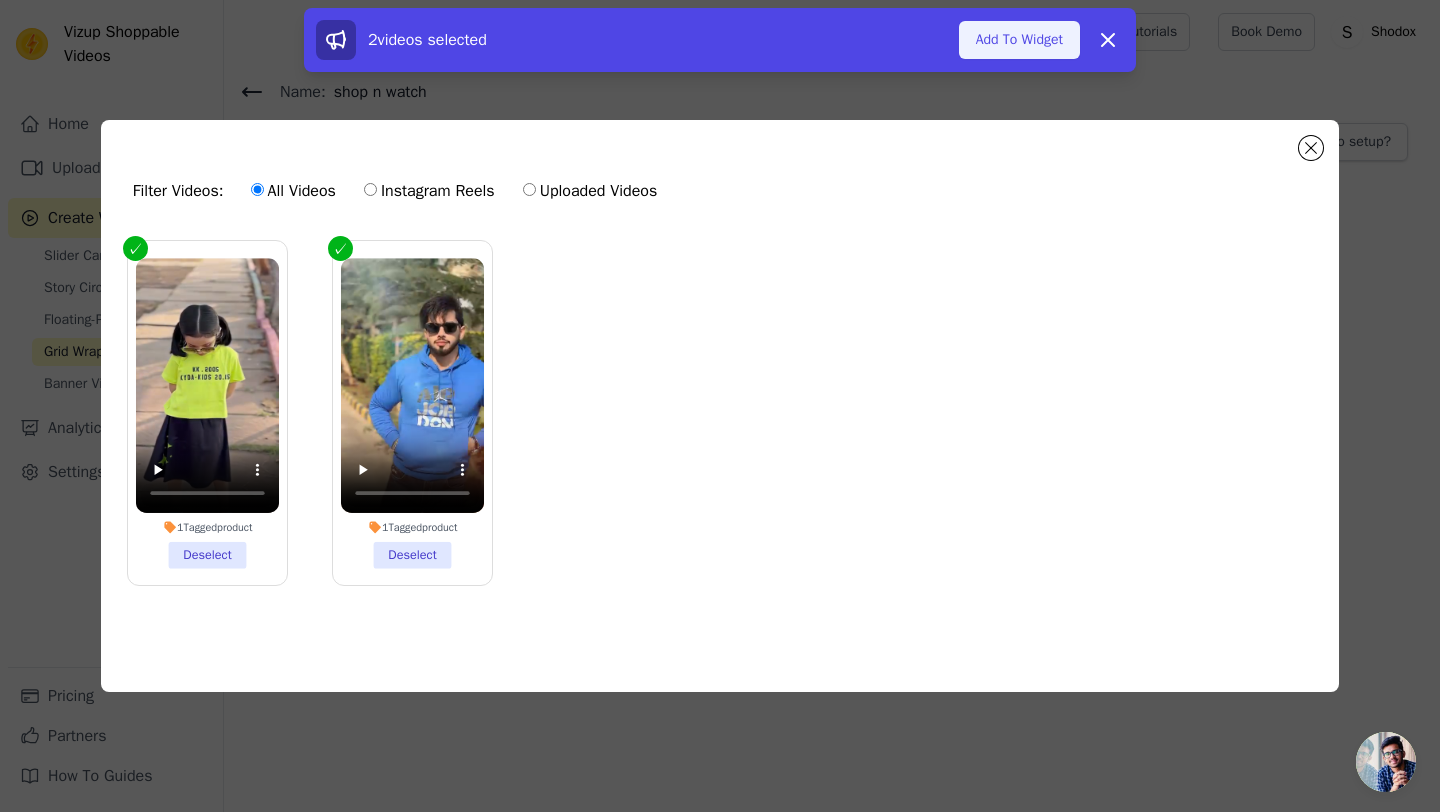 click on "Add To Widget" at bounding box center (1019, 40) 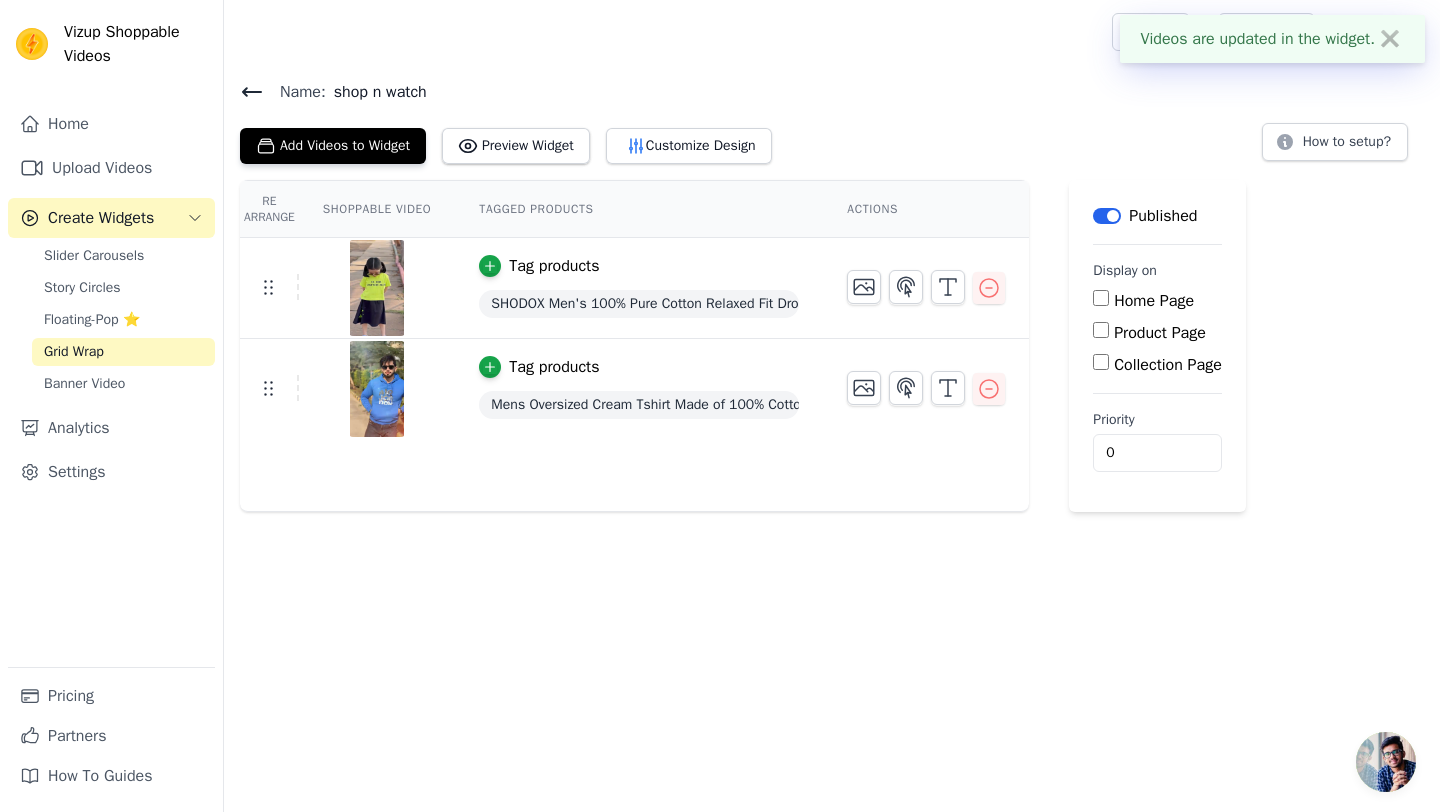 click on "Home Page" at bounding box center (1101, 298) 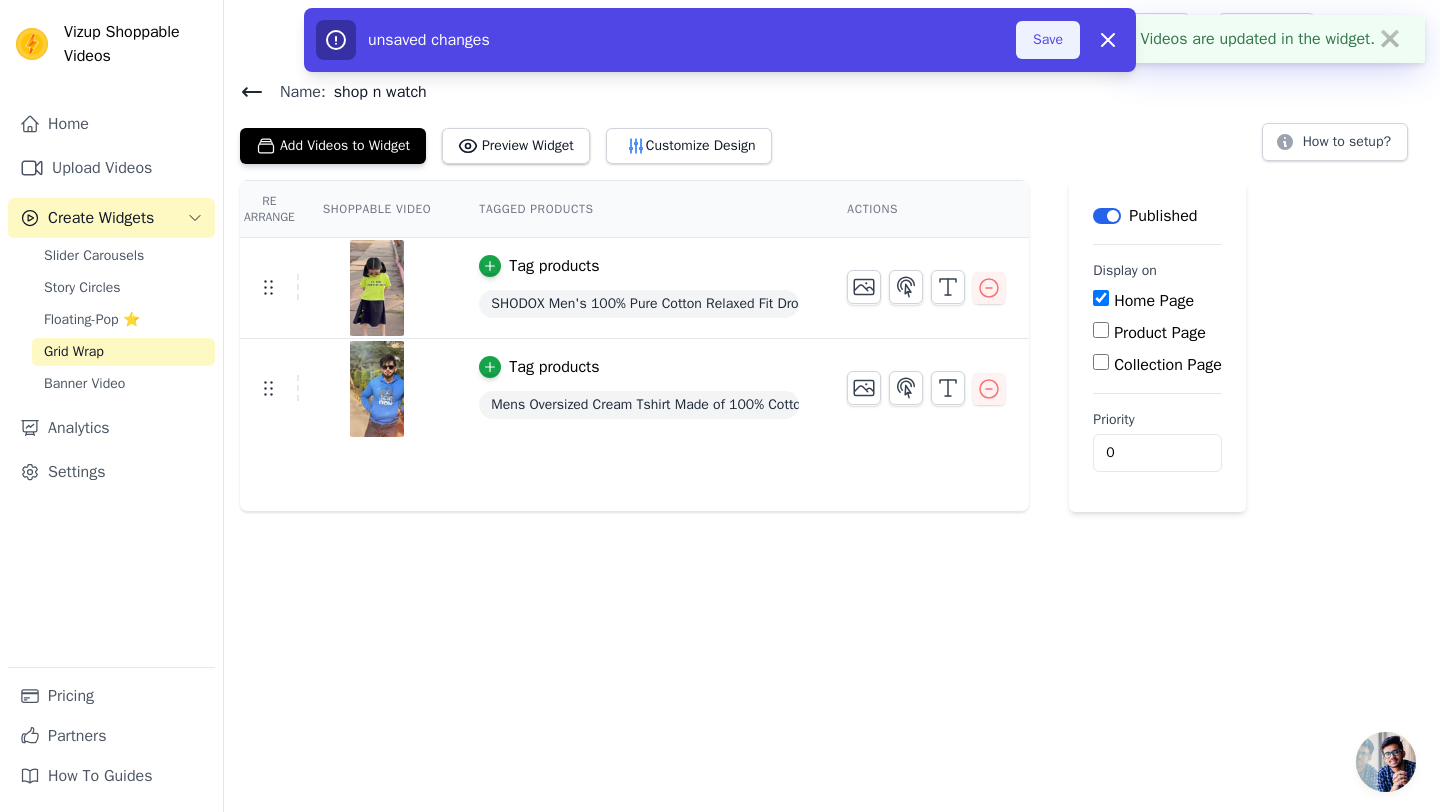 click on "Save" at bounding box center (1048, 40) 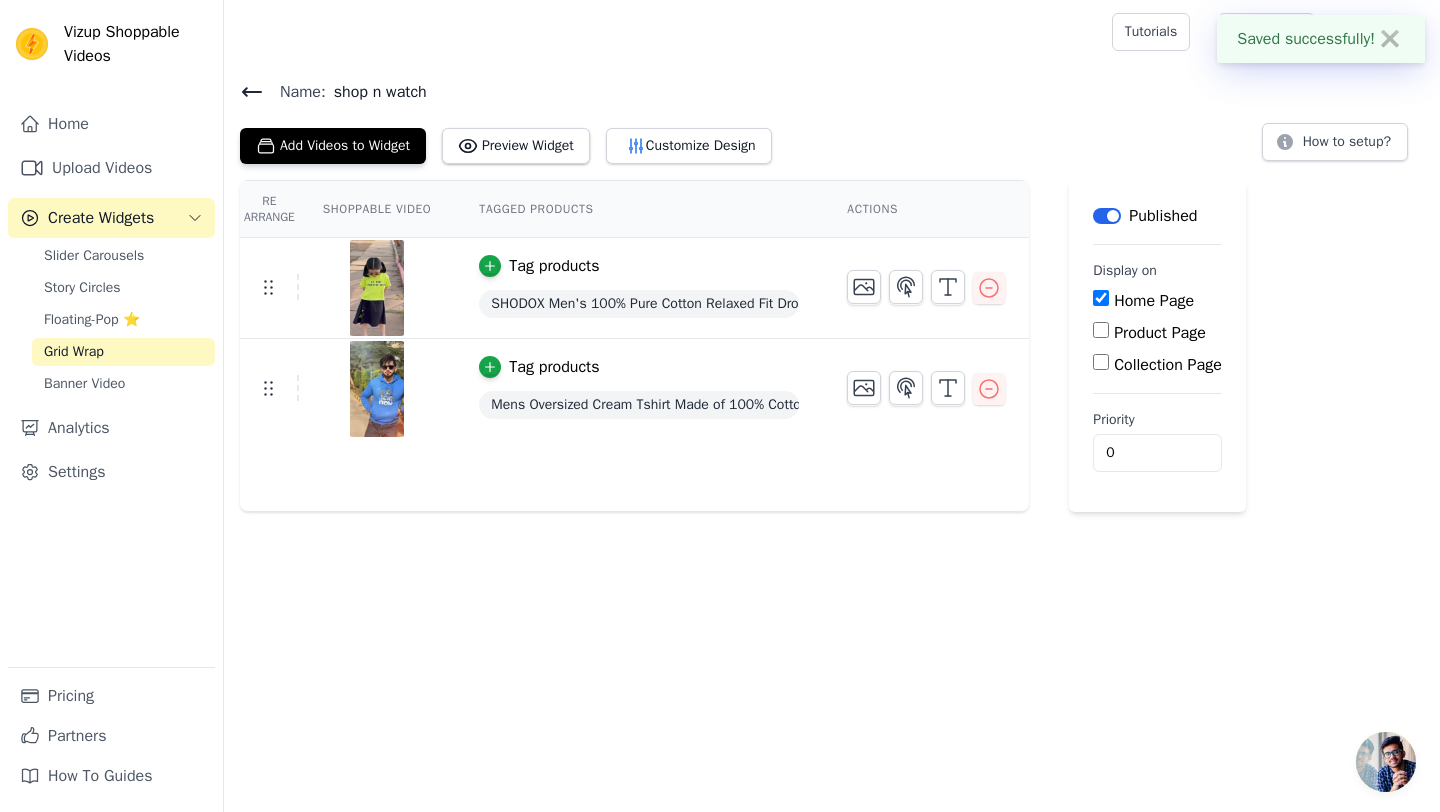 click on "Saved successfully! ✖
Vizup Shoppable Videos
Home
Upload Videos       Create Widgets     Slider Carousels   Story Circles   Floating-Pop ⭐   Grid Wrap   Banner Video
Analytics
Settings
Pricing
Partners
How To Guides   Open sidebar       Tutorials" at bounding box center (720, 256) 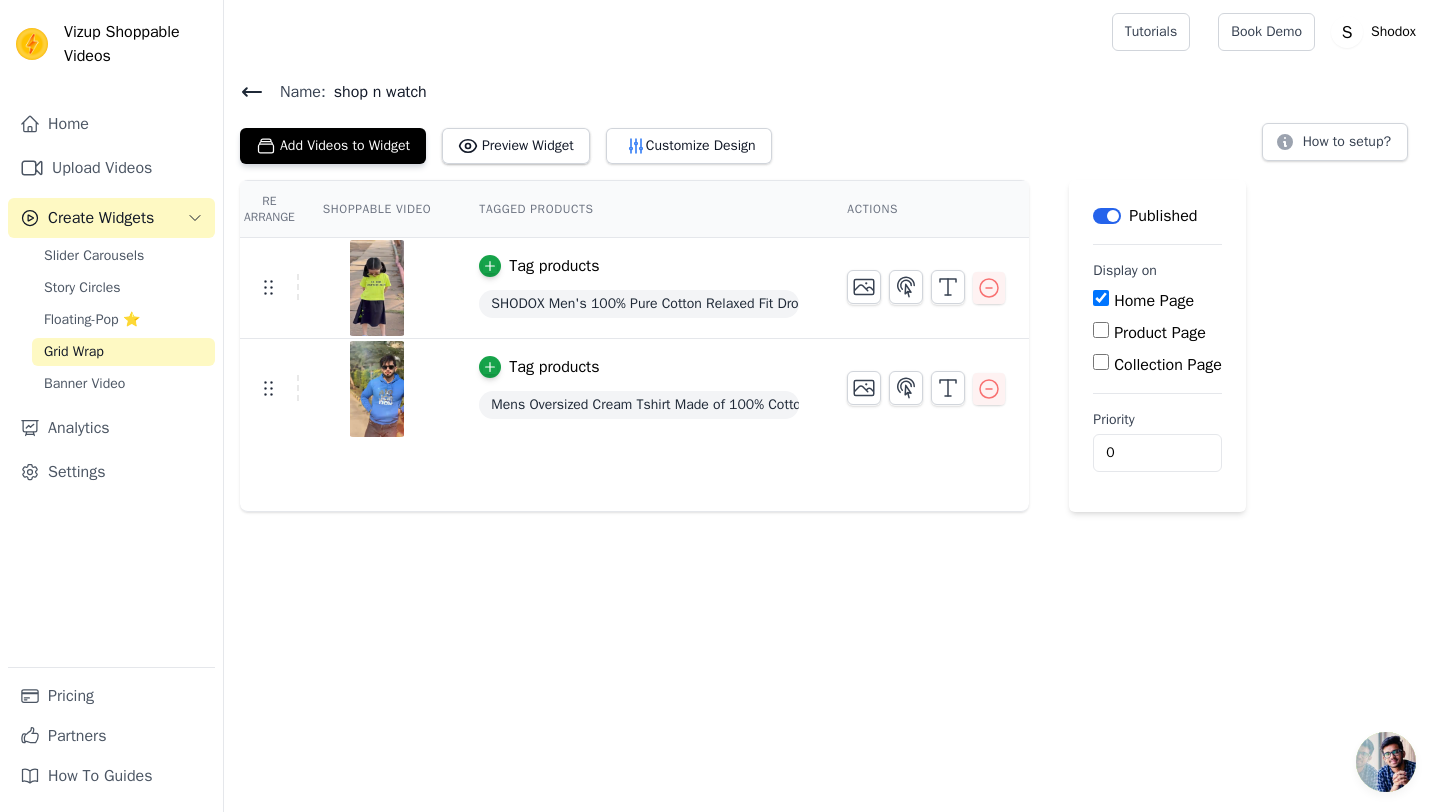 click on "Vizup Shoppable Videos
Home
Upload Videos       Create Widgets     Slider Carousels   Story Circles   Floating-Pop ⭐   Grid Wrap   Banner Video
Analytics
Settings
Pricing
Partners
How To Guides   Open sidebar       Tutorials     Book Demo   Open user menu" at bounding box center (720, 256) 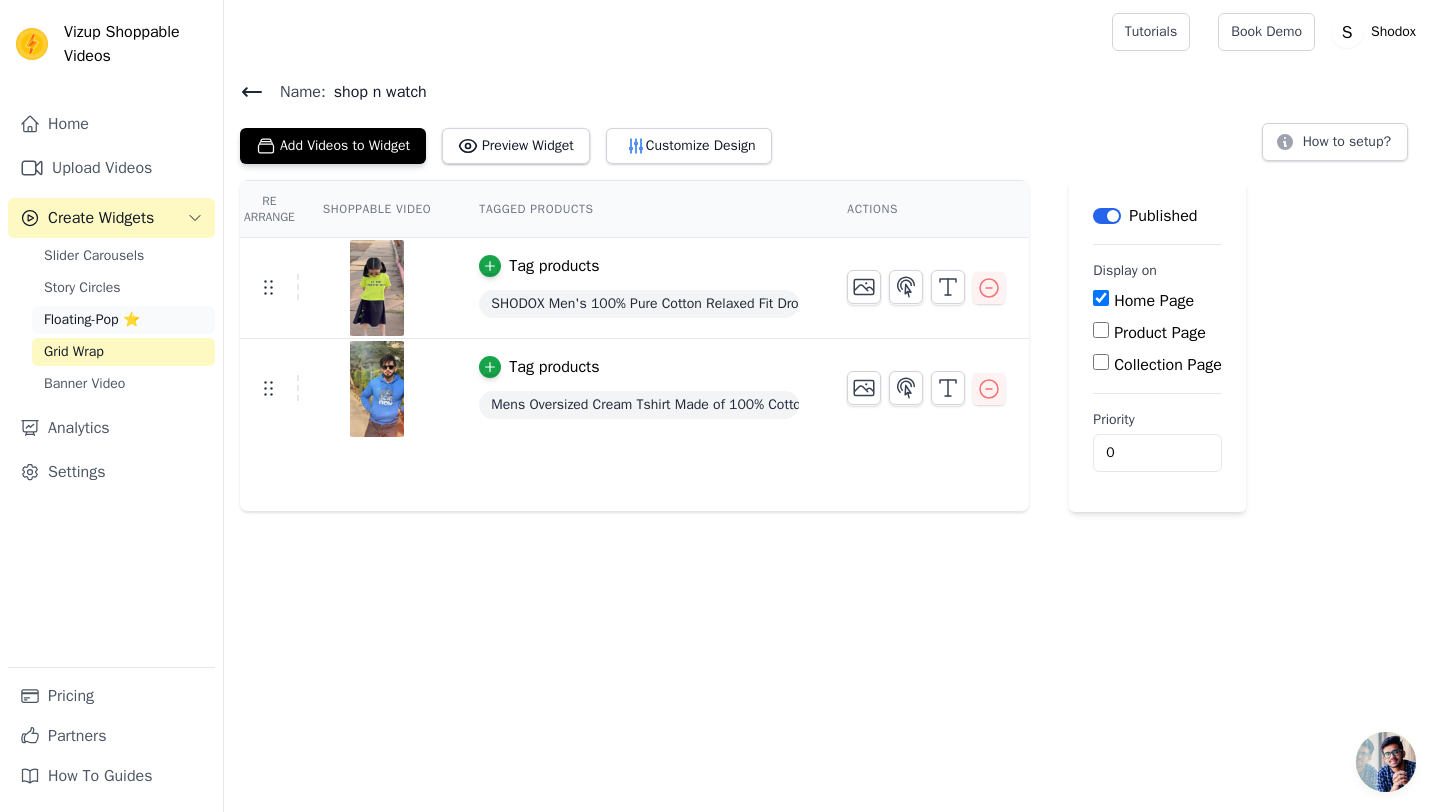 click on "Floating-Pop ⭐" at bounding box center [92, 320] 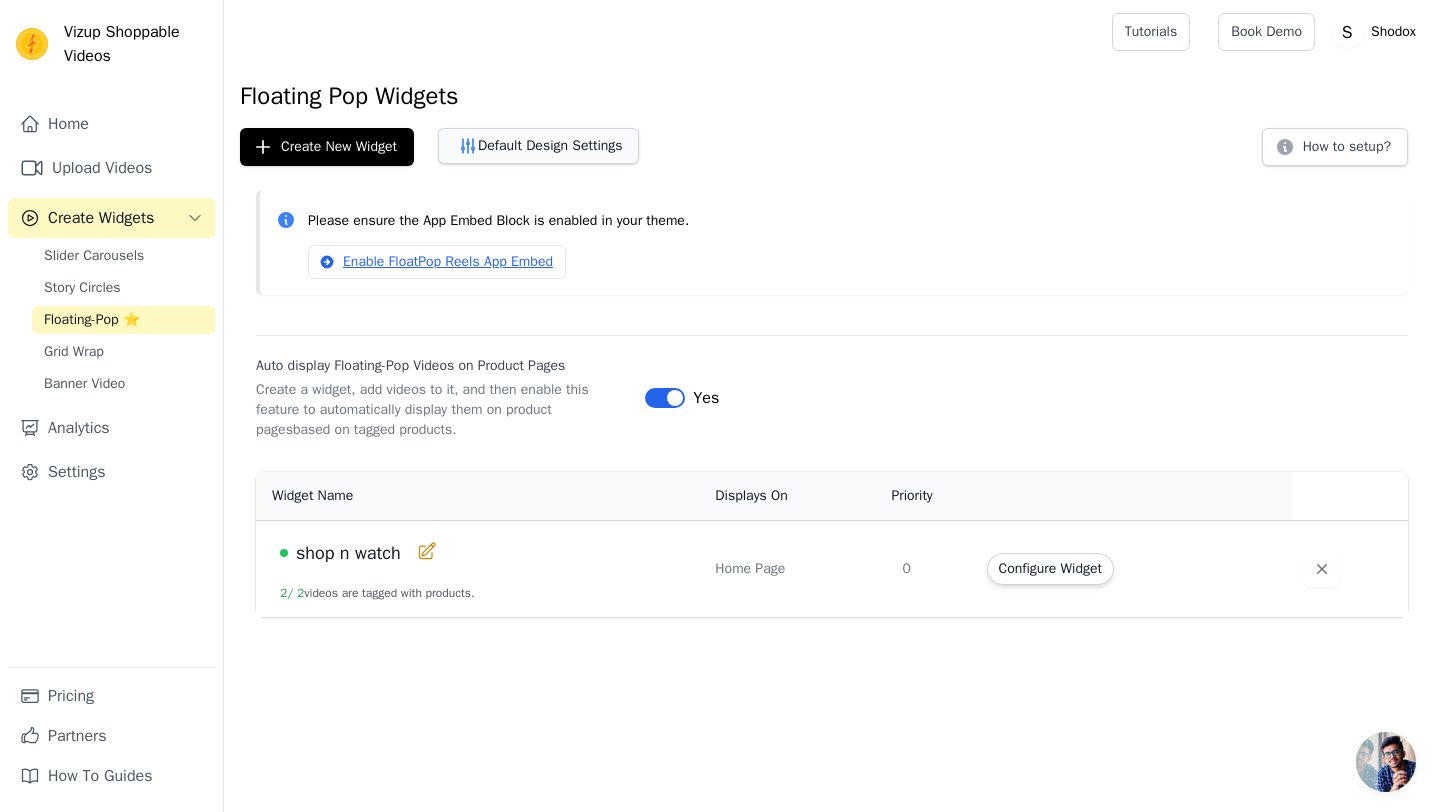 click on "Default Design Settings" at bounding box center (538, 146) 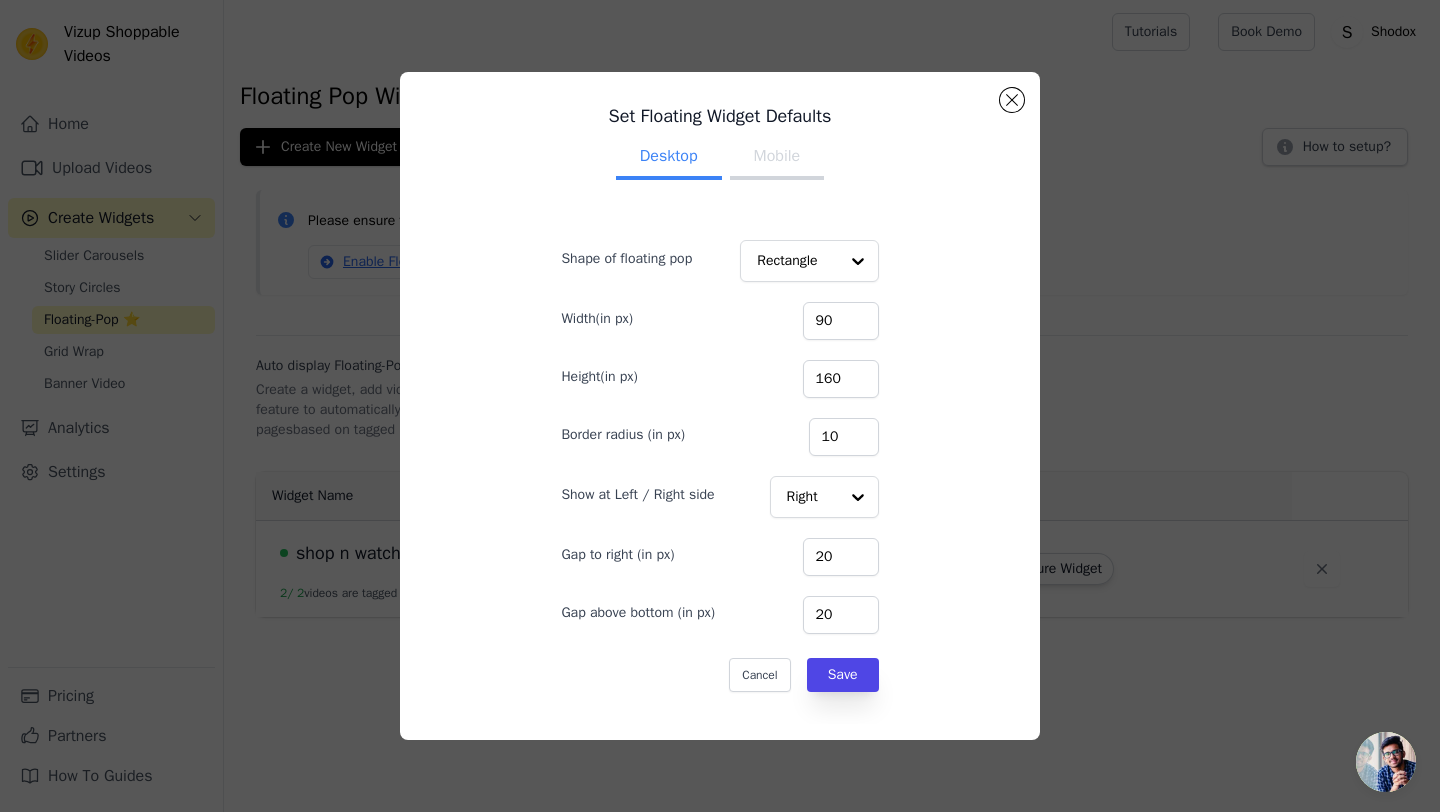 click on "Mobile" at bounding box center [777, 158] 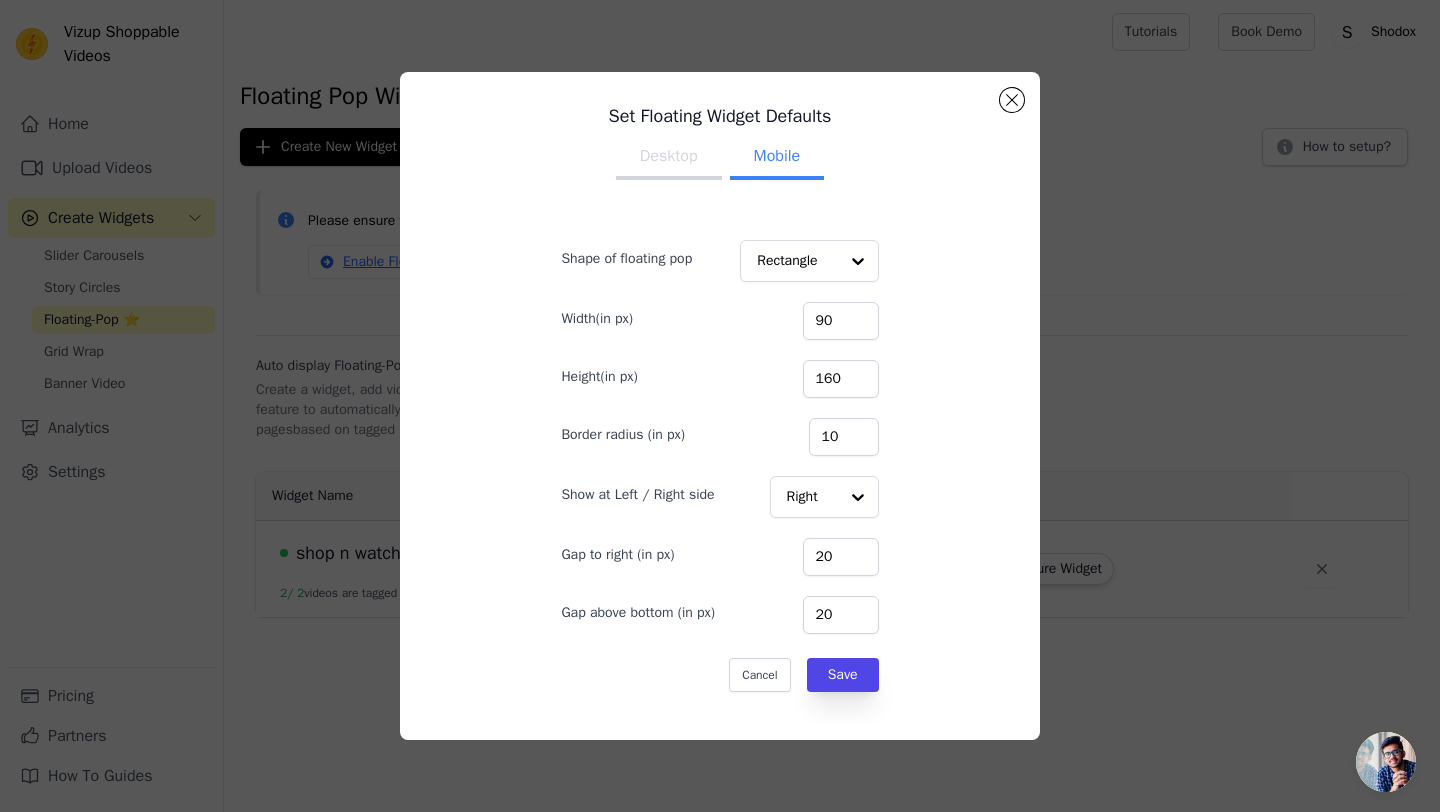 click on "Desktop" at bounding box center [669, 158] 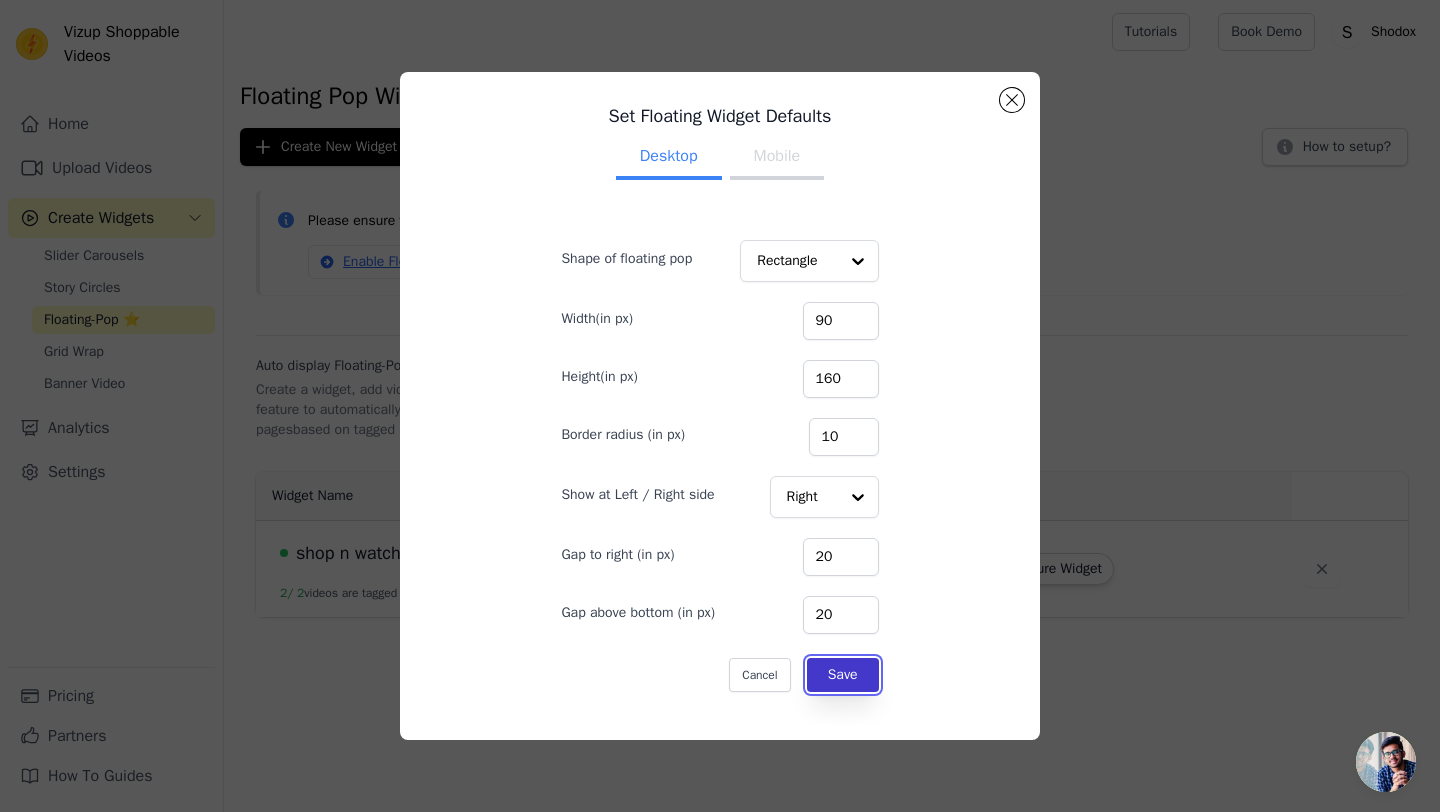 click on "Save" at bounding box center (843, 675) 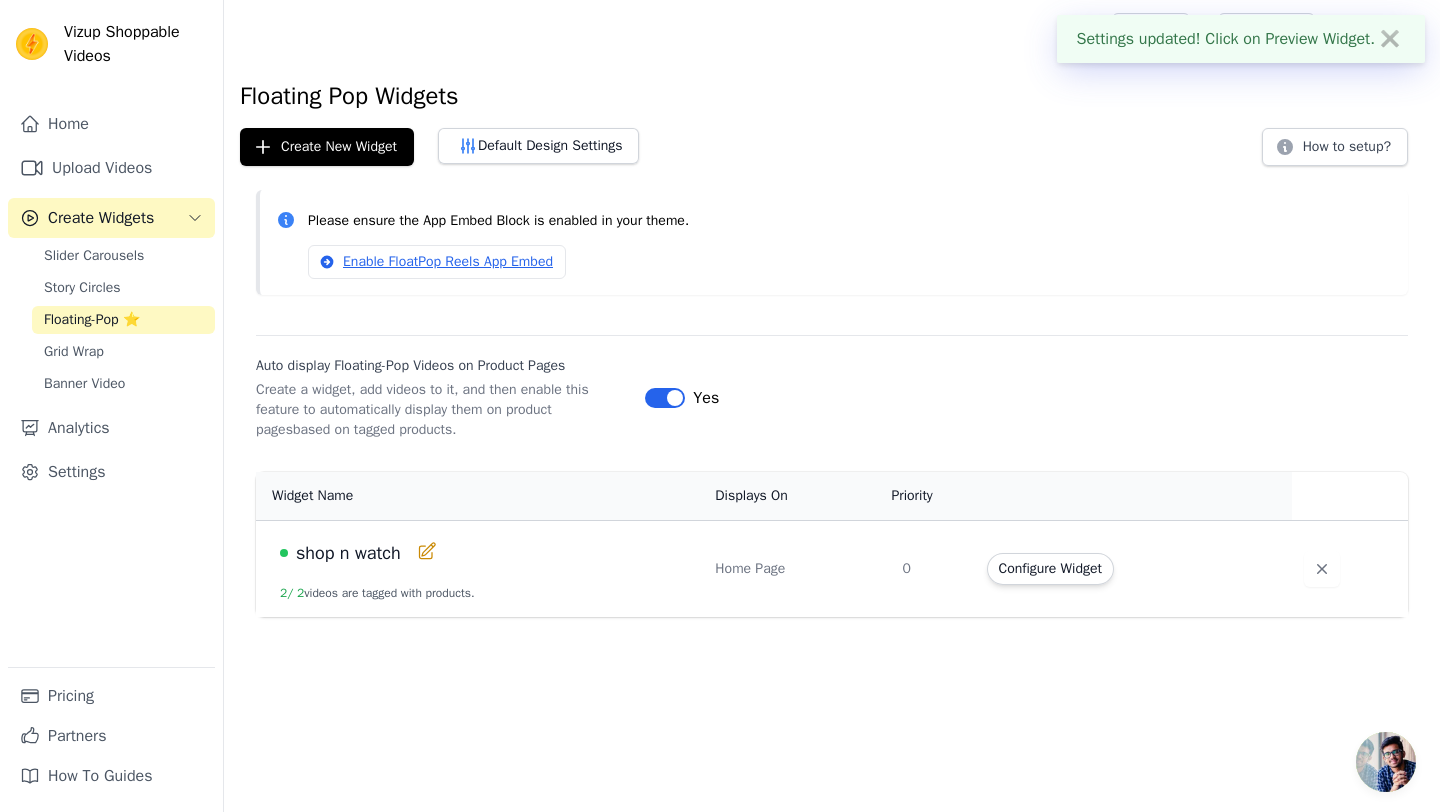 click on "Enable FloatPop Reels App Embed" at bounding box center [850, 262] 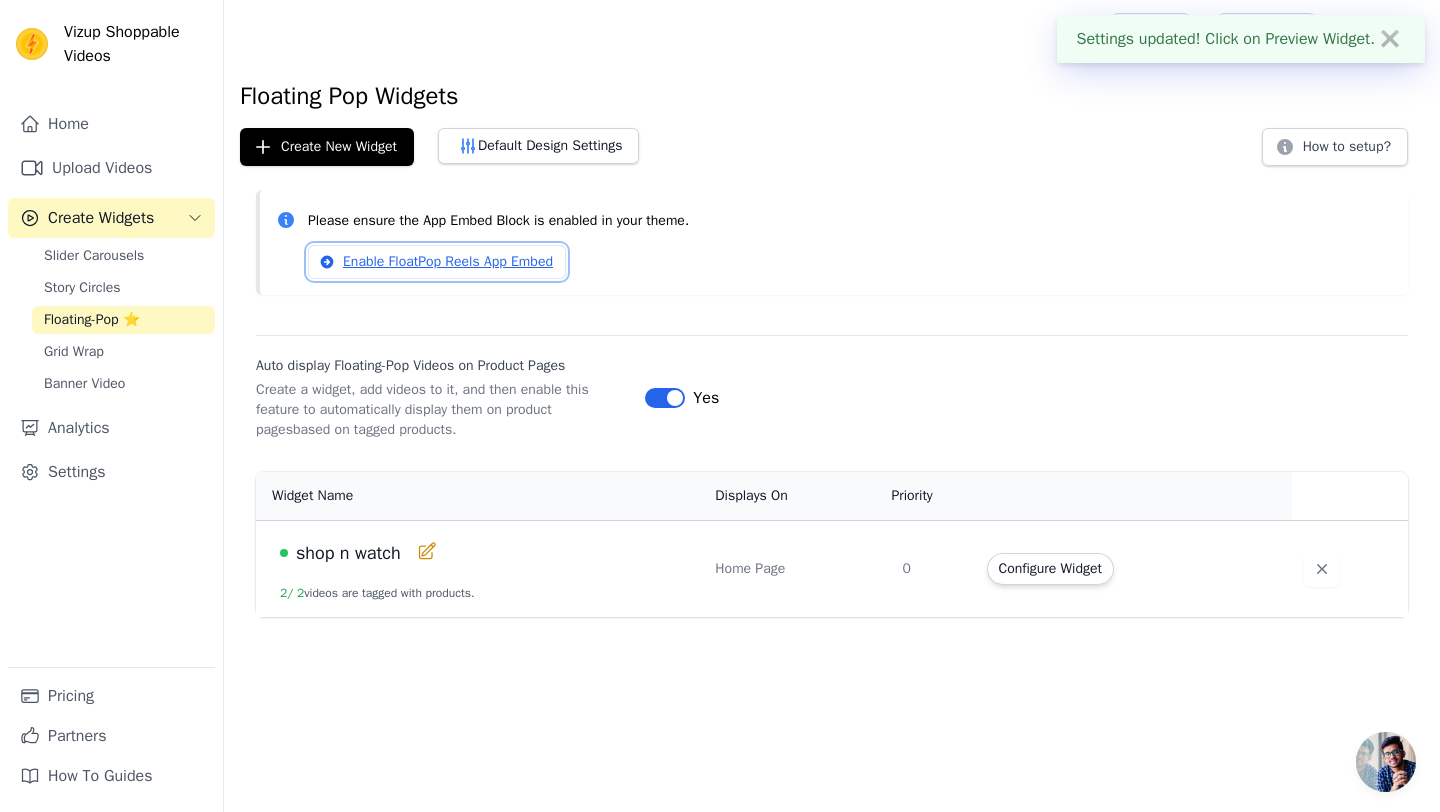 click on "Enable FloatPop Reels App Embed" at bounding box center [437, 262] 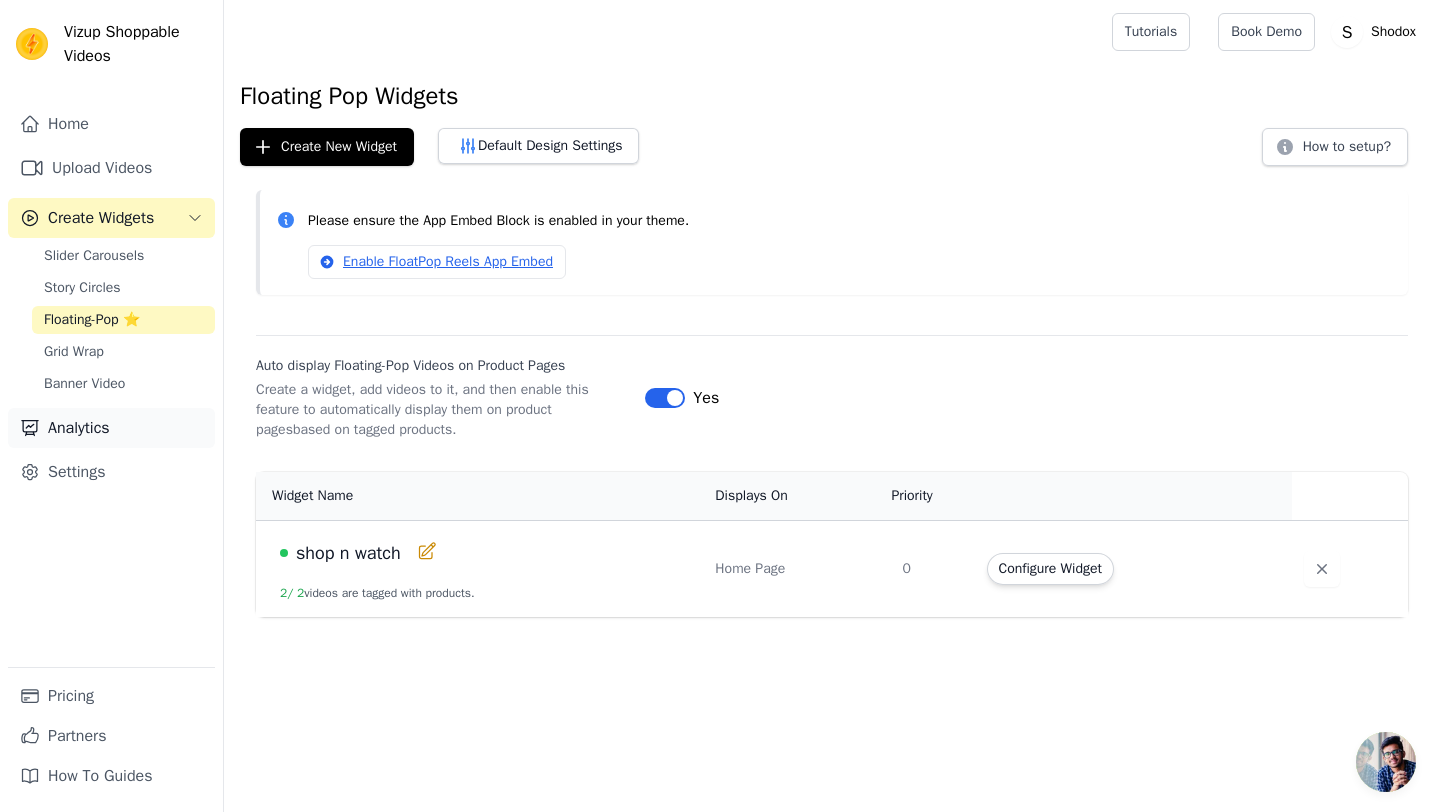 click on "Analytics" at bounding box center (111, 428) 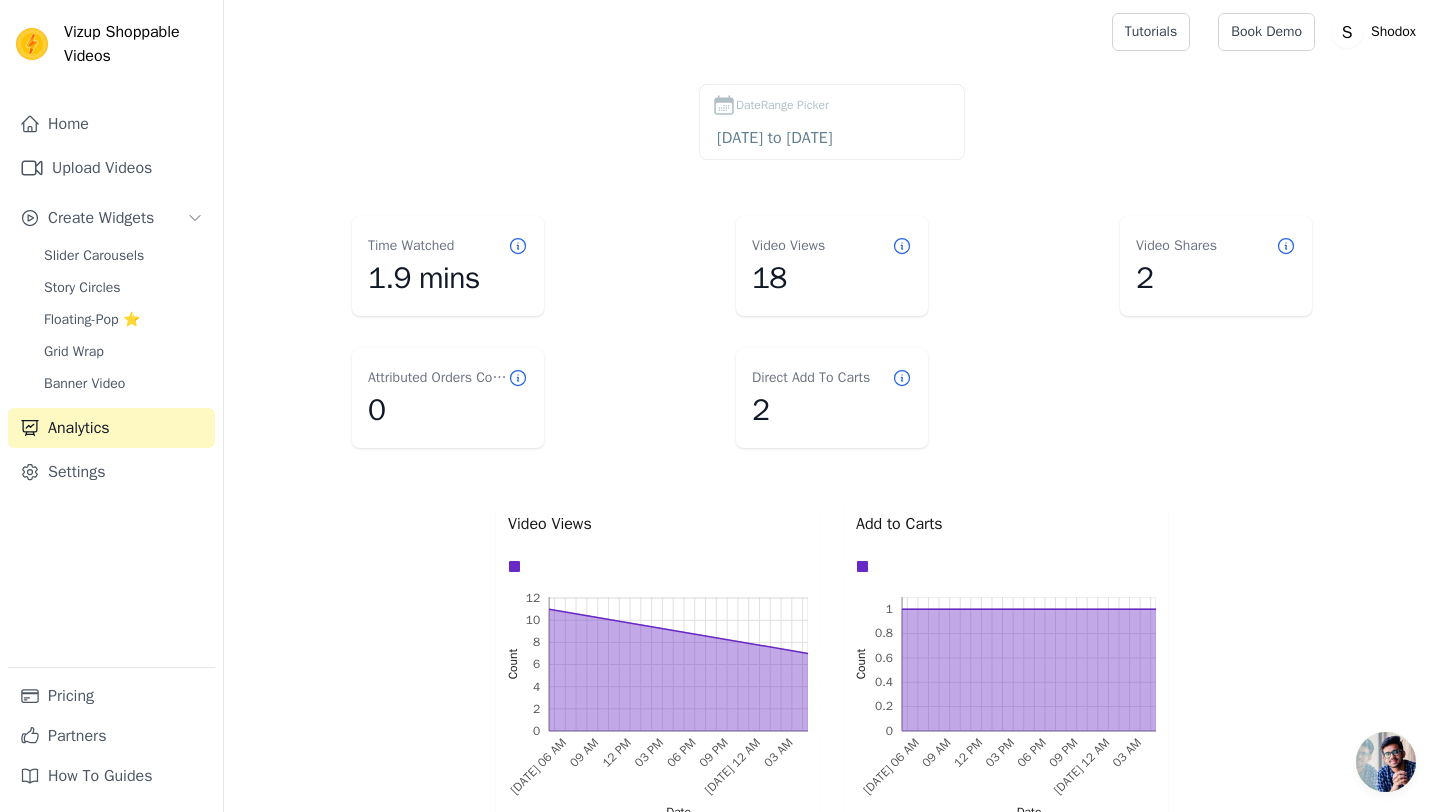 click on "18" at bounding box center [832, 278] 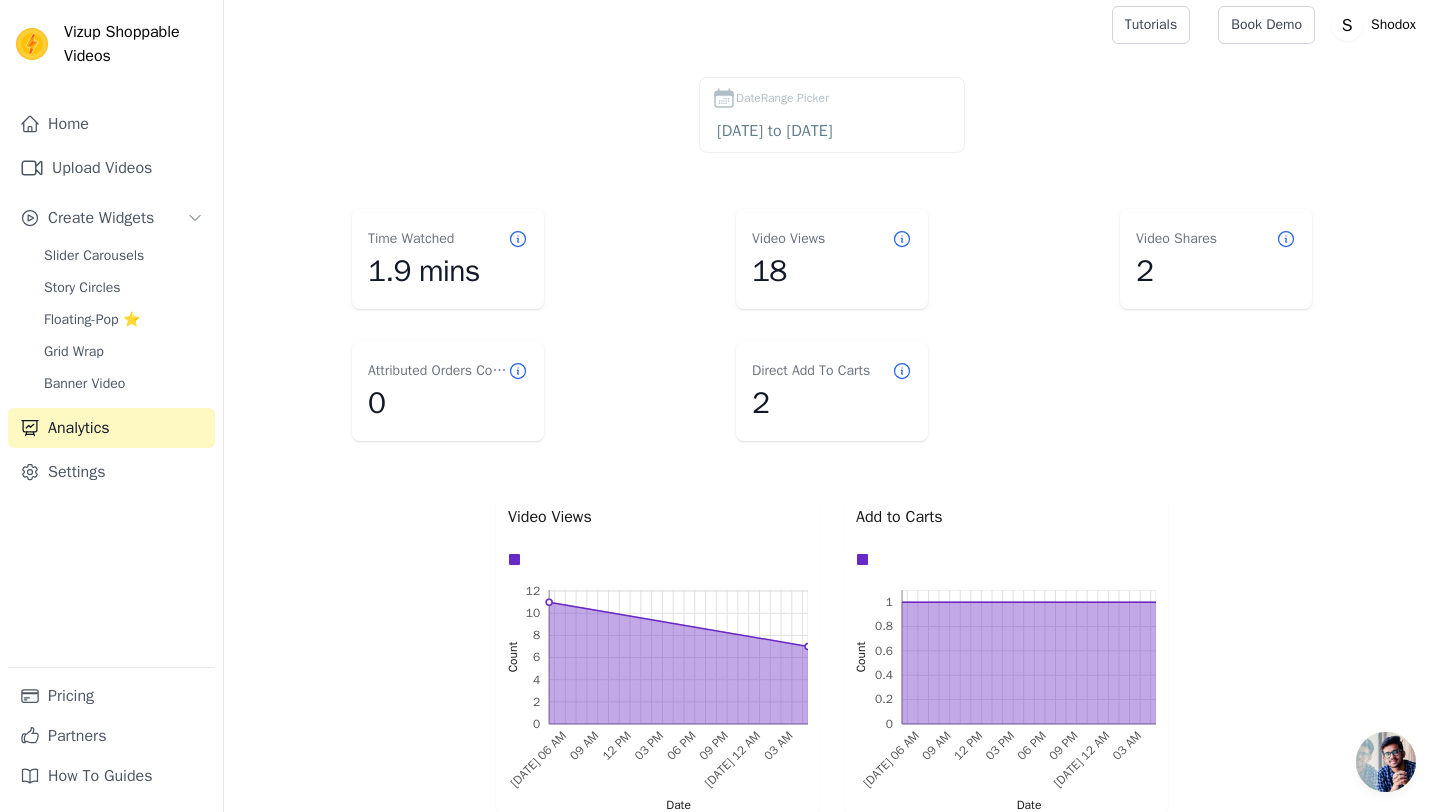 scroll, scrollTop: 0, scrollLeft: 0, axis: both 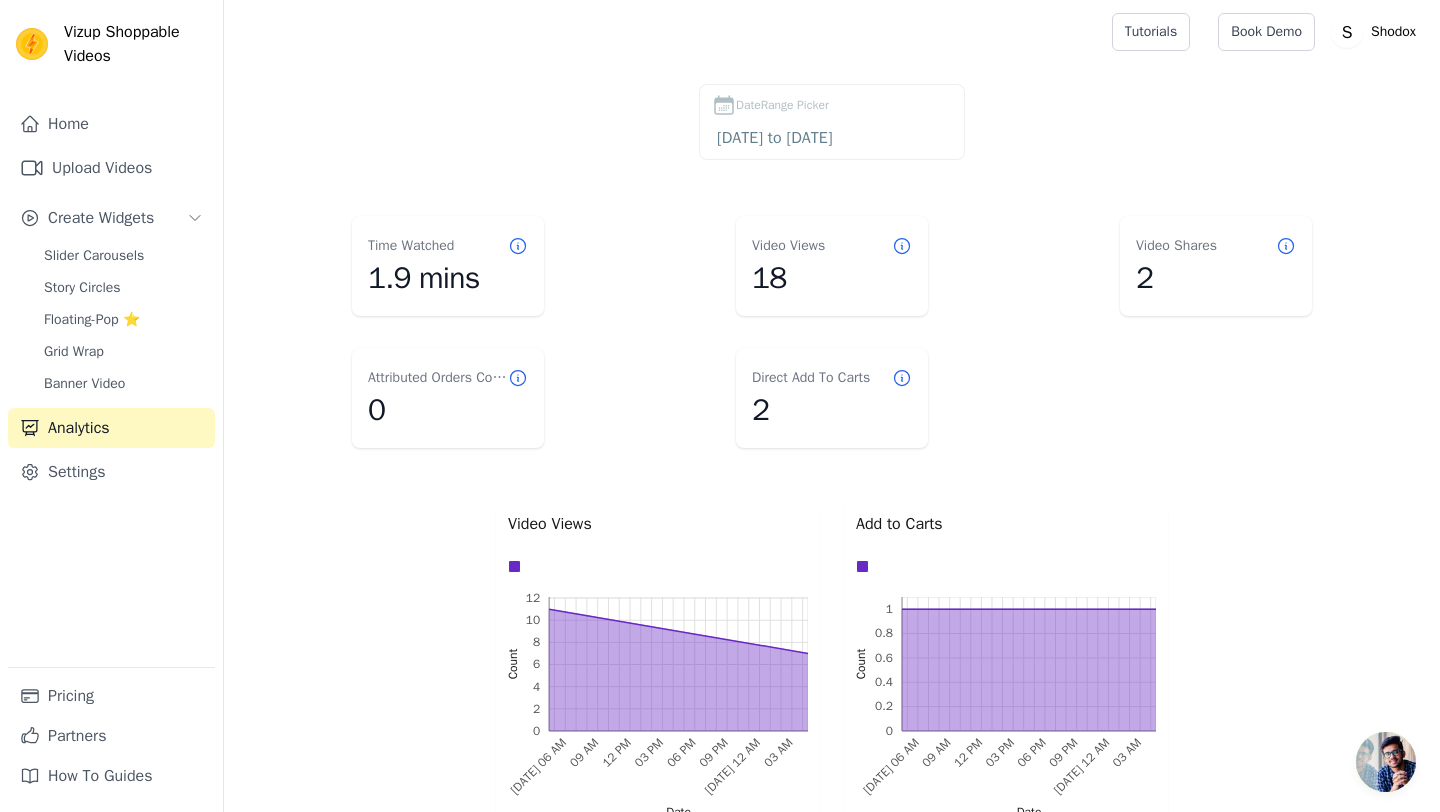 click on "18" at bounding box center [832, 278] 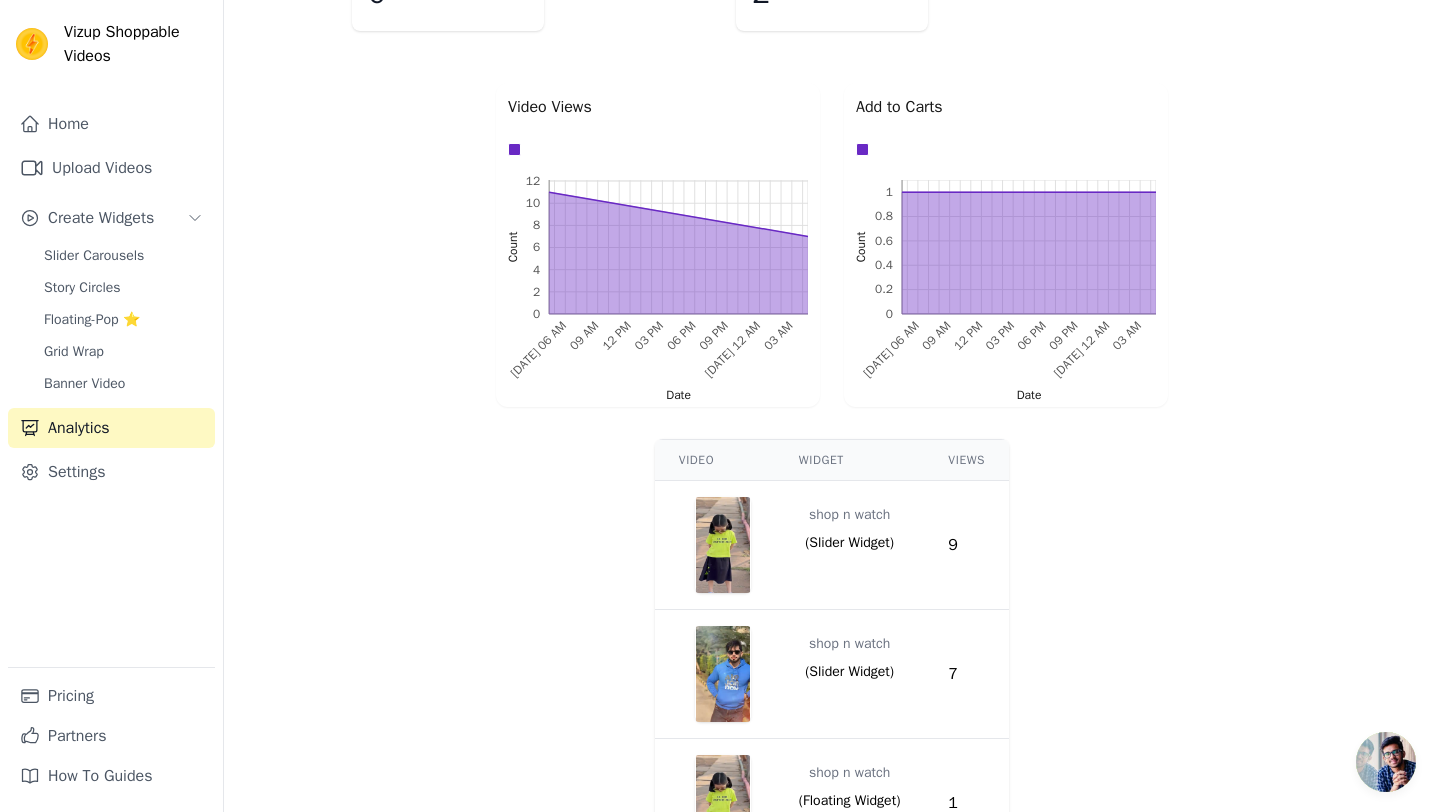 scroll, scrollTop: 456, scrollLeft: 0, axis: vertical 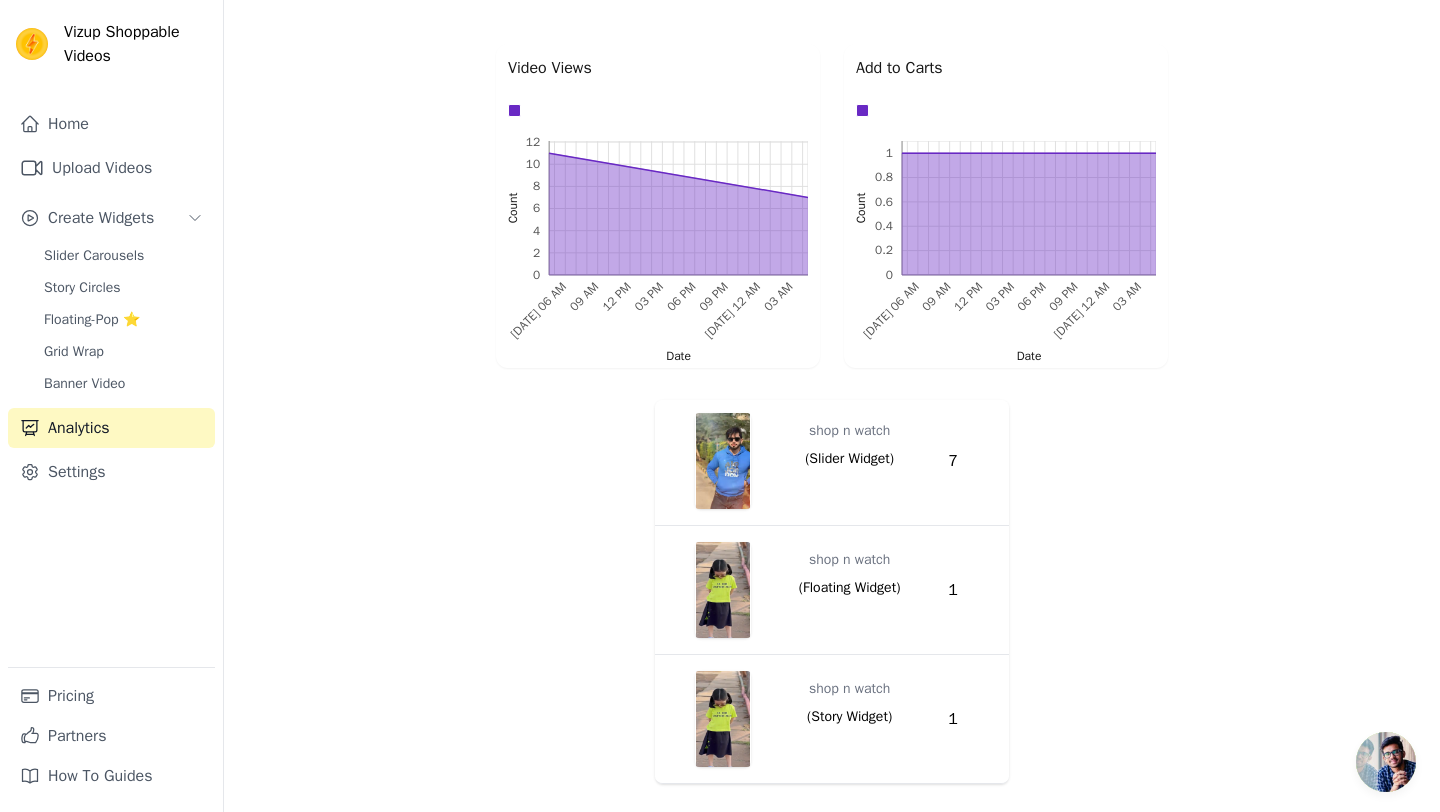 click on "( Story Widget )" at bounding box center (849, 717) 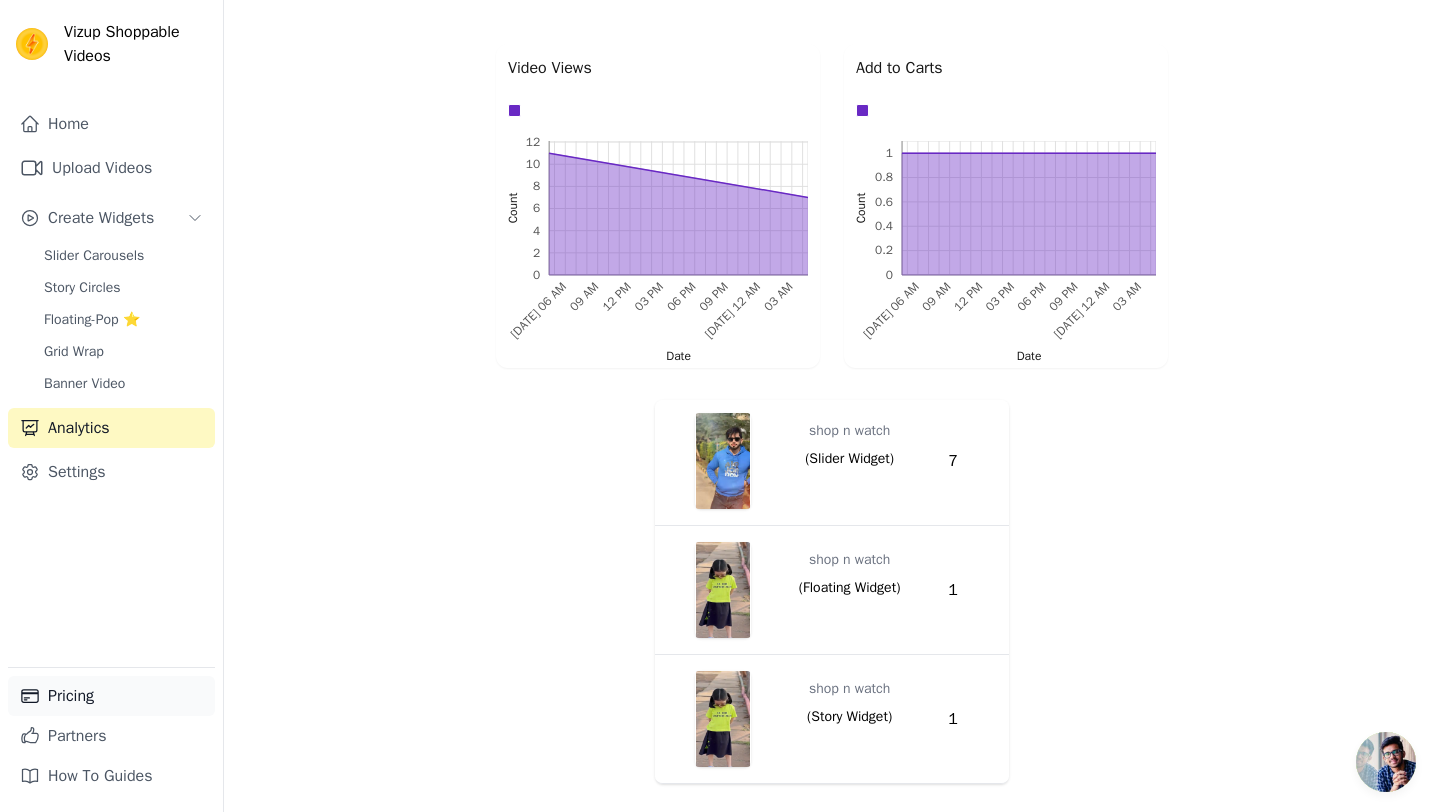 click on "Pricing" at bounding box center (111, 696) 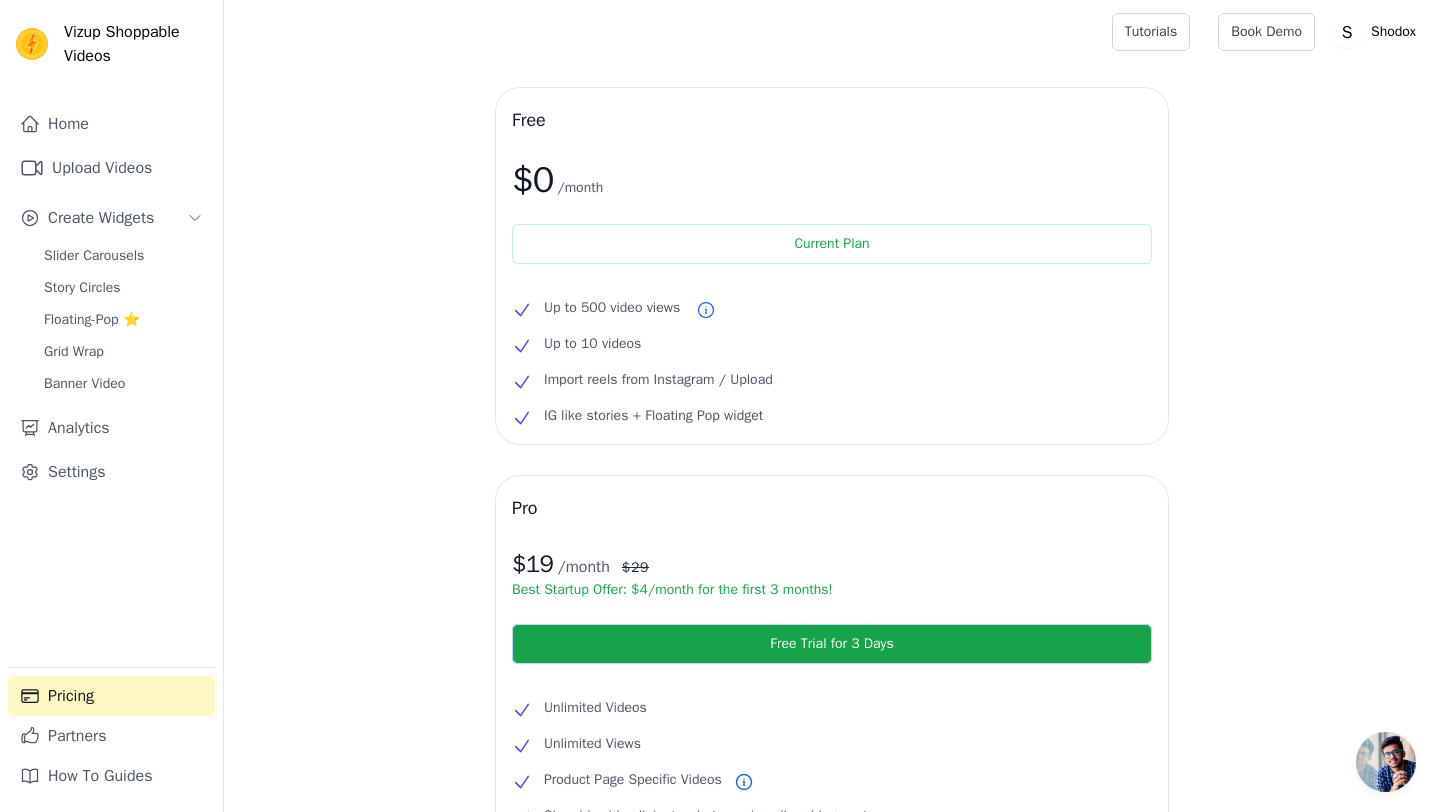 scroll, scrollTop: 4, scrollLeft: 0, axis: vertical 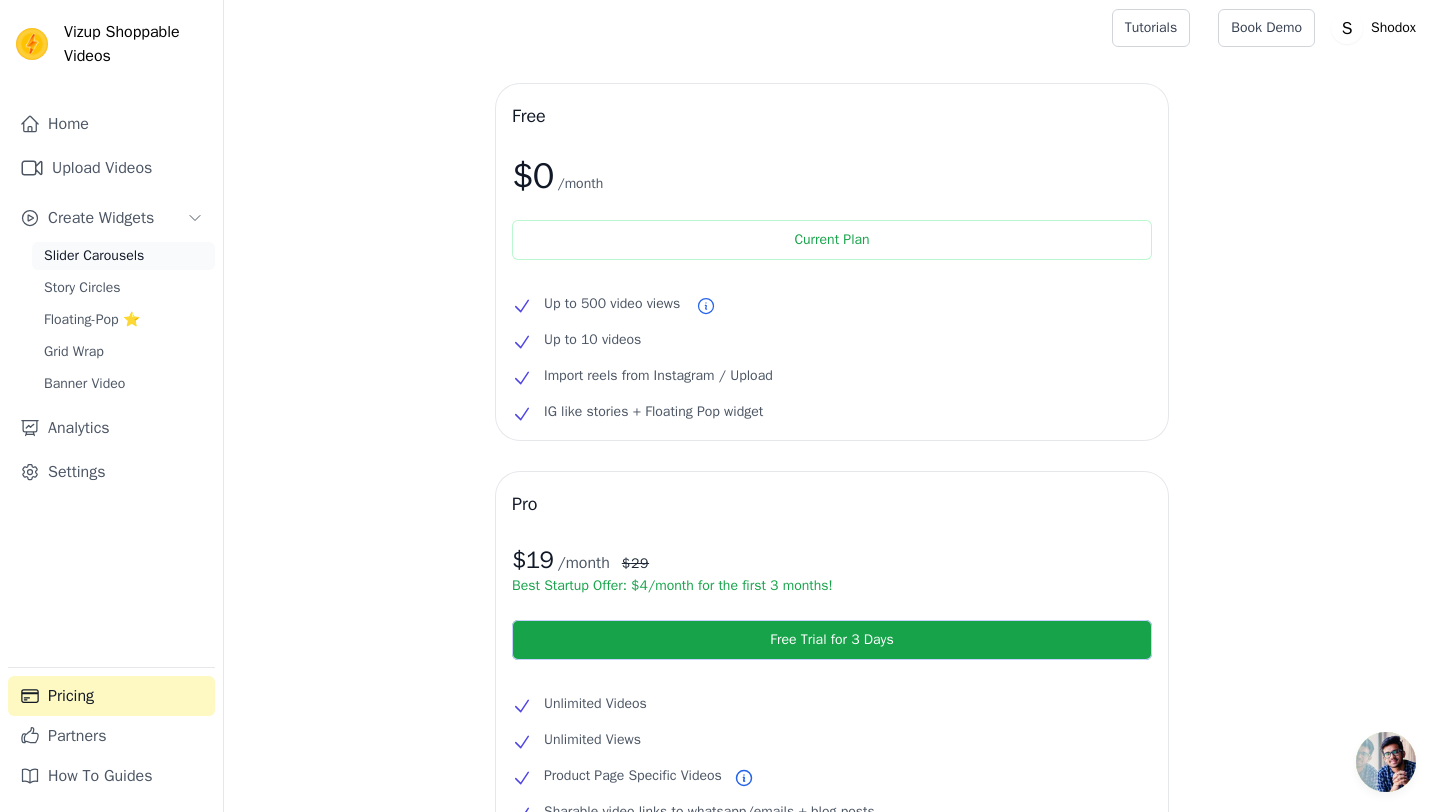 click on "Slider Carousels" at bounding box center [94, 256] 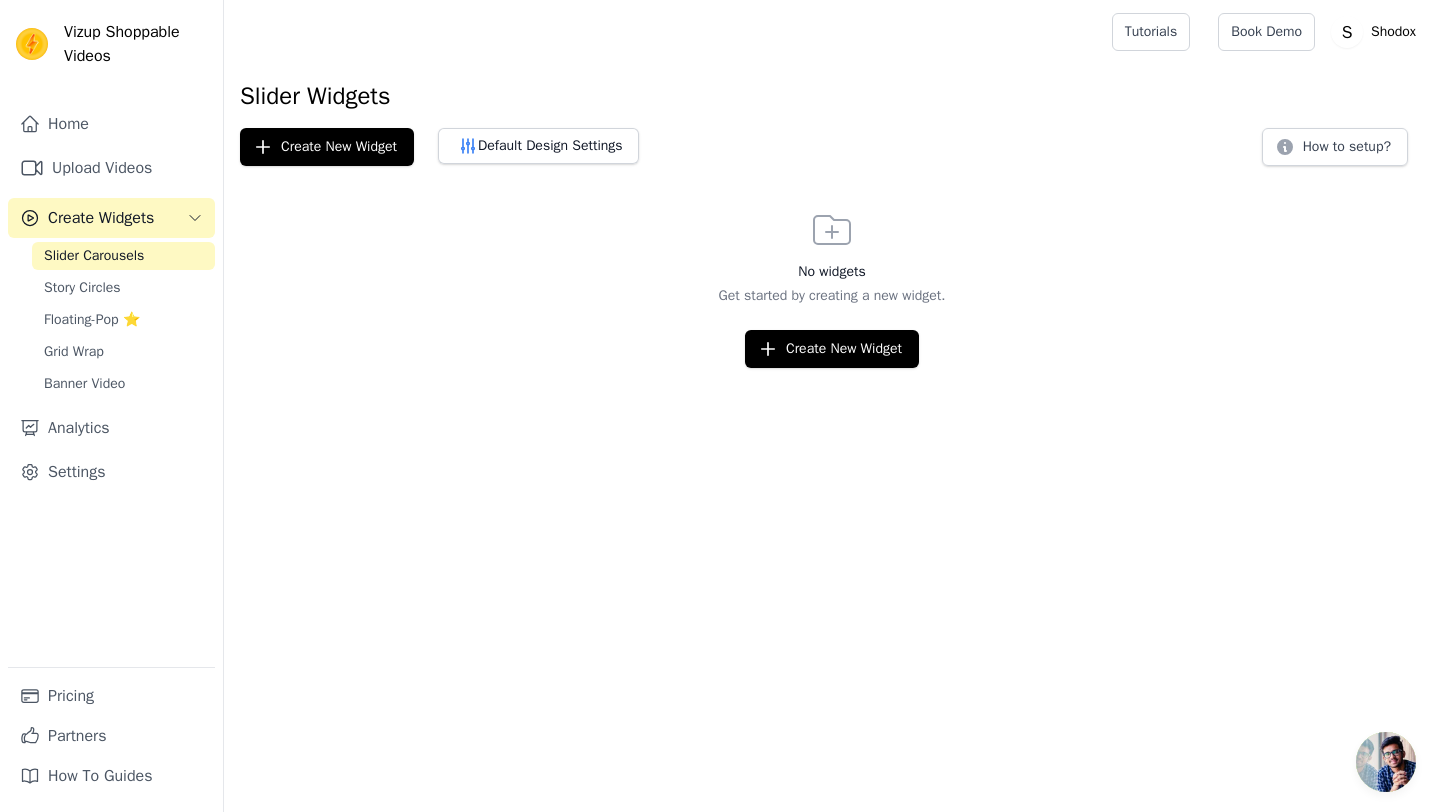 scroll, scrollTop: 0, scrollLeft: 0, axis: both 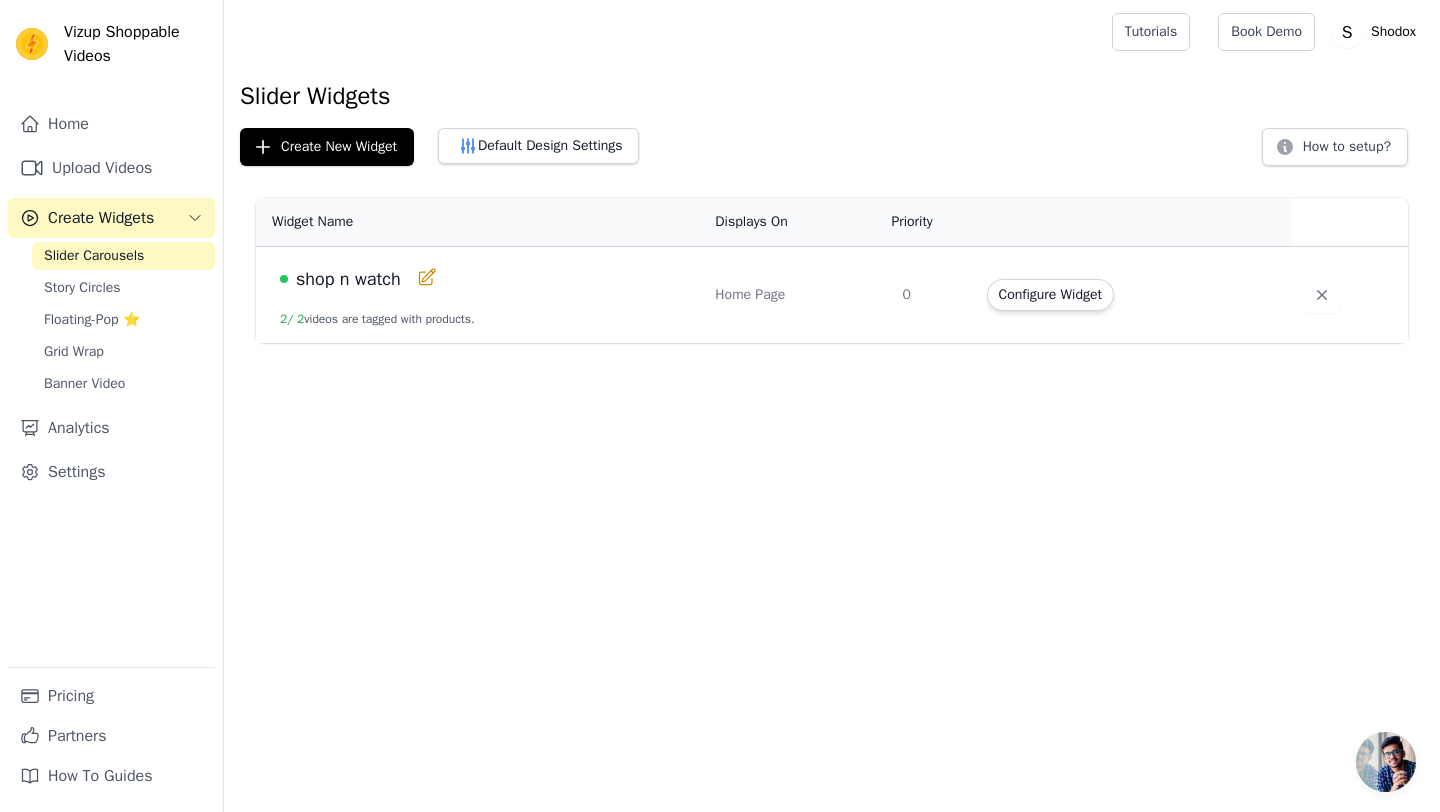 click on "shop n watch" at bounding box center (348, 279) 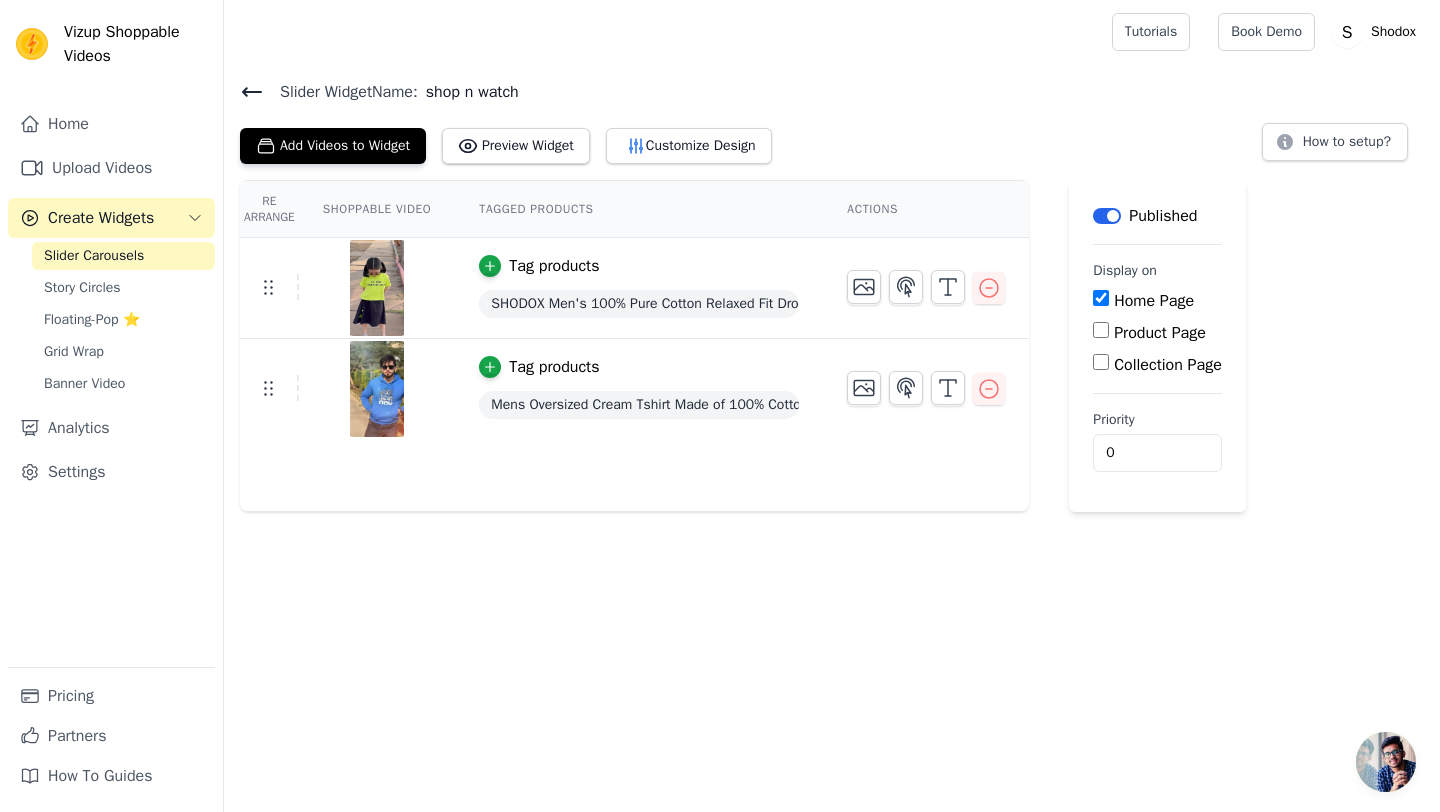 click on "Re Arrange   Shoppable Video   Tagged Products   Actions             Tag products   SHODOX Men's 100% Pure Cotton Relaxed Fit Drop Shoulder Premium Front & Back Printed Black Oversized T-Shirt                             Tag products   Mens Oversized Cream Tshirt Made of 100% Cotton Relaxed Fit with Paradise Print" at bounding box center (634, 346) 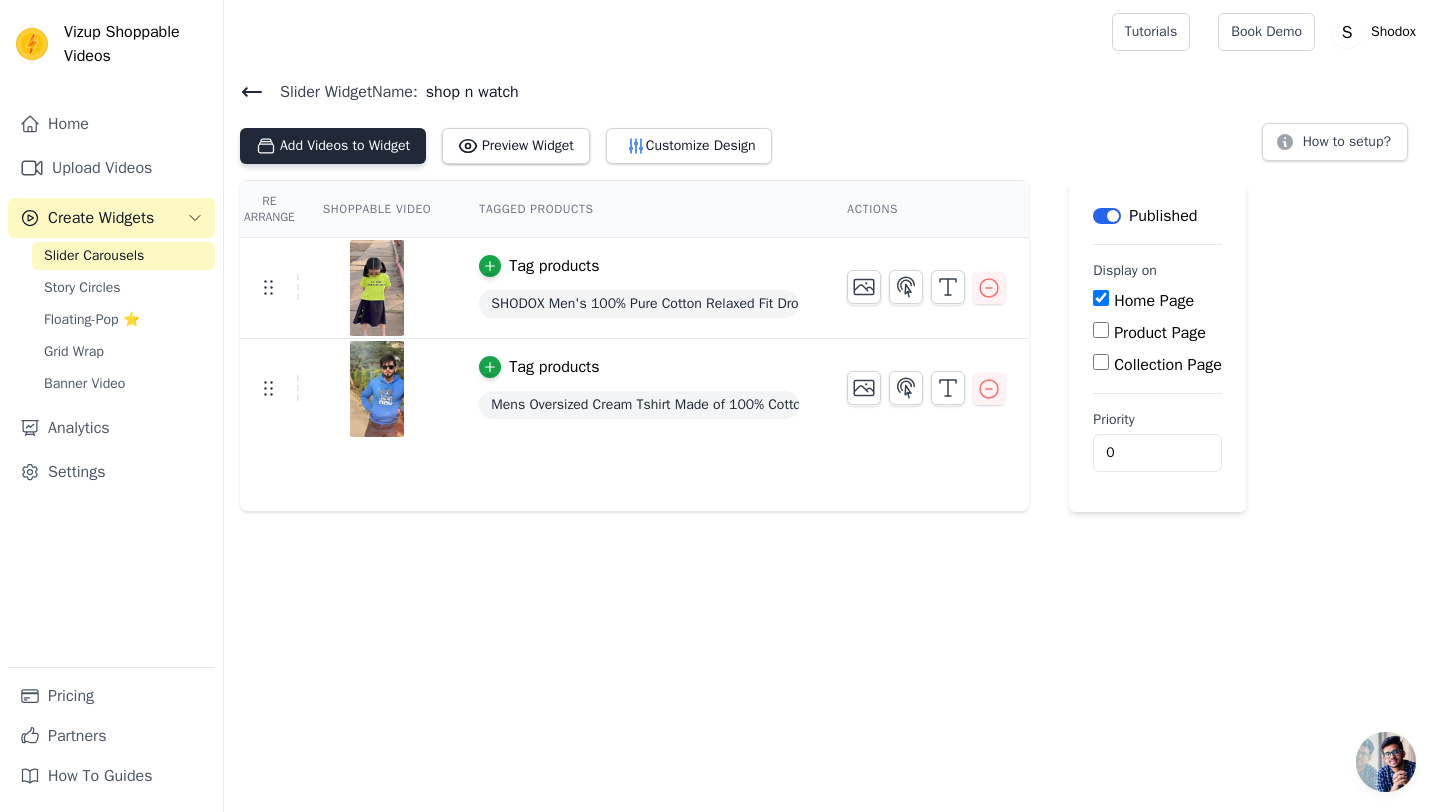 click on "Add Videos to Widget" at bounding box center [333, 146] 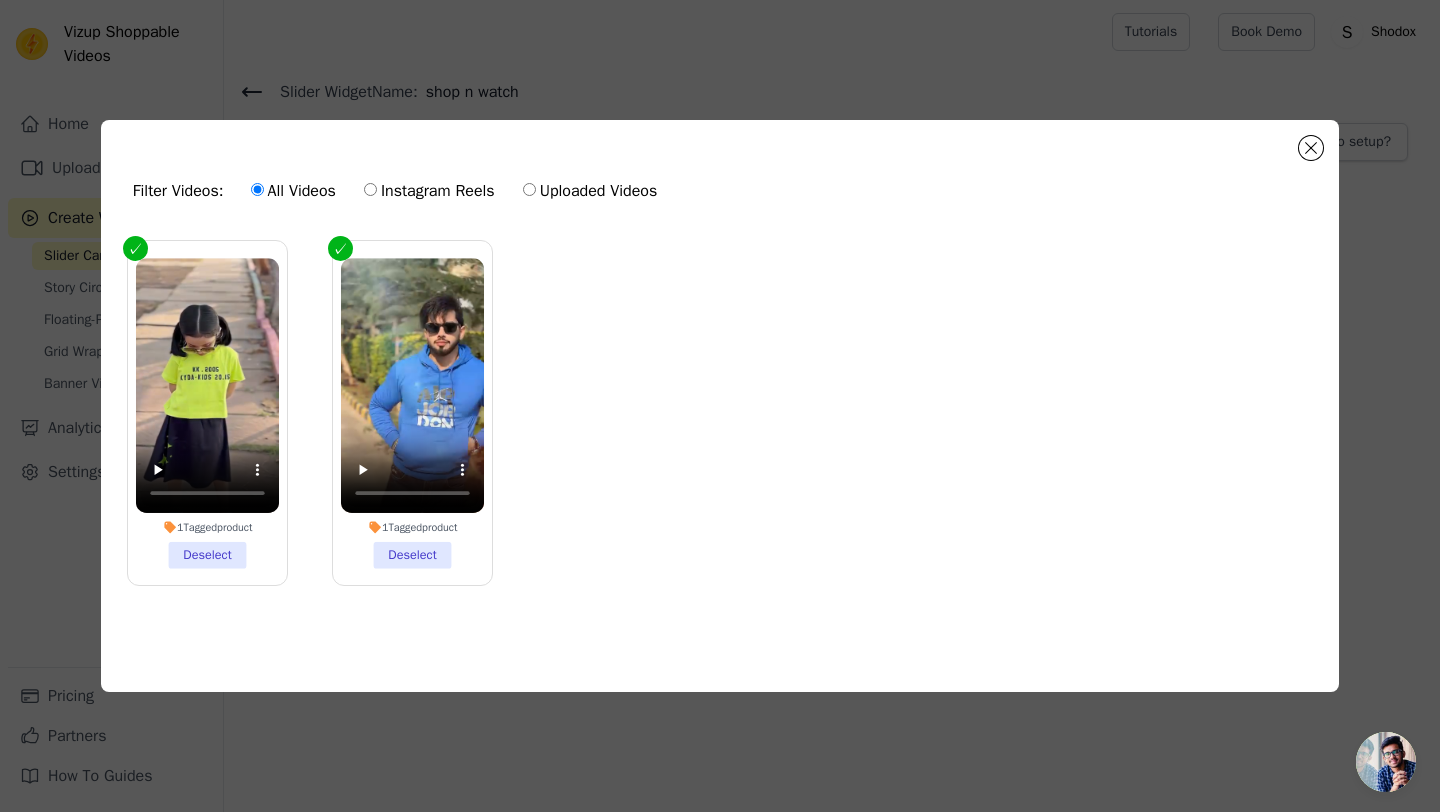 click on "Uploaded Videos" at bounding box center (590, 191) 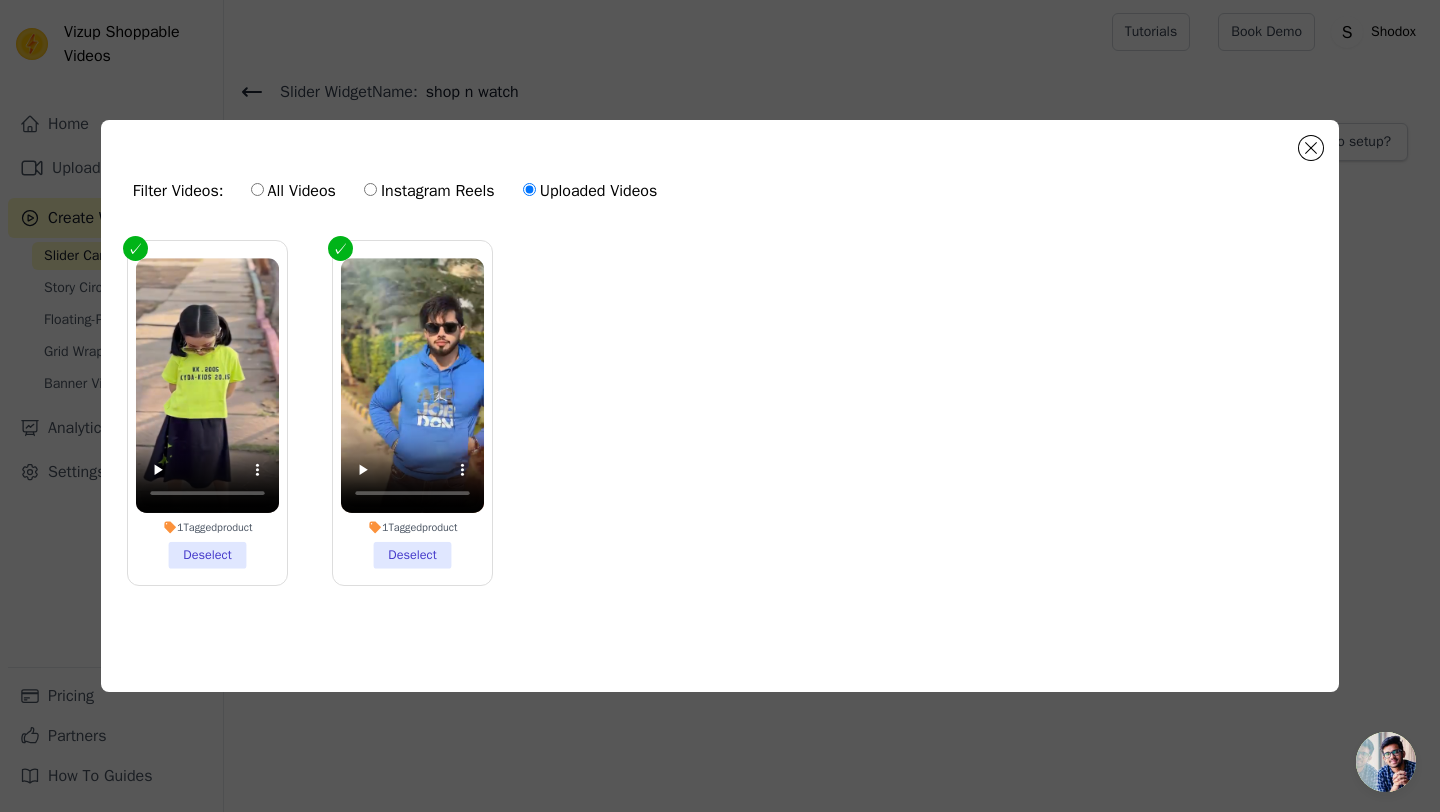 click on "Uploaded Videos" at bounding box center (590, 191) 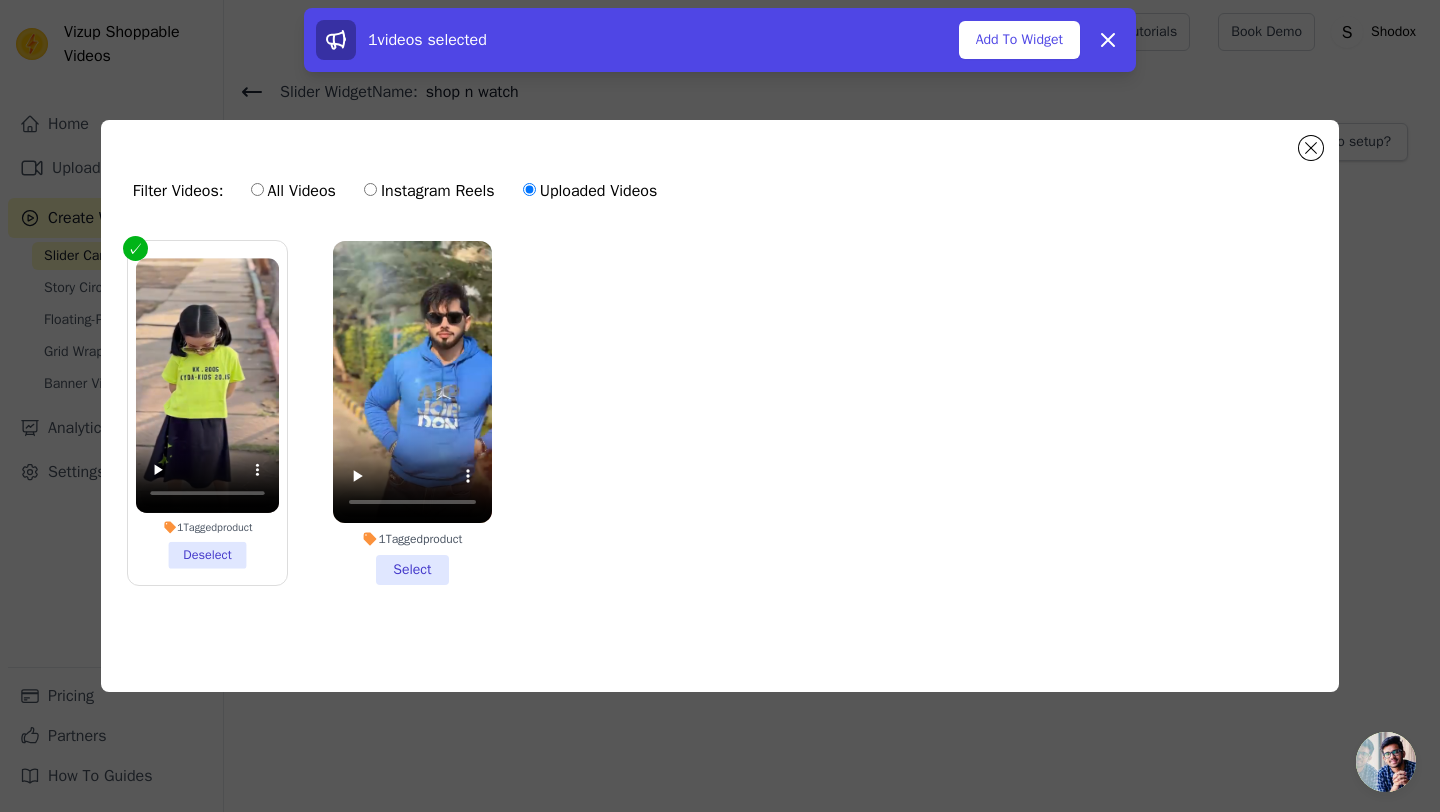 click on "1  Tagged  product     Deselect" at bounding box center (207, 413) 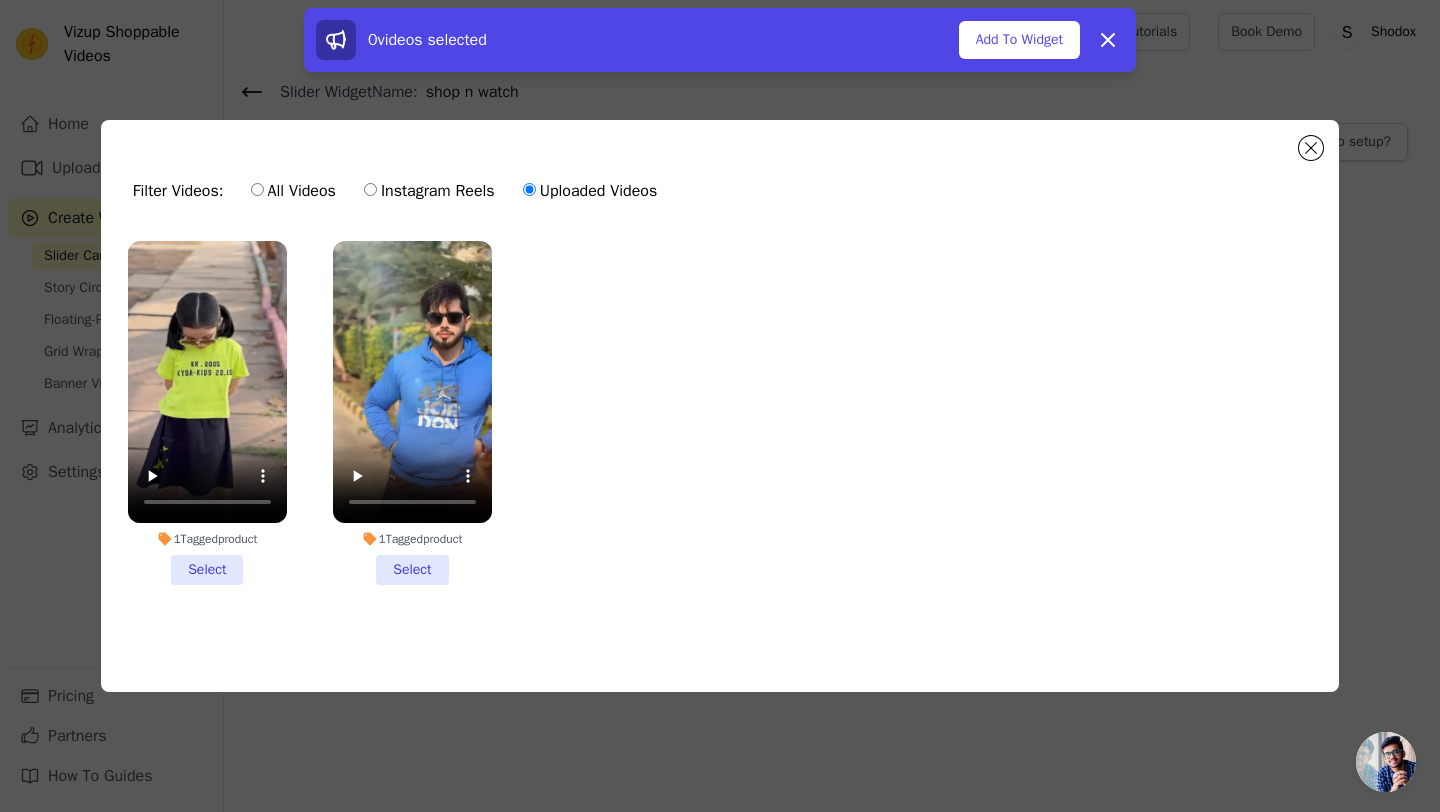 click on "Uploaded Videos" at bounding box center (590, 191) 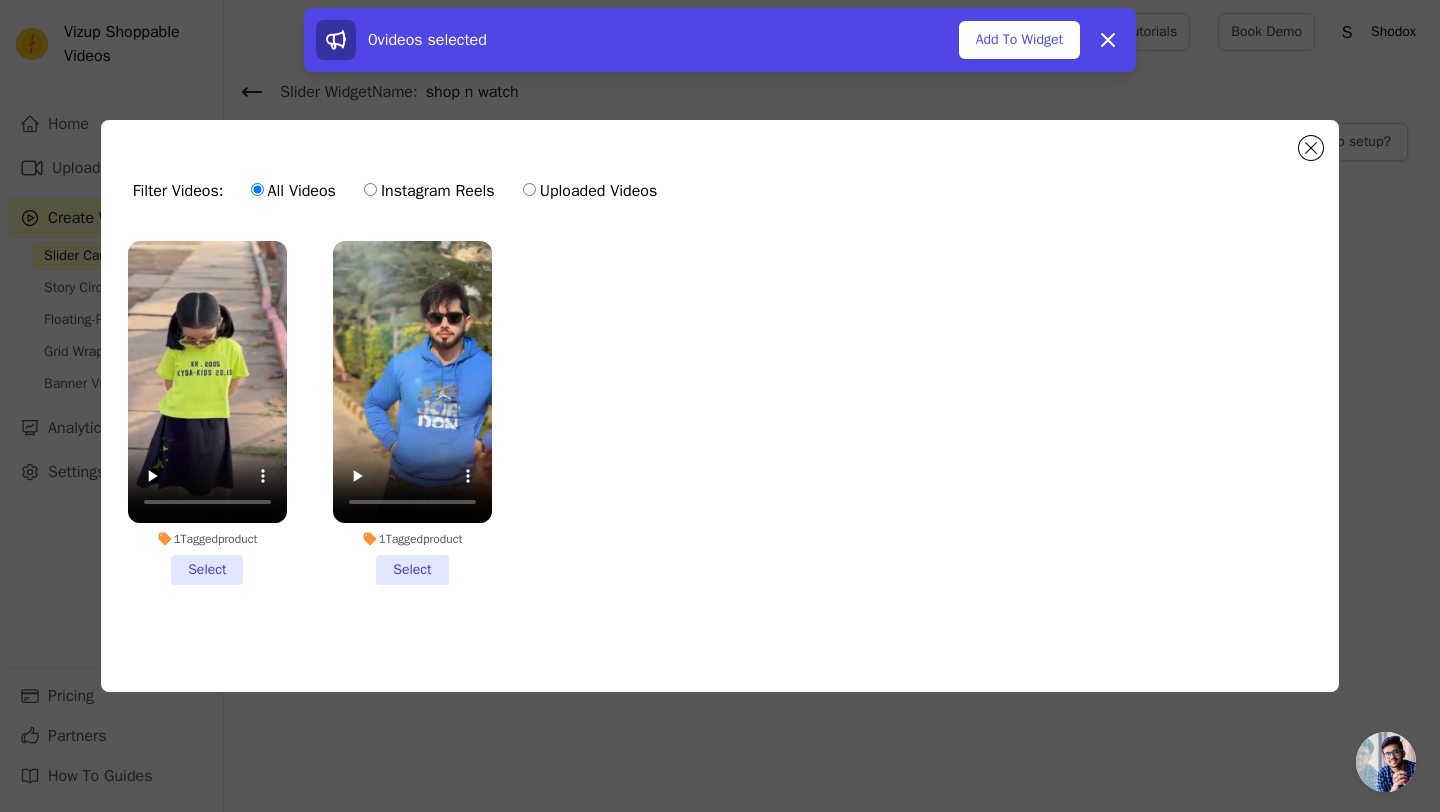click on "1  Tagged  product     Select         1  Tagged  product     Select" at bounding box center (720, 429) 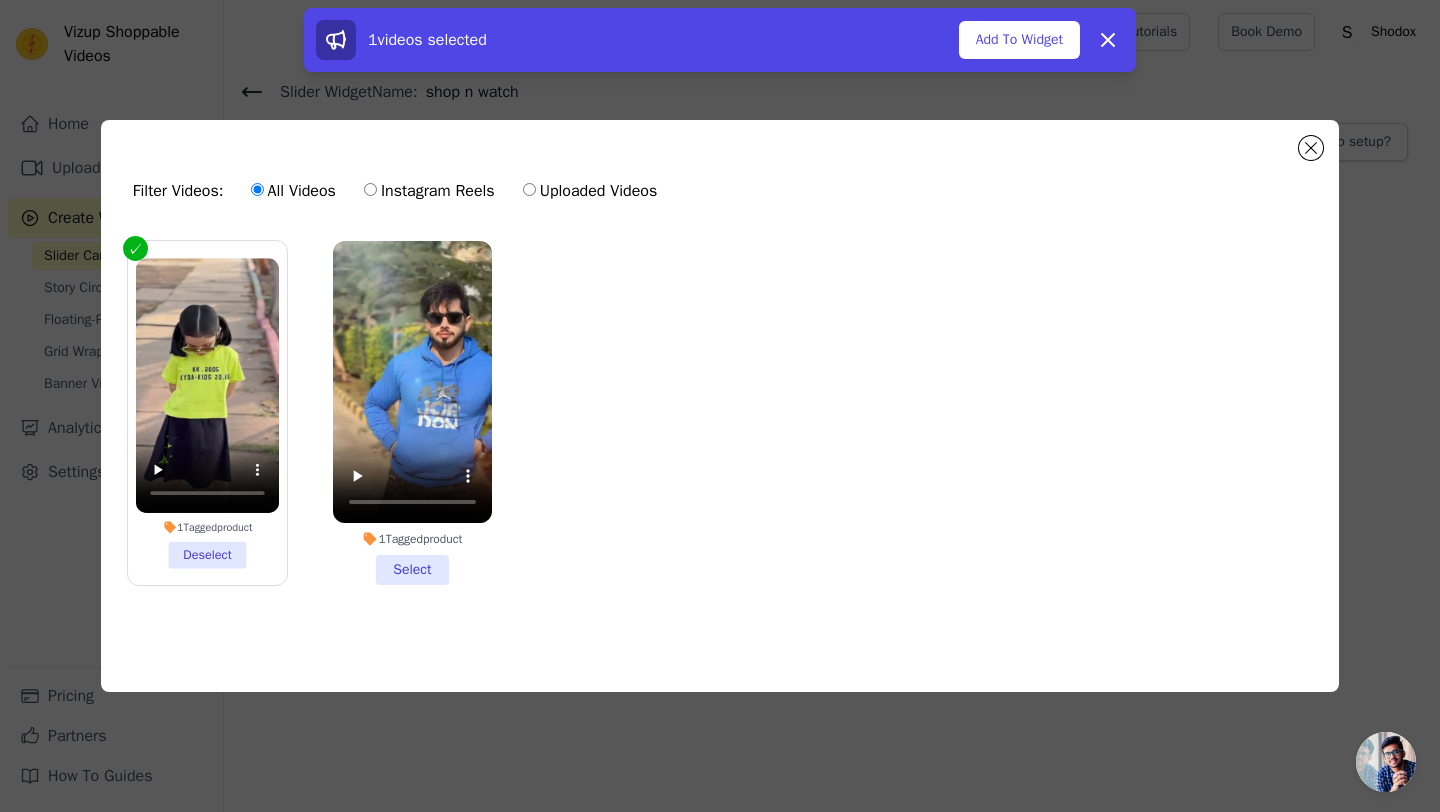 click on "1  Tagged  product     Select" at bounding box center (412, 413) 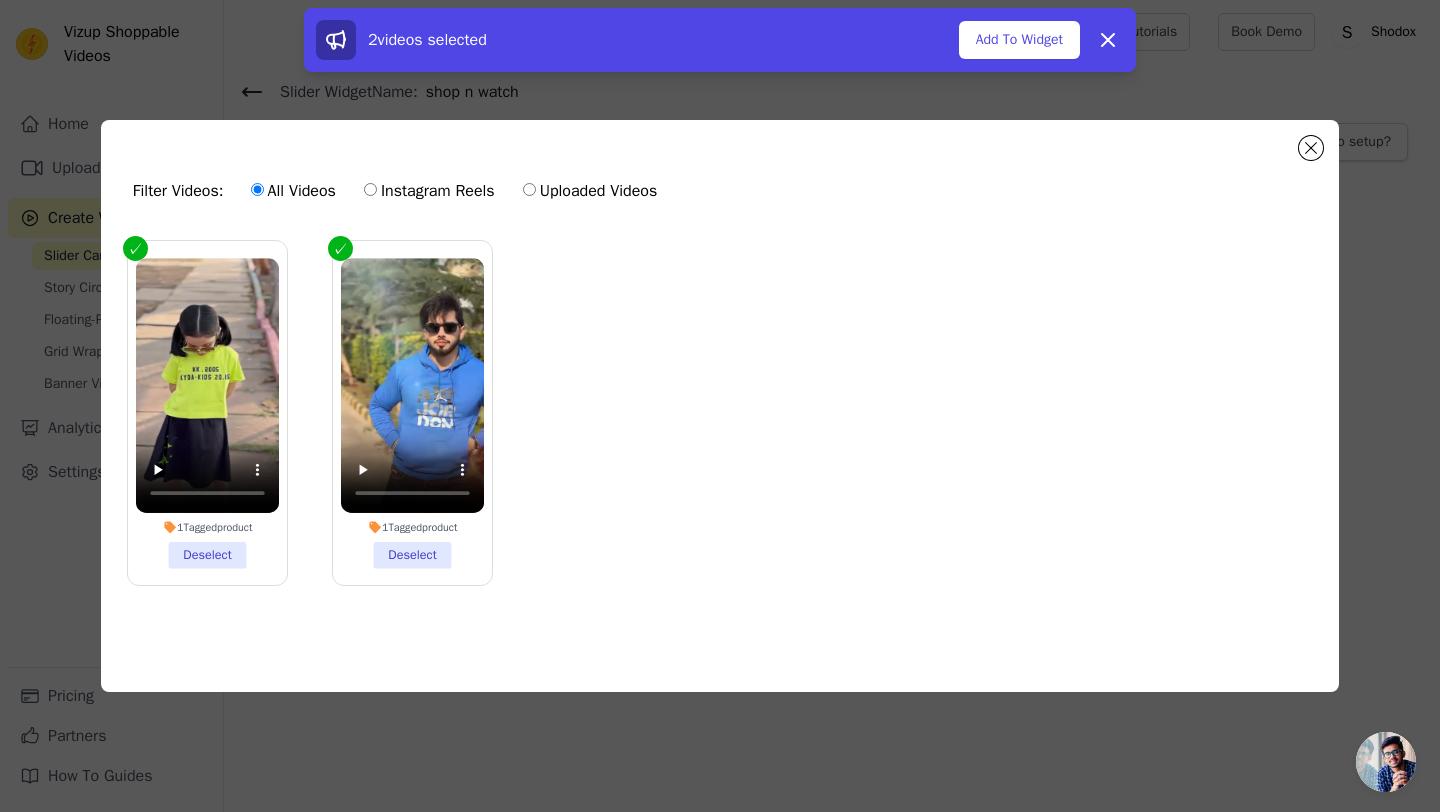 click on "1  Tagged  product     Deselect         1  Tagged  product     Deselect" at bounding box center (720, 429) 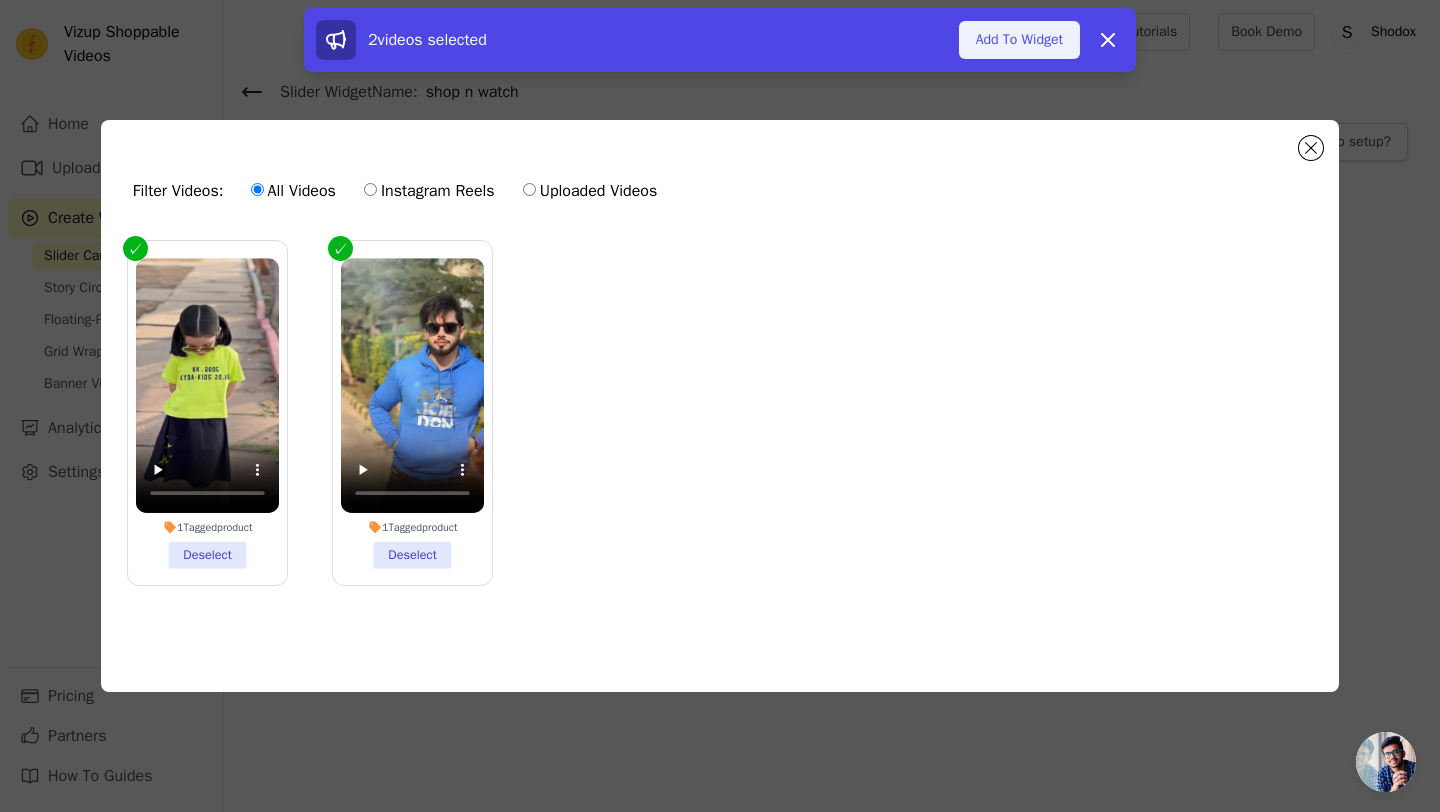 click on "Add To Widget" at bounding box center (1019, 40) 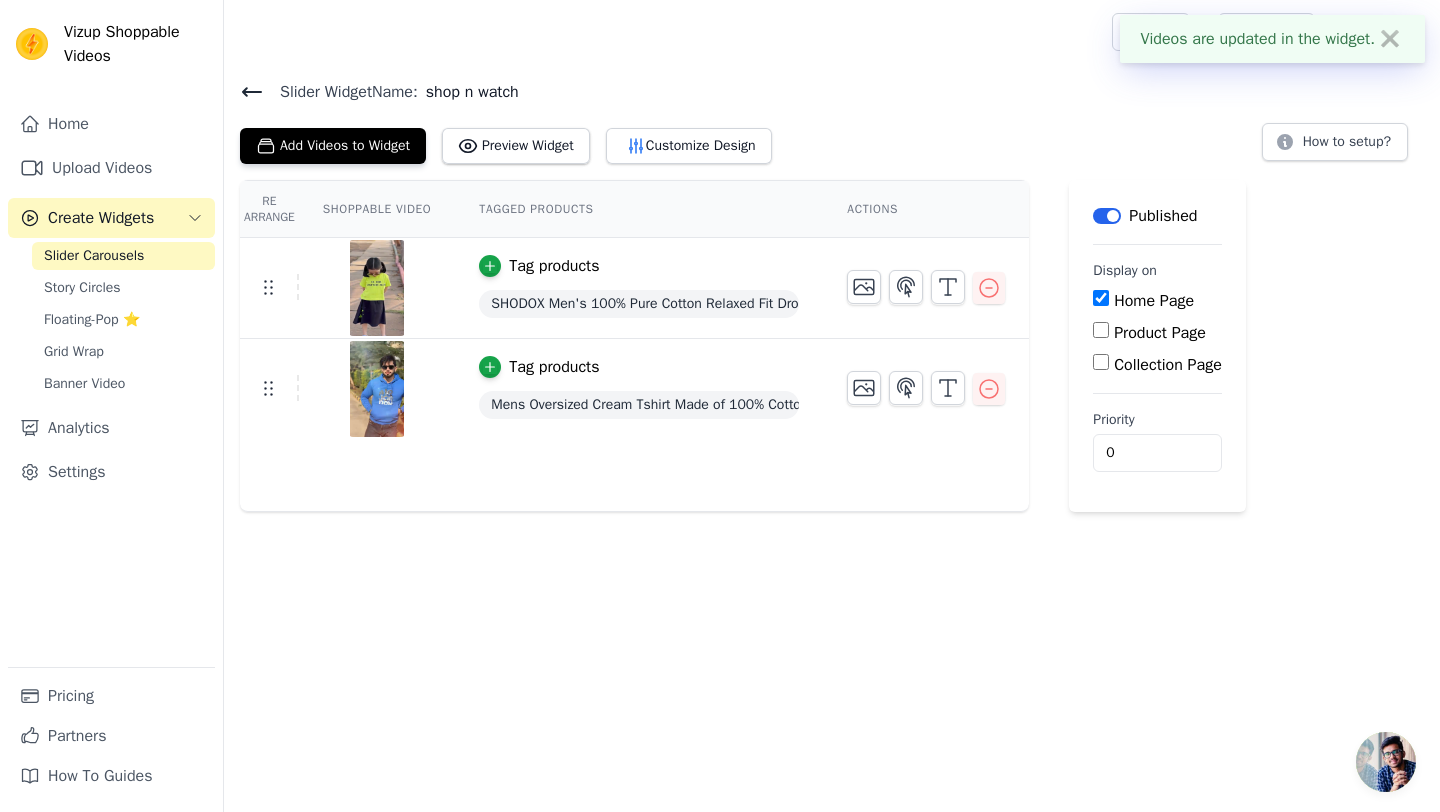 click on "Videos are updated in the widget. ✖
Vizup Shoppable Videos
Home
Upload Videos       Create Widgets     Slider Carousels   Story Circles   Floating-Pop ⭐   Grid Wrap   Banner Video
Analytics
Settings
Pricing
Partners
How To Guides   Open sidebar" at bounding box center [720, 256] 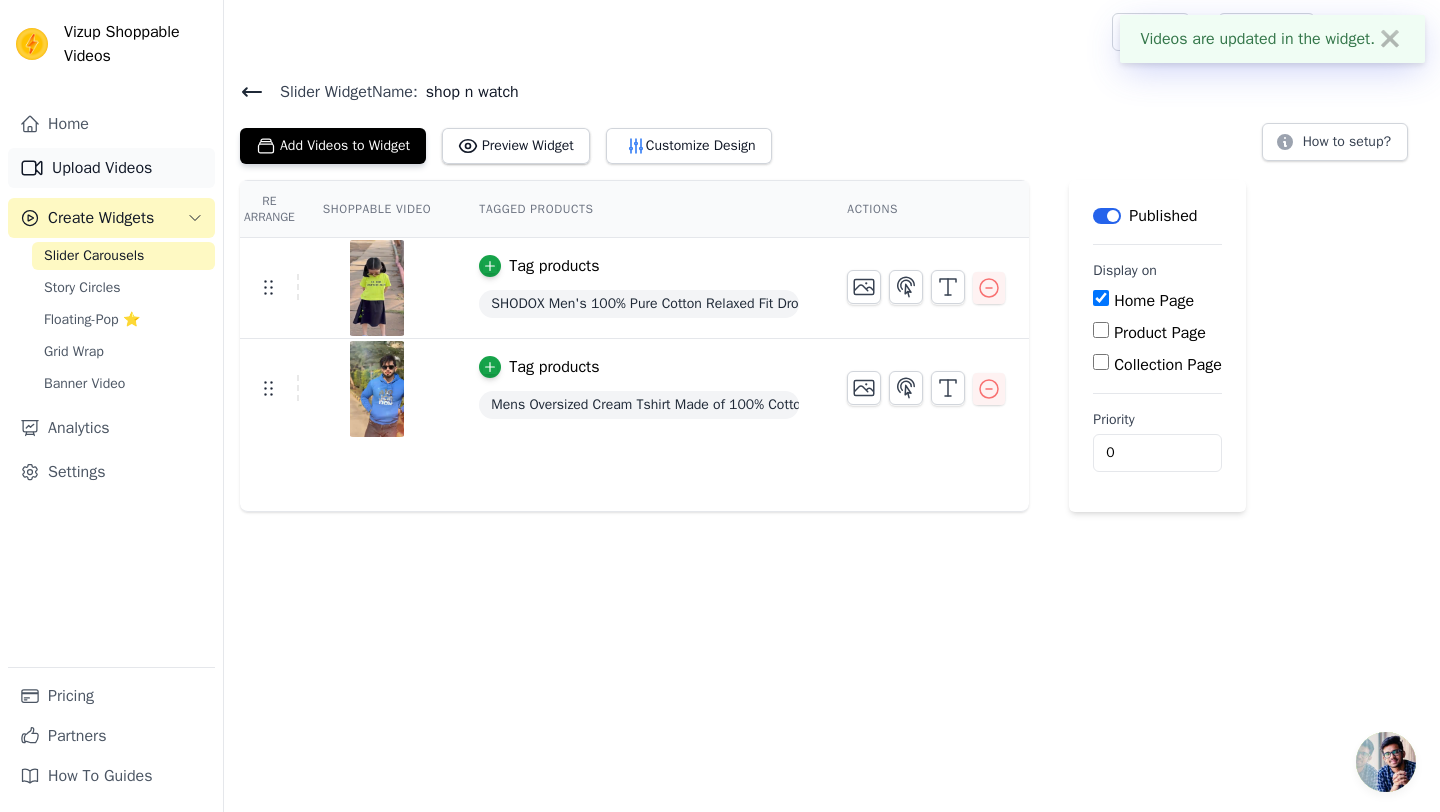 click on "Upload Videos" at bounding box center (111, 168) 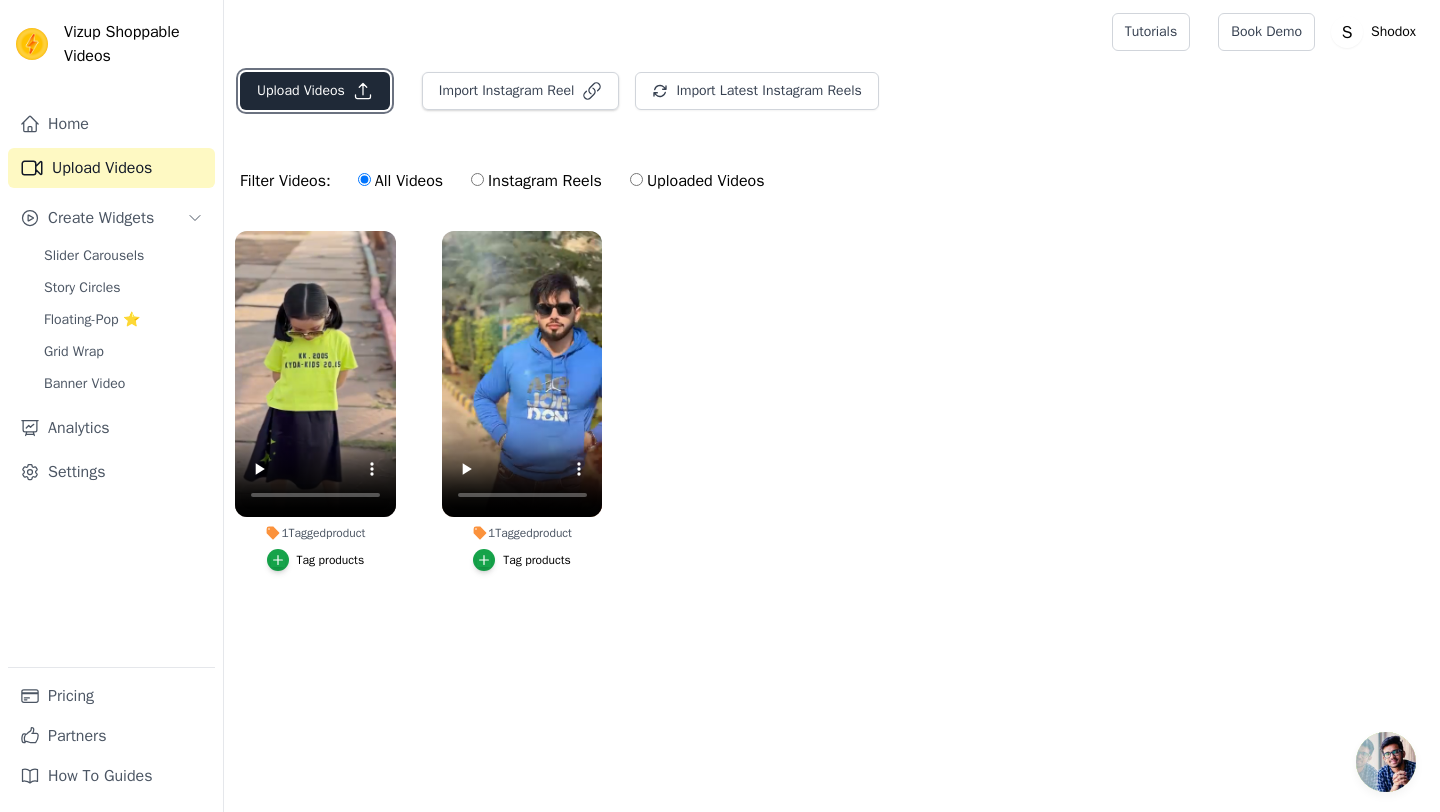 click on "Upload Videos" at bounding box center [315, 91] 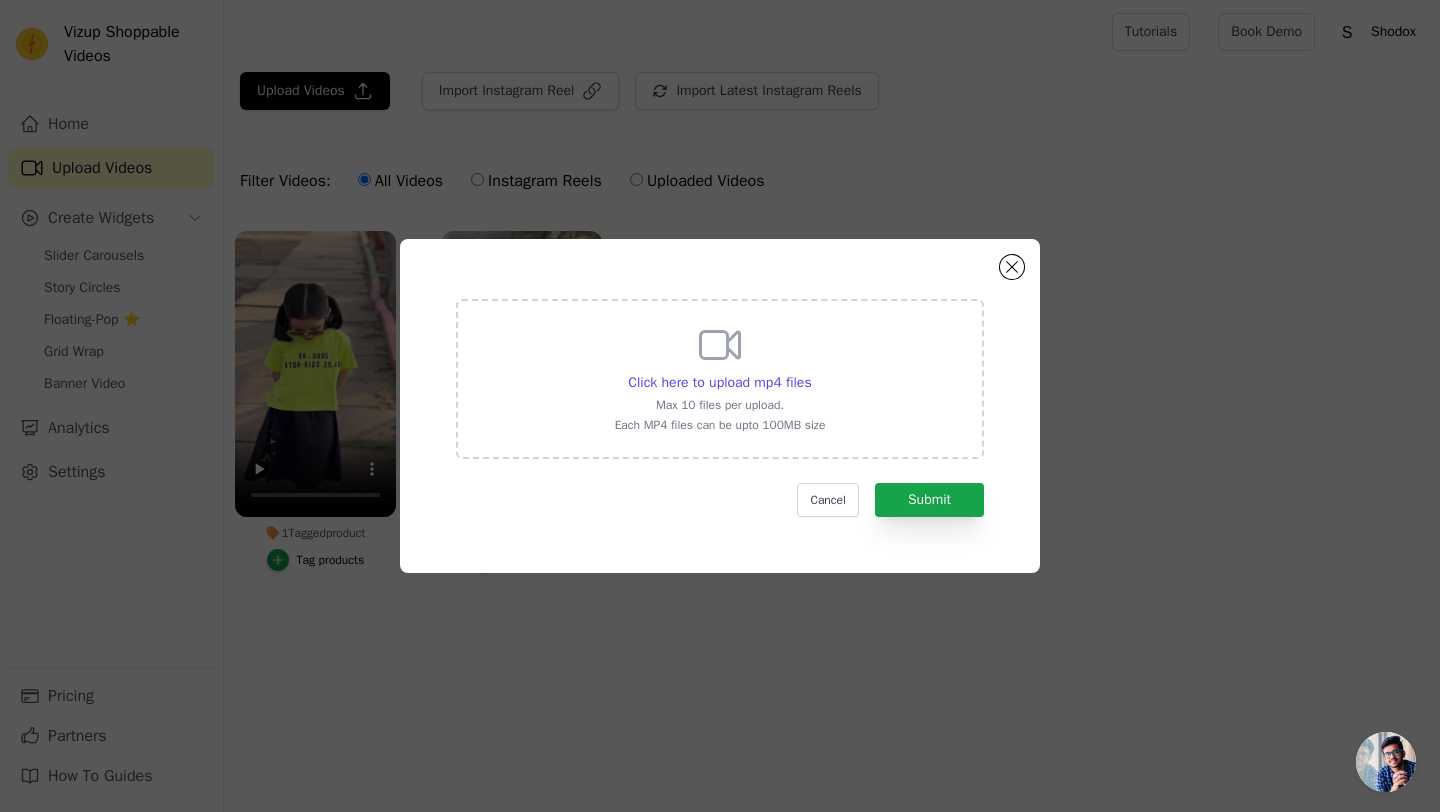 click on "Max 10 files per upload." at bounding box center [720, 405] 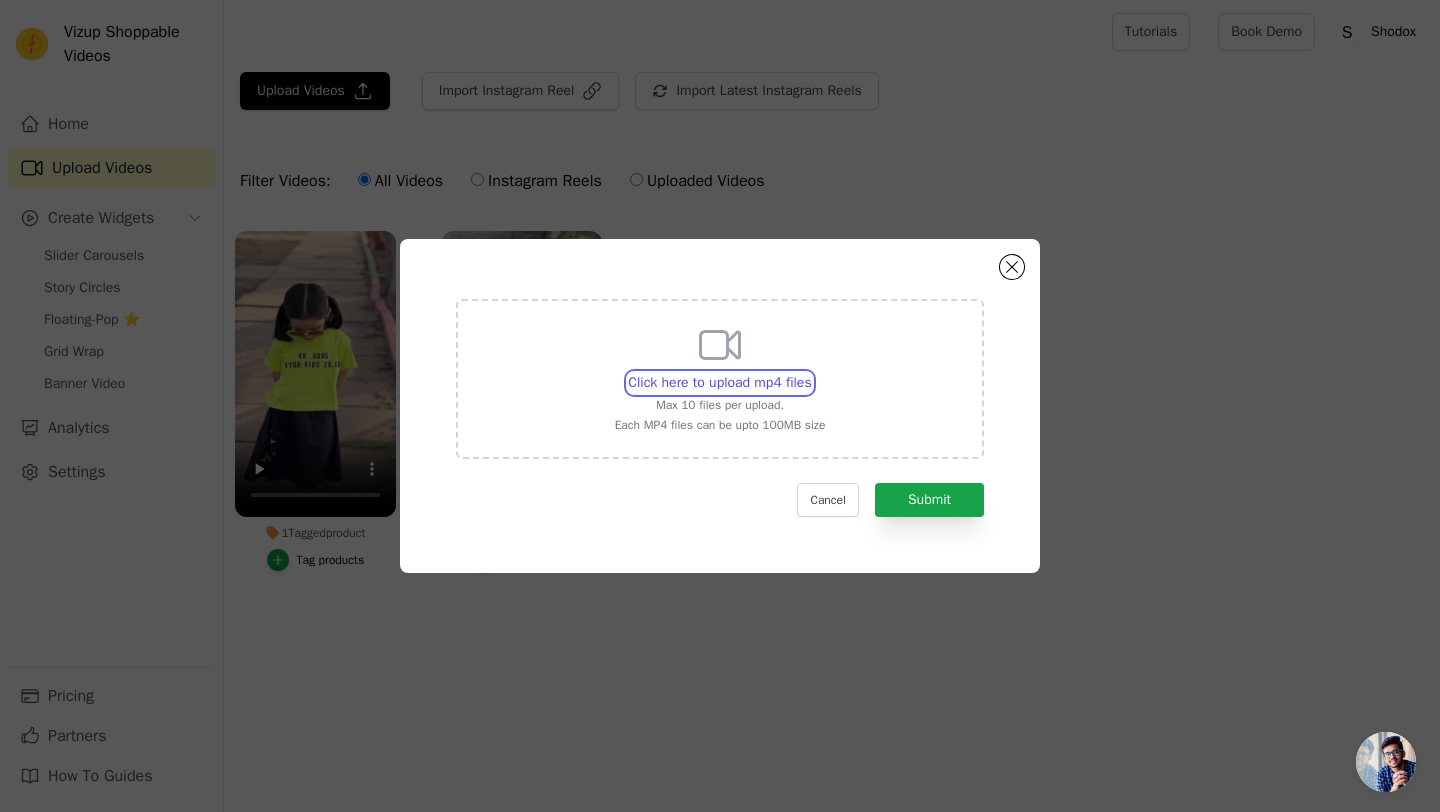 click on "Click here to upload mp4 files     Max 10 files per upload.   Each MP4 files can be upto 100MB size" at bounding box center (811, 372) 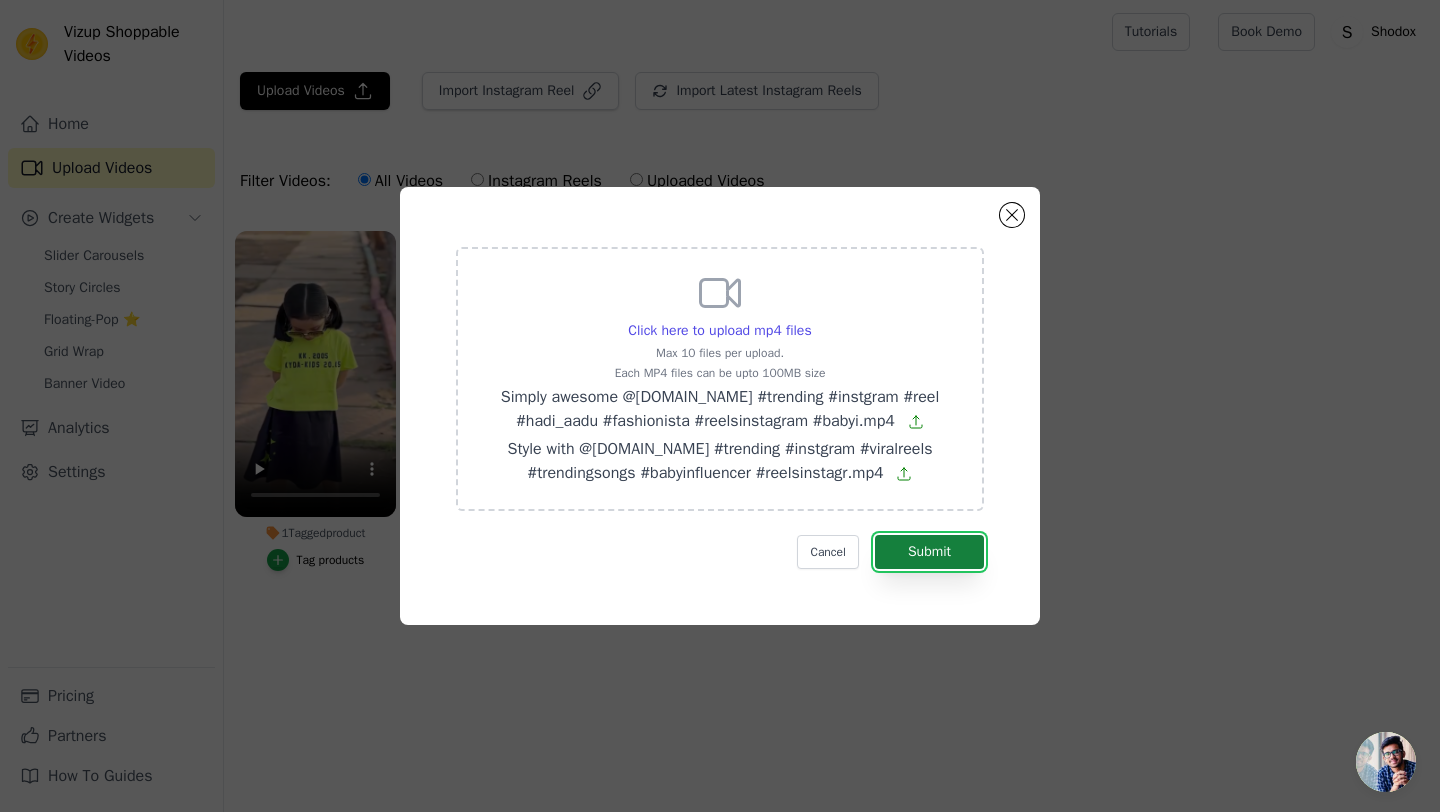 click on "Submit" at bounding box center [929, 552] 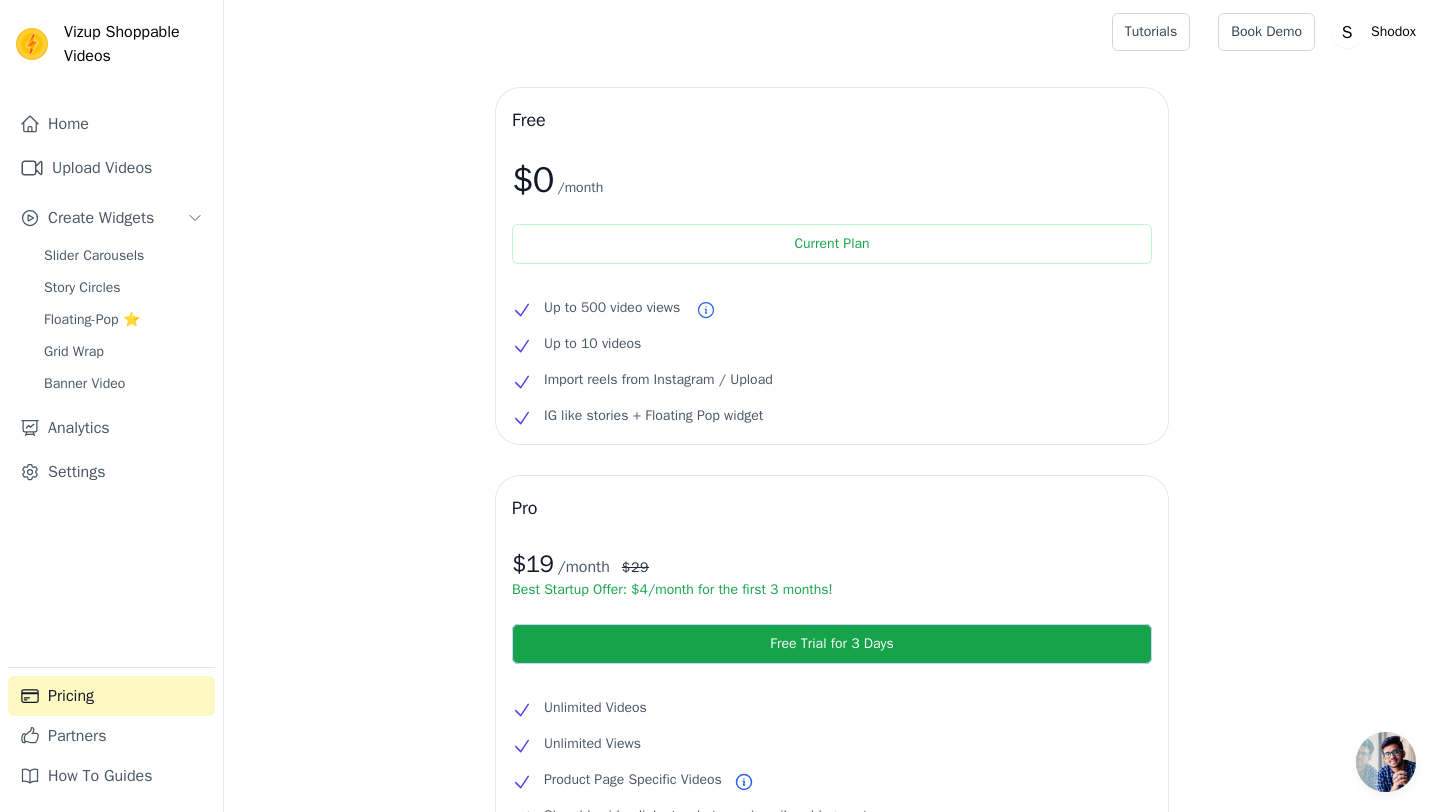 scroll, scrollTop: 0, scrollLeft: 0, axis: both 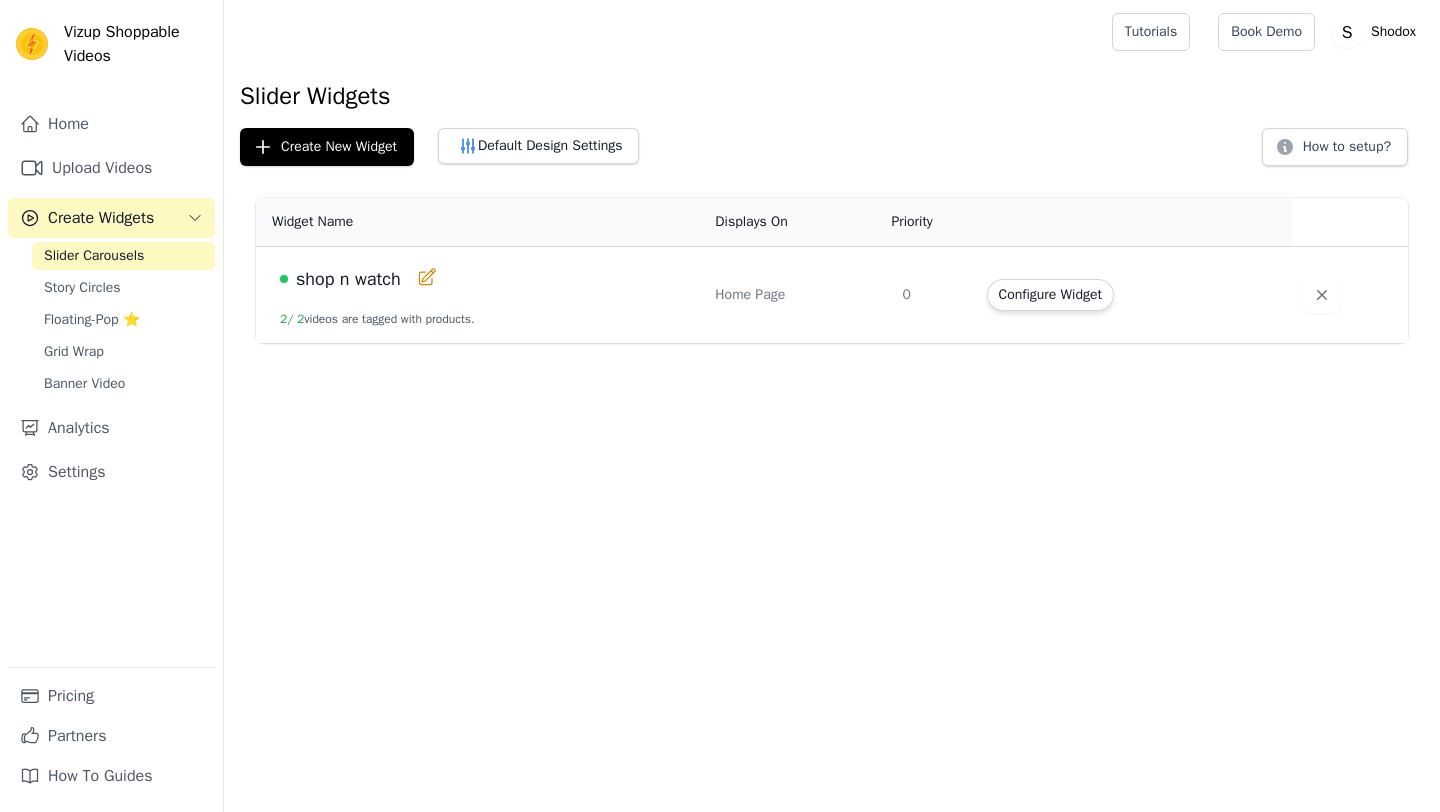 click on "shop n watch" at bounding box center [348, 279] 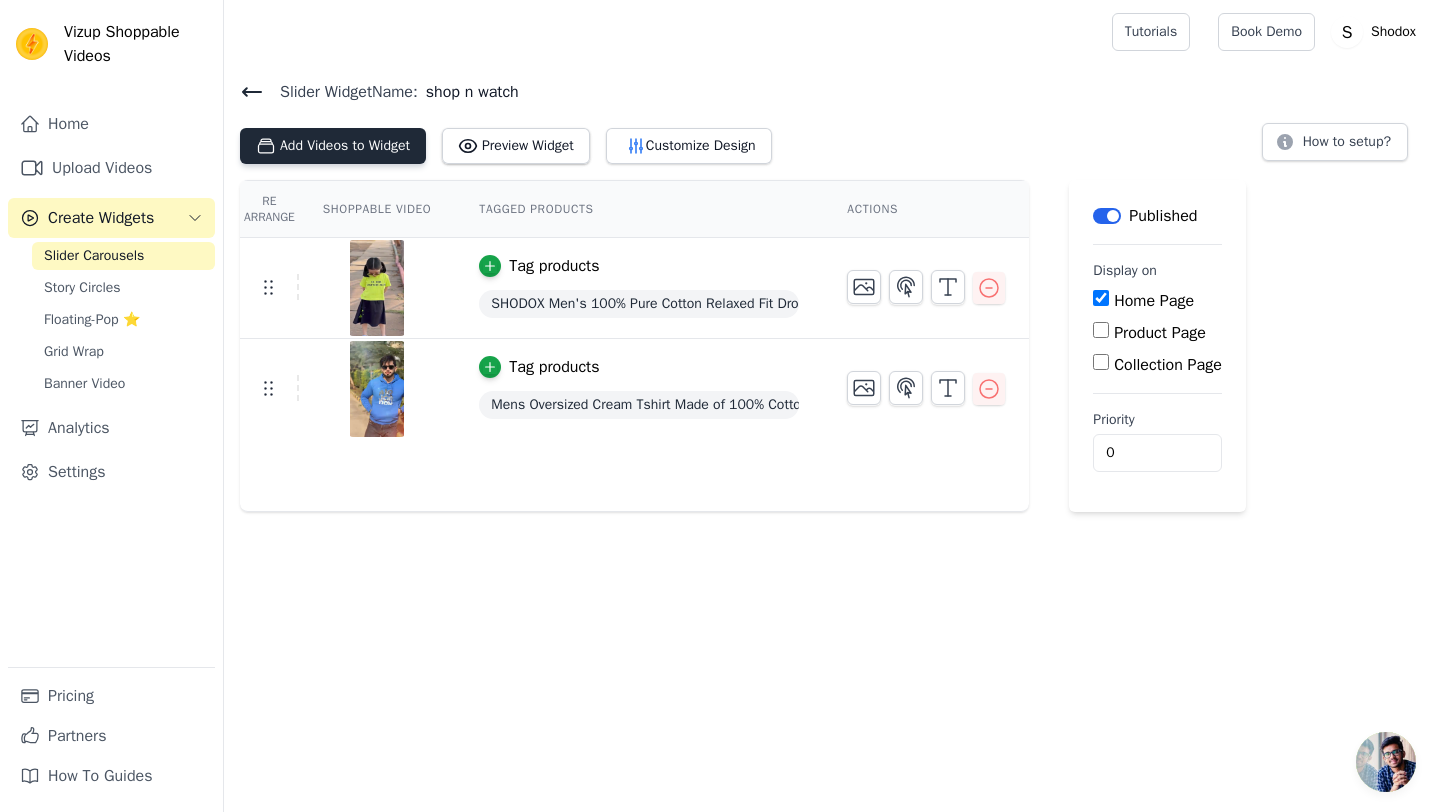click on "Add Videos to Widget" at bounding box center (333, 146) 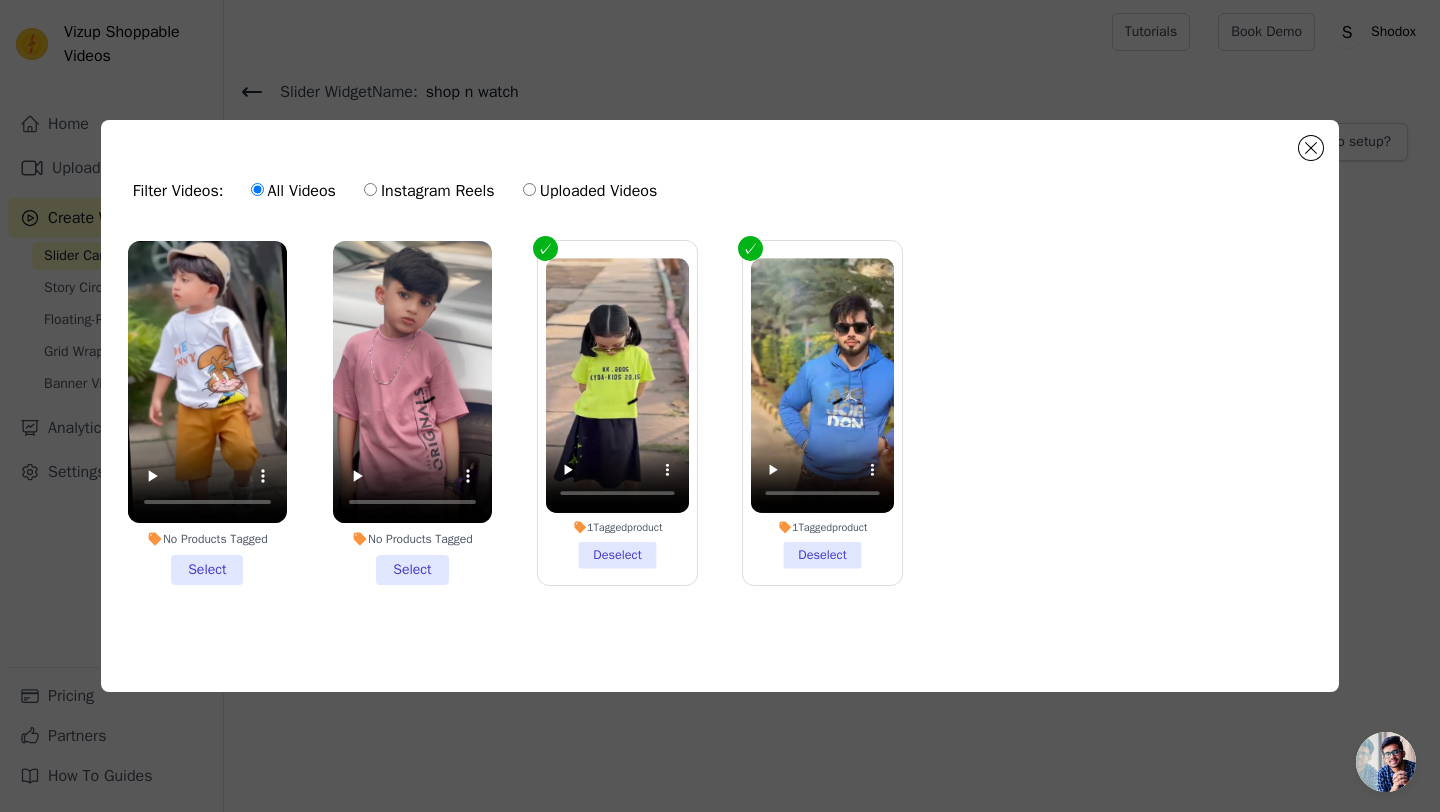 click on "No Products Tagged     Select" at bounding box center (207, 413) 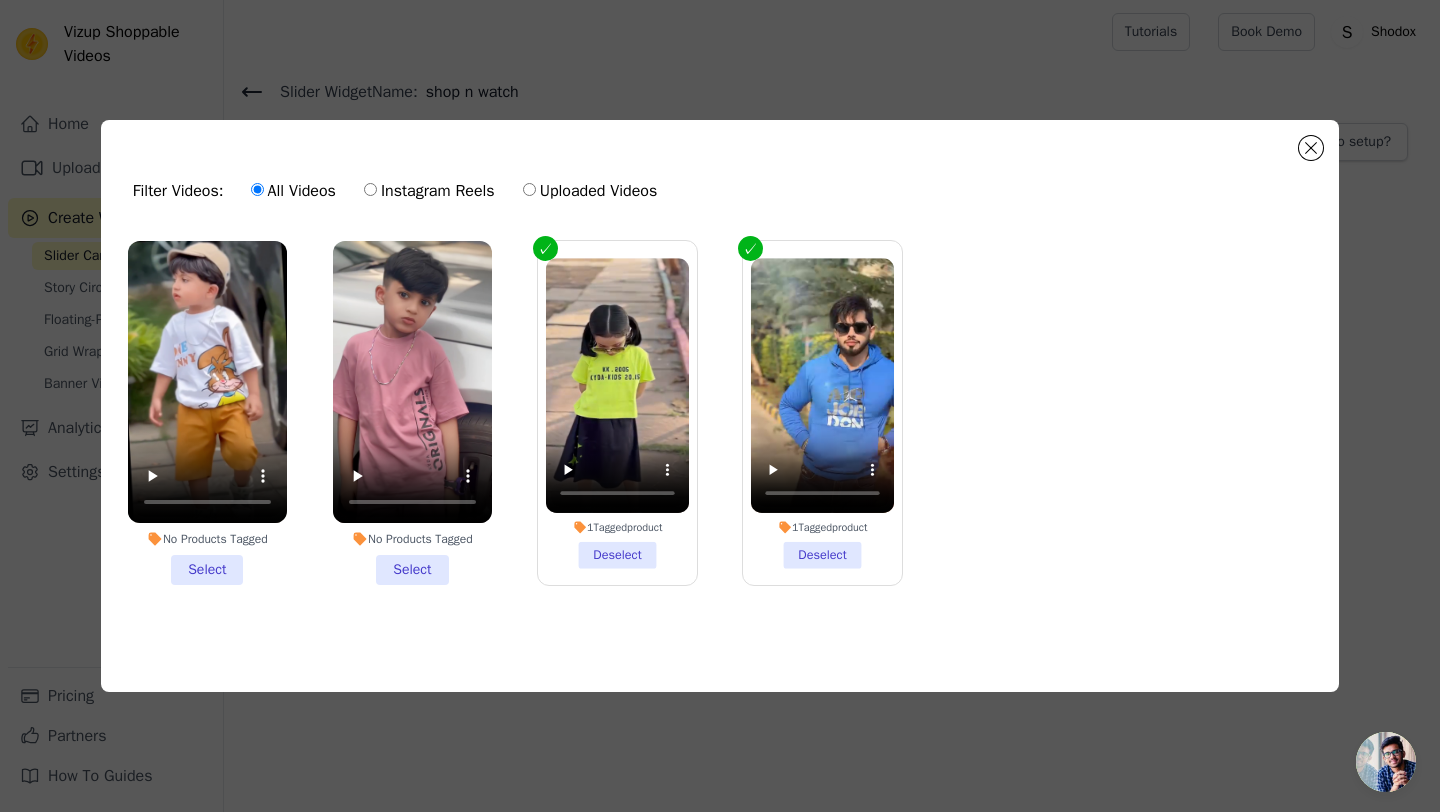 click on "No Products Tagged     Select" at bounding box center [0, 0] 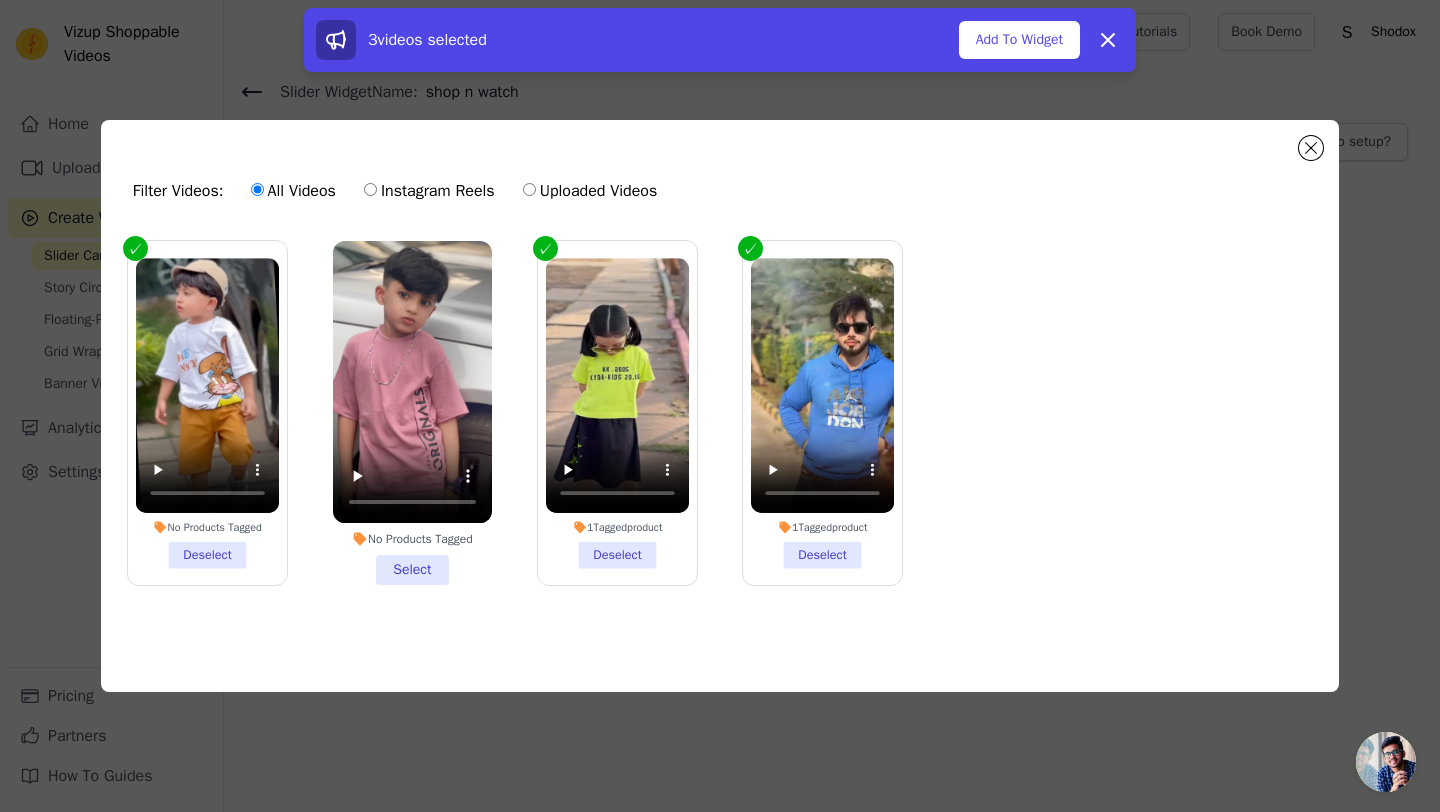 click on "No Products Tagged     Select" at bounding box center [412, 413] 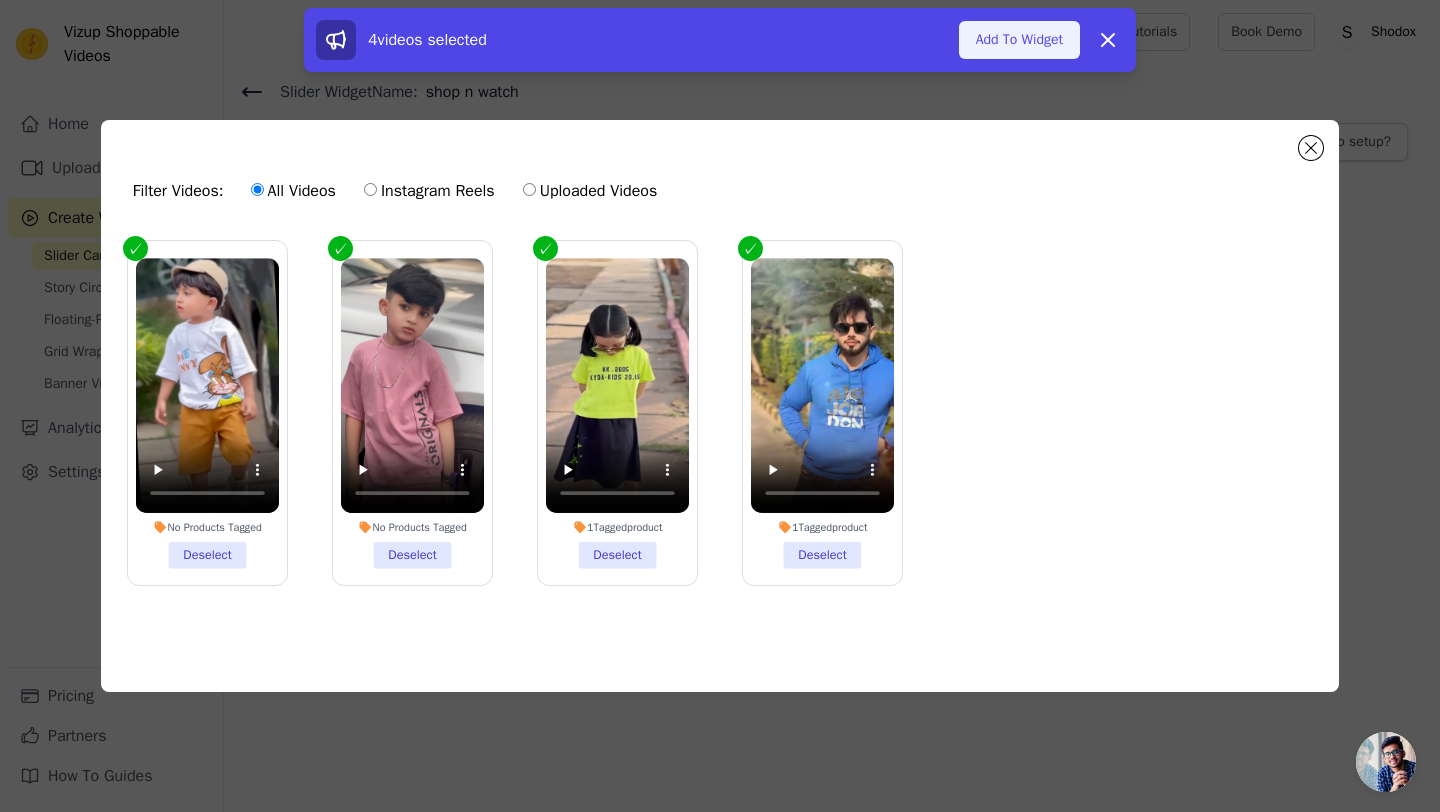 click on "Add To Widget" at bounding box center [1019, 40] 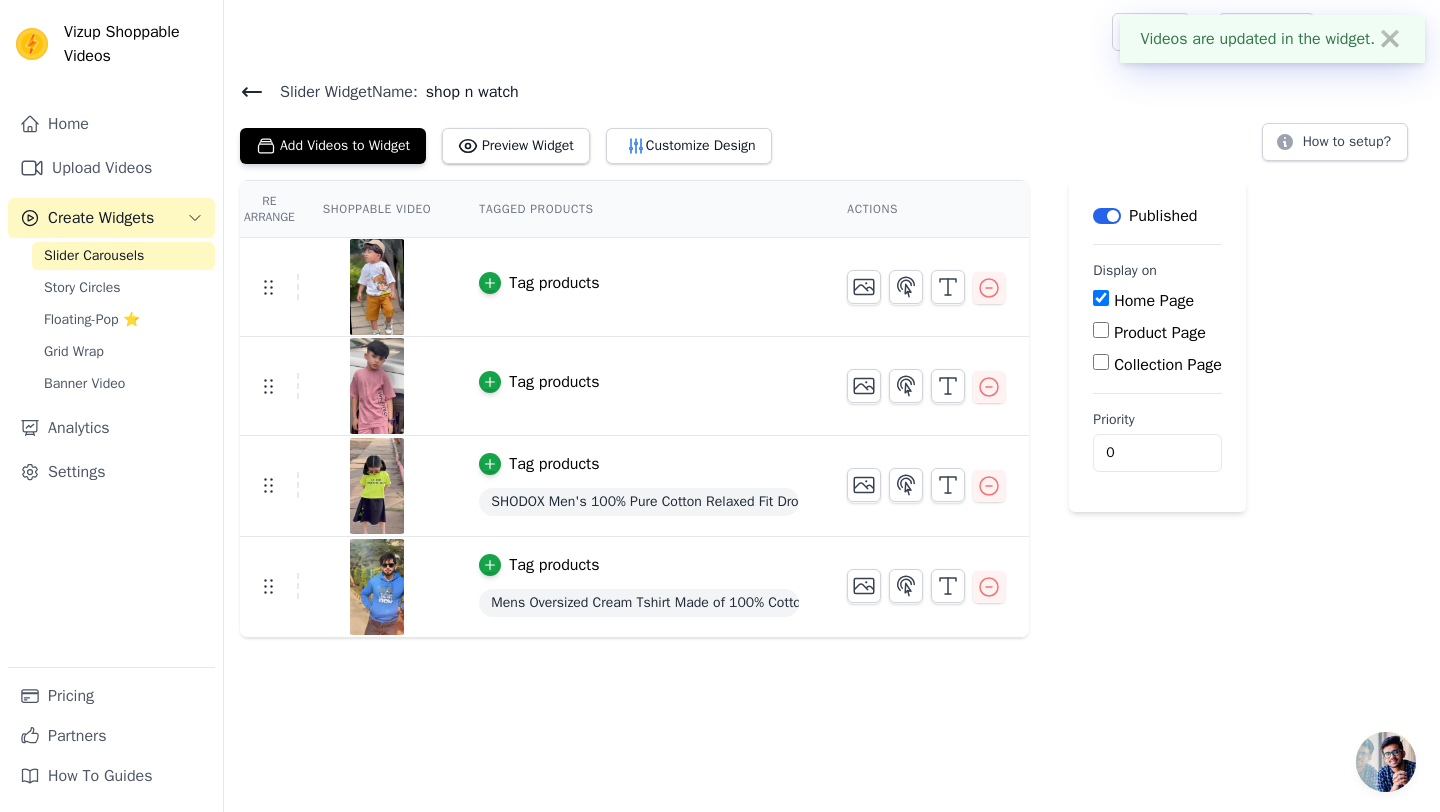 click on "Slider Widget  Name:   shop n watch" at bounding box center [832, 92] 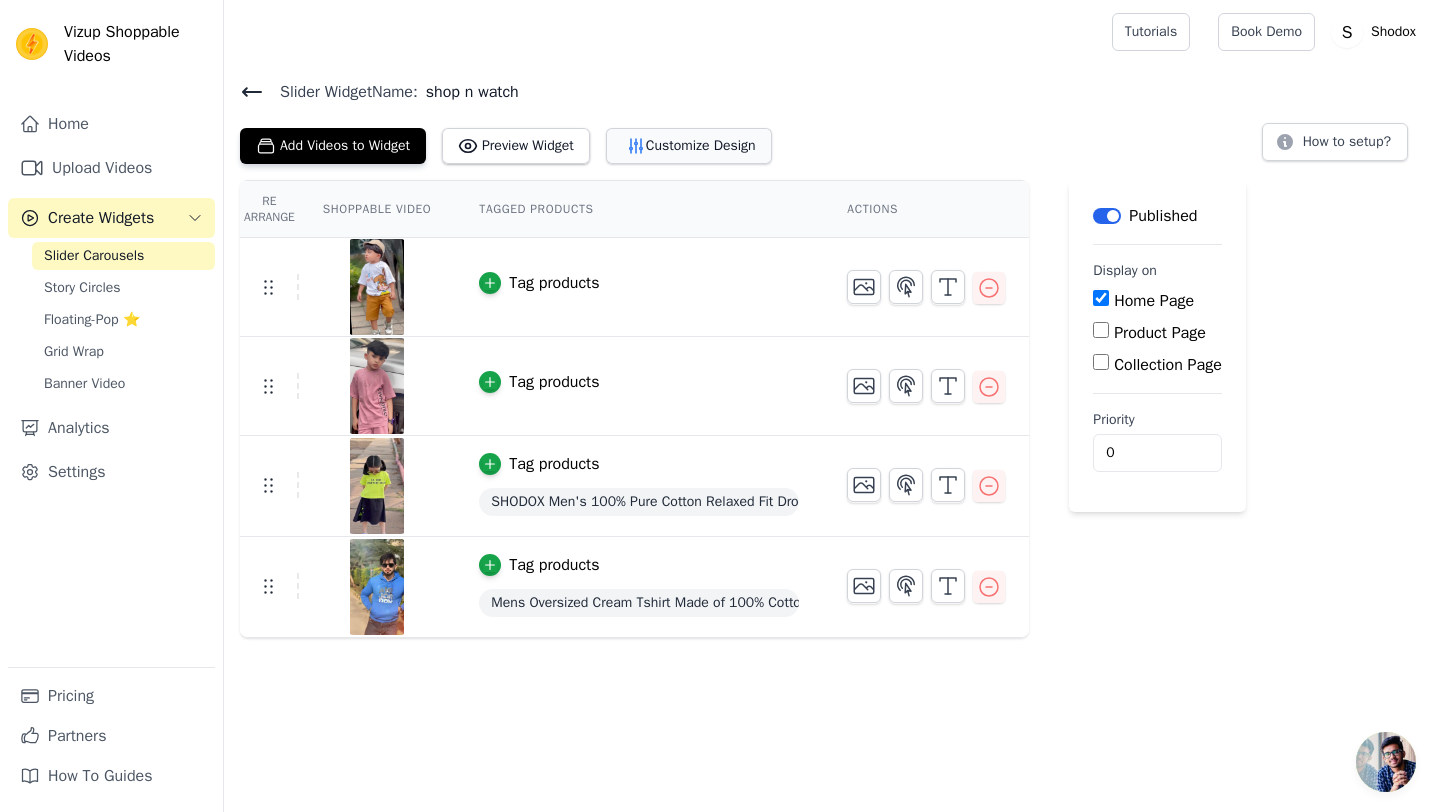 click on "Customize Design" at bounding box center (689, 146) 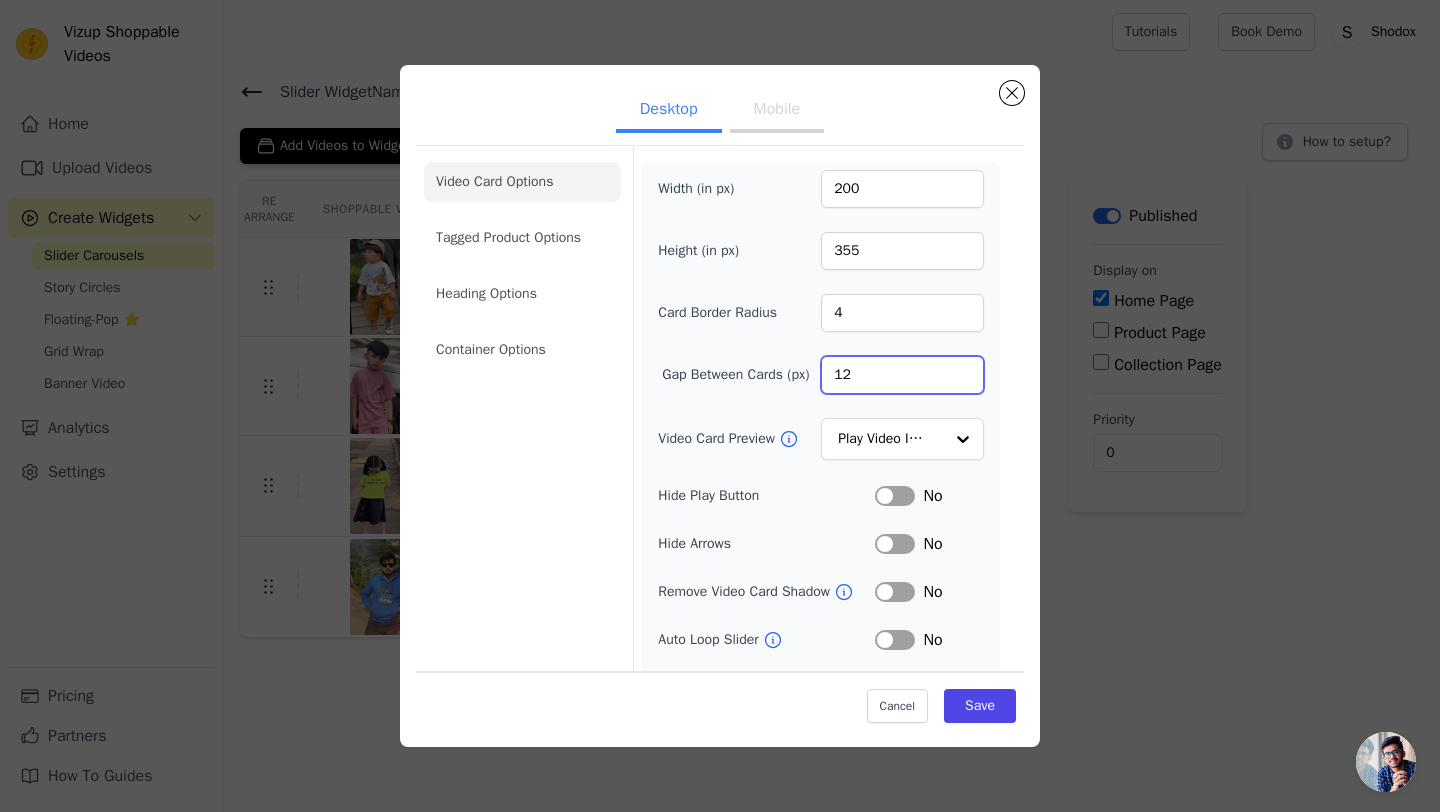 click on "12" at bounding box center [902, 375] 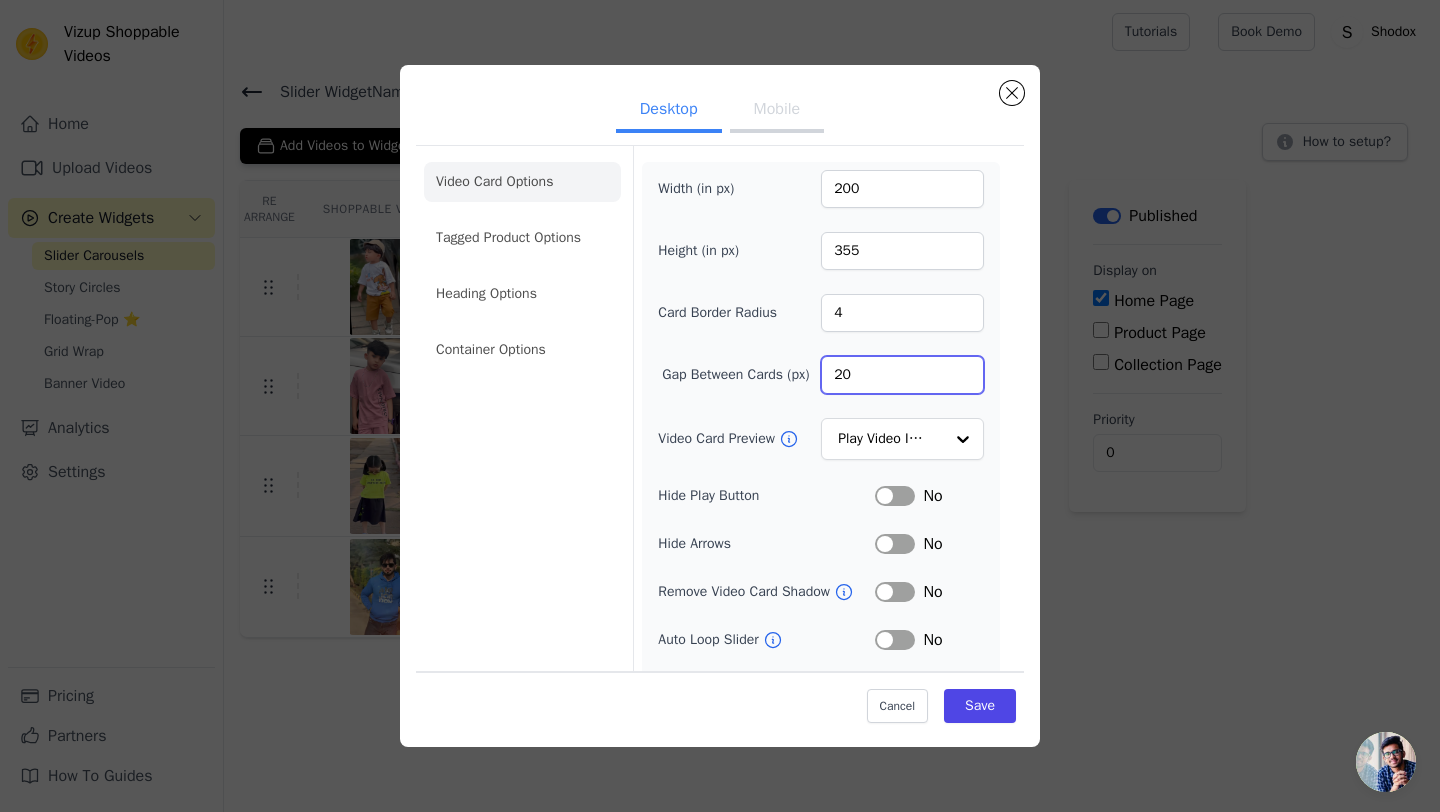 type on "20" 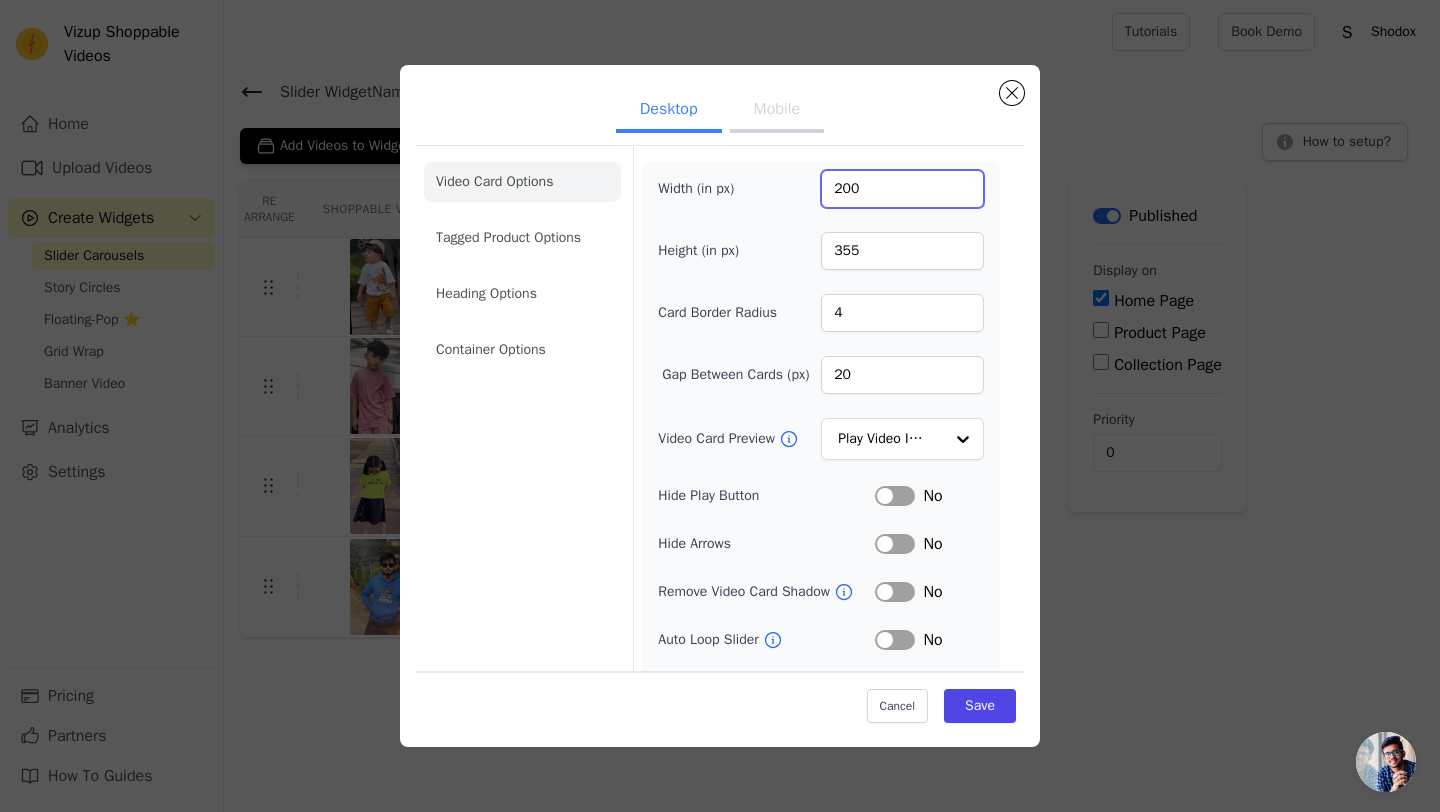 click on "200" at bounding box center [902, 189] 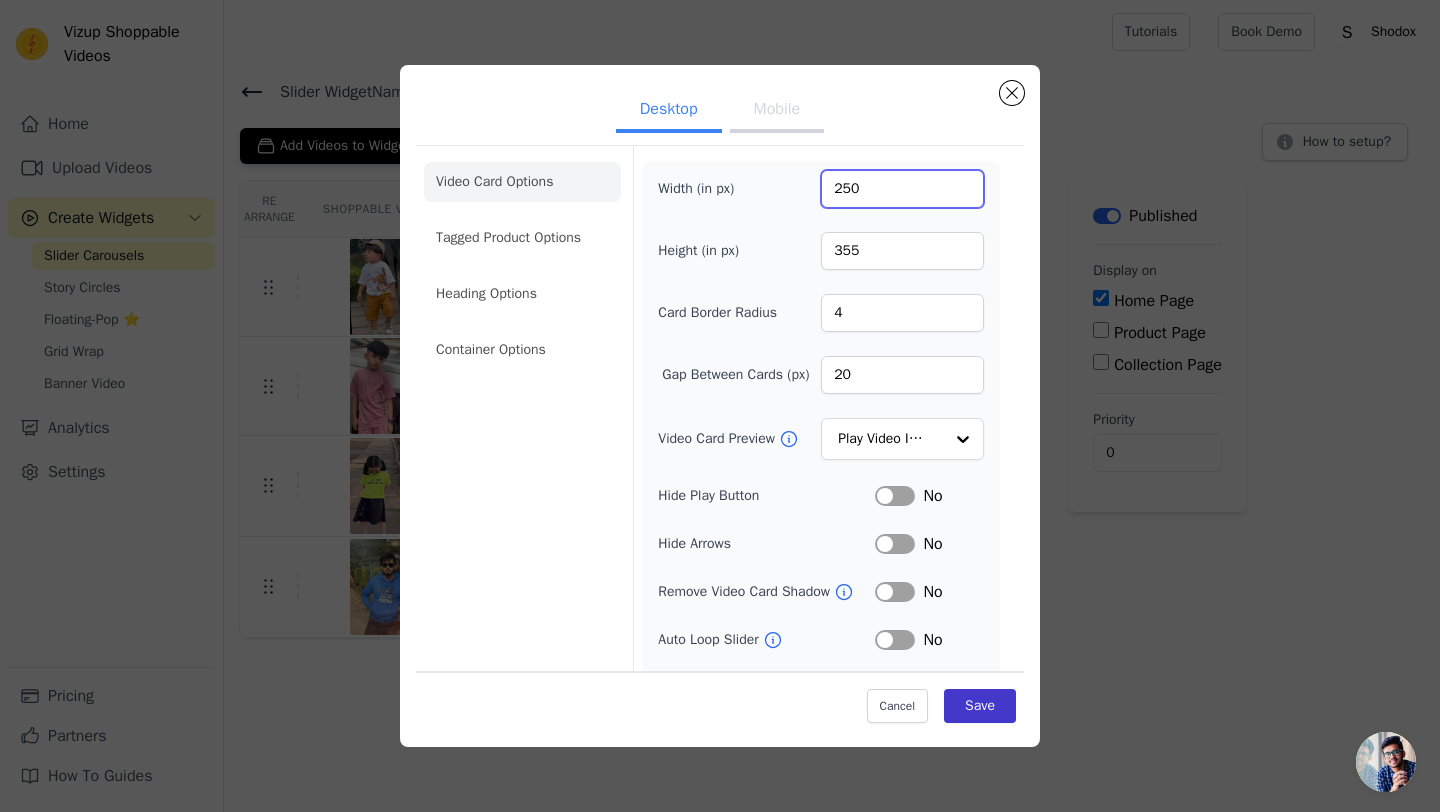 type on "250" 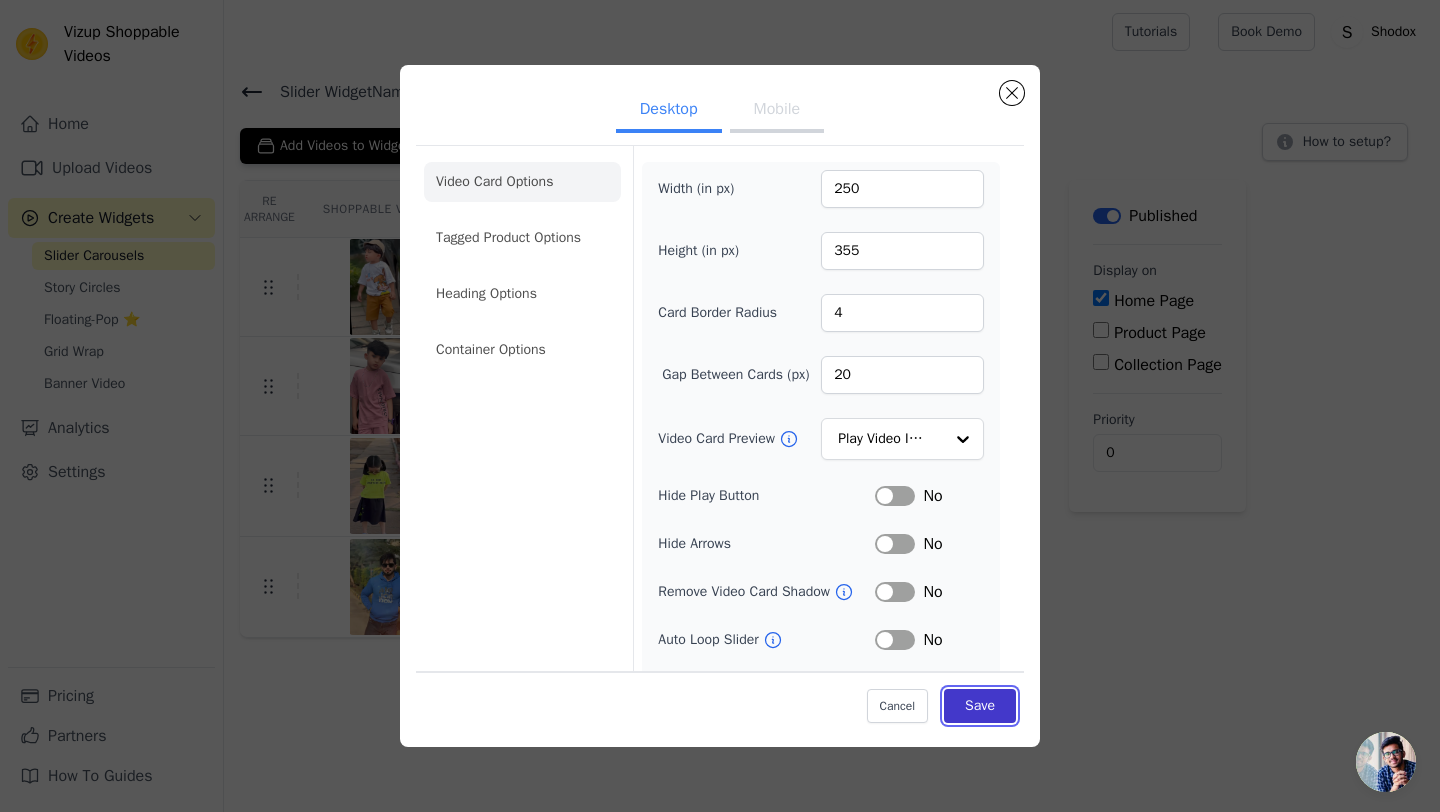 click on "Save" at bounding box center (980, 706) 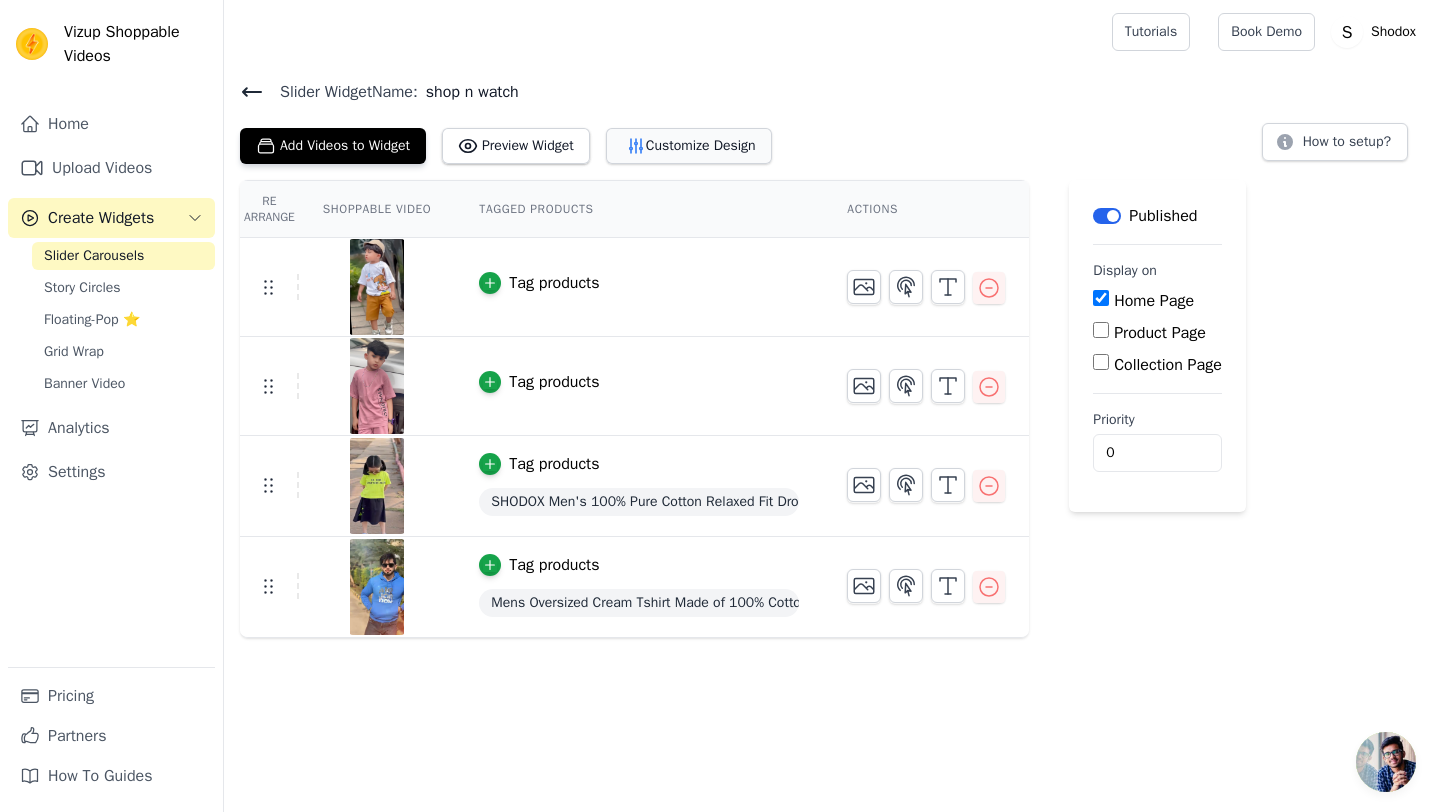 click on "Customize Design" at bounding box center [689, 146] 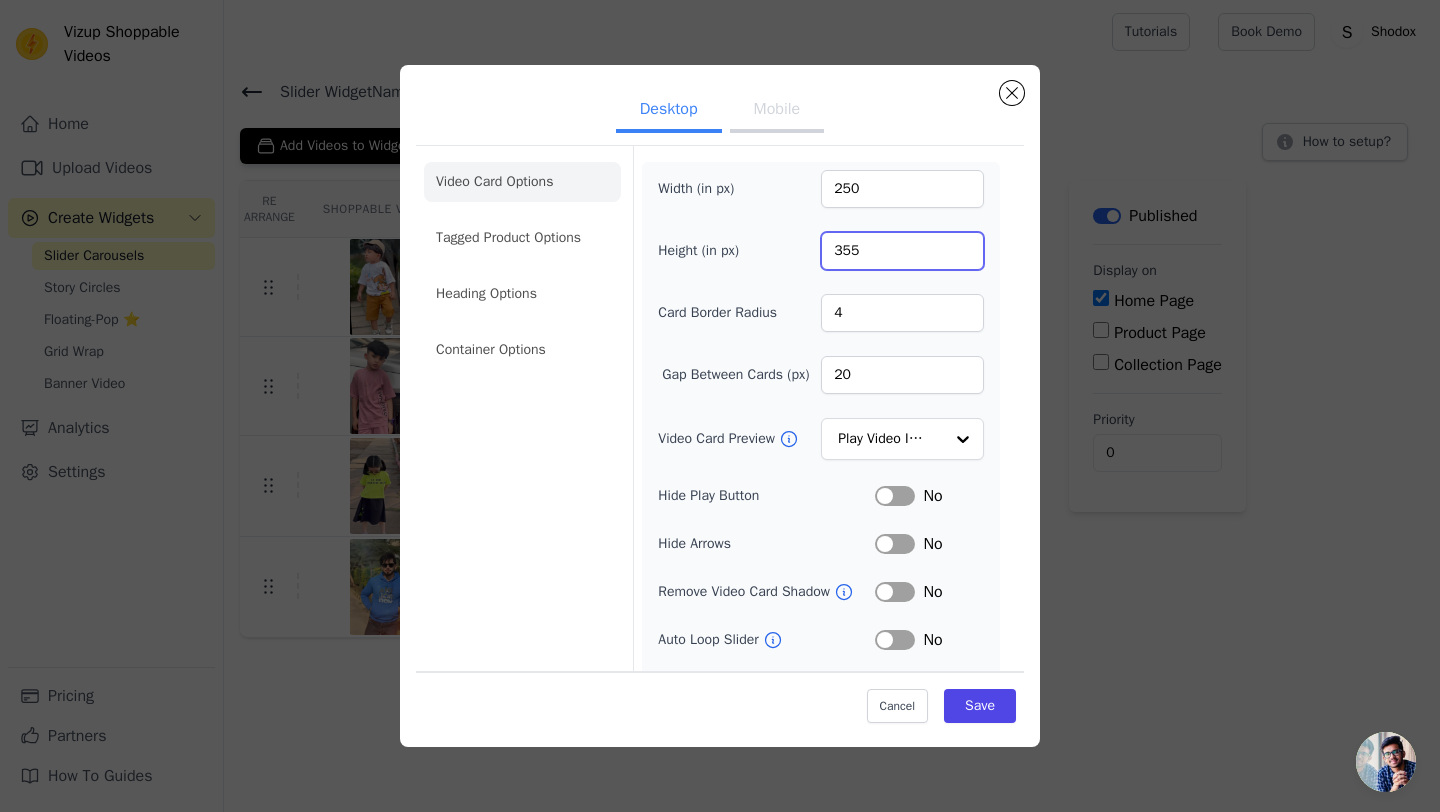 click on "355" at bounding box center (902, 251) 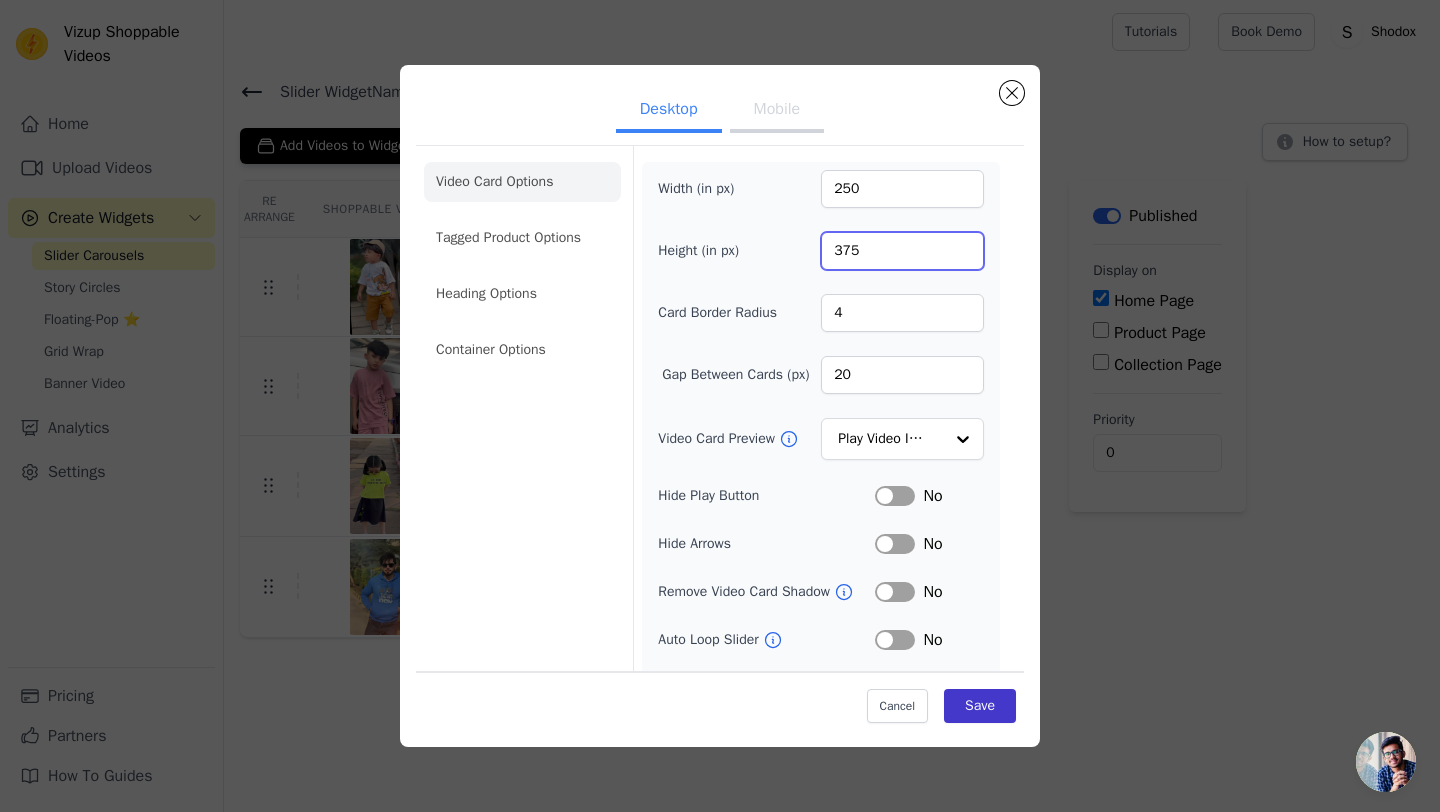 type on "375" 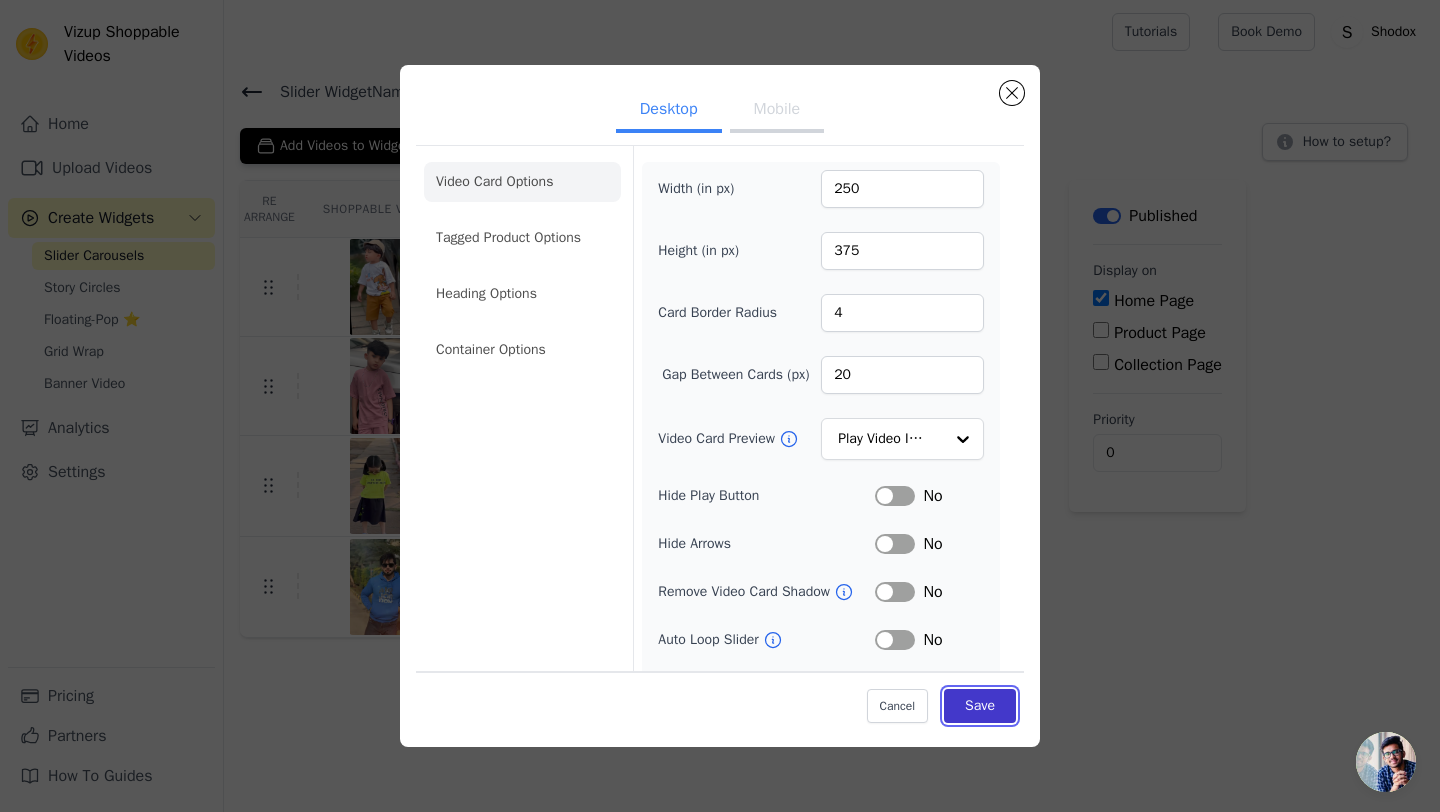 click on "Save" at bounding box center [980, 706] 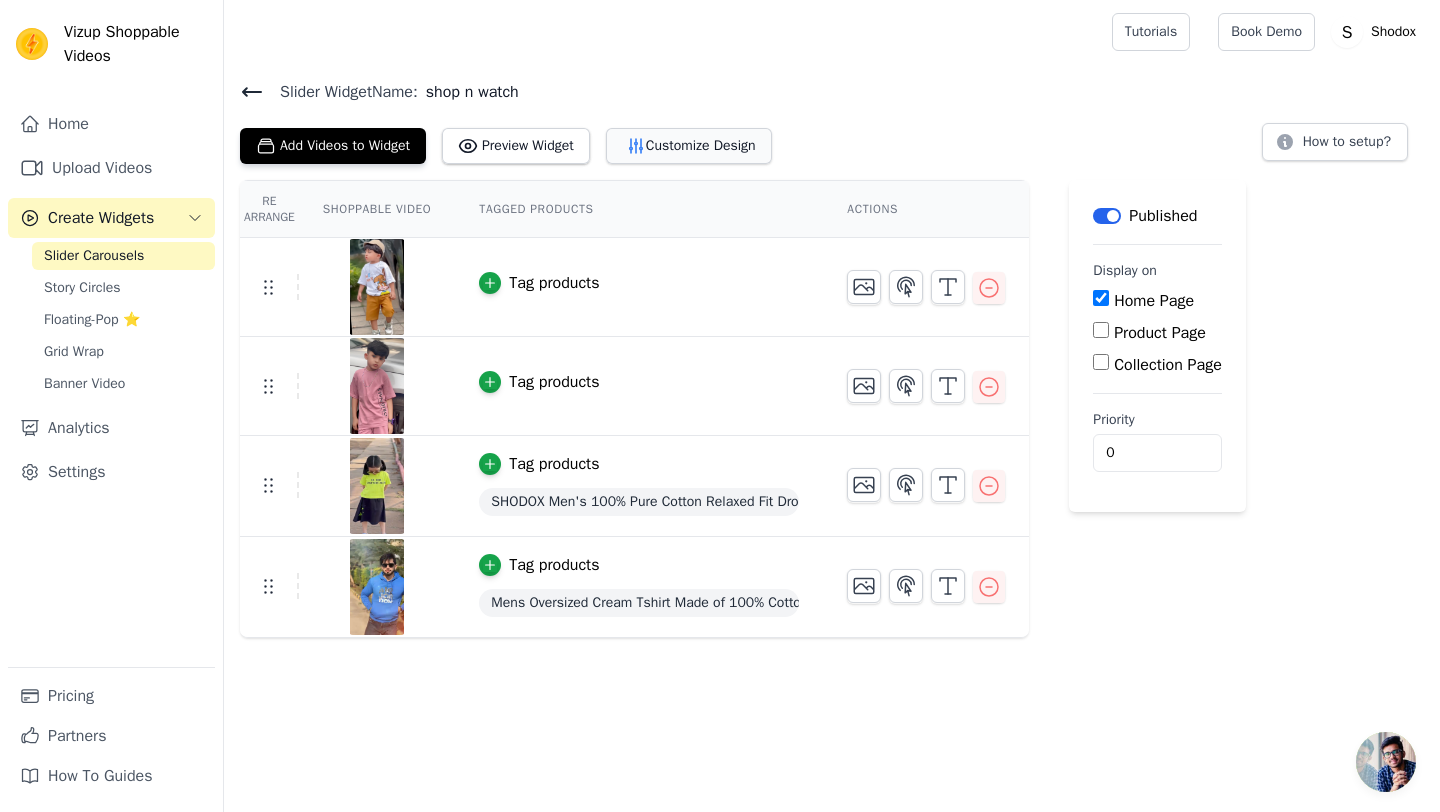 click on "Customize Design" at bounding box center [689, 146] 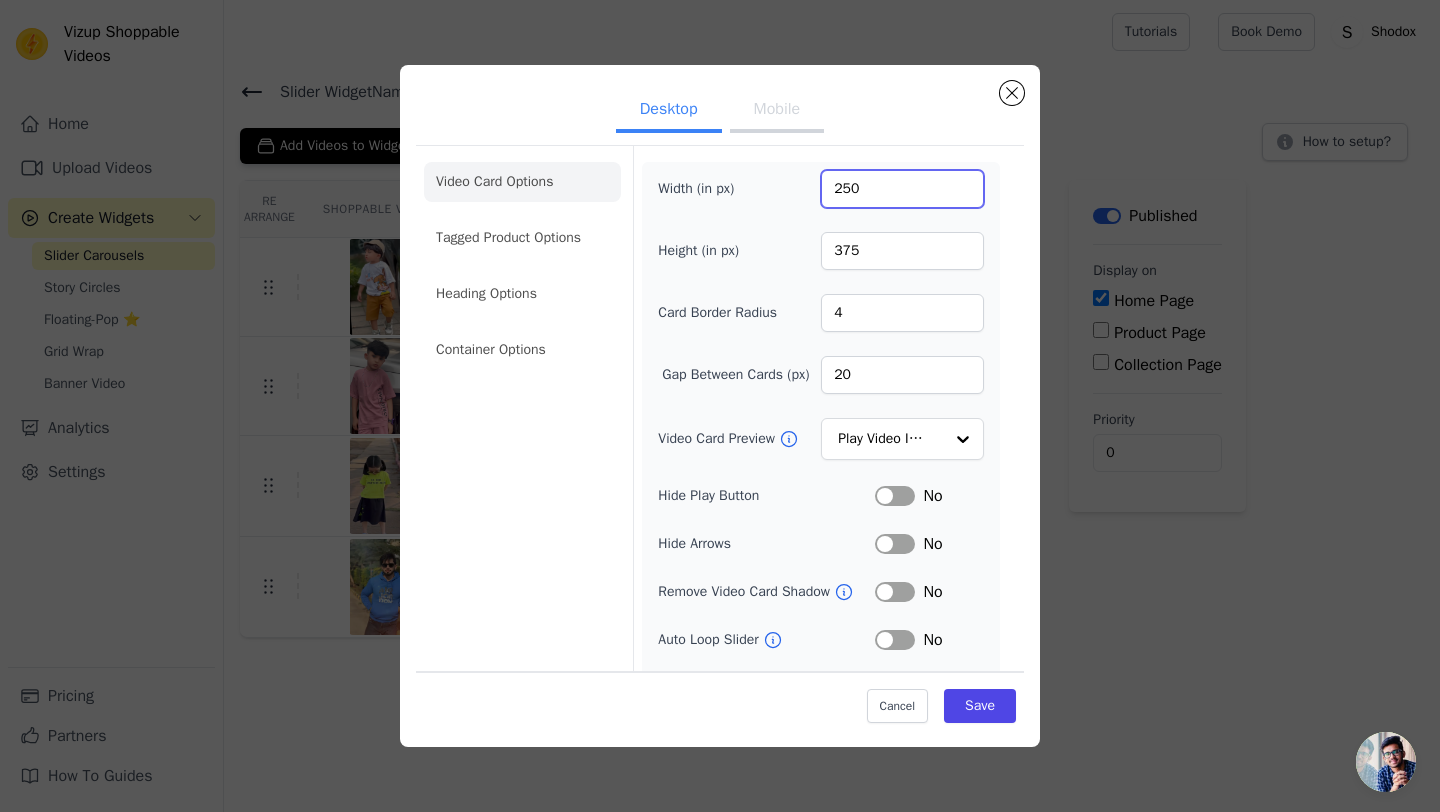 click on "250" at bounding box center (902, 189) 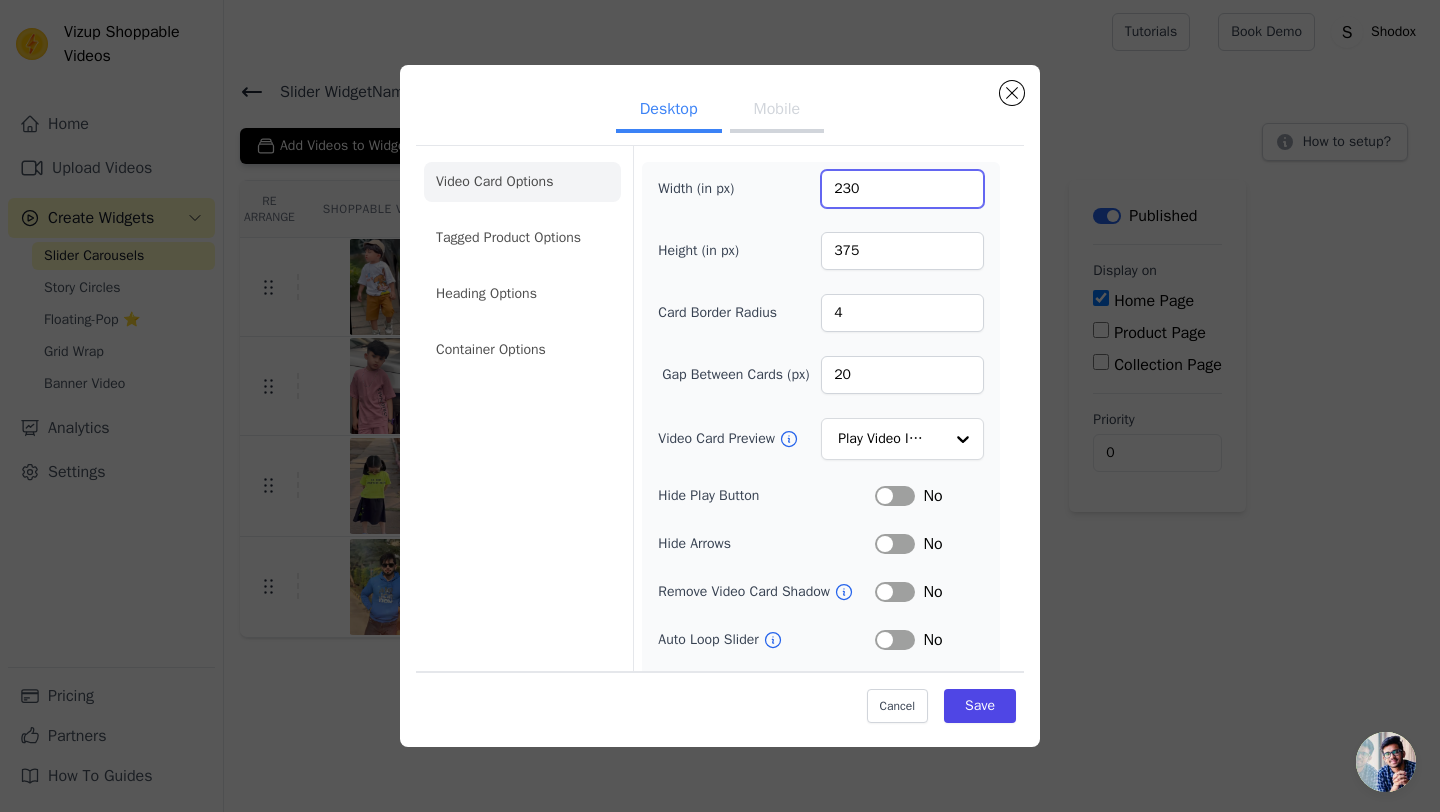 type on "230" 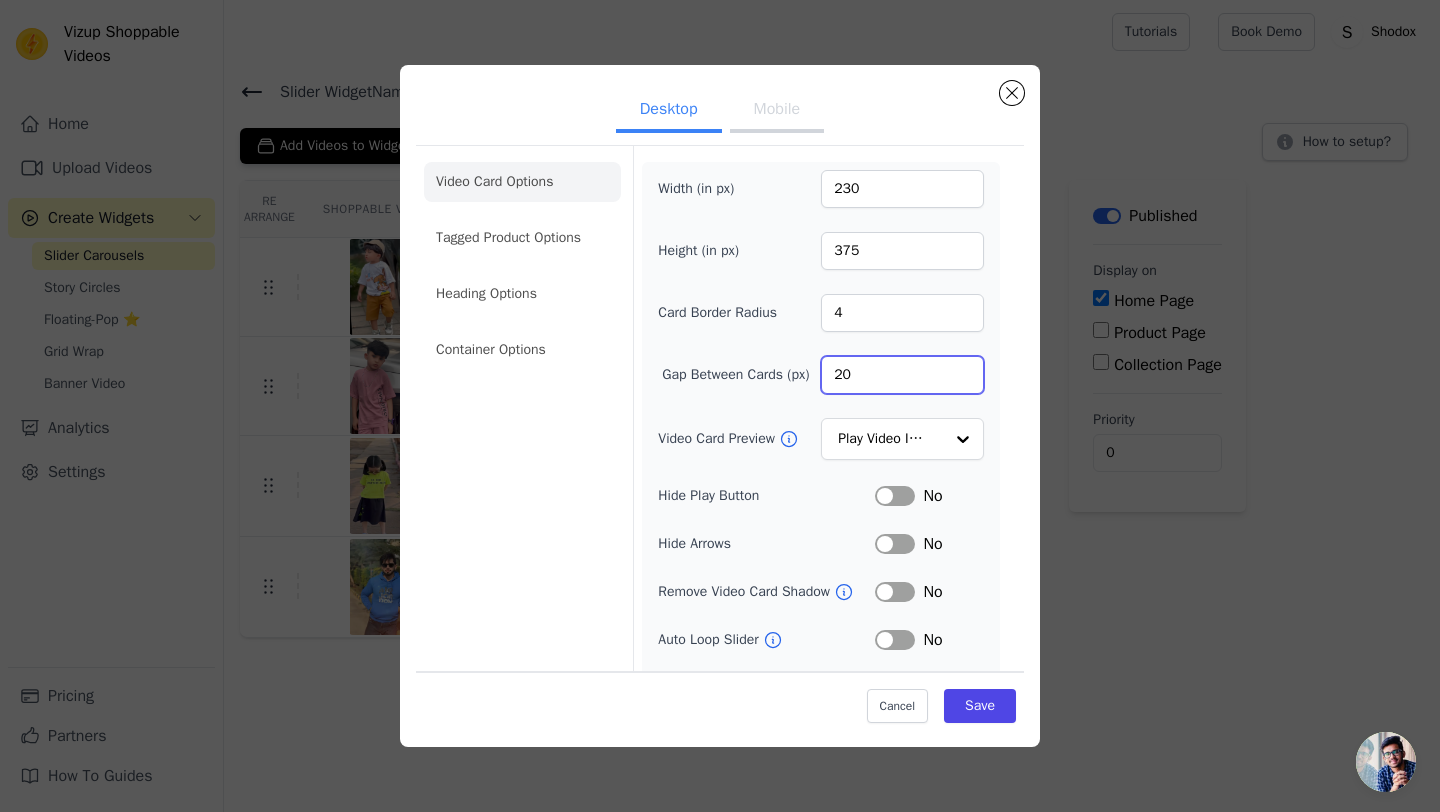 click on "20" at bounding box center [902, 375] 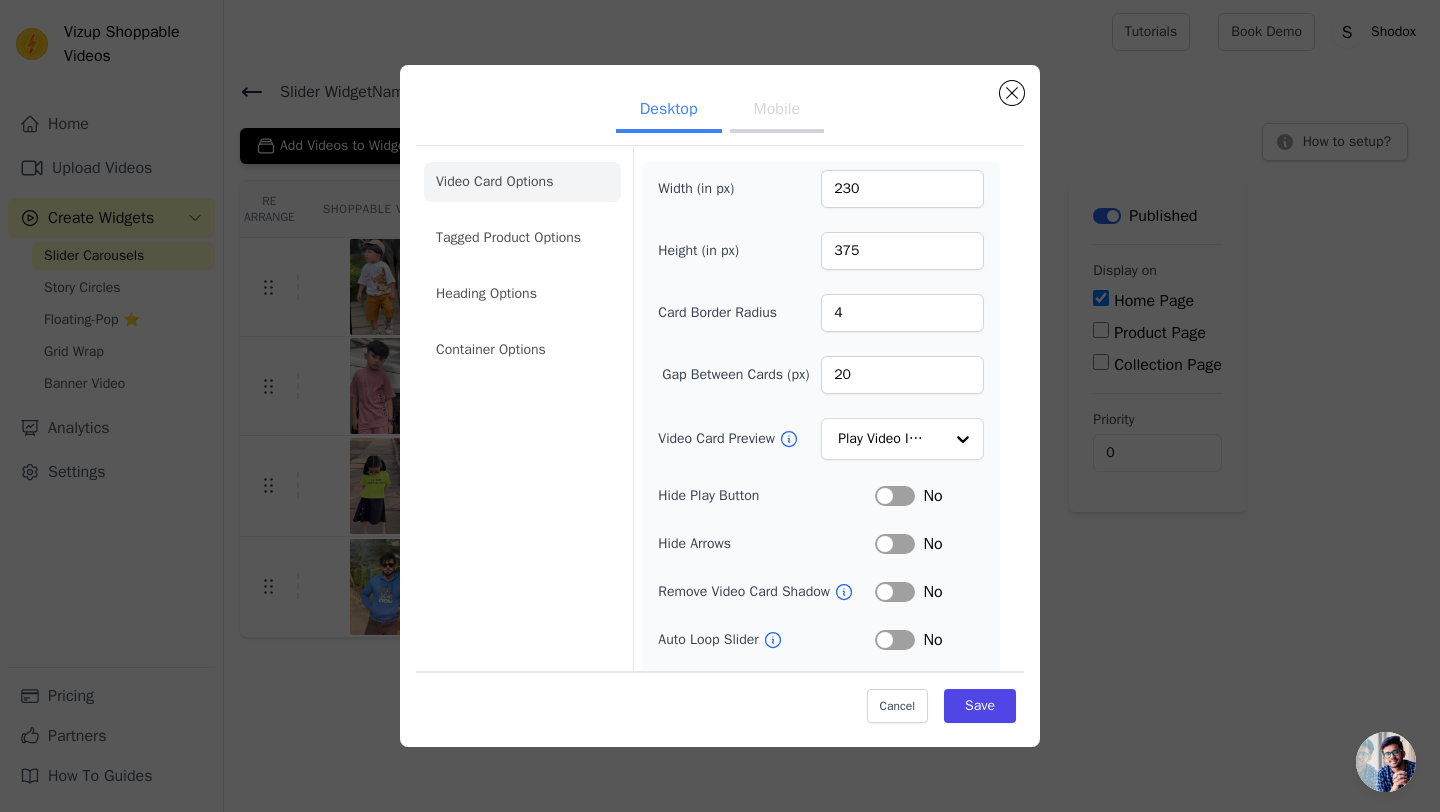click on "Label" at bounding box center (895, 496) 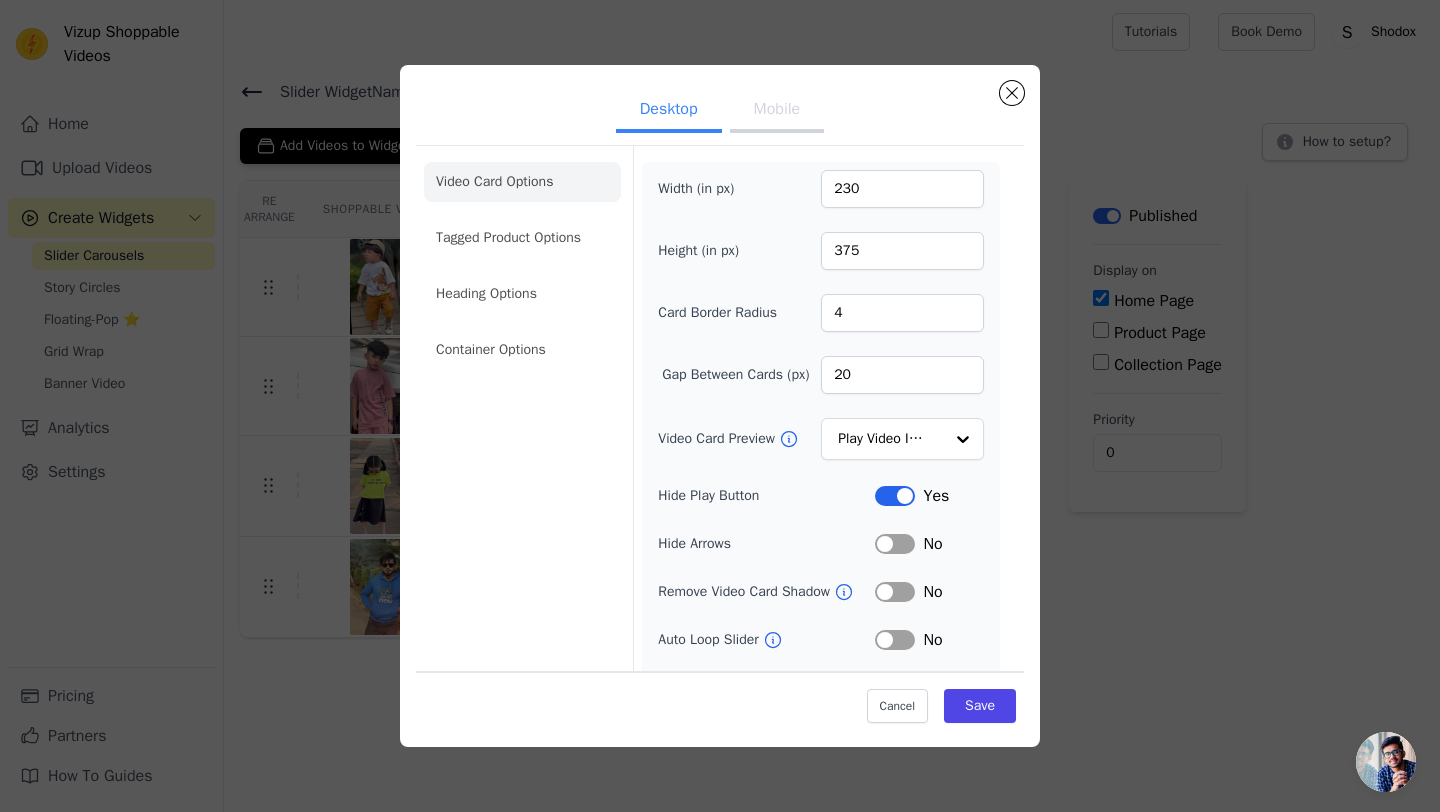 click on "Label" at bounding box center [895, 544] 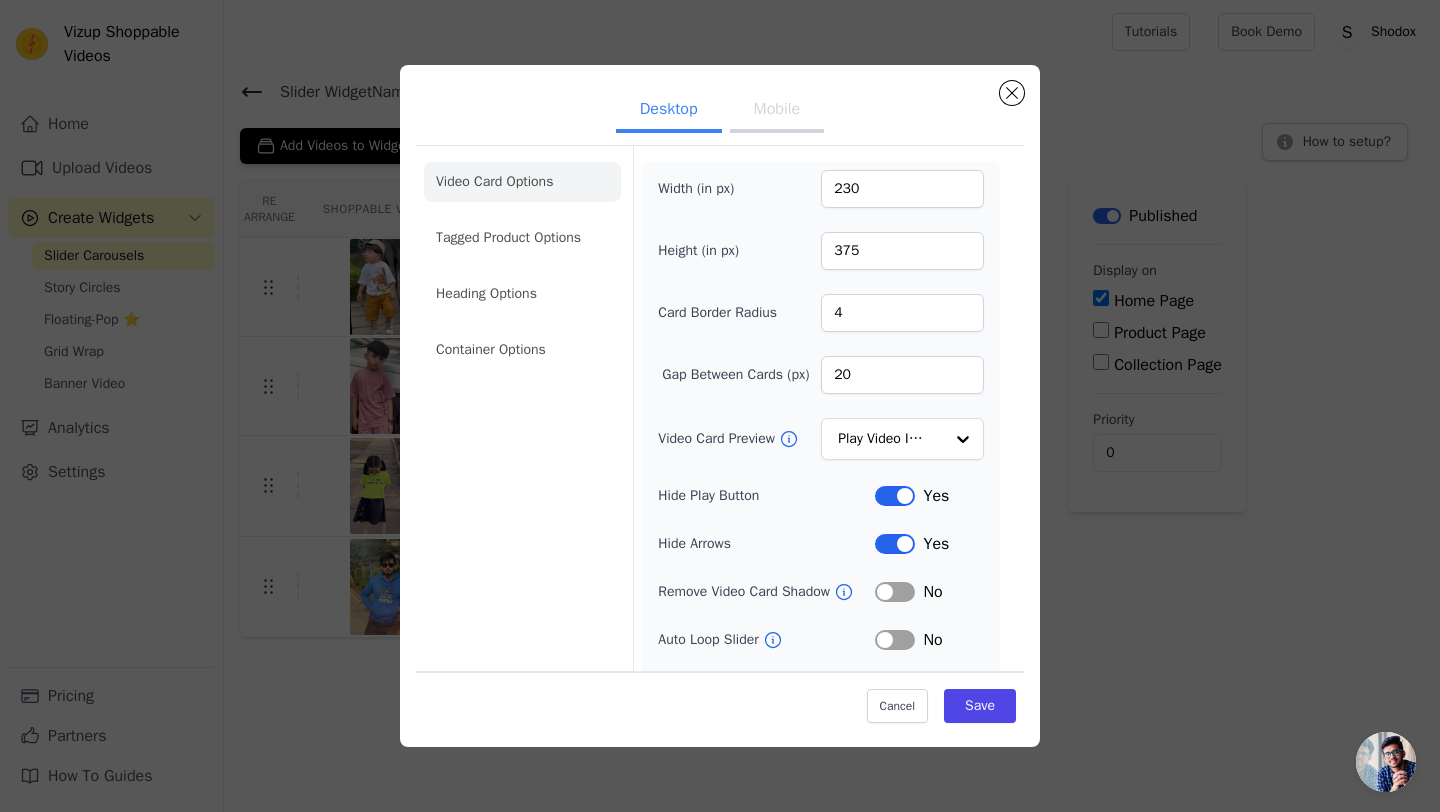 click on "Label" at bounding box center [895, 544] 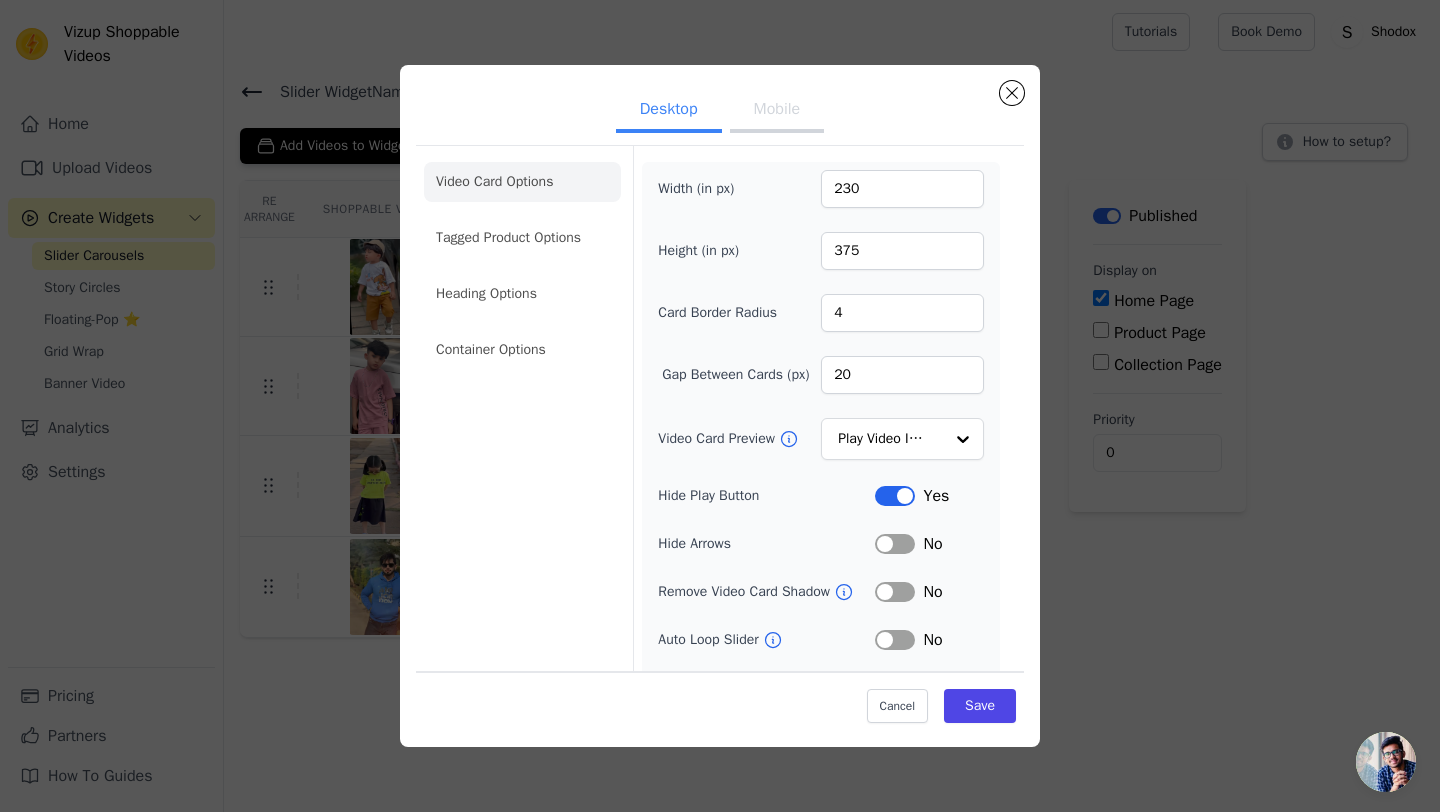 click on "Label" at bounding box center (895, 640) 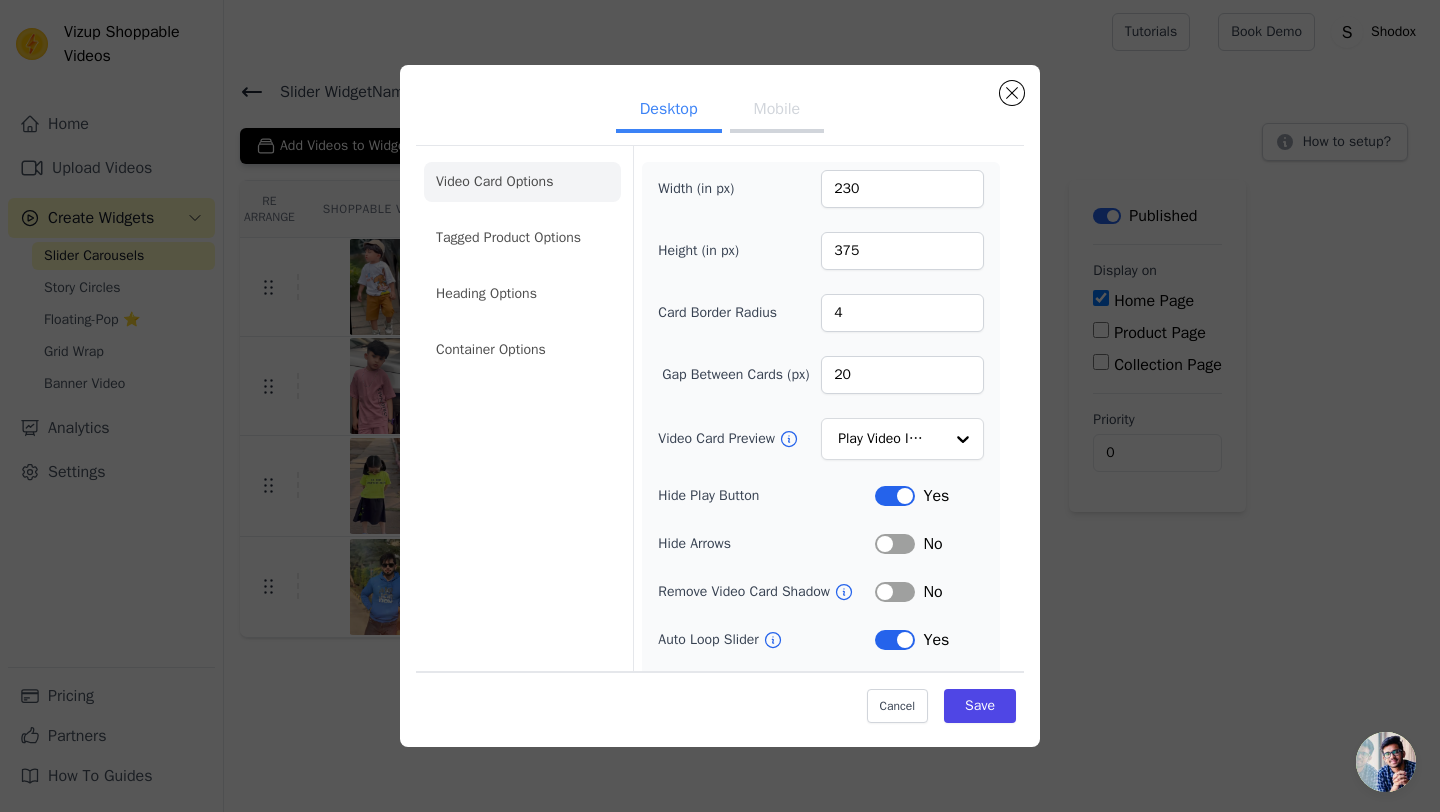 click on "Label" at bounding box center (895, 592) 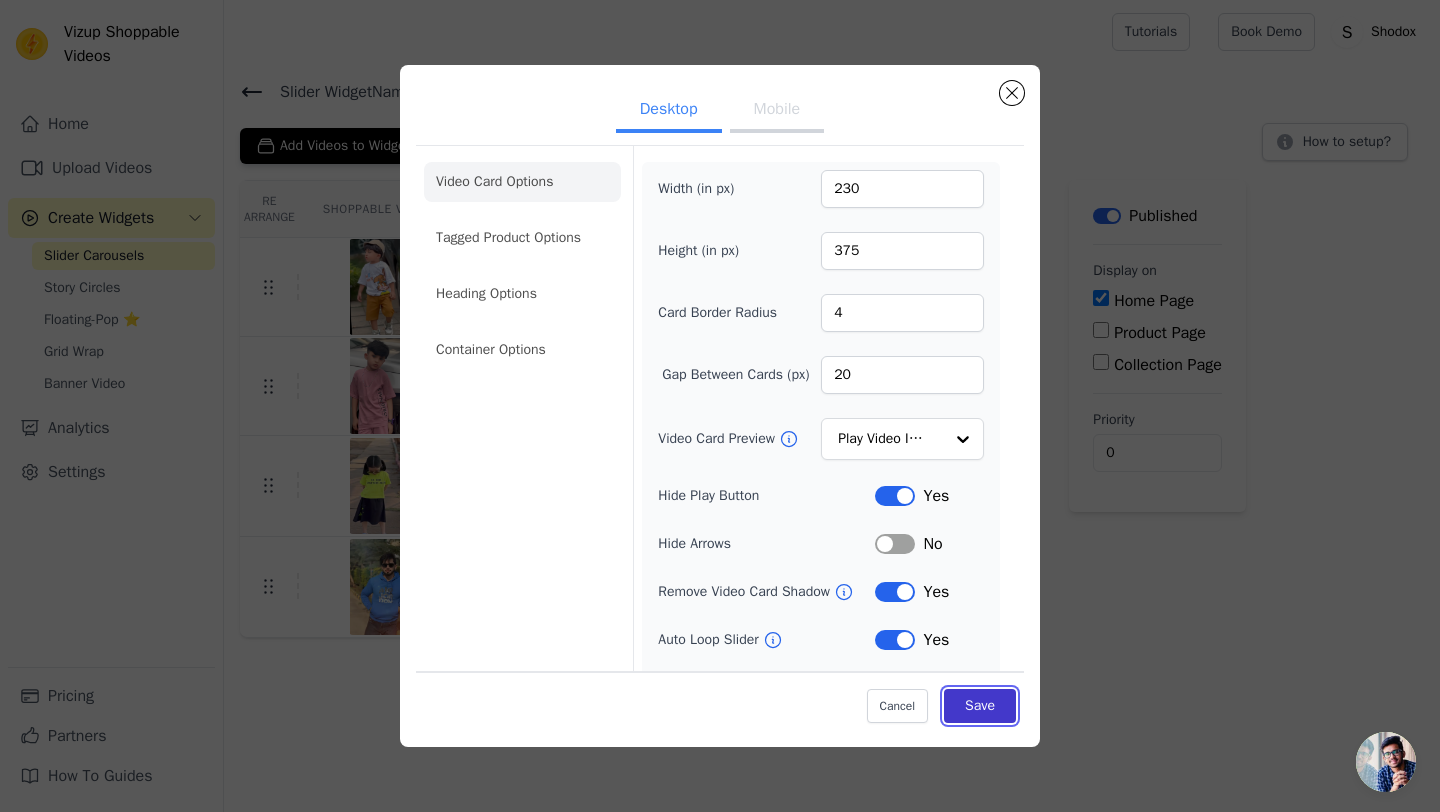 click on "Save" at bounding box center (980, 706) 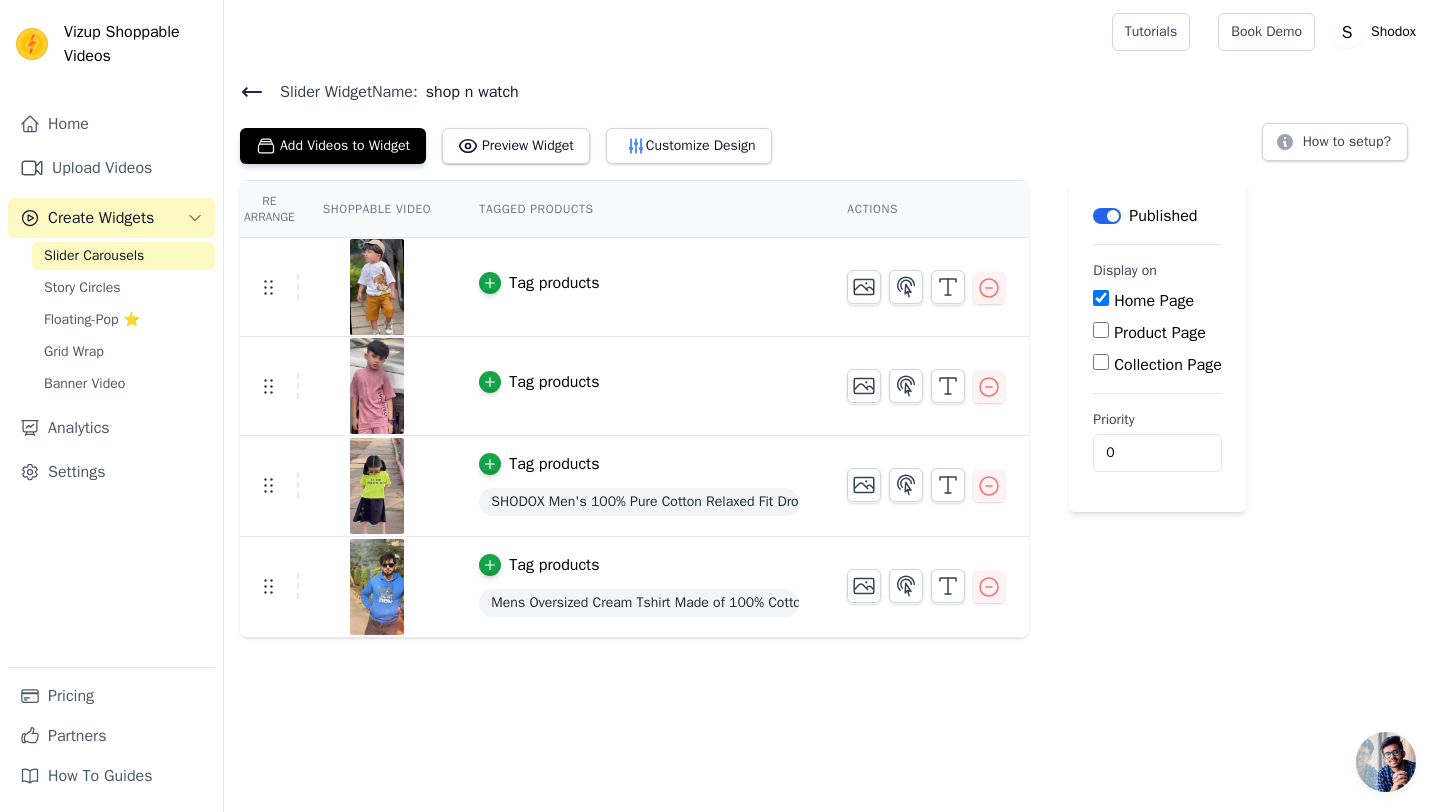 click on "Slider Widget  Name:   shop n watch
Add Videos to Widget
Preview Widget       Customize Design
How to setup?         Re Arrange   Shoppable Video   Tagged Products   Actions             Tag products                             Tag products                             Tag products   SHODOX Men's 100% Pure Cotton Relaxed Fit Drop Shoulder Premium Front & Back Printed Black Oversized T-Shirt                             Tag products   Mens Oversized Cream Tshirt Made of 100% Cotton Relaxed Fit with Paradise Print                       Save Videos In This New Order   Save   Dismiss     Label     Published     Display on     Home Page     Product Page       Collection Page       Priority   0" at bounding box center (832, 359) 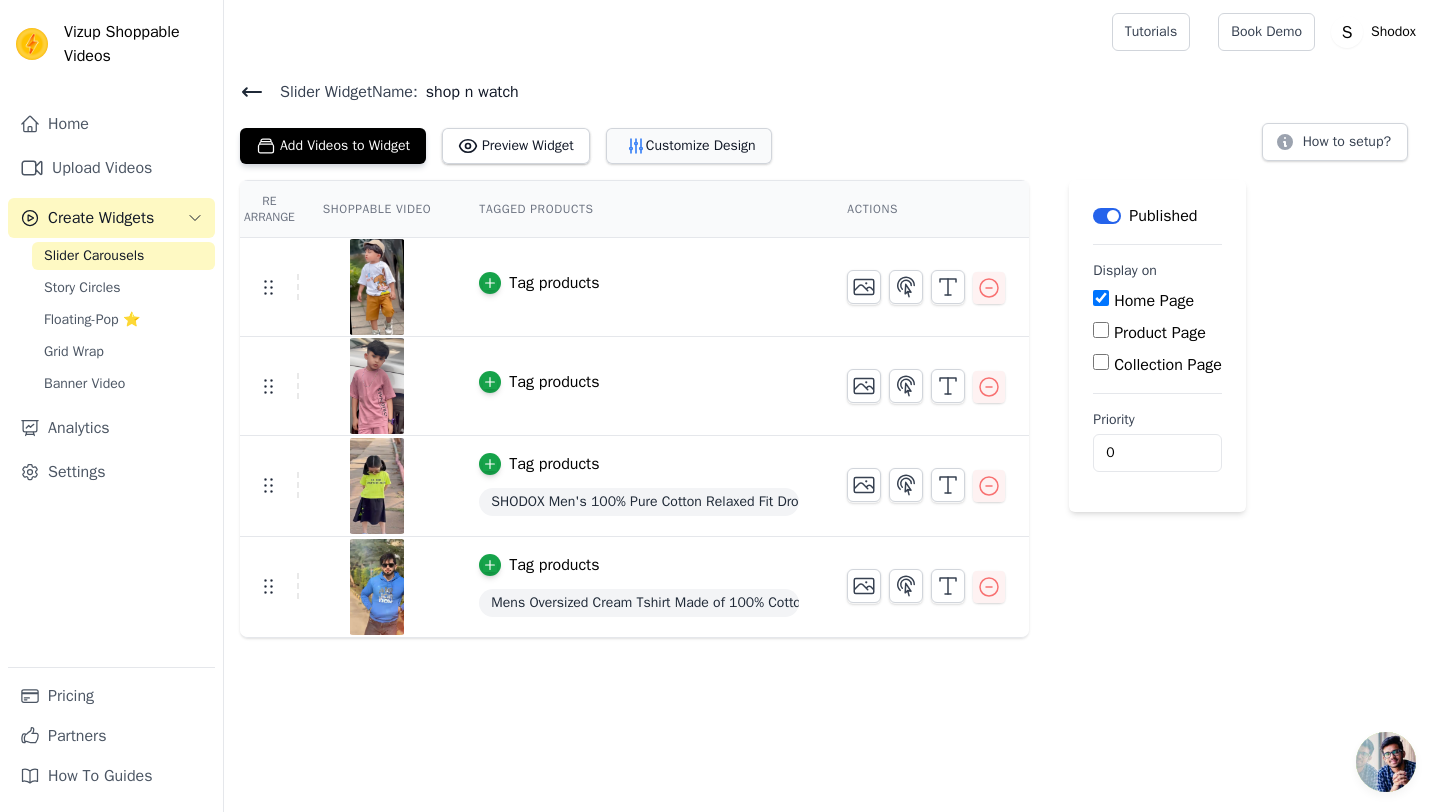 click on "Customize Design" at bounding box center (689, 146) 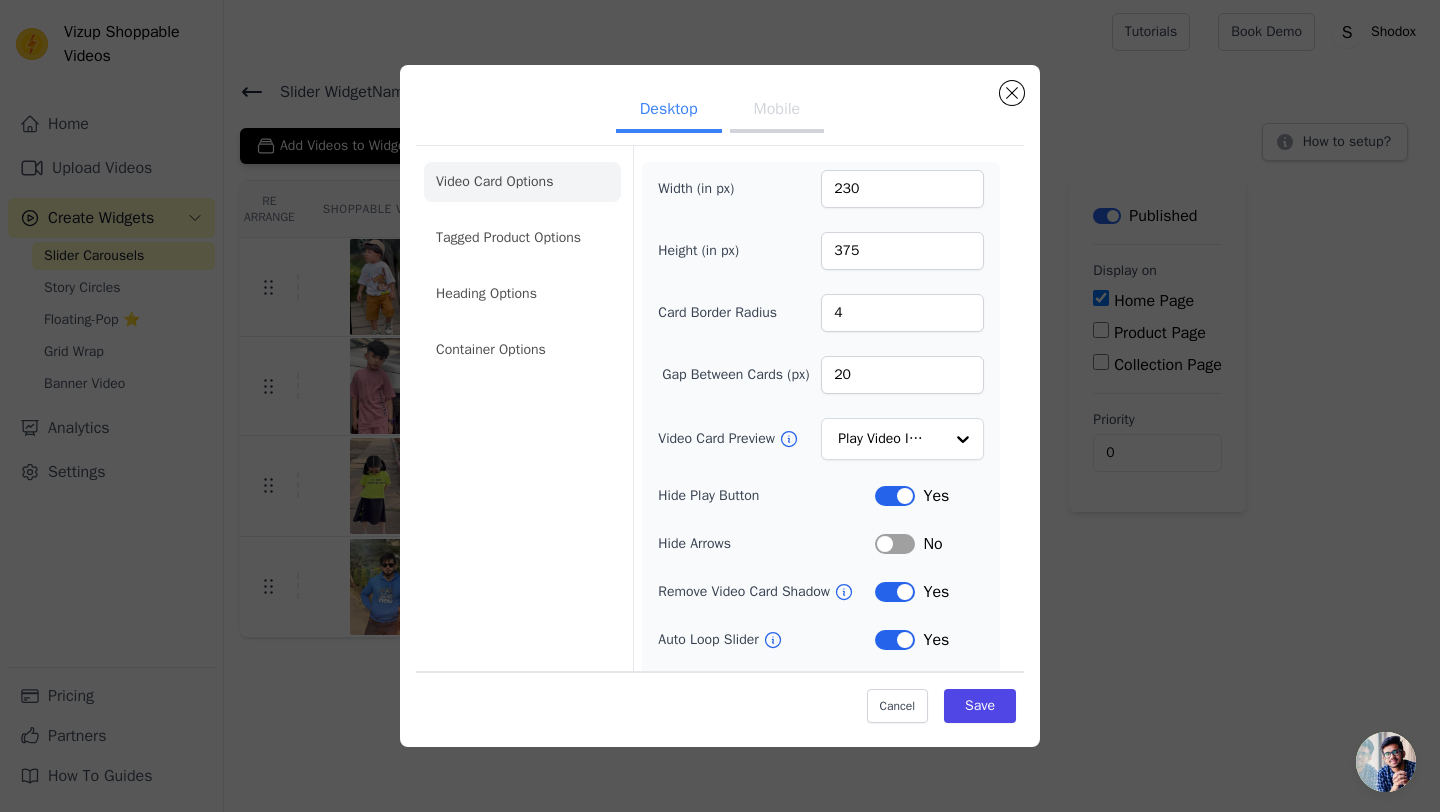 click on "Label" at bounding box center (895, 592) 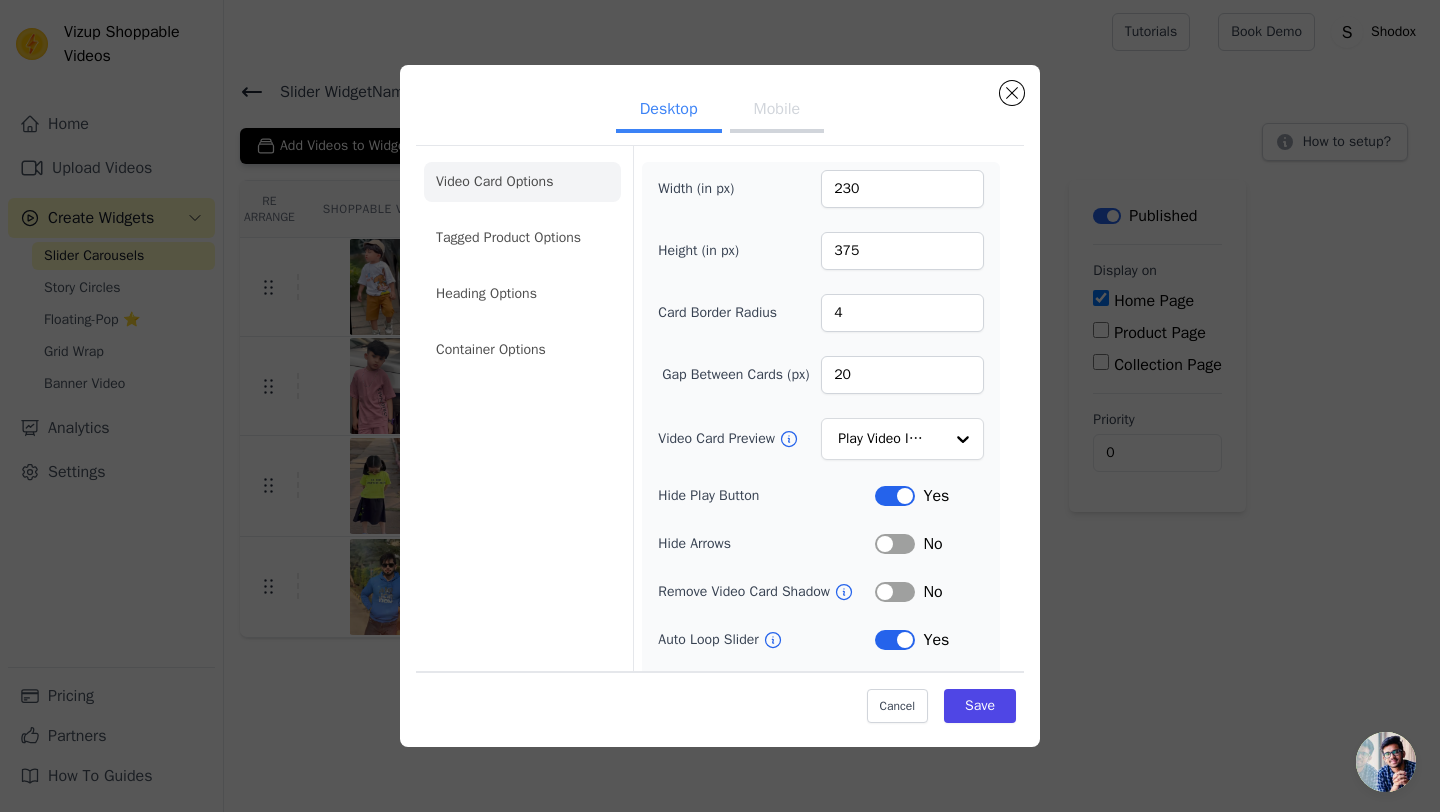 click on "Label" at bounding box center (895, 640) 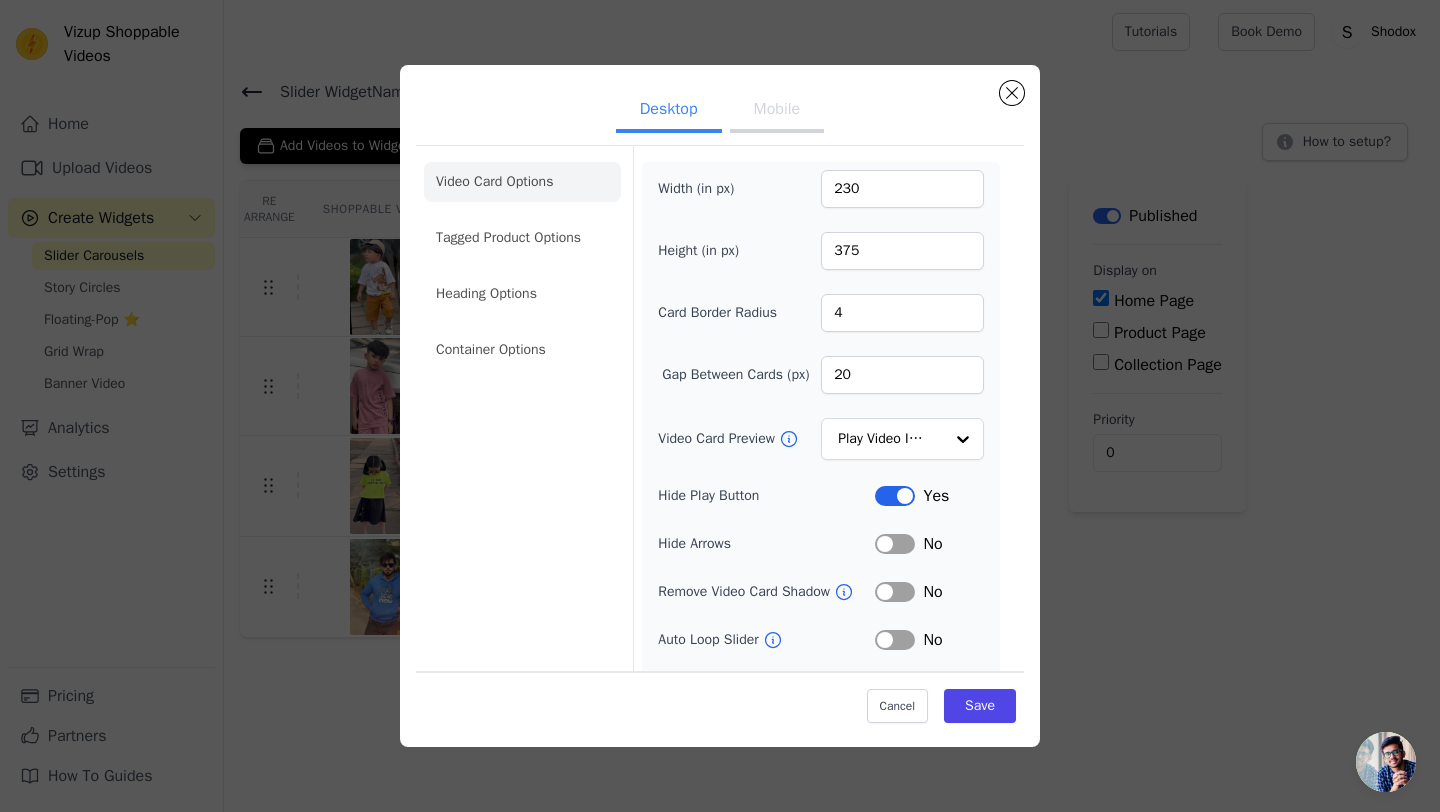 click on "Label" at bounding box center (895, 496) 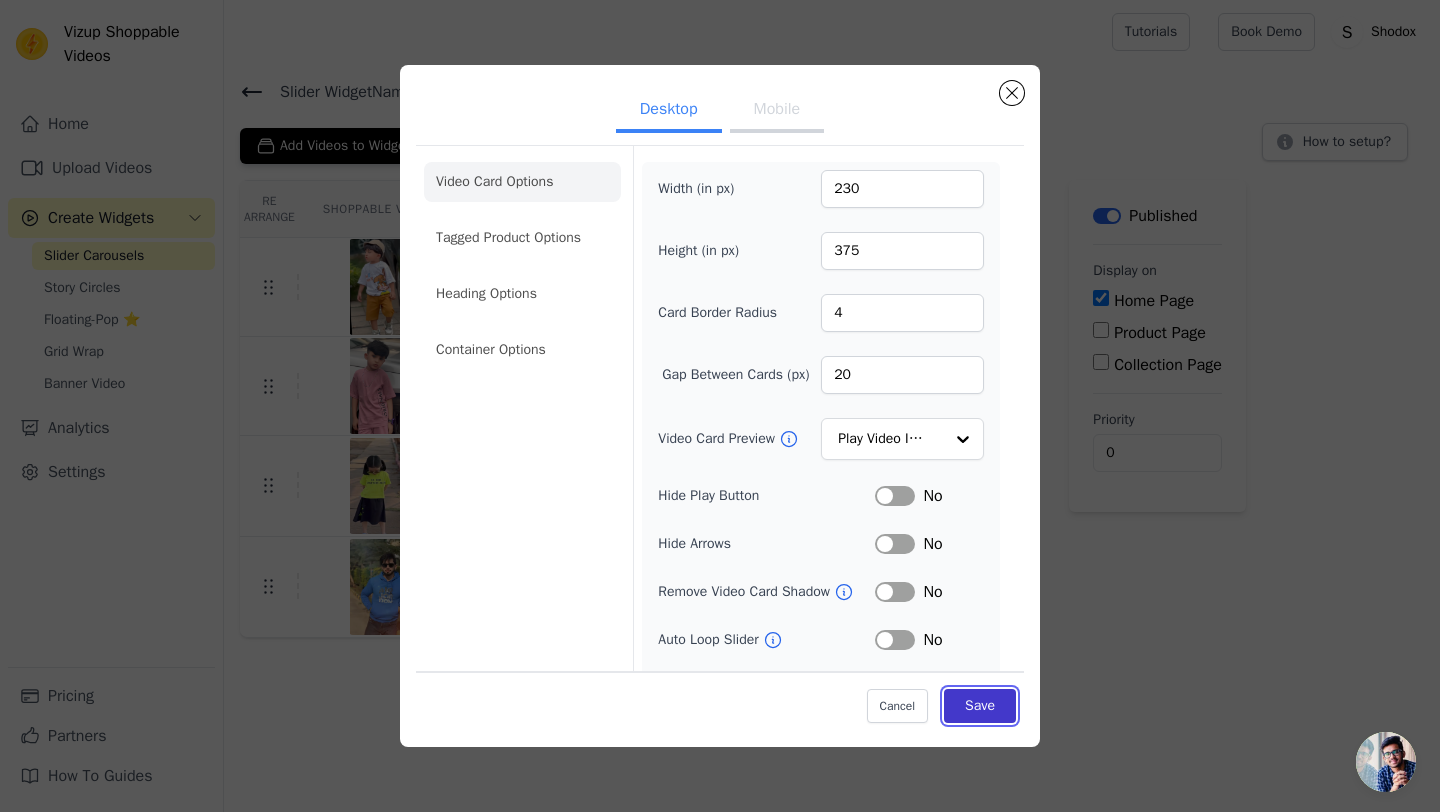 click on "Save" at bounding box center (980, 706) 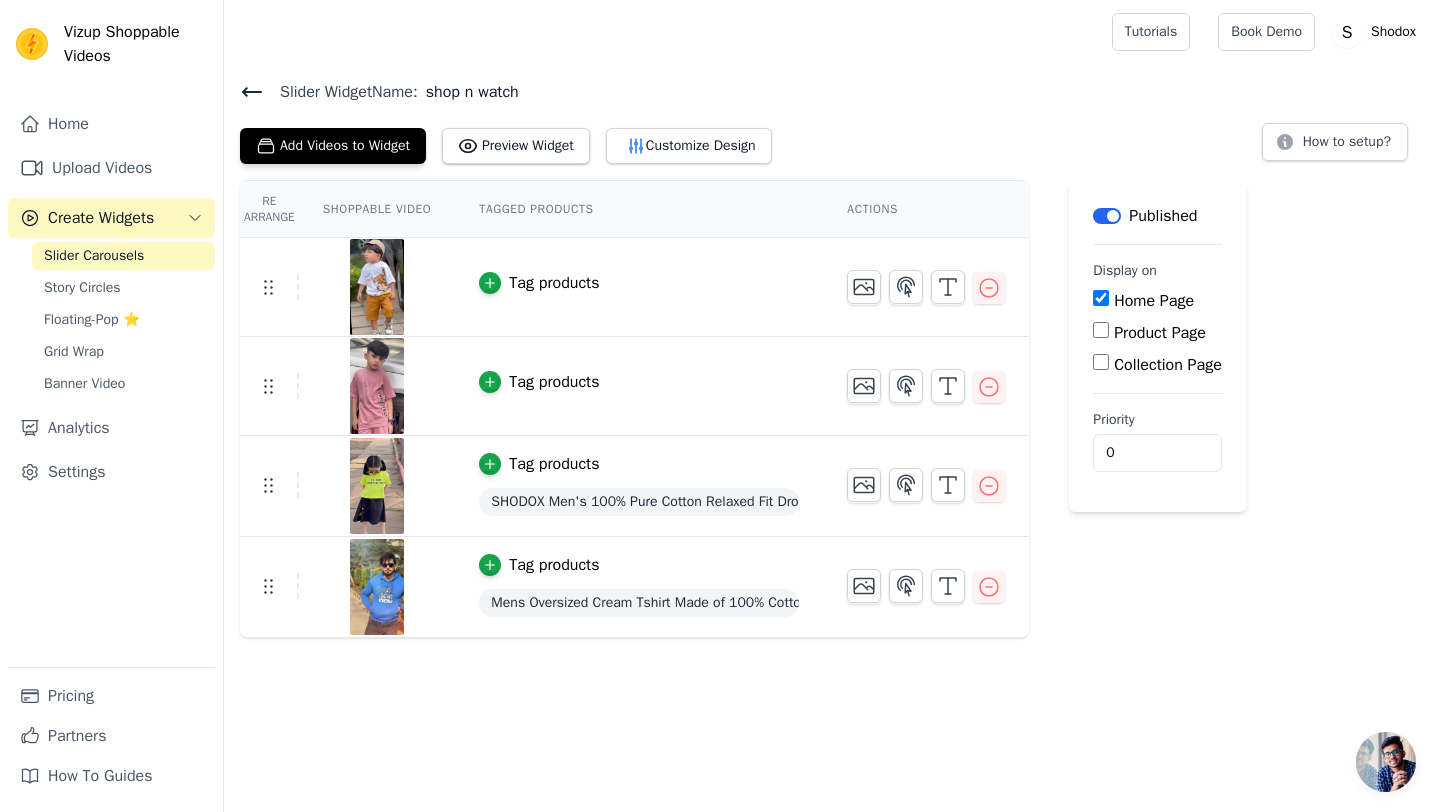 click on "Slider Widget  Name:   shop n watch" at bounding box center (832, 92) 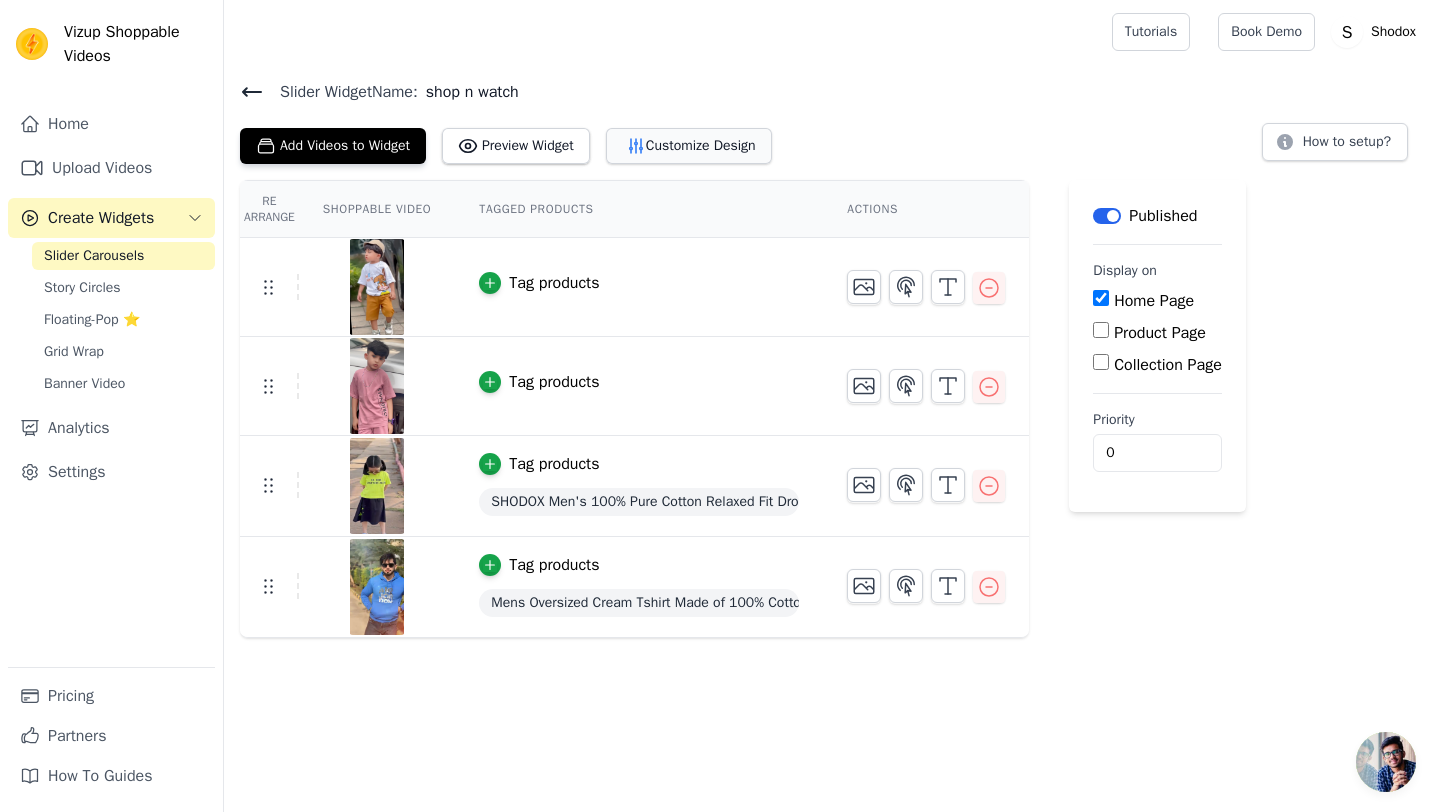 click on "Customize Design" at bounding box center (689, 146) 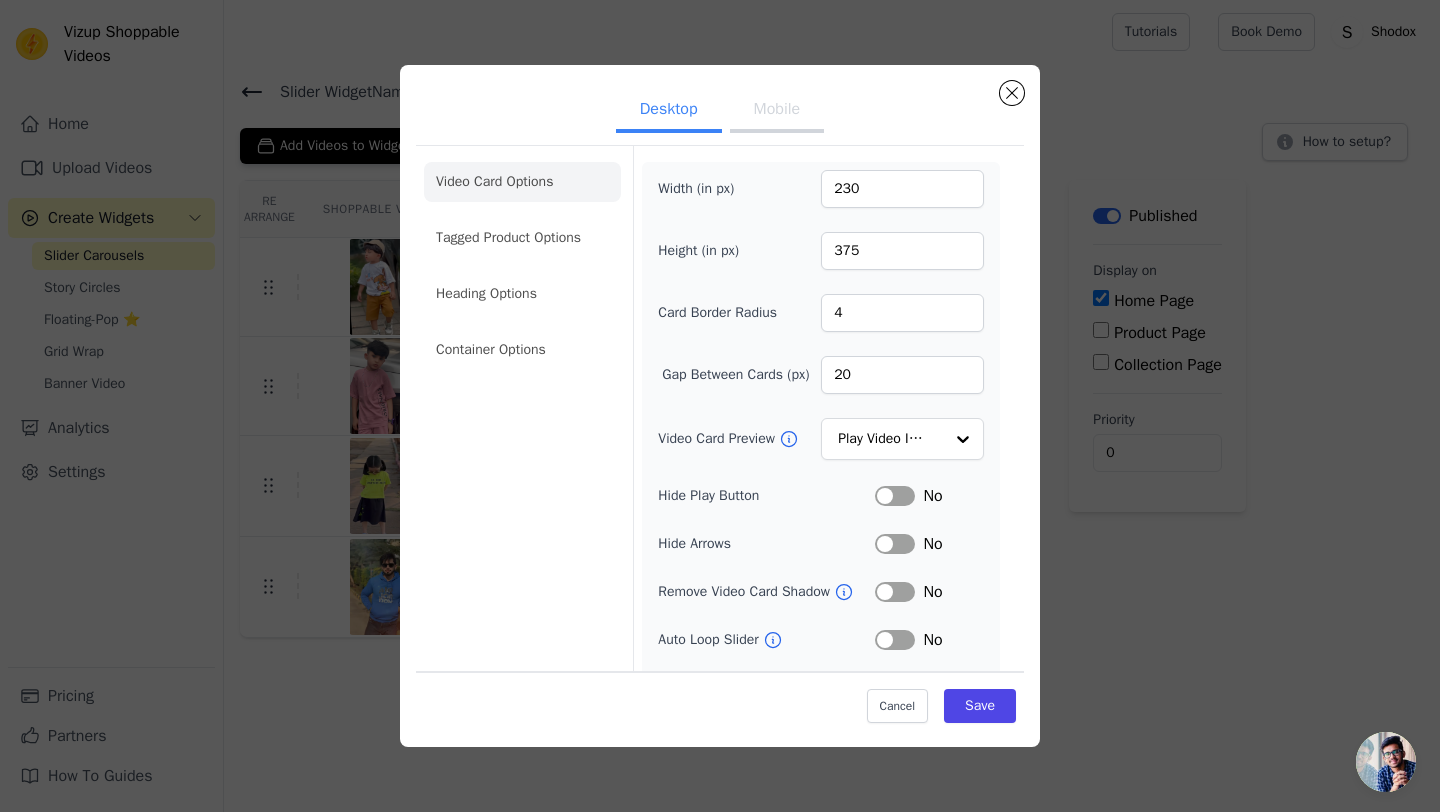 click on "Mobile" at bounding box center [777, 111] 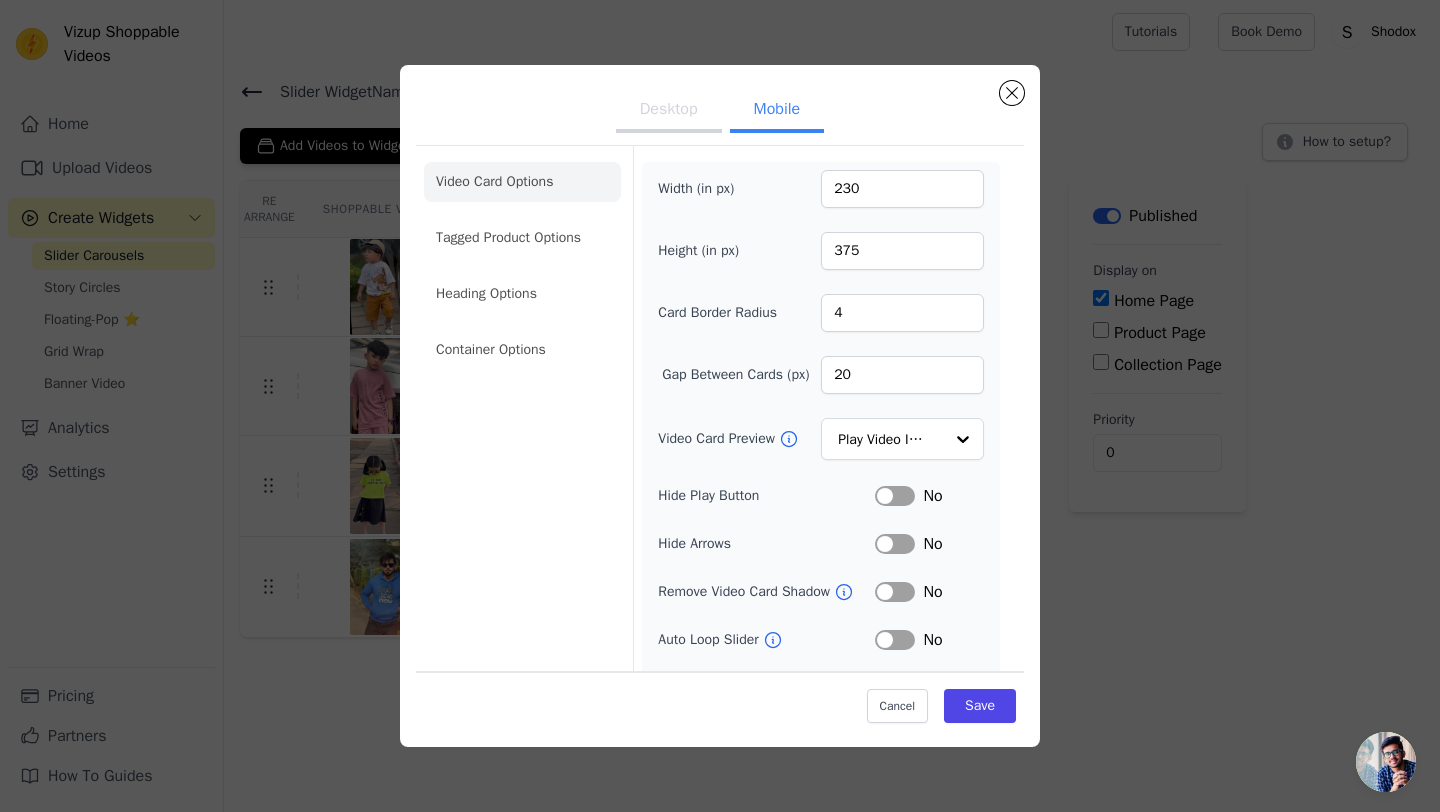 click on "Label" at bounding box center (895, 496) 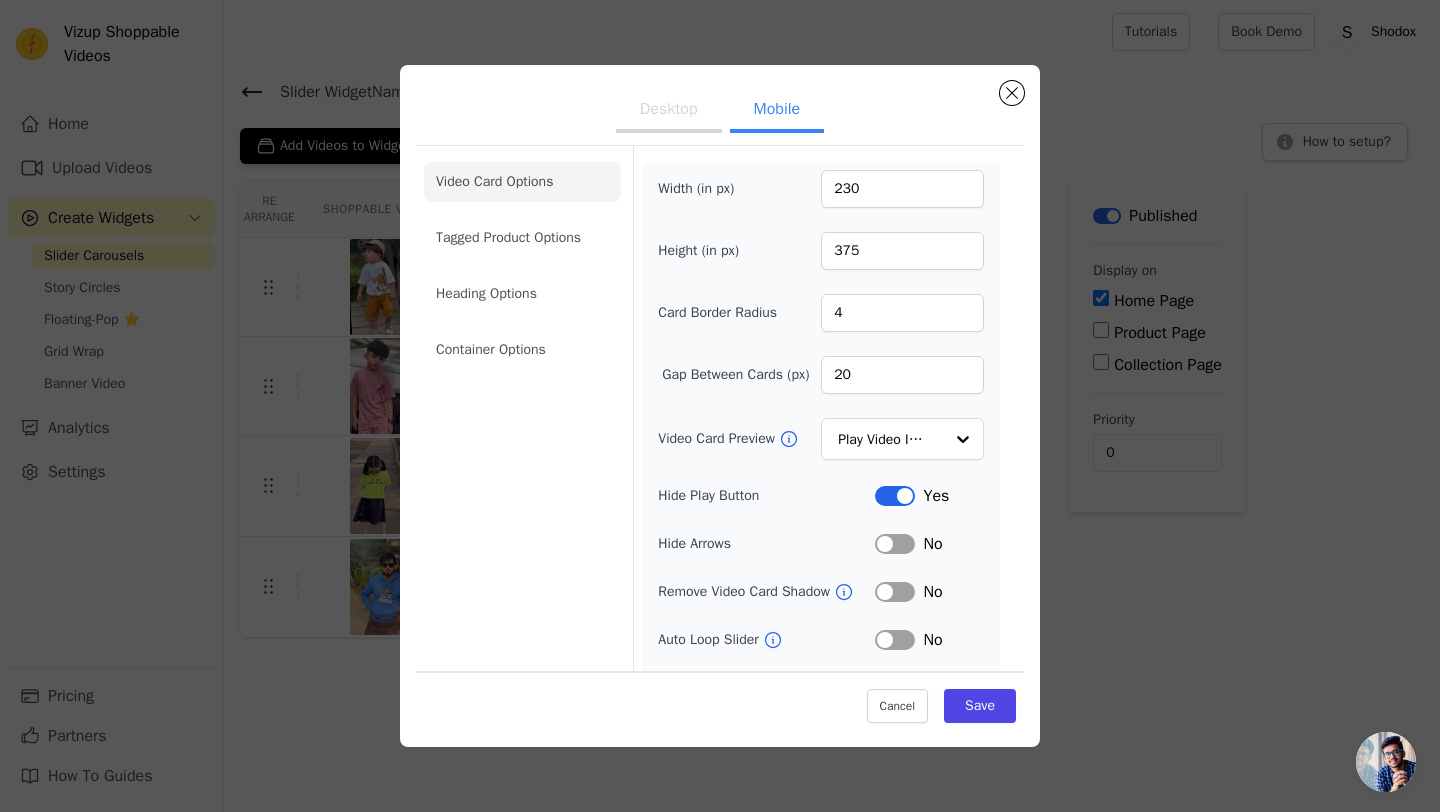 click on "Label" at bounding box center (895, 496) 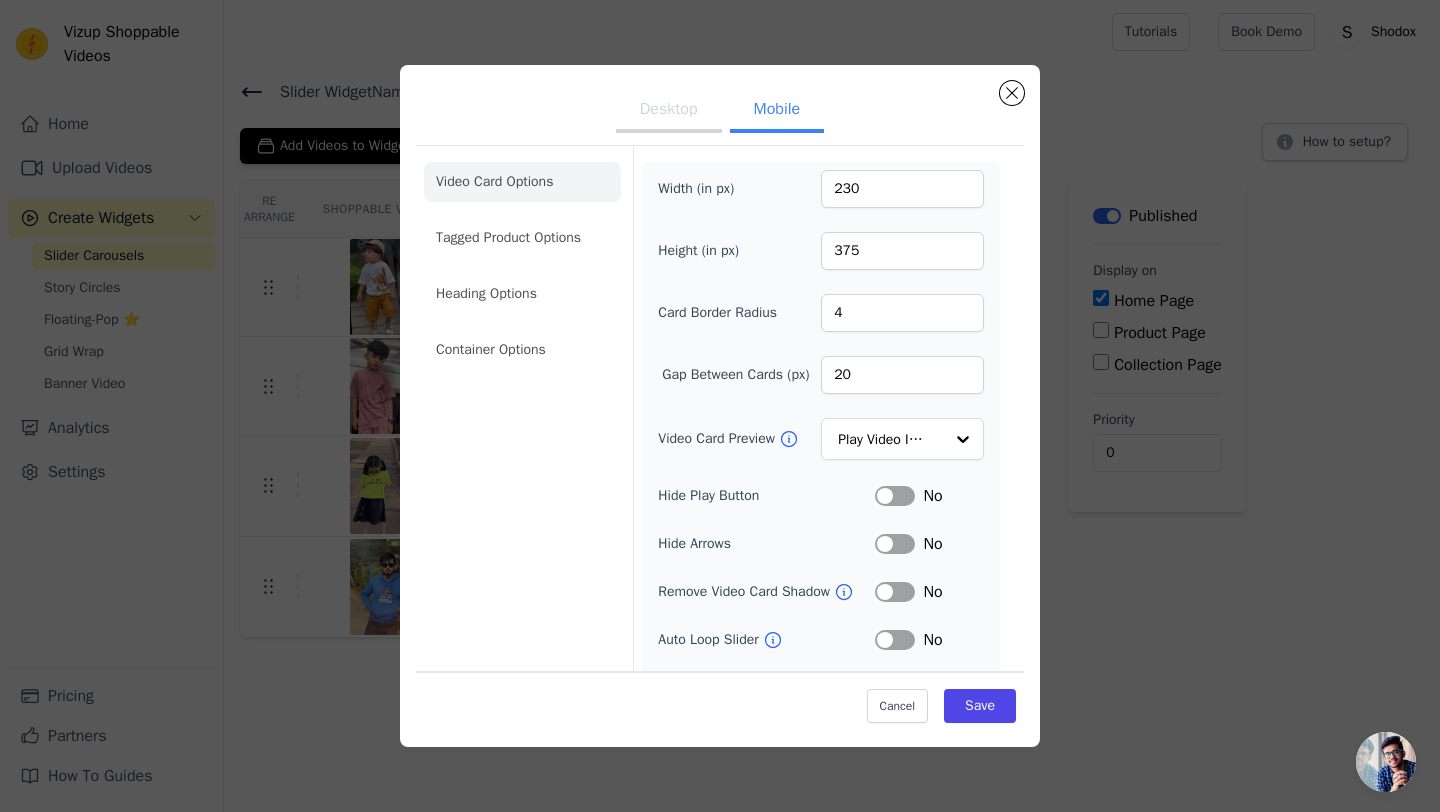 click on "Label" at bounding box center [895, 544] 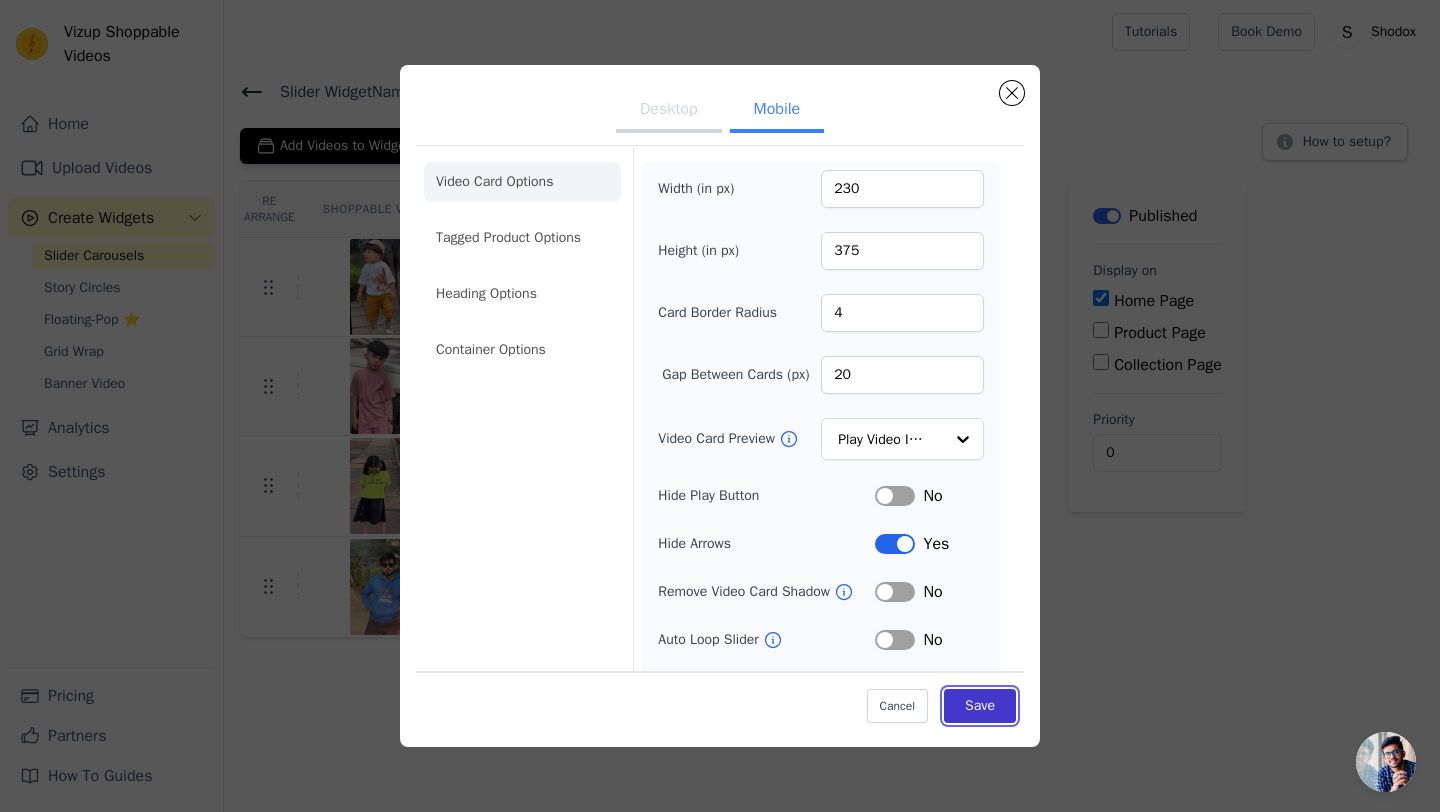 click on "Save" at bounding box center (980, 706) 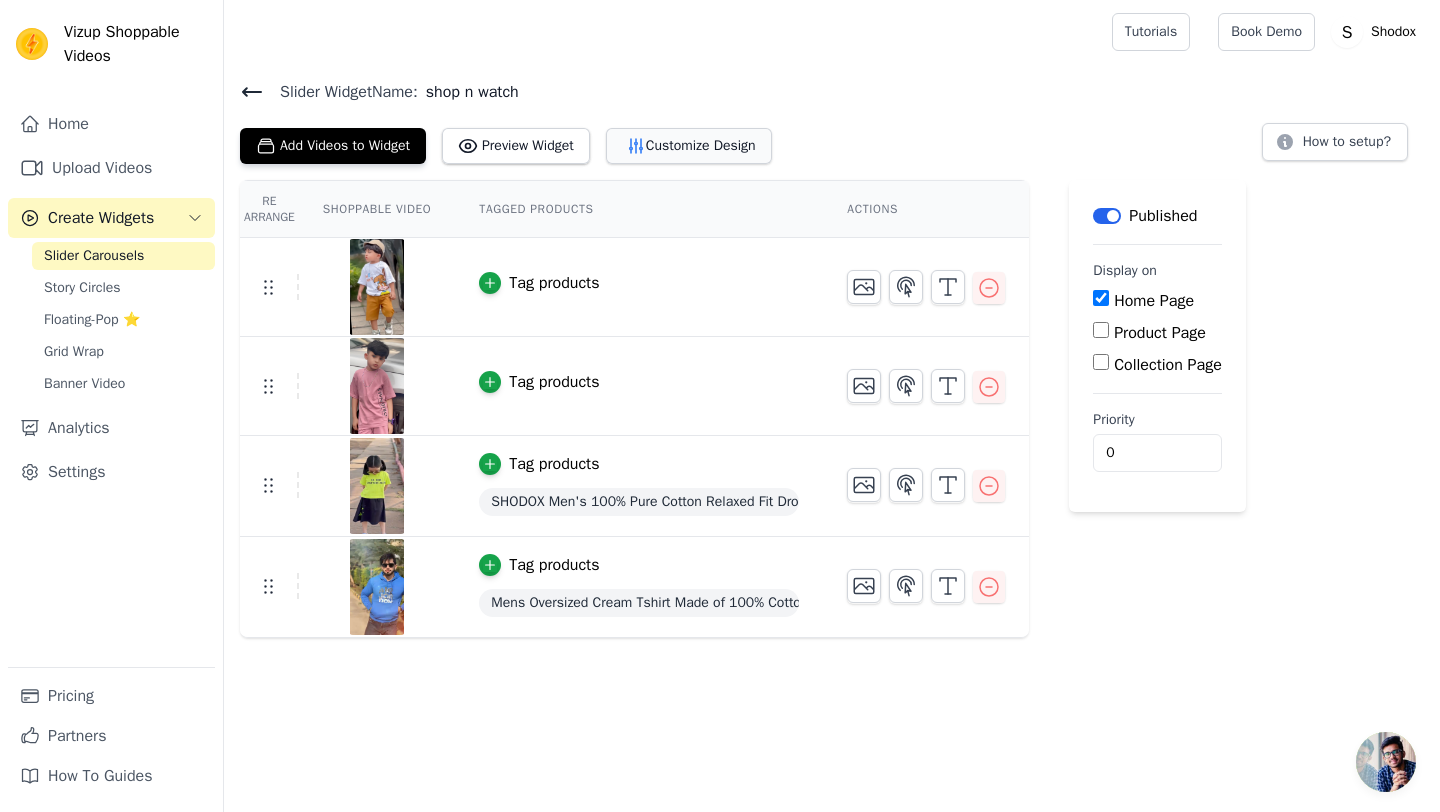 click on "Customize Design" at bounding box center [689, 146] 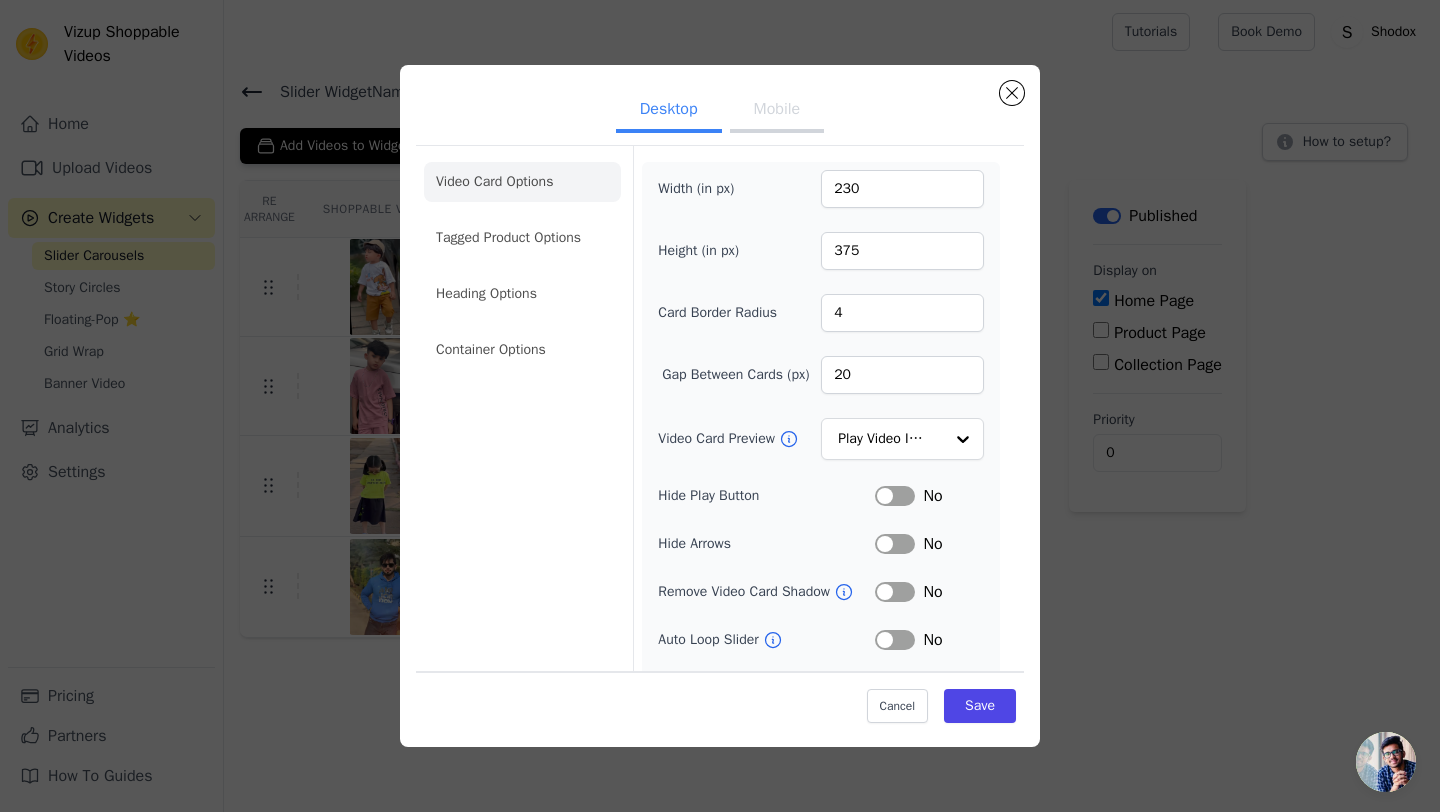 click on "Mobile" at bounding box center (777, 111) 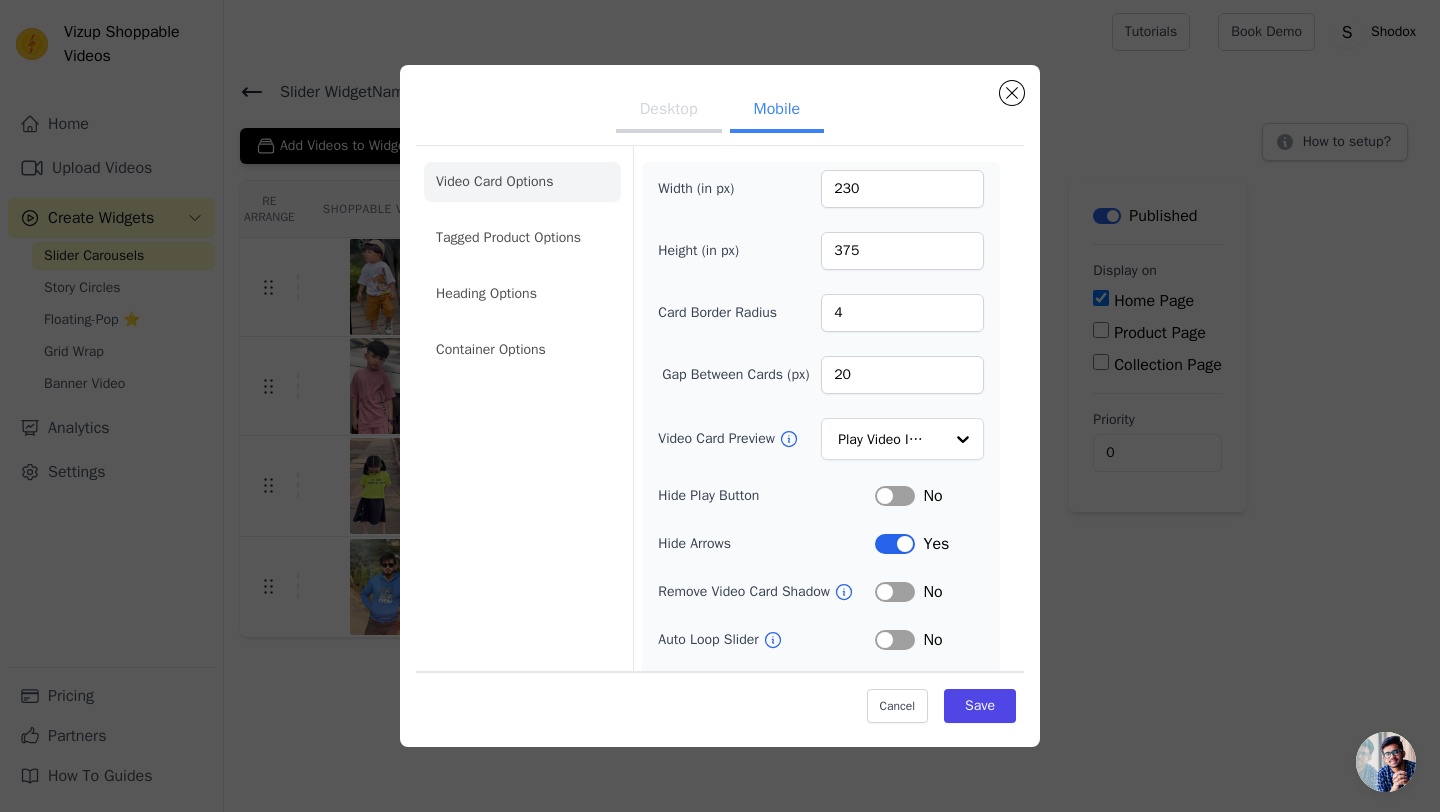 click on "Label" at bounding box center (895, 544) 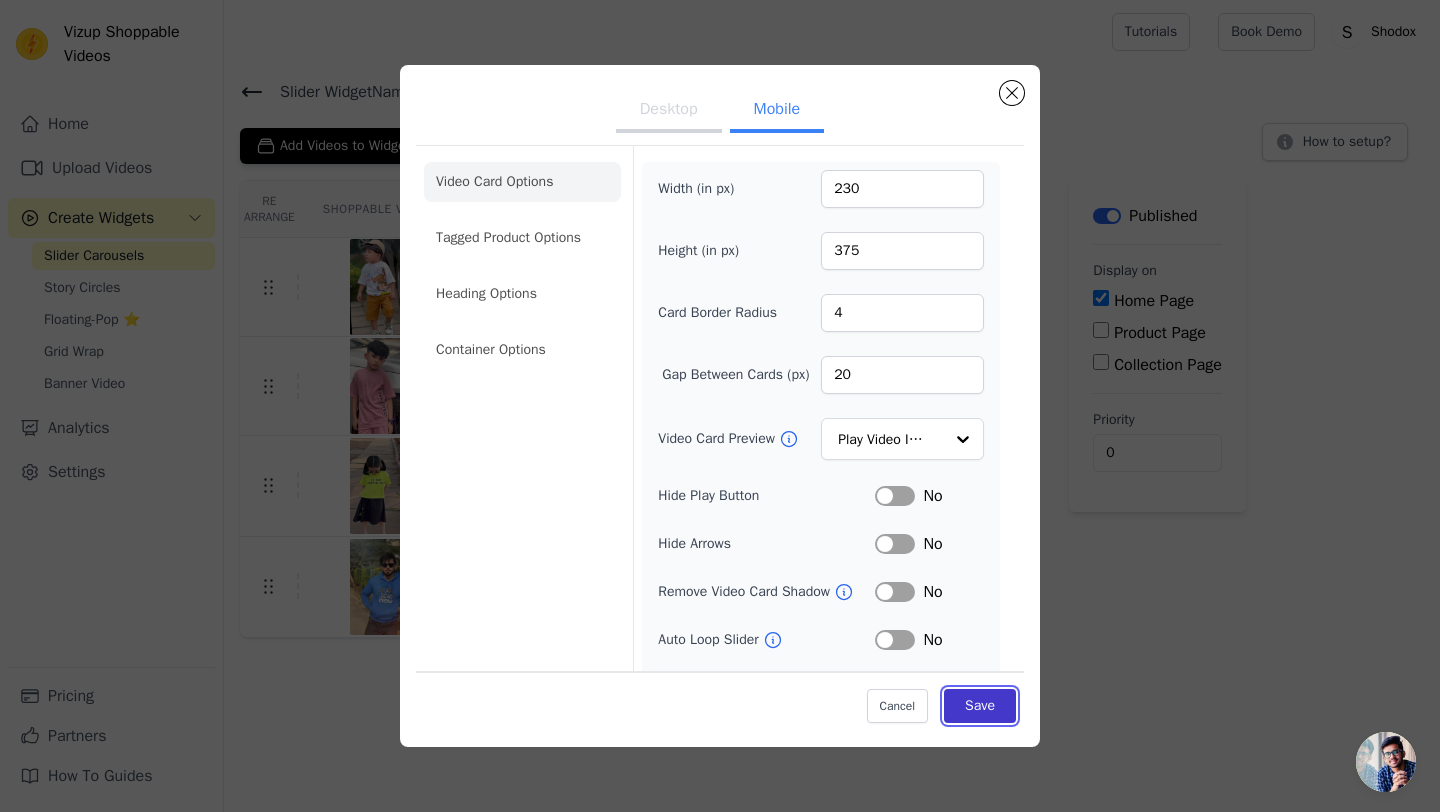 click on "Save" at bounding box center [980, 706] 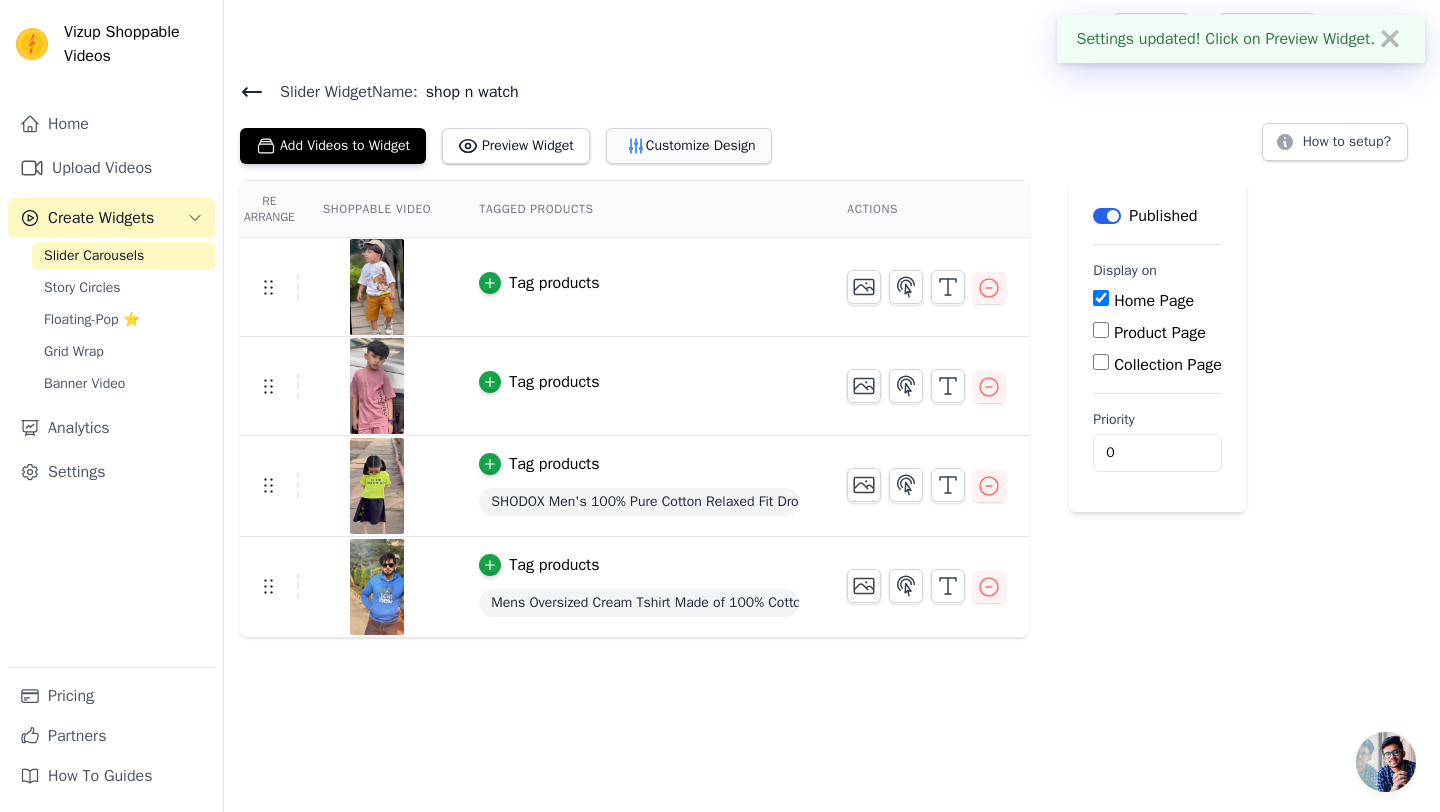 click on "Customize Design" at bounding box center [689, 146] 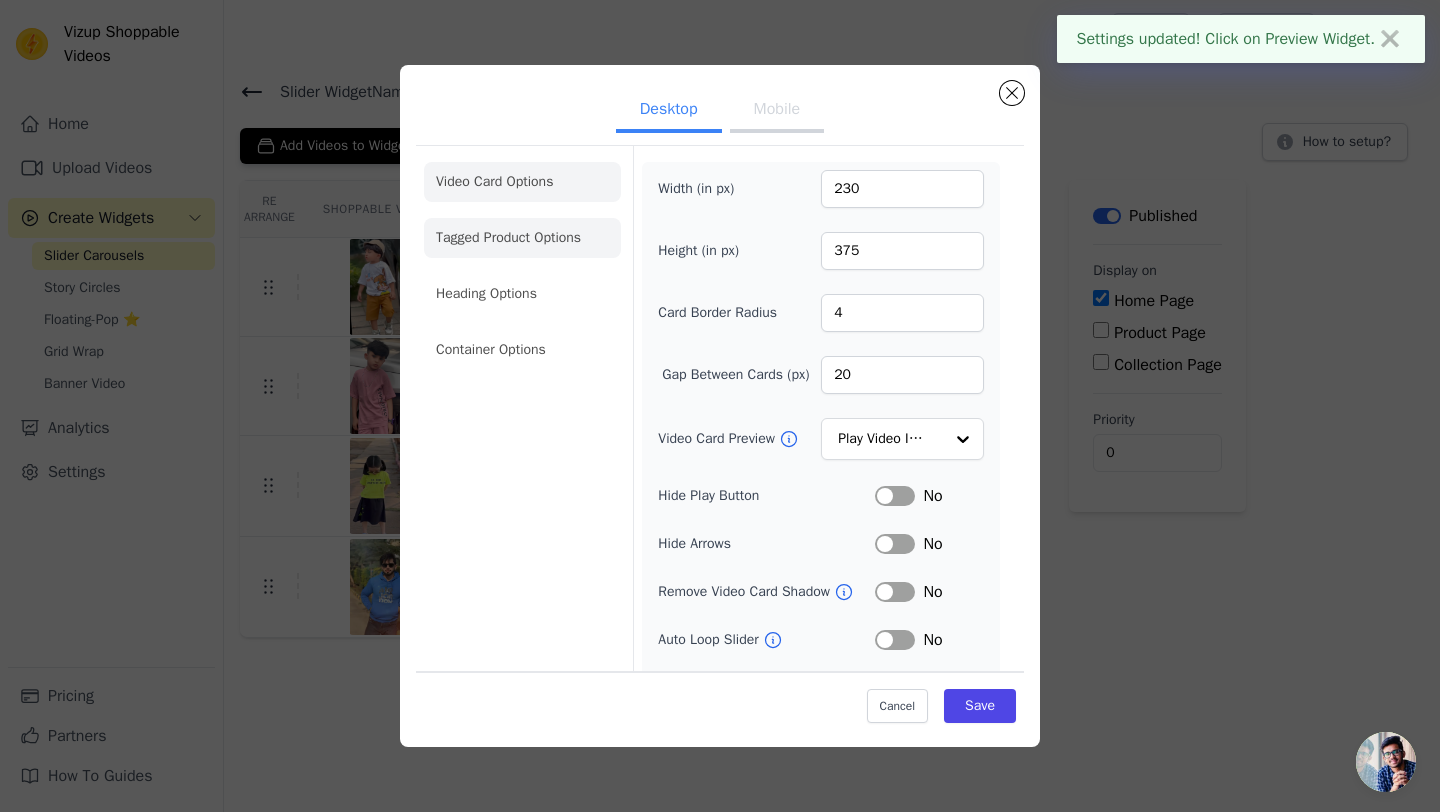 click on "Tagged Product Options" 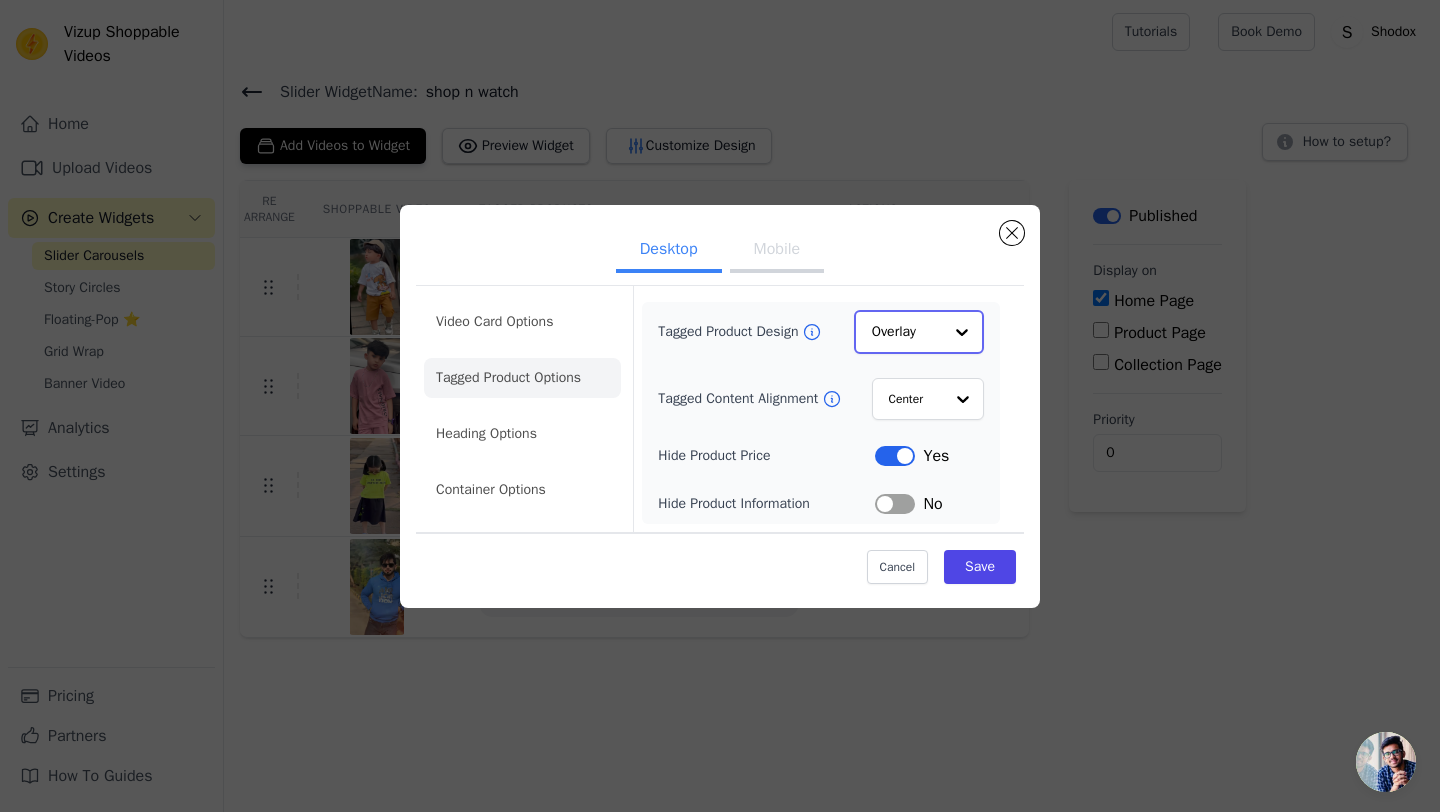 click on "Tagged Product Design" 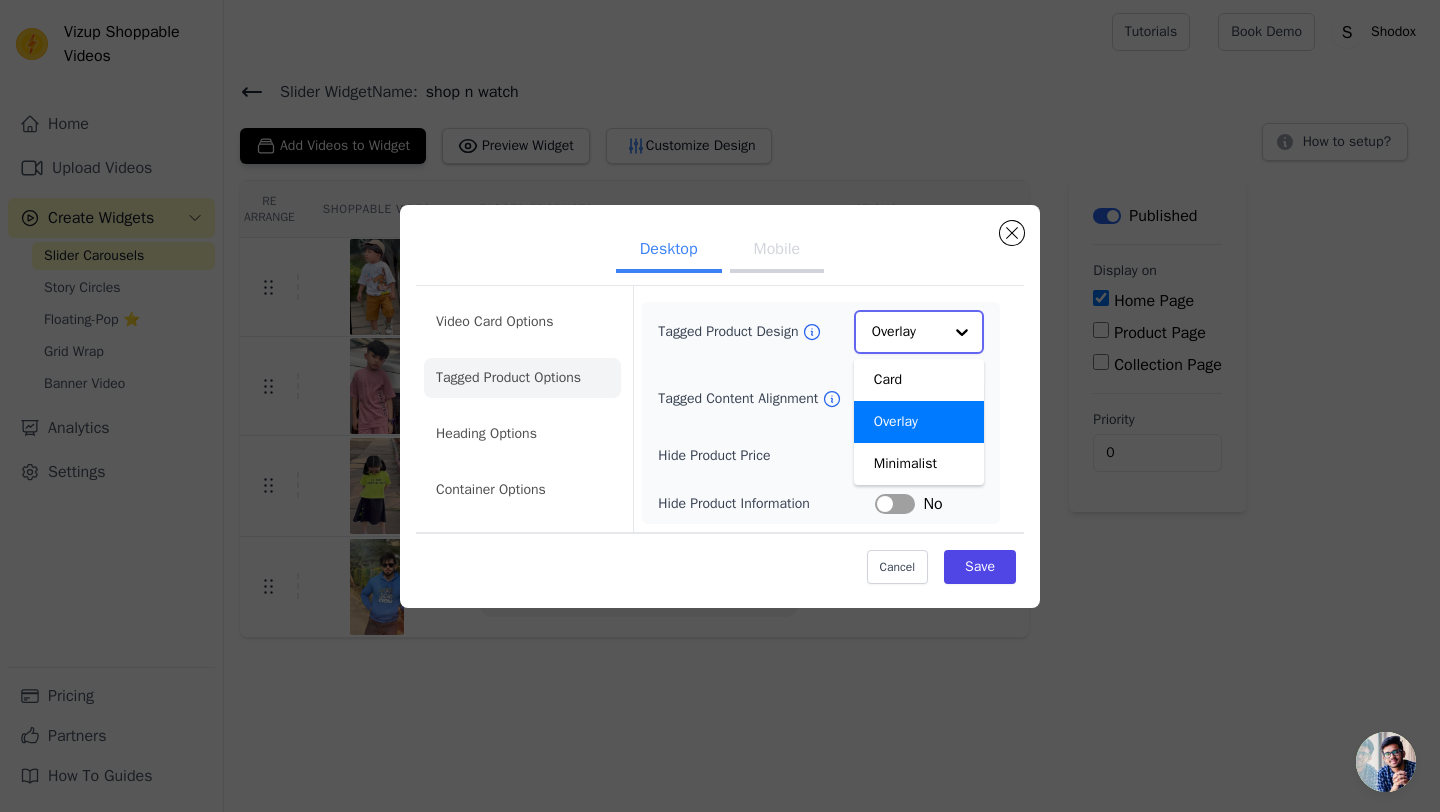 click on "Tagged Product Design" 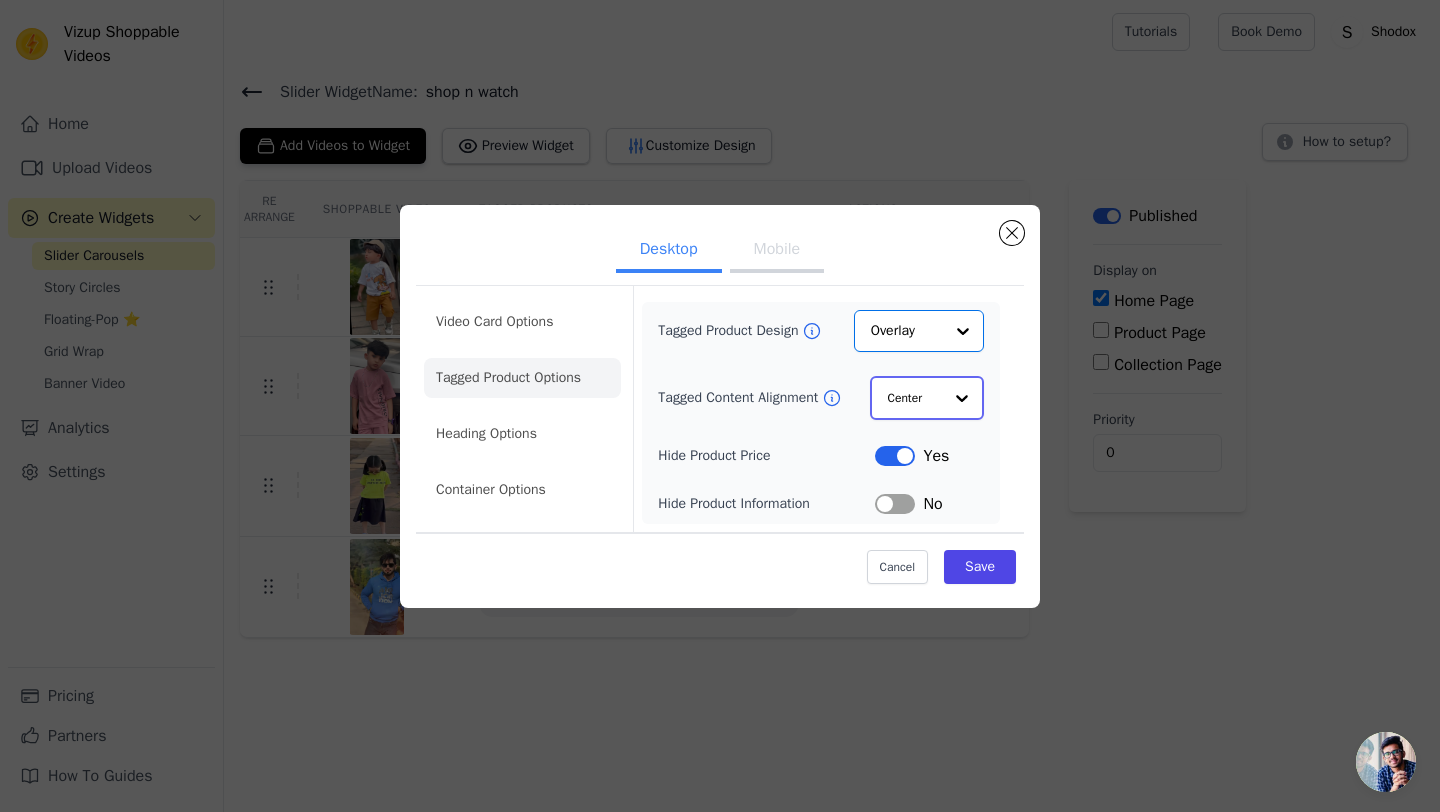 click on "Tagged Content Alignment" 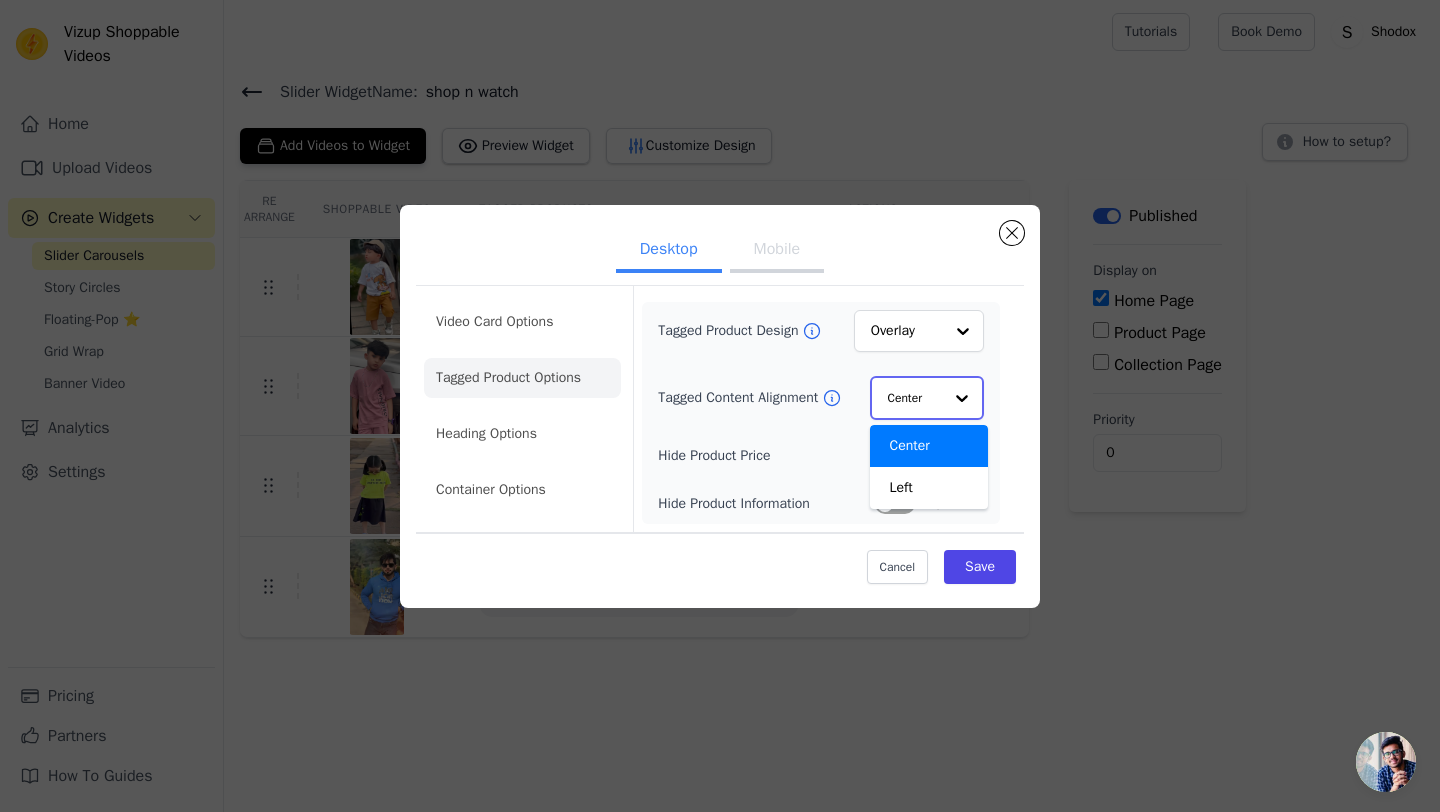 click on "Tagged Content Alignment" 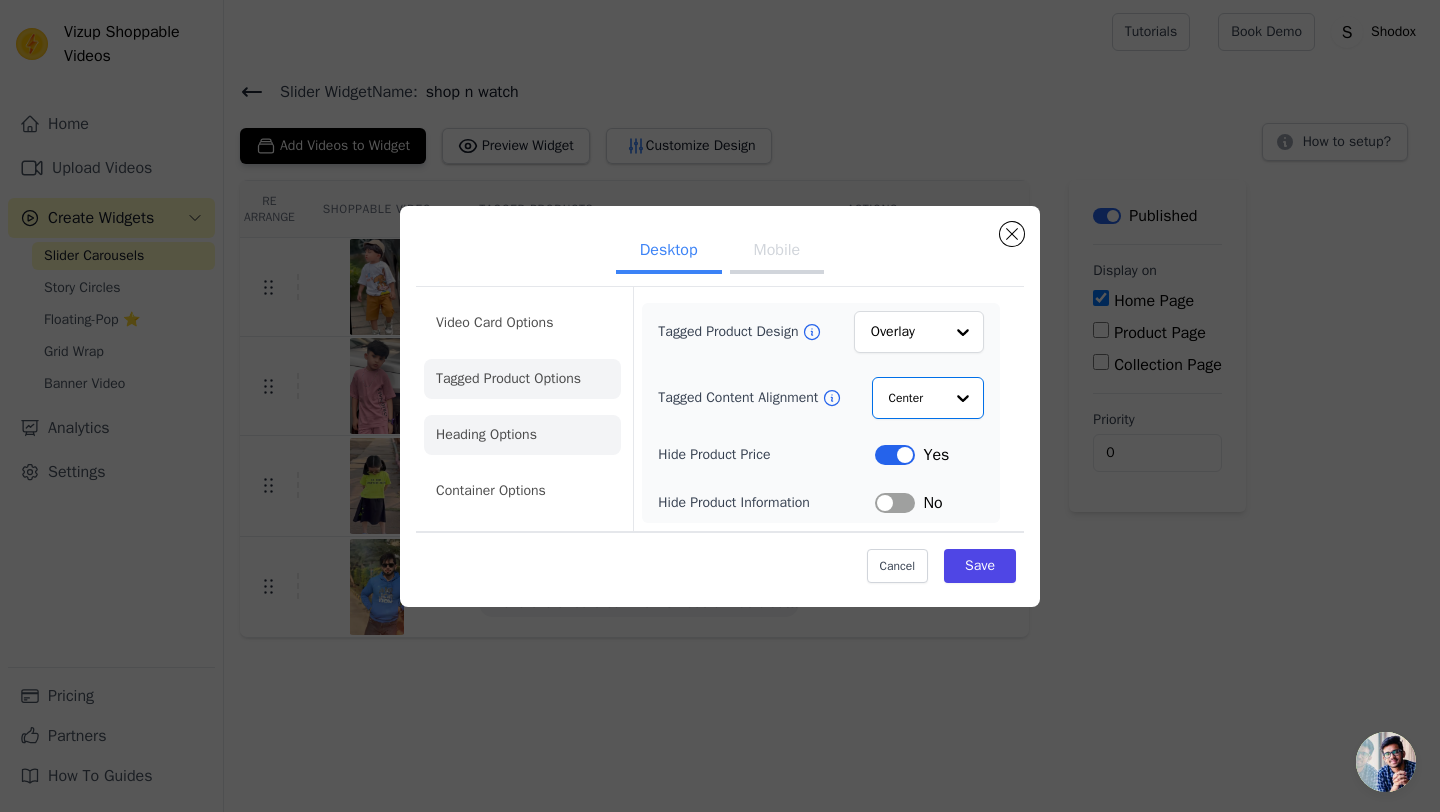 click on "Heading Options" 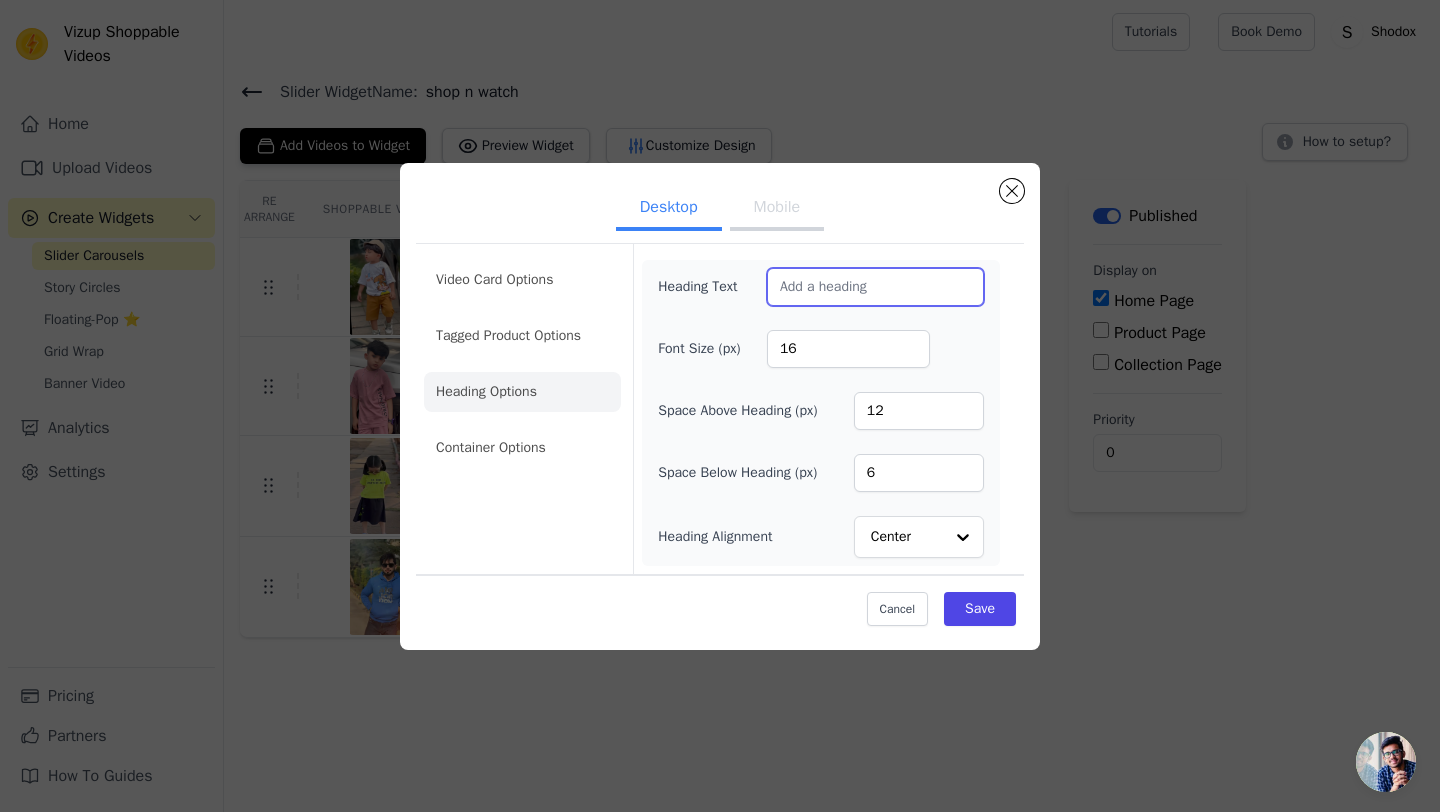 click on "Heading Text" at bounding box center (875, 287) 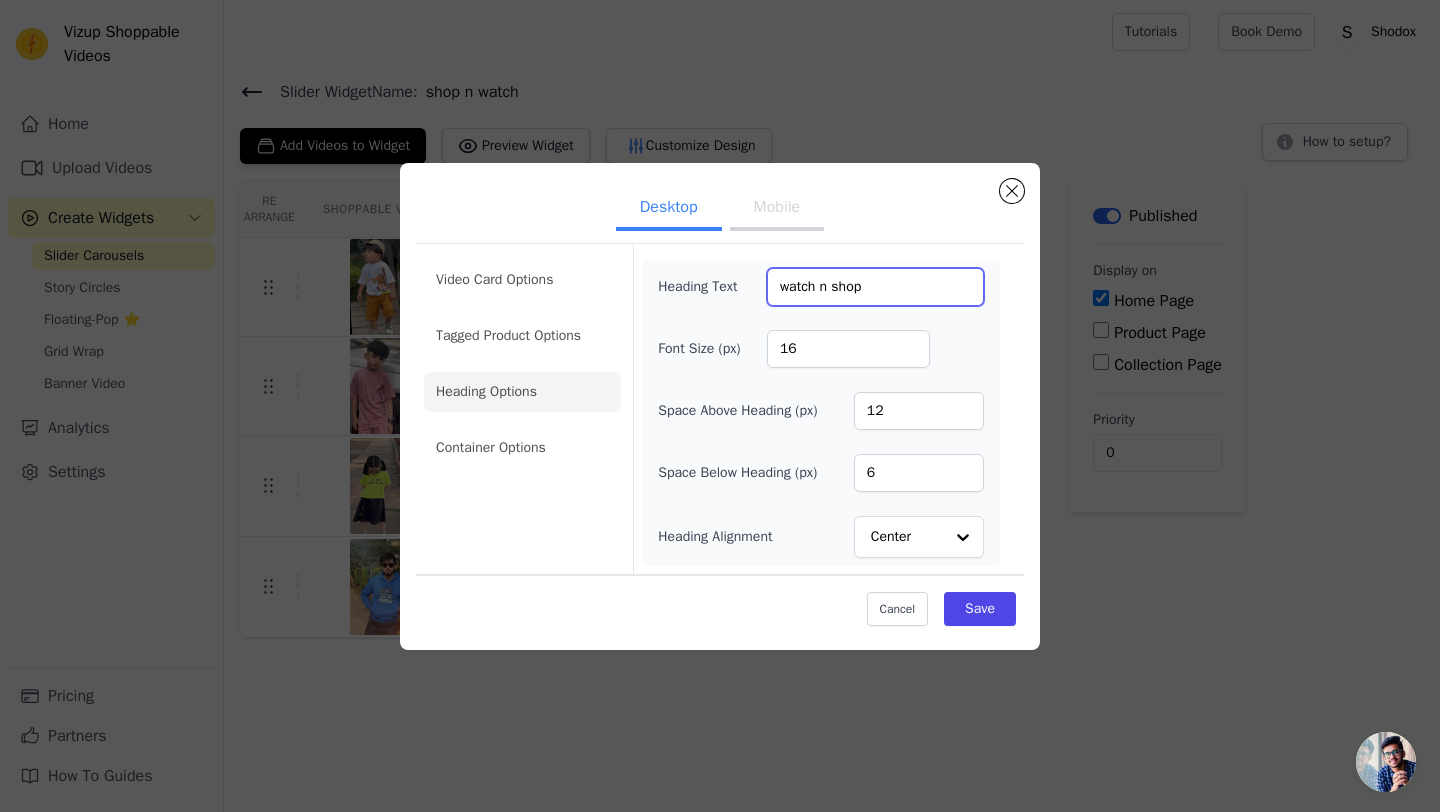 type on "watch n shop" 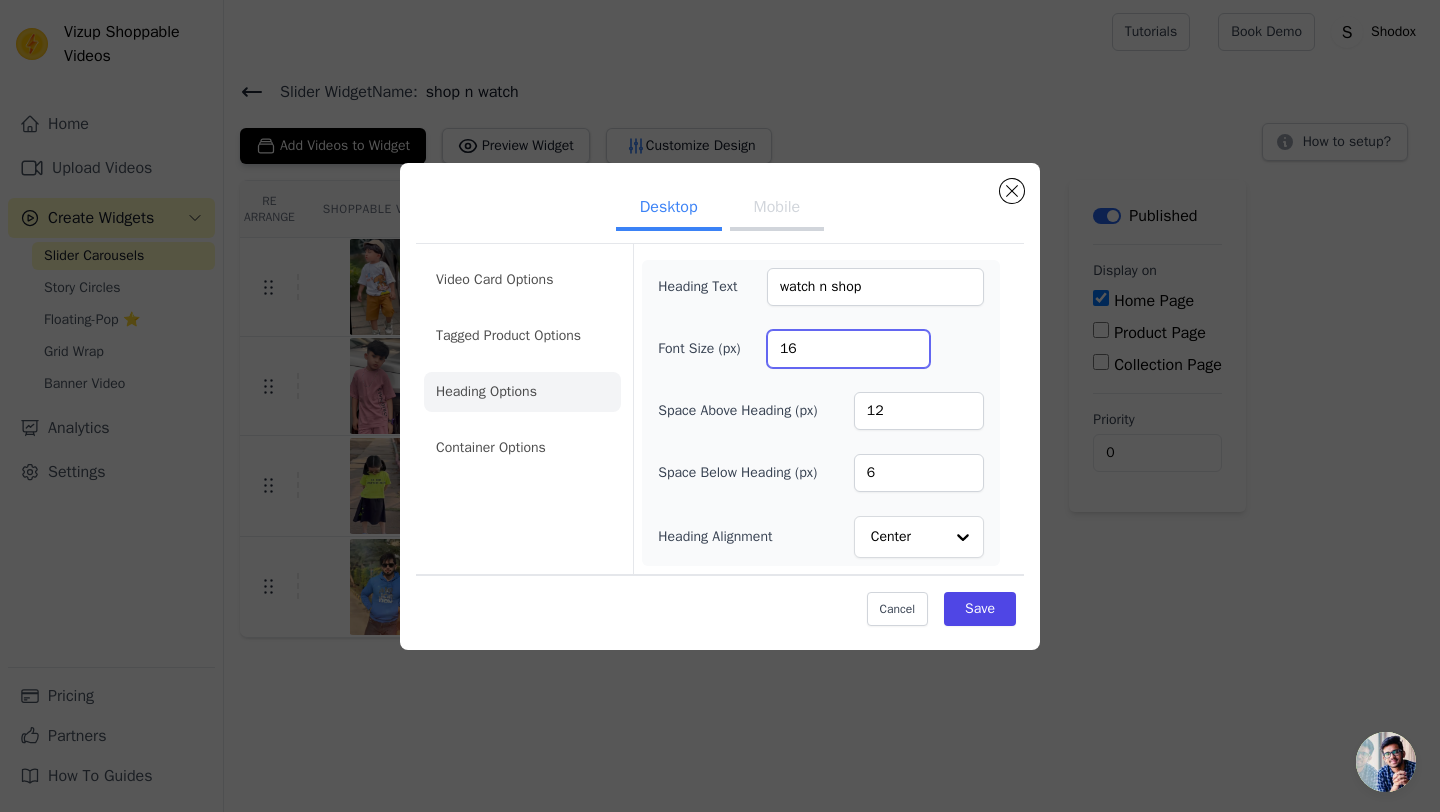 click on "16" at bounding box center (848, 349) 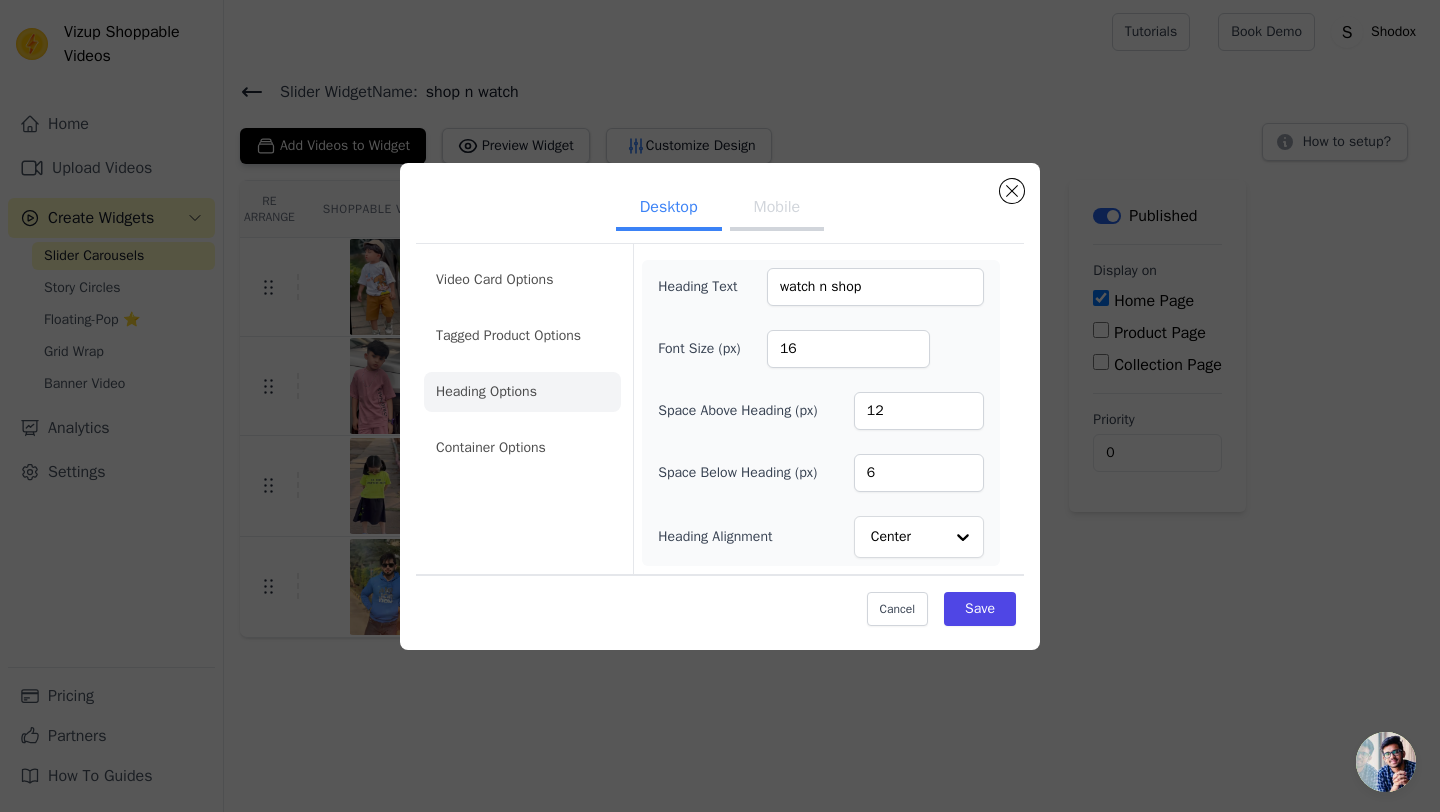 click on "Space Above Heading (px)" at bounding box center [737, 411] 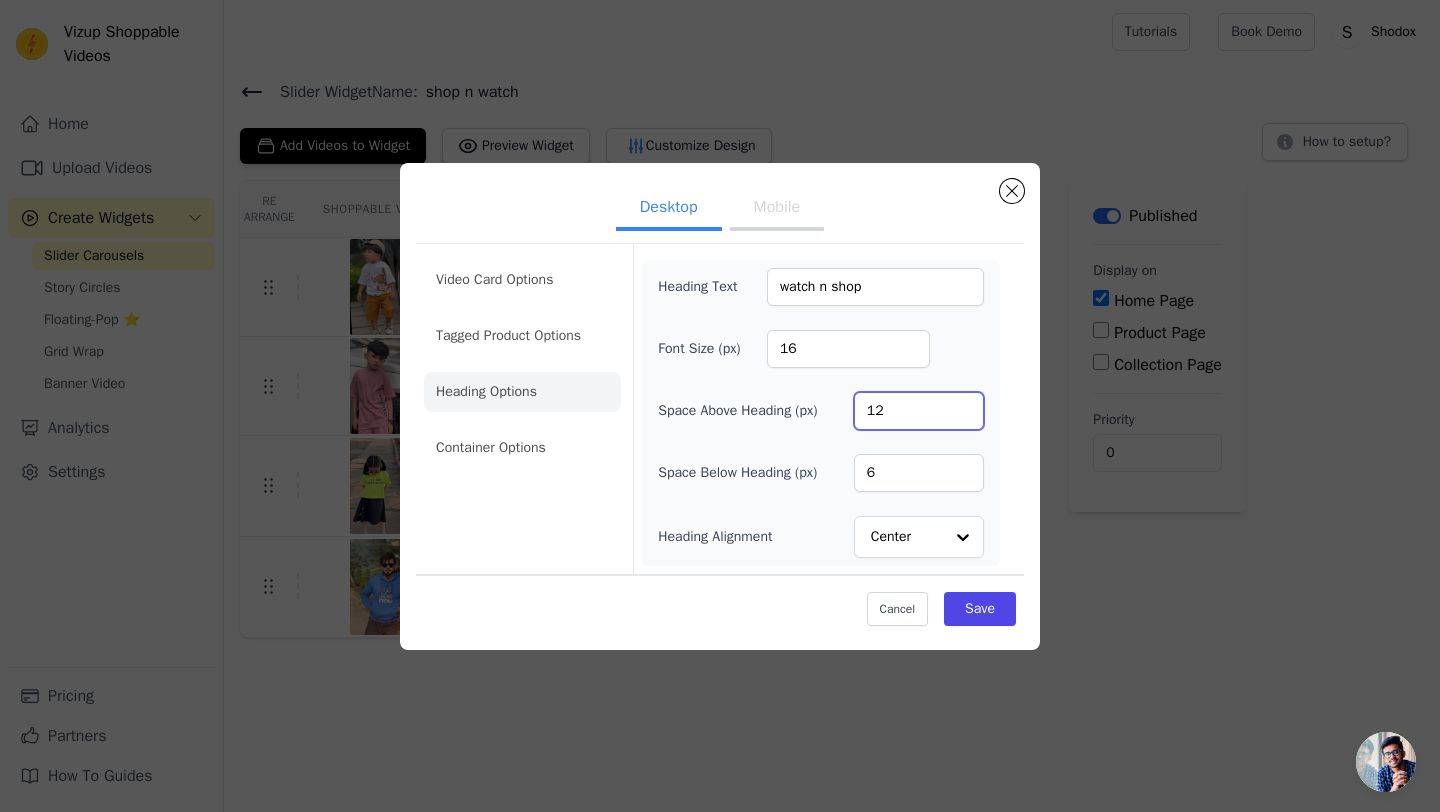 click on "12" at bounding box center (919, 411) 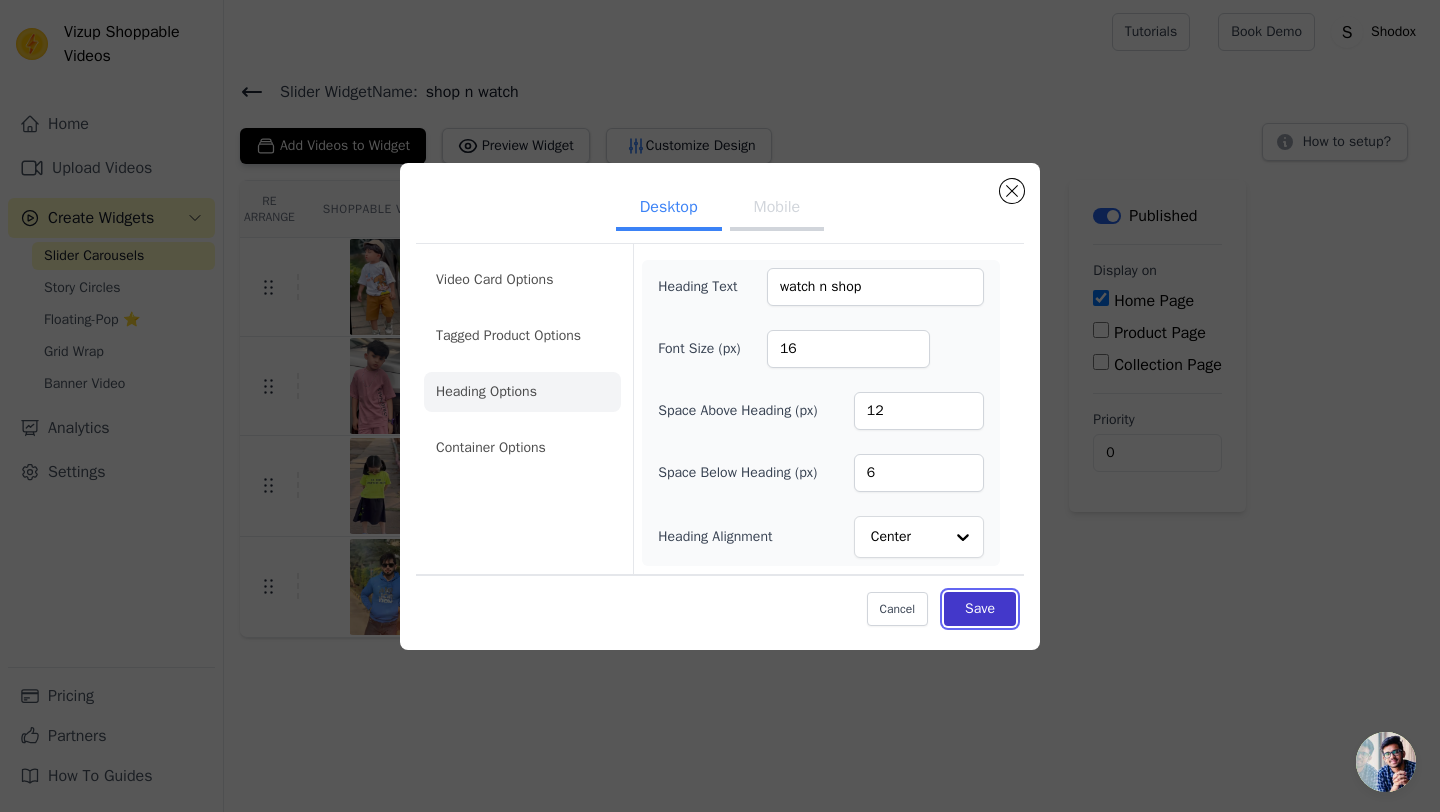 click on "Save" at bounding box center [980, 609] 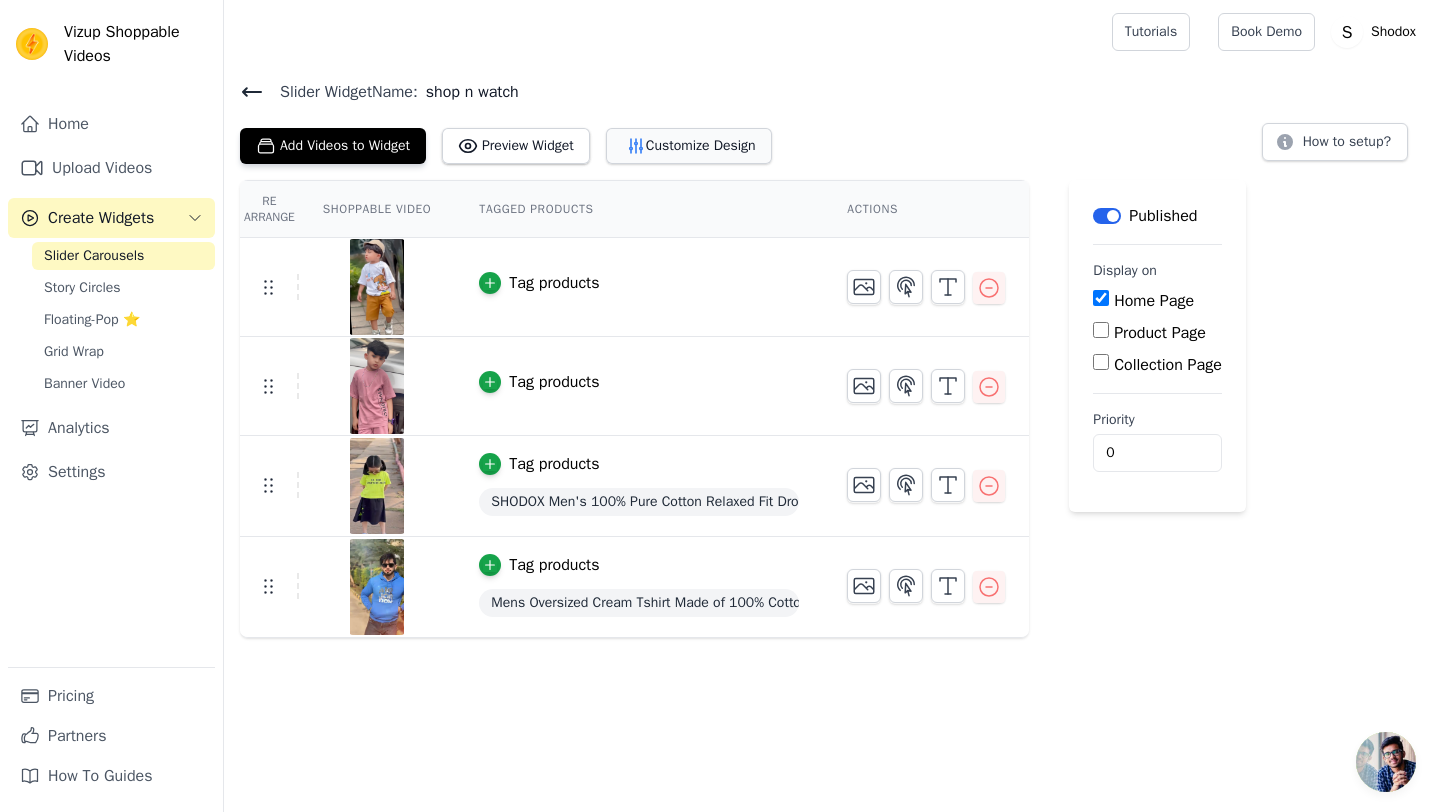click on "Customize Design" at bounding box center [689, 146] 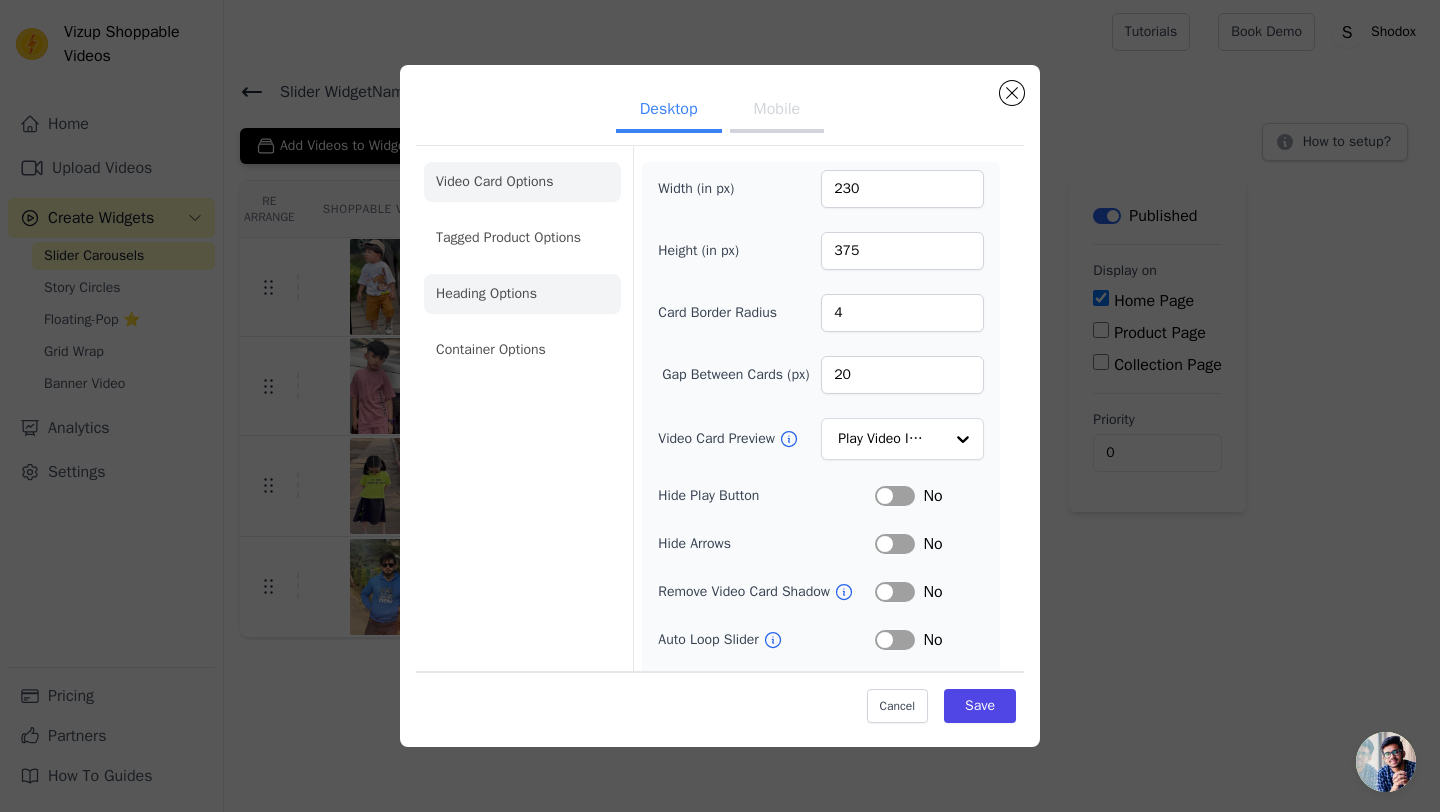 click on "Heading Options" 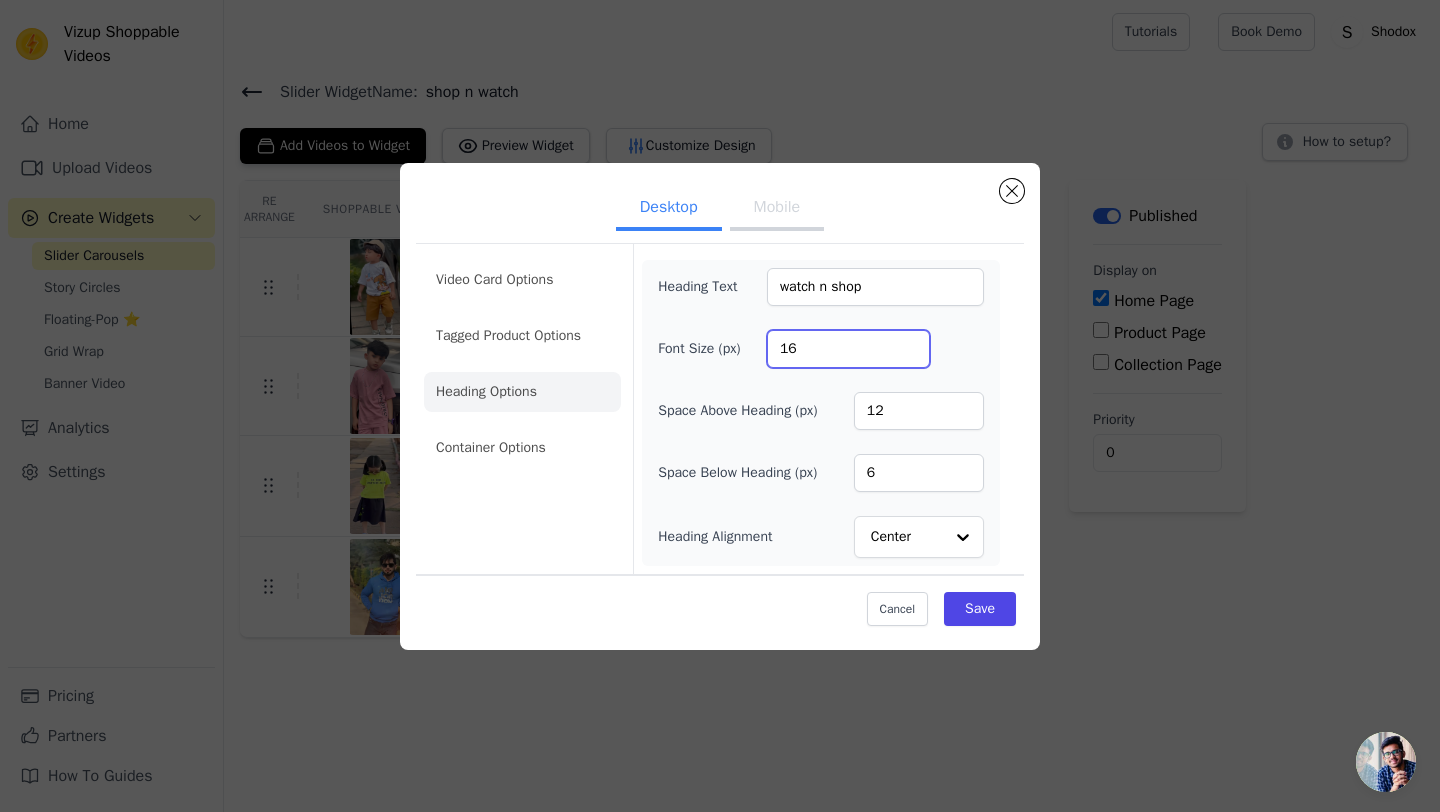 click on "16" at bounding box center (848, 349) 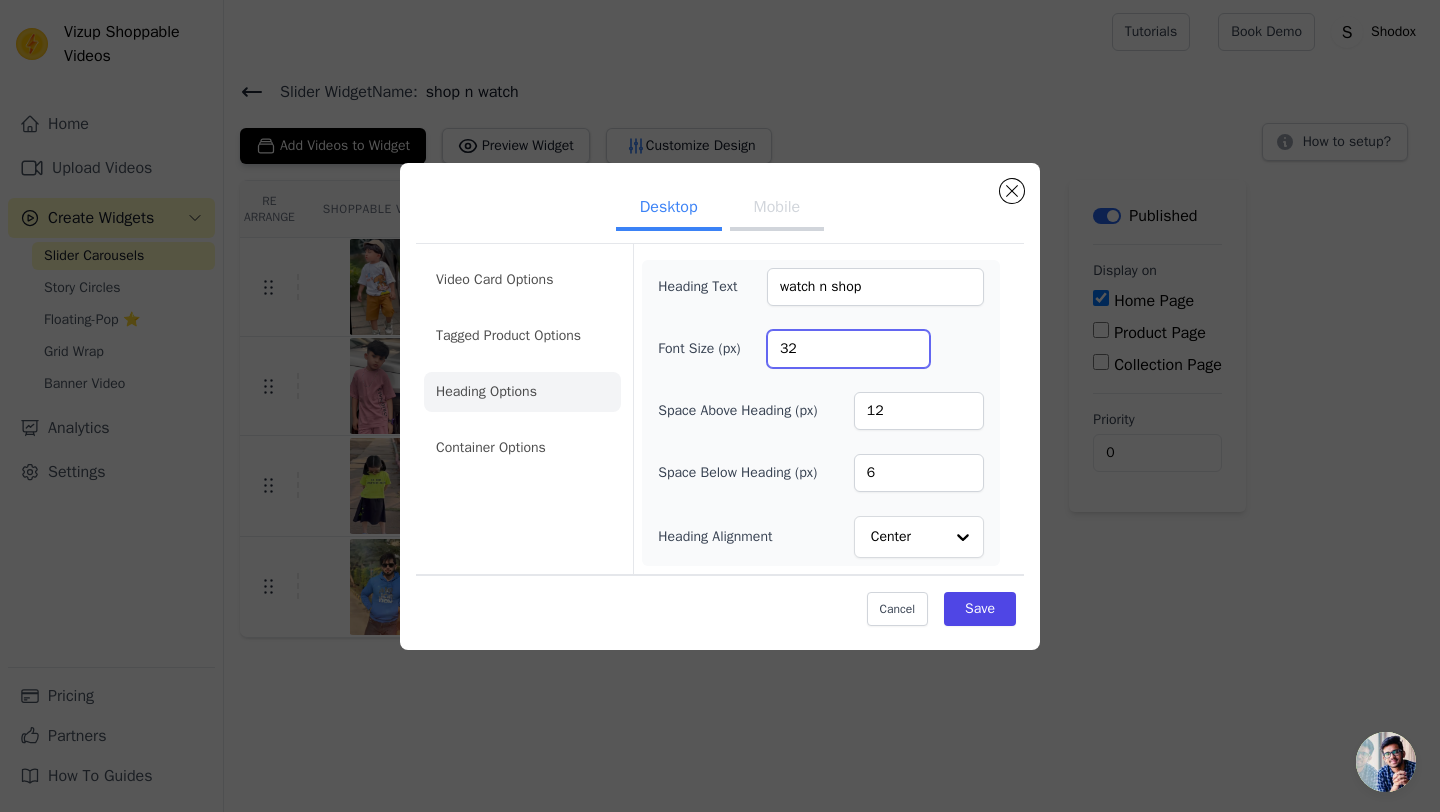 type on "32" 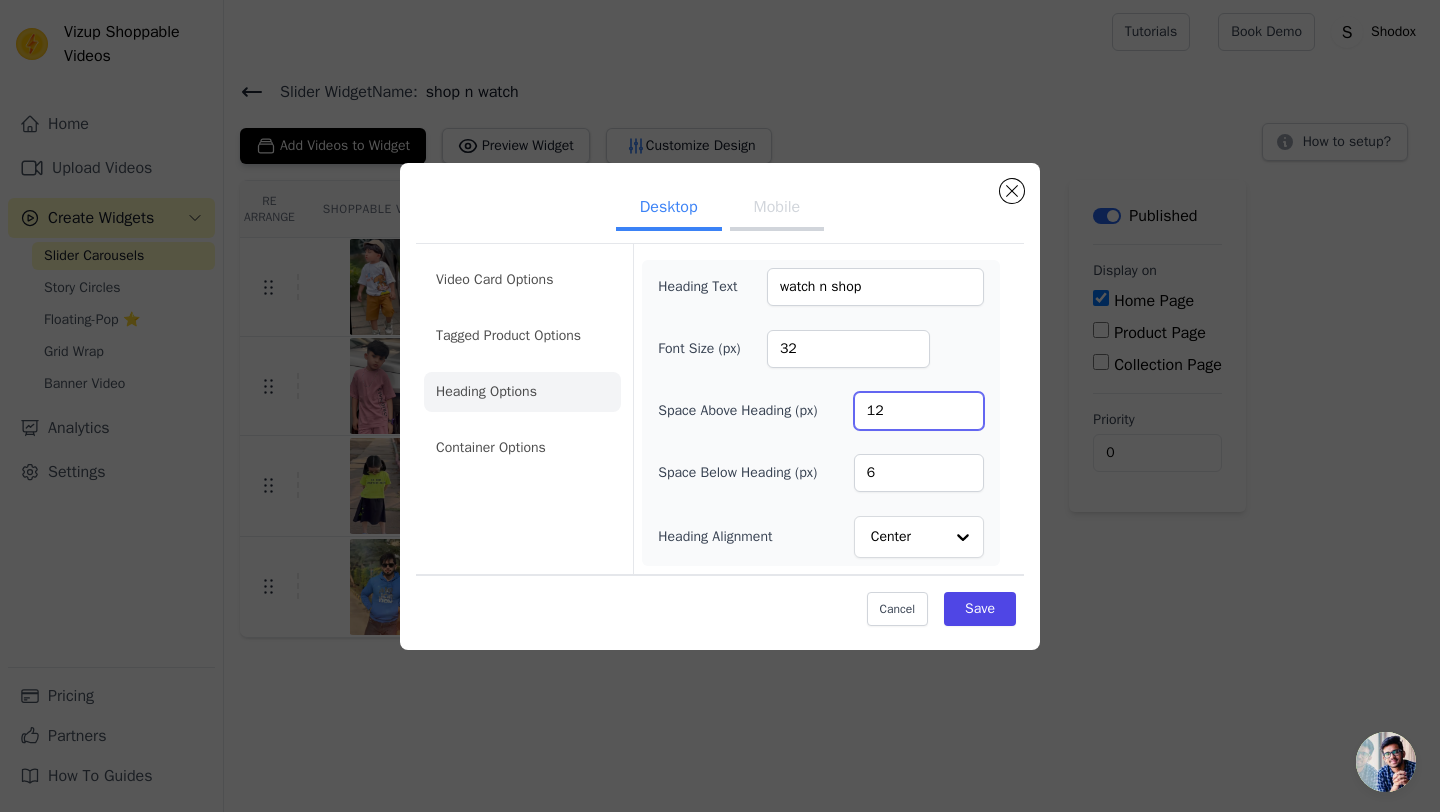 click on "12" at bounding box center (919, 411) 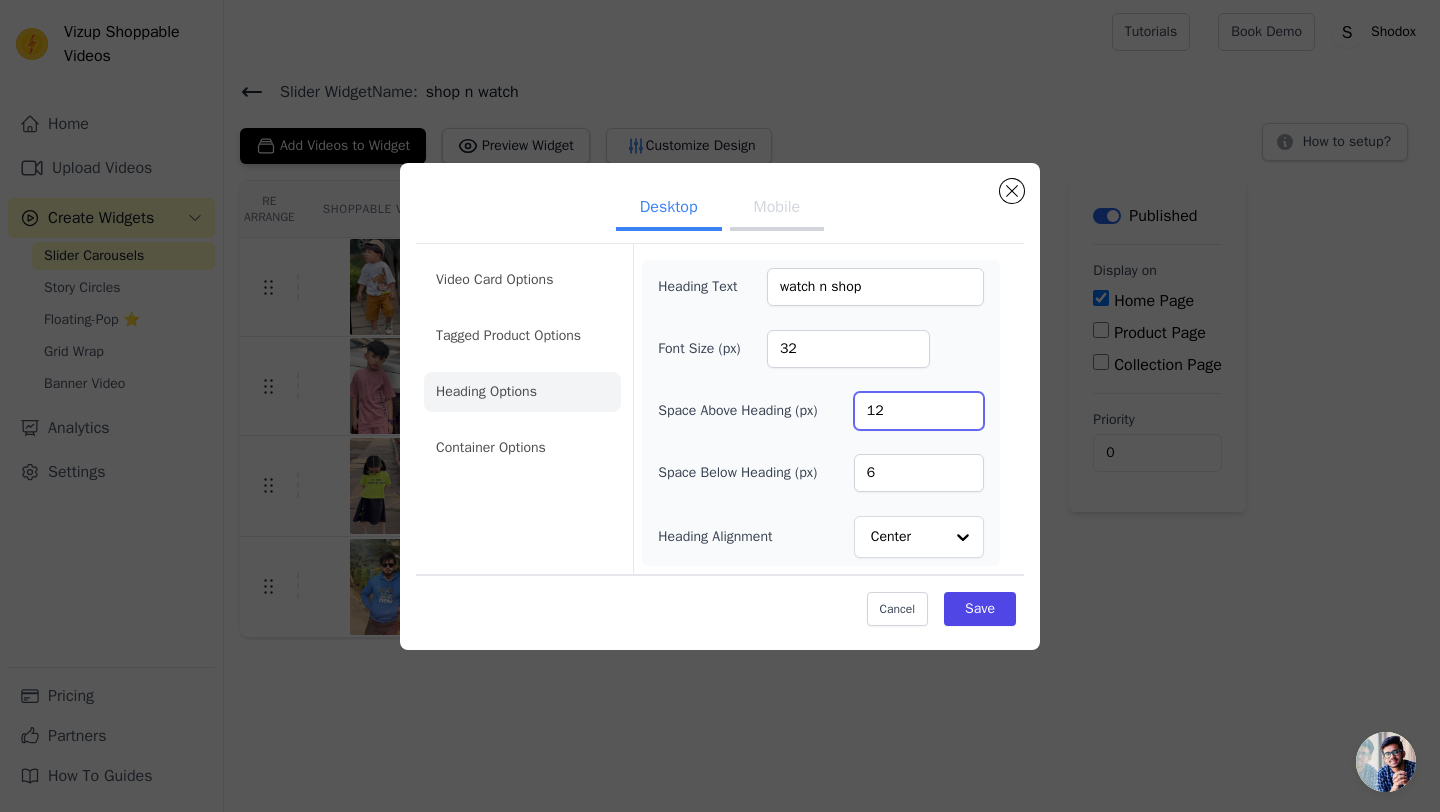 type on "1" 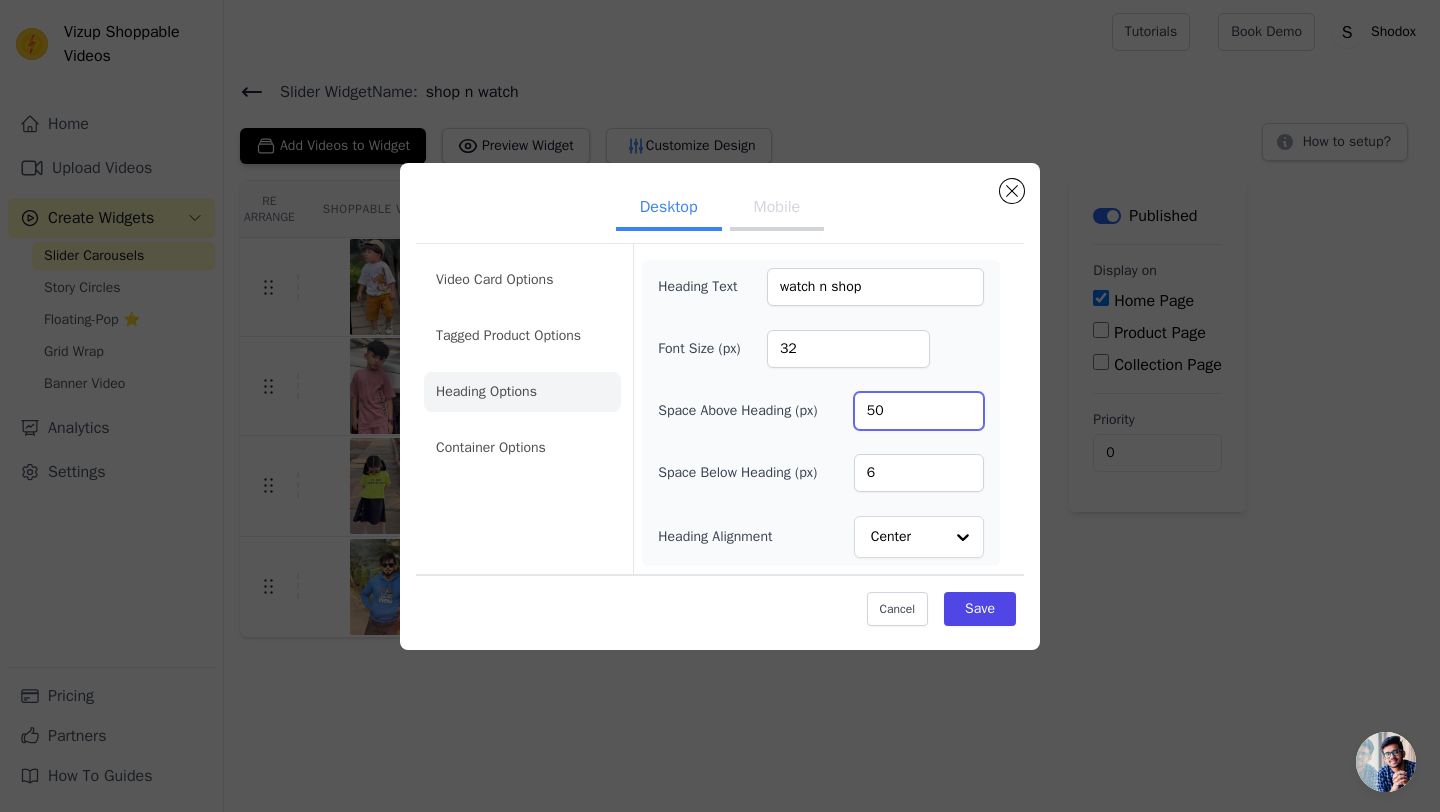 type on "50" 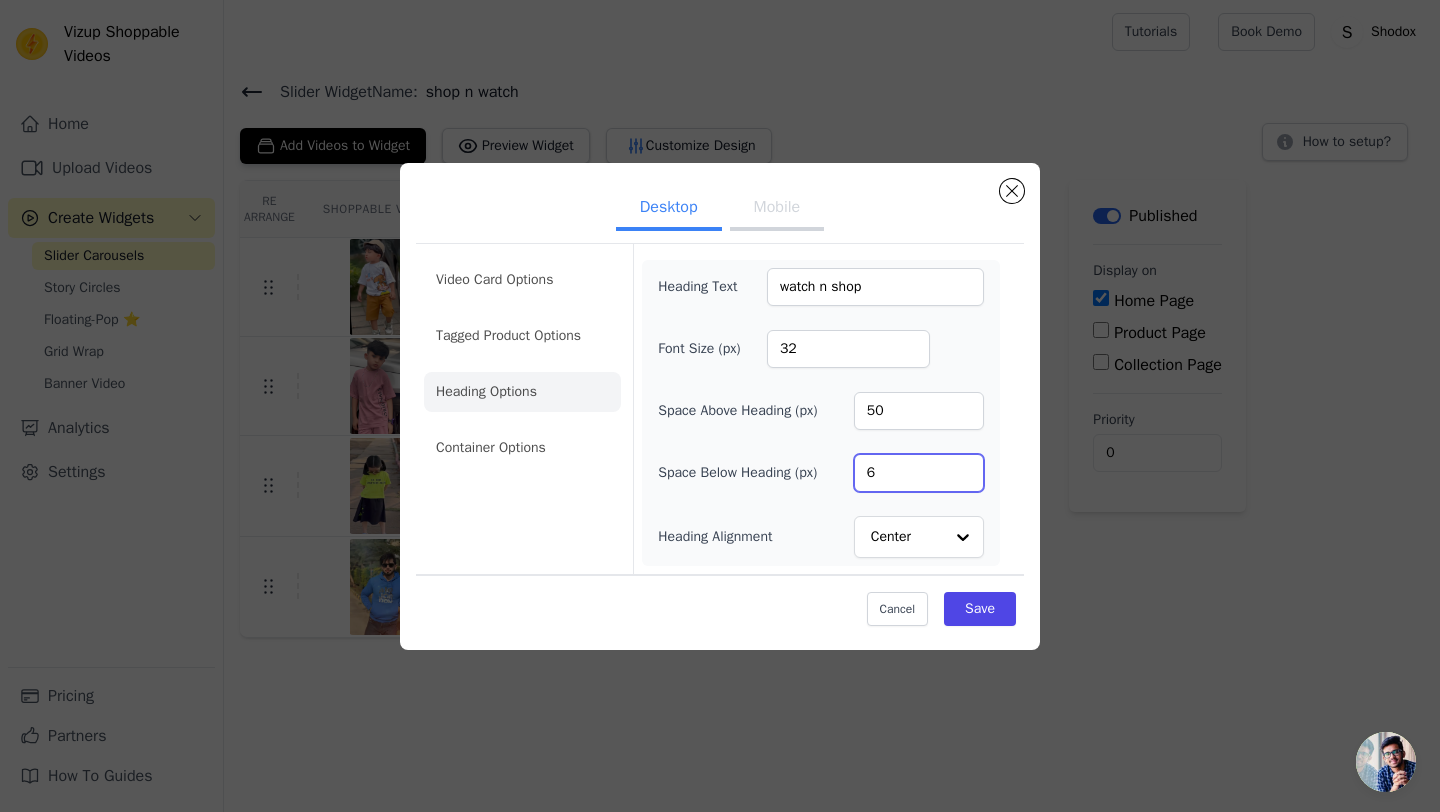 click on "6" at bounding box center (919, 473) 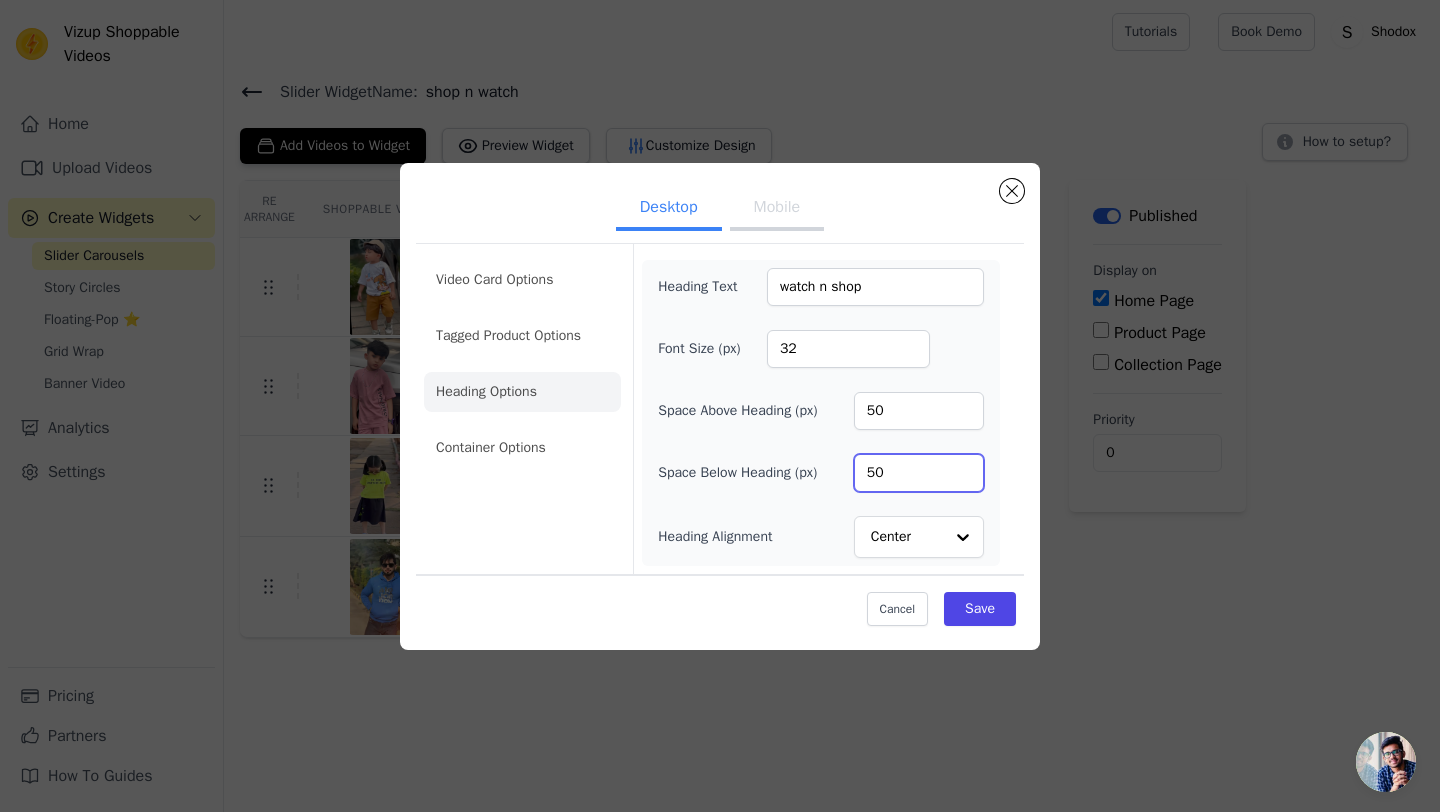 type on "50" 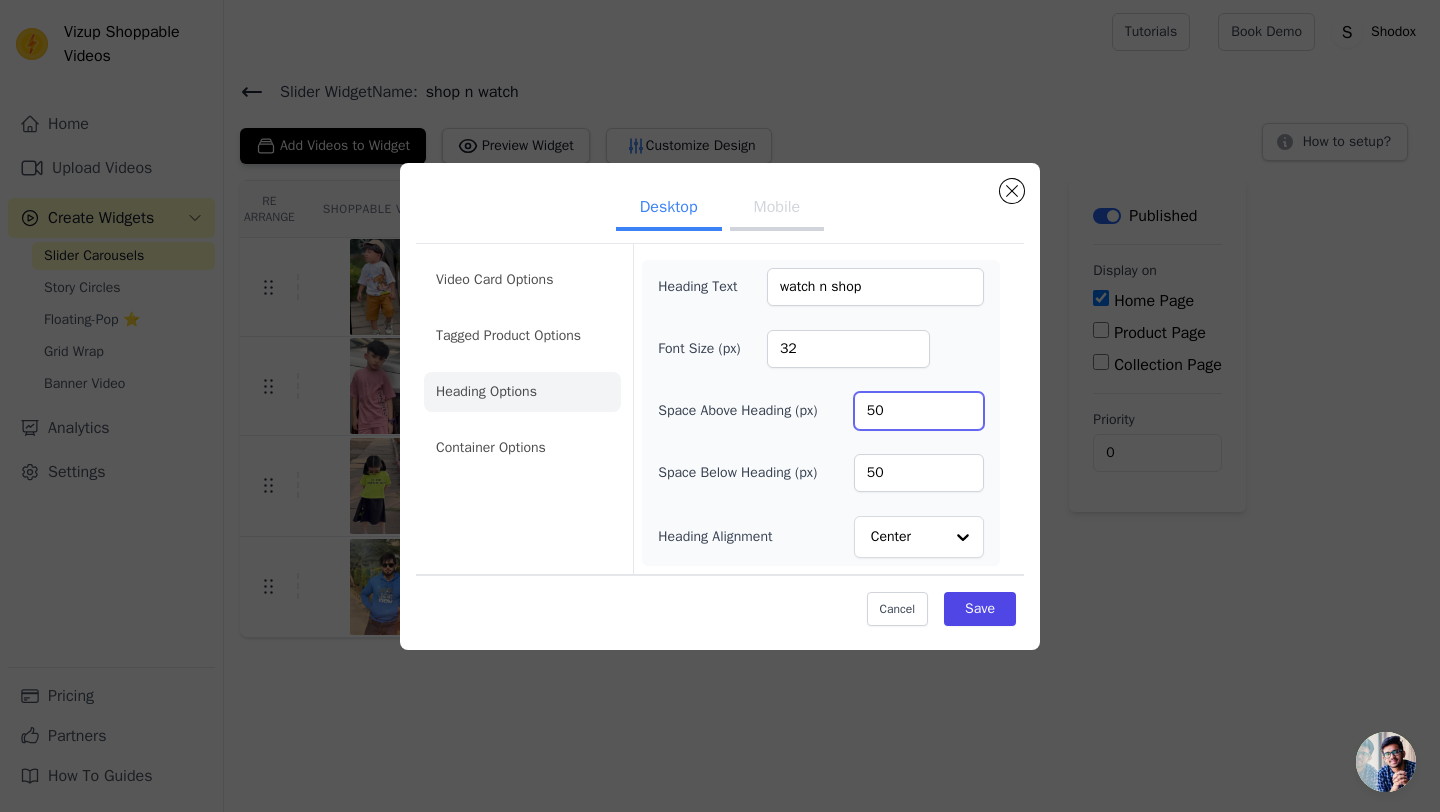 click on "50" at bounding box center [919, 411] 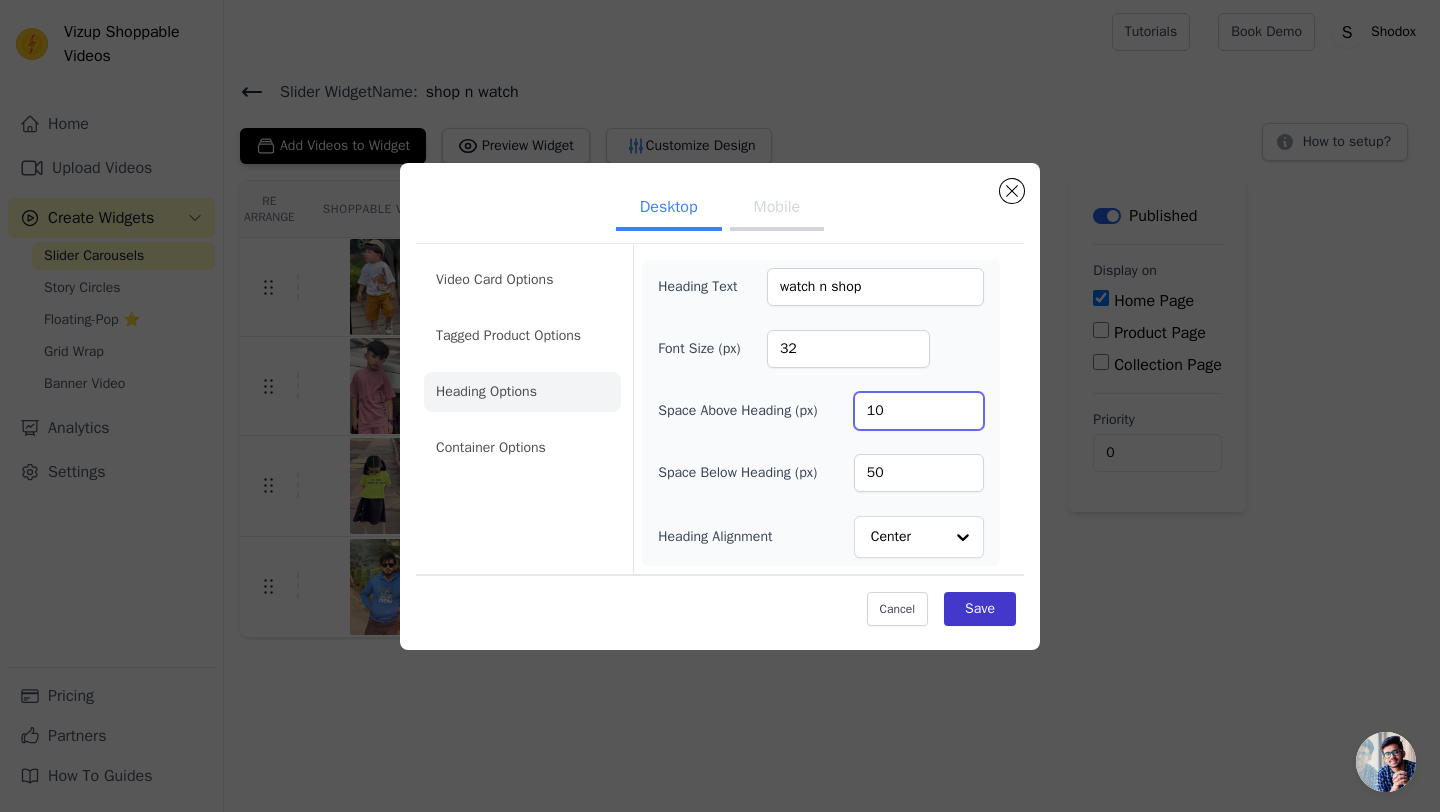 type on "10" 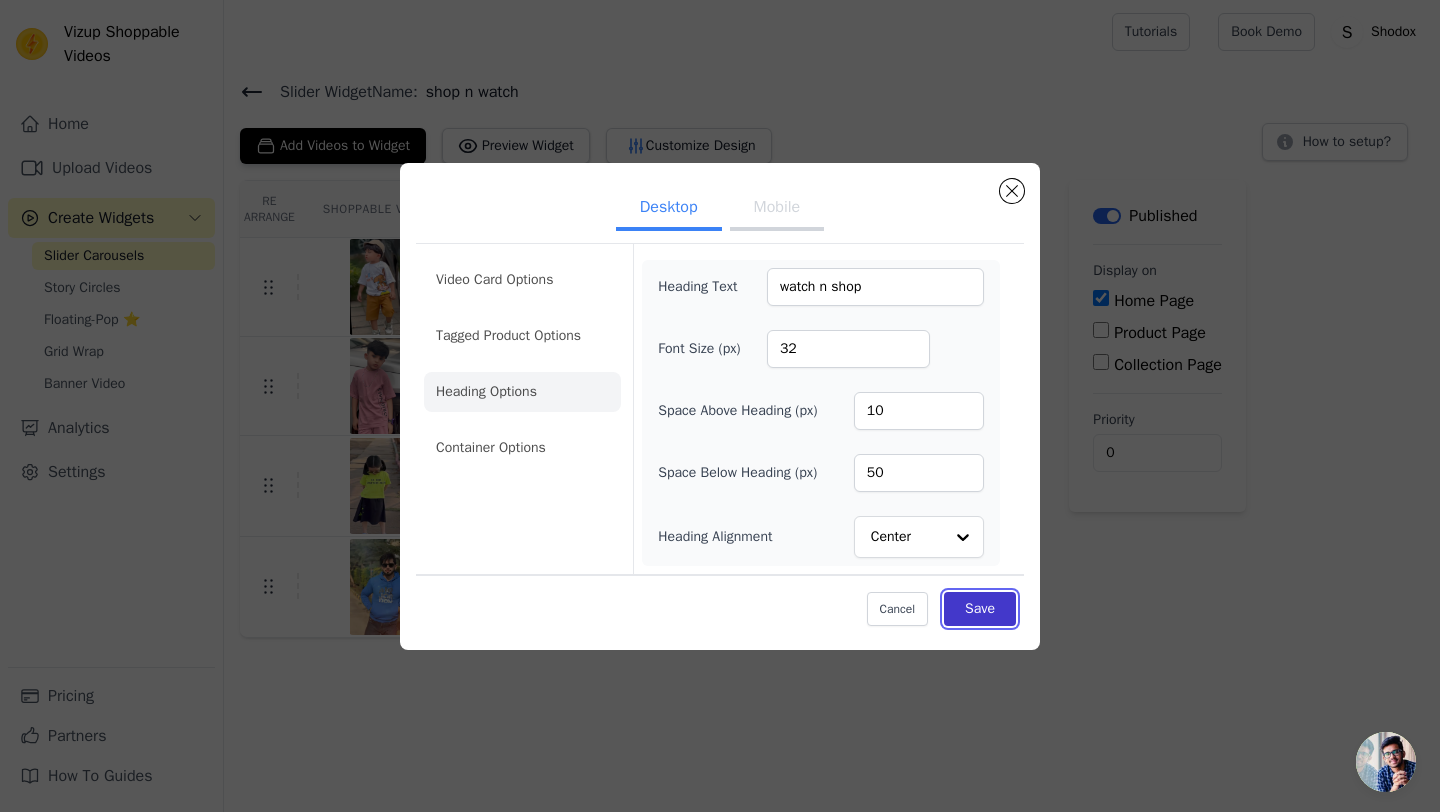 click on "Save" at bounding box center [980, 609] 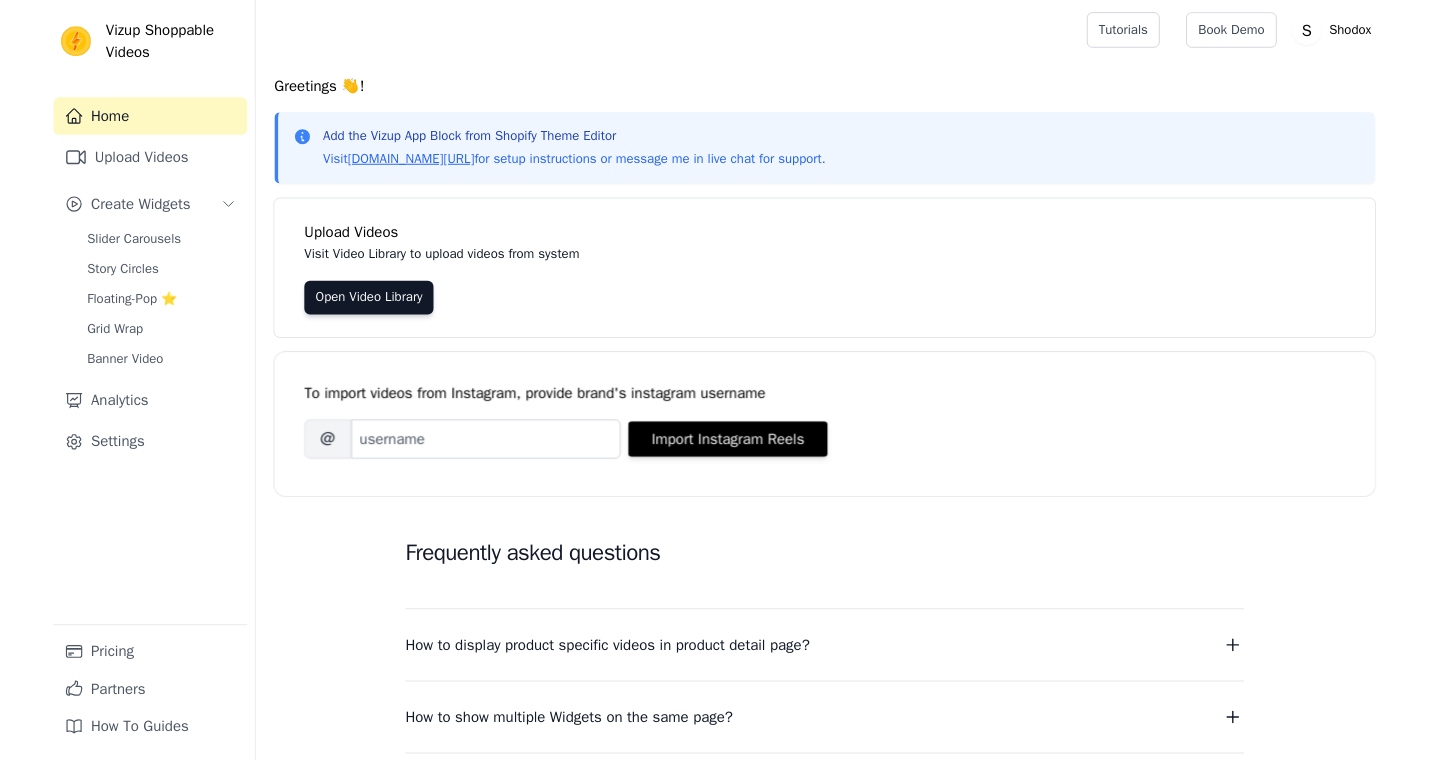 scroll, scrollTop: 0, scrollLeft: 0, axis: both 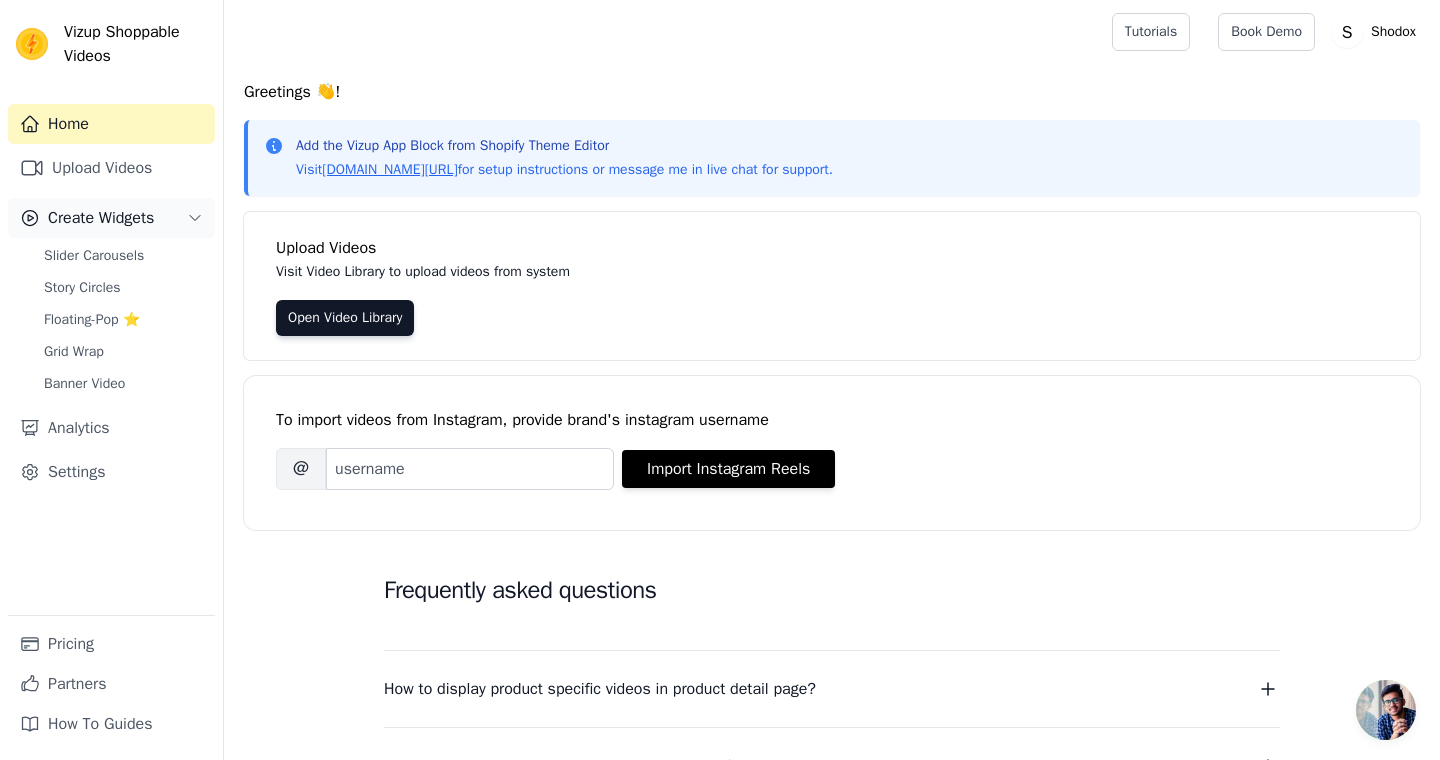 click on "Create Widgets" at bounding box center [101, 218] 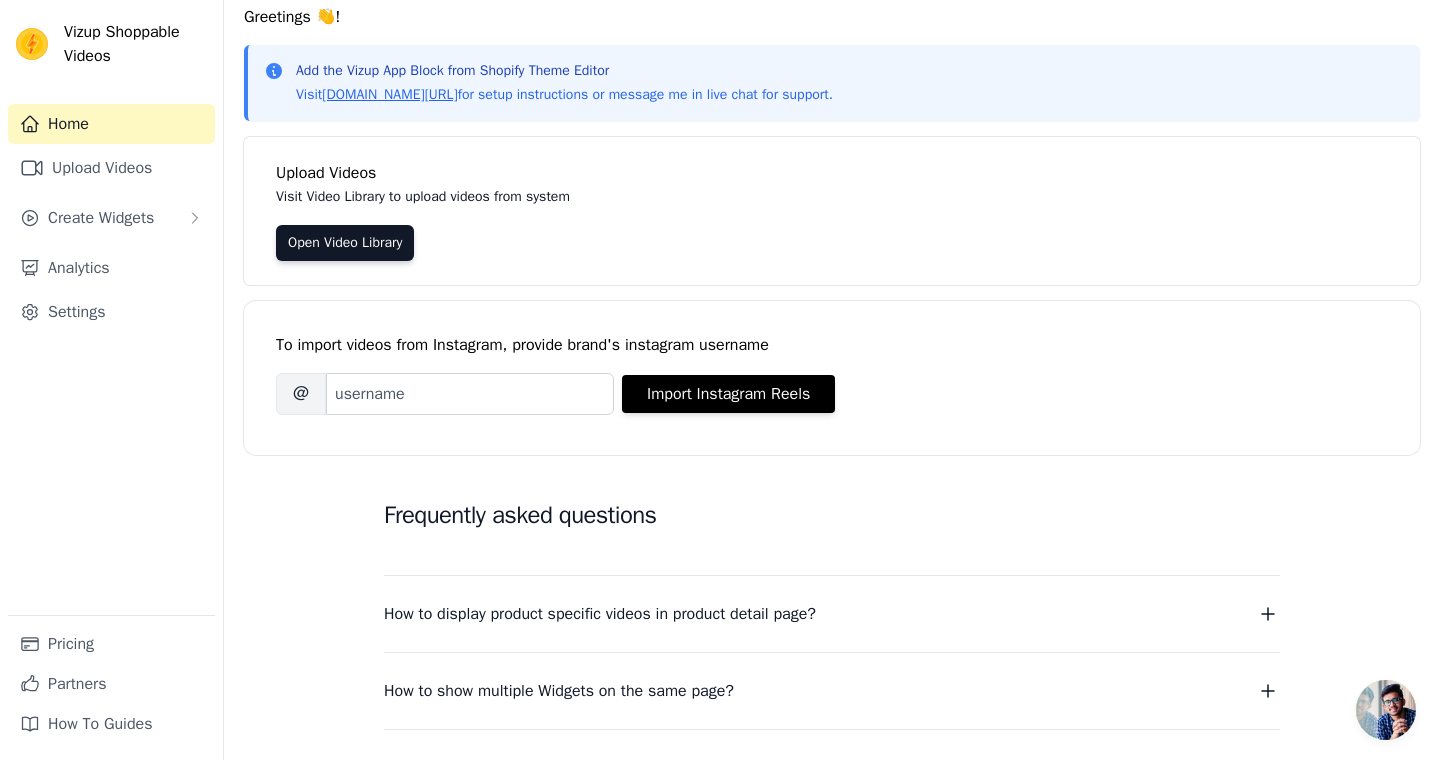 scroll, scrollTop: 182, scrollLeft: 0, axis: vertical 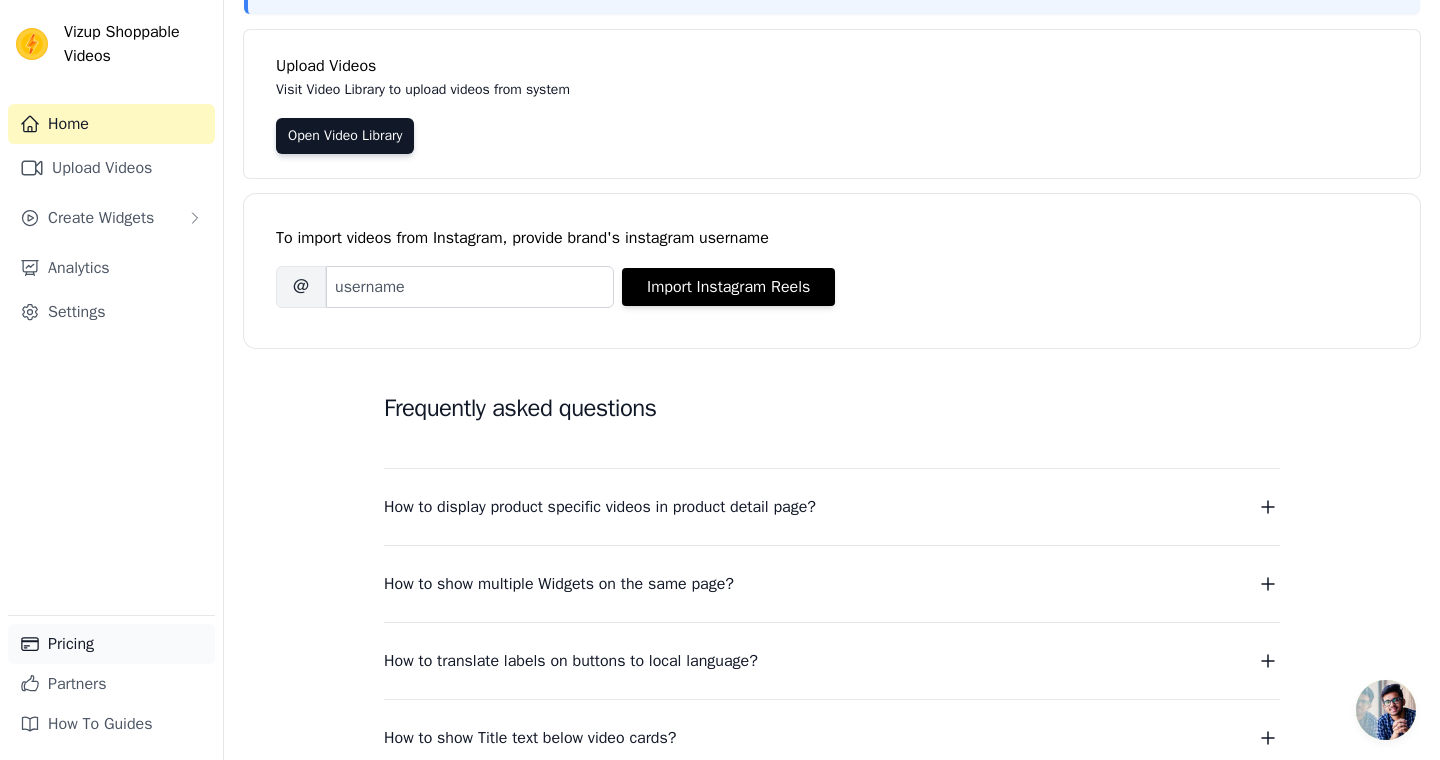 click 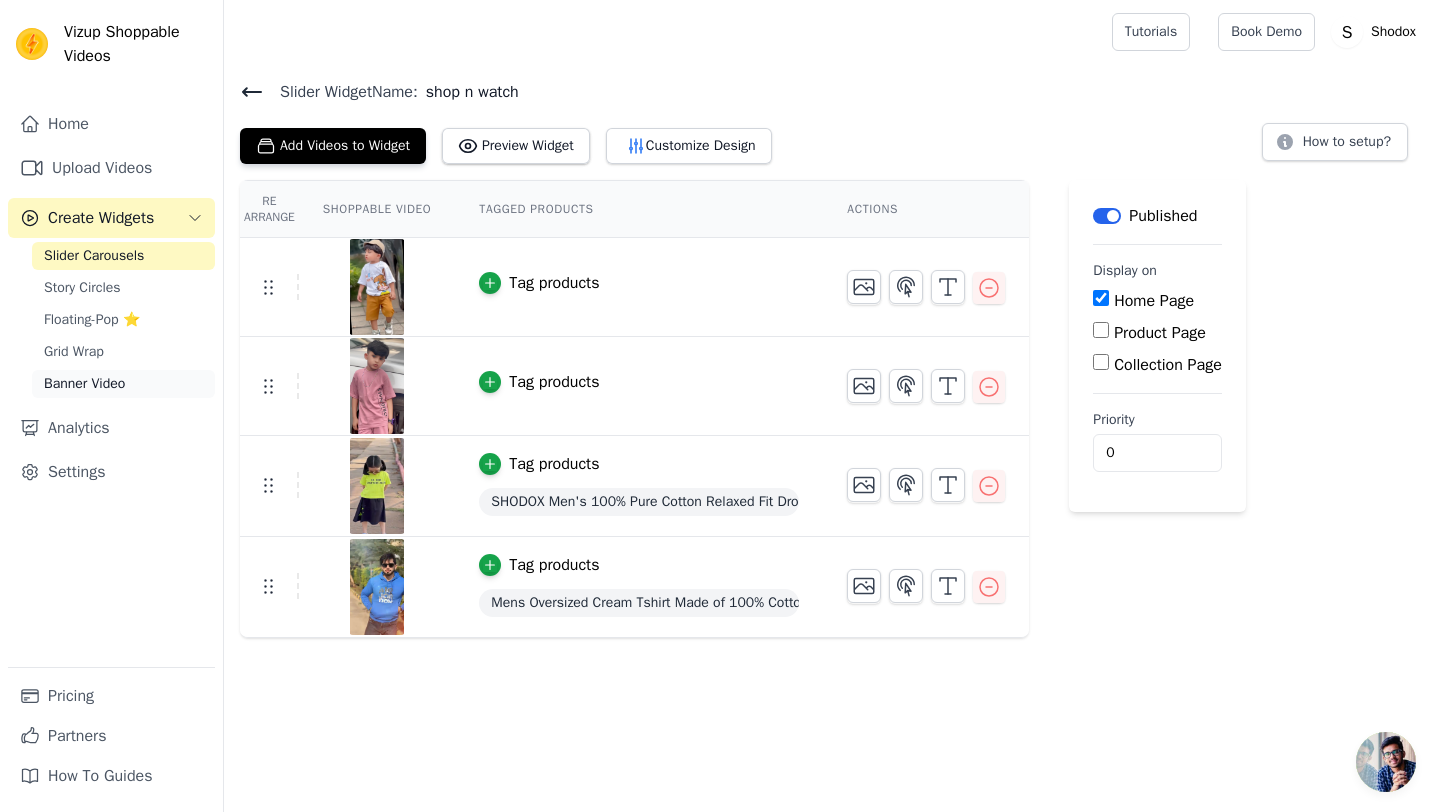 scroll, scrollTop: 0, scrollLeft: 0, axis: both 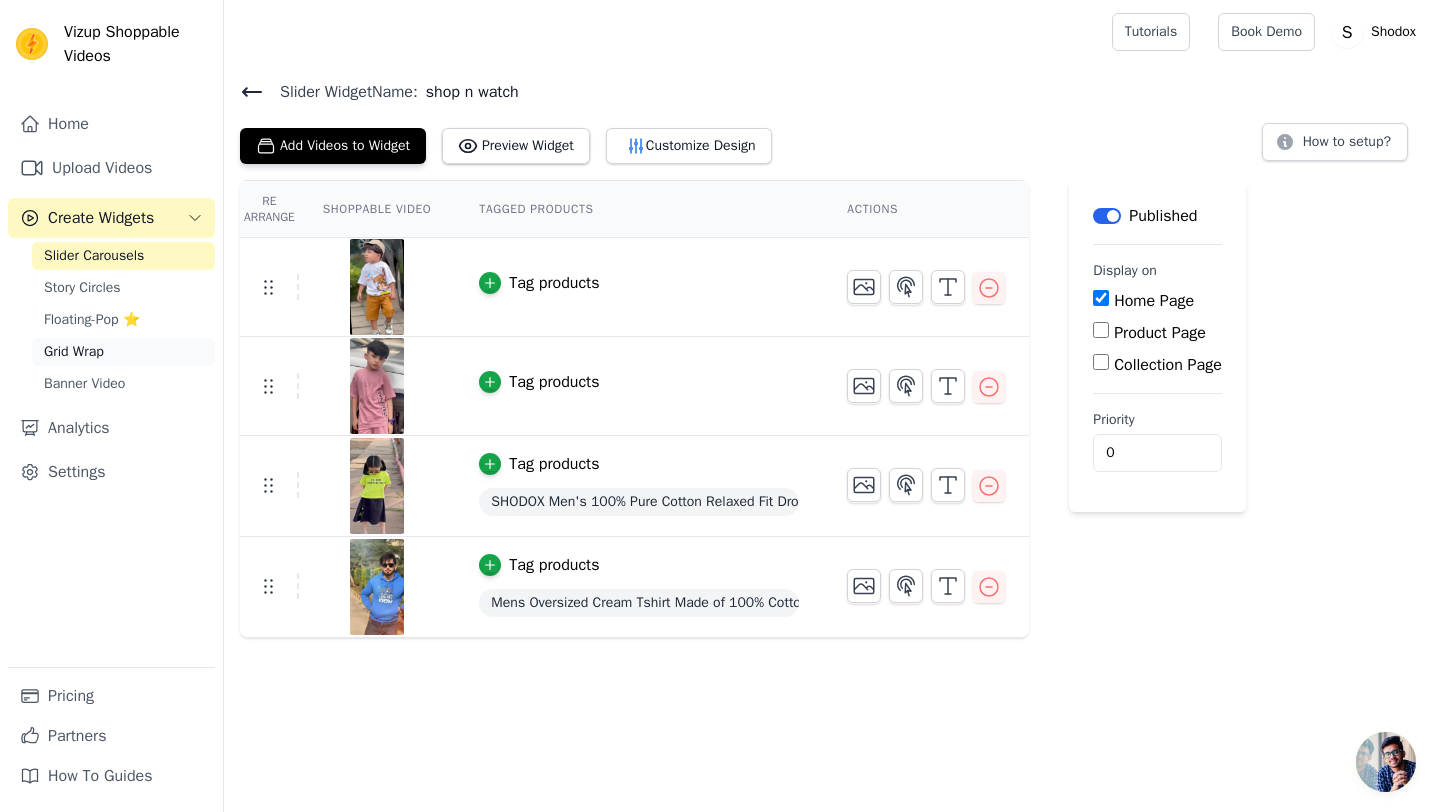 click on "Grid Wrap" at bounding box center (123, 352) 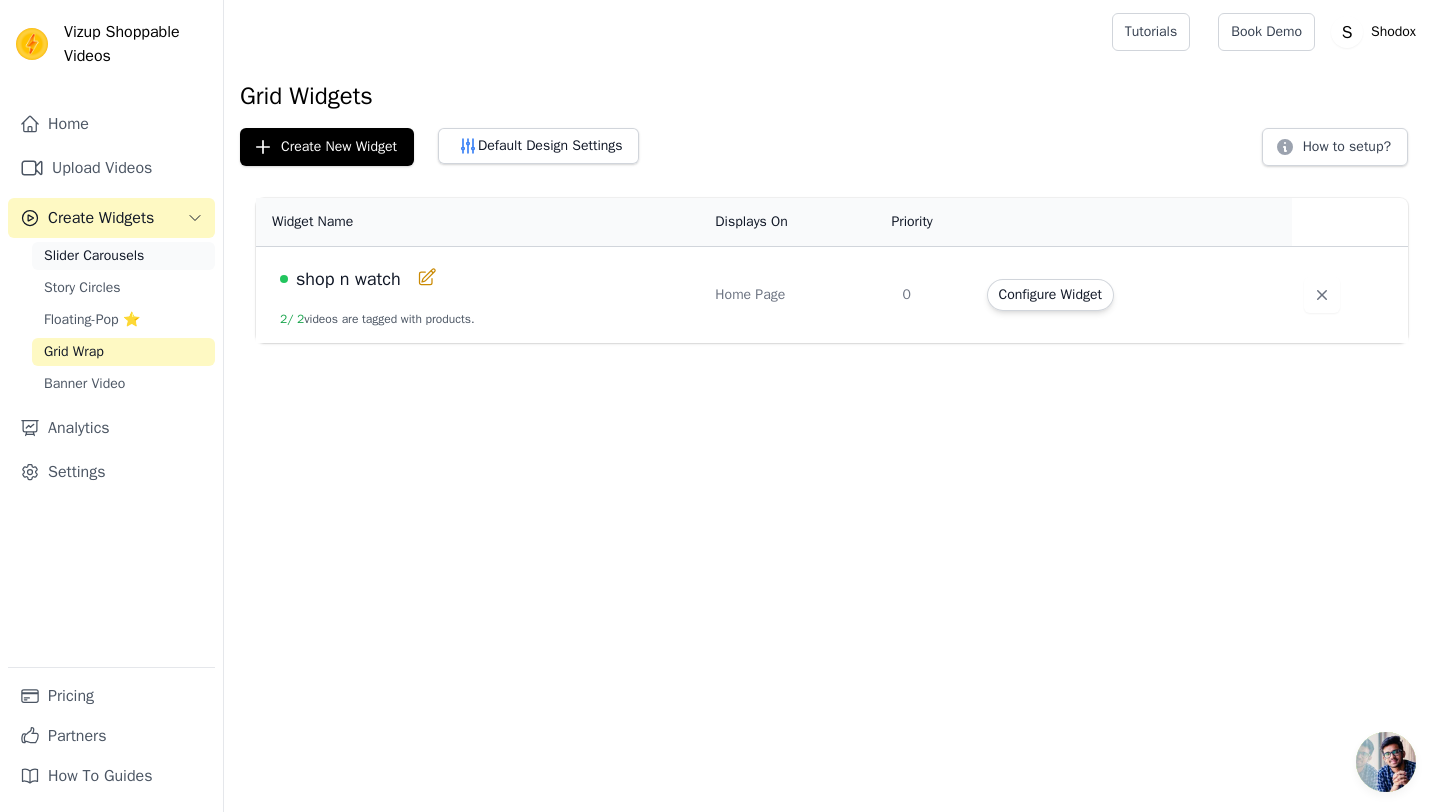 click on "Slider Carousels" at bounding box center (94, 256) 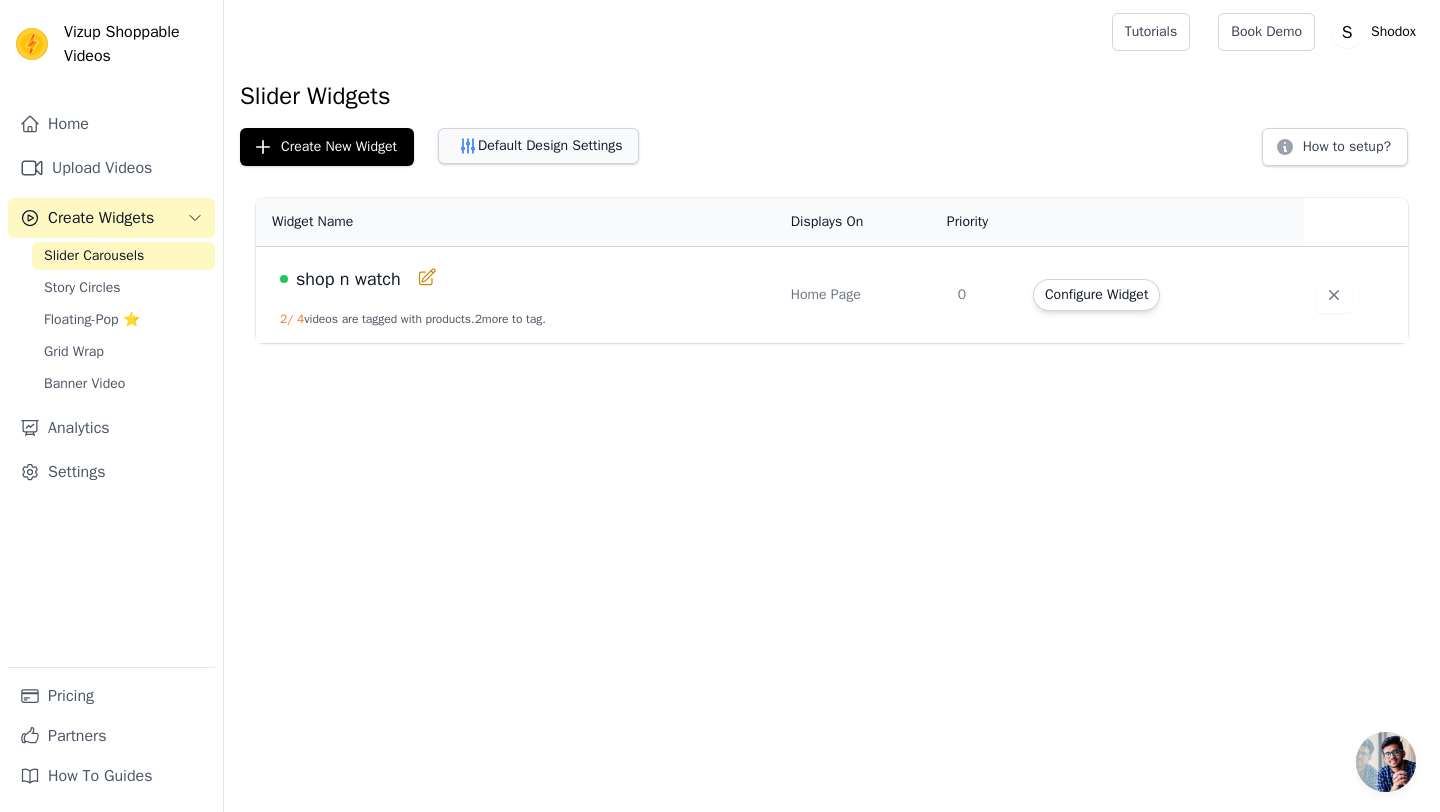 click on "Default Design Settings" at bounding box center [538, 146] 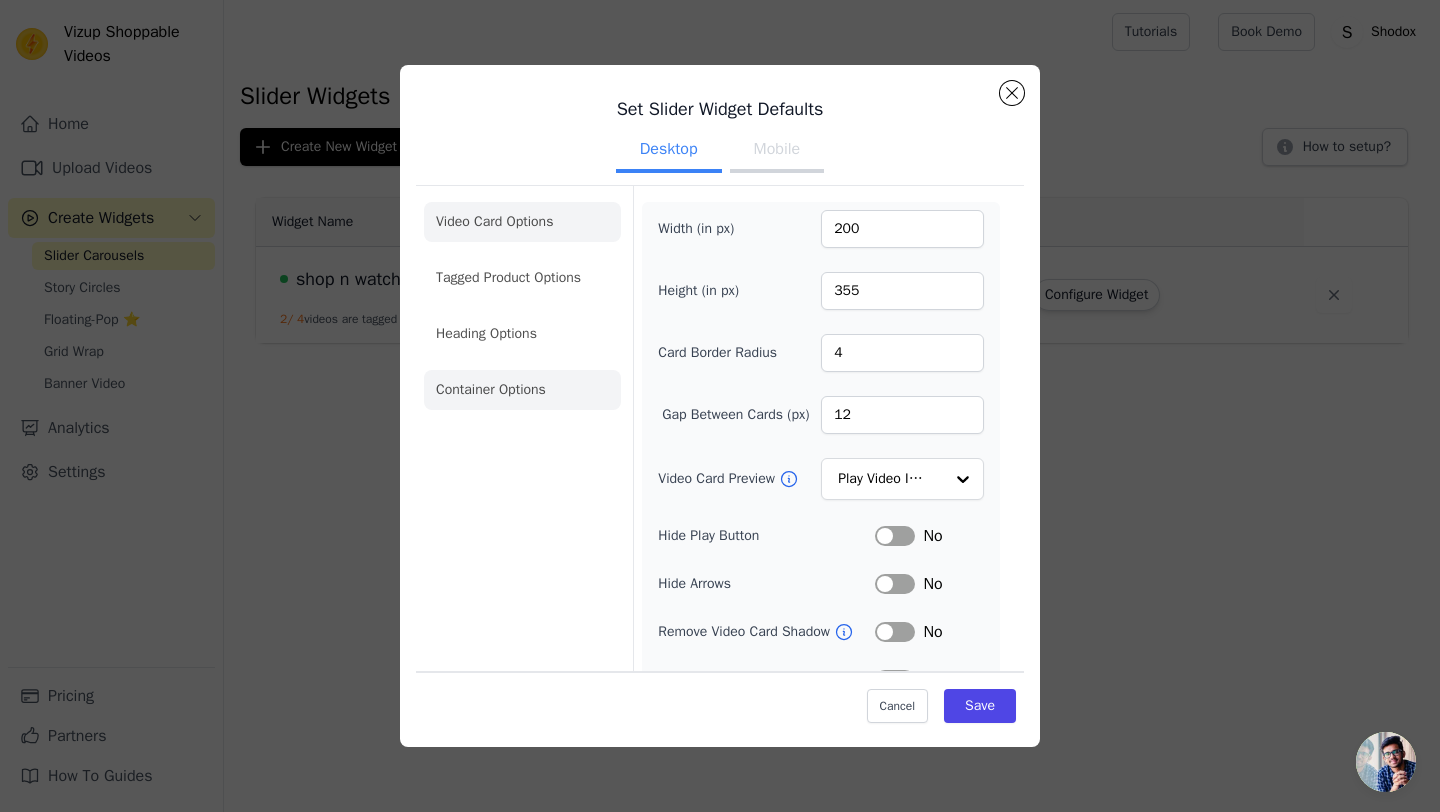 click on "Container Options" 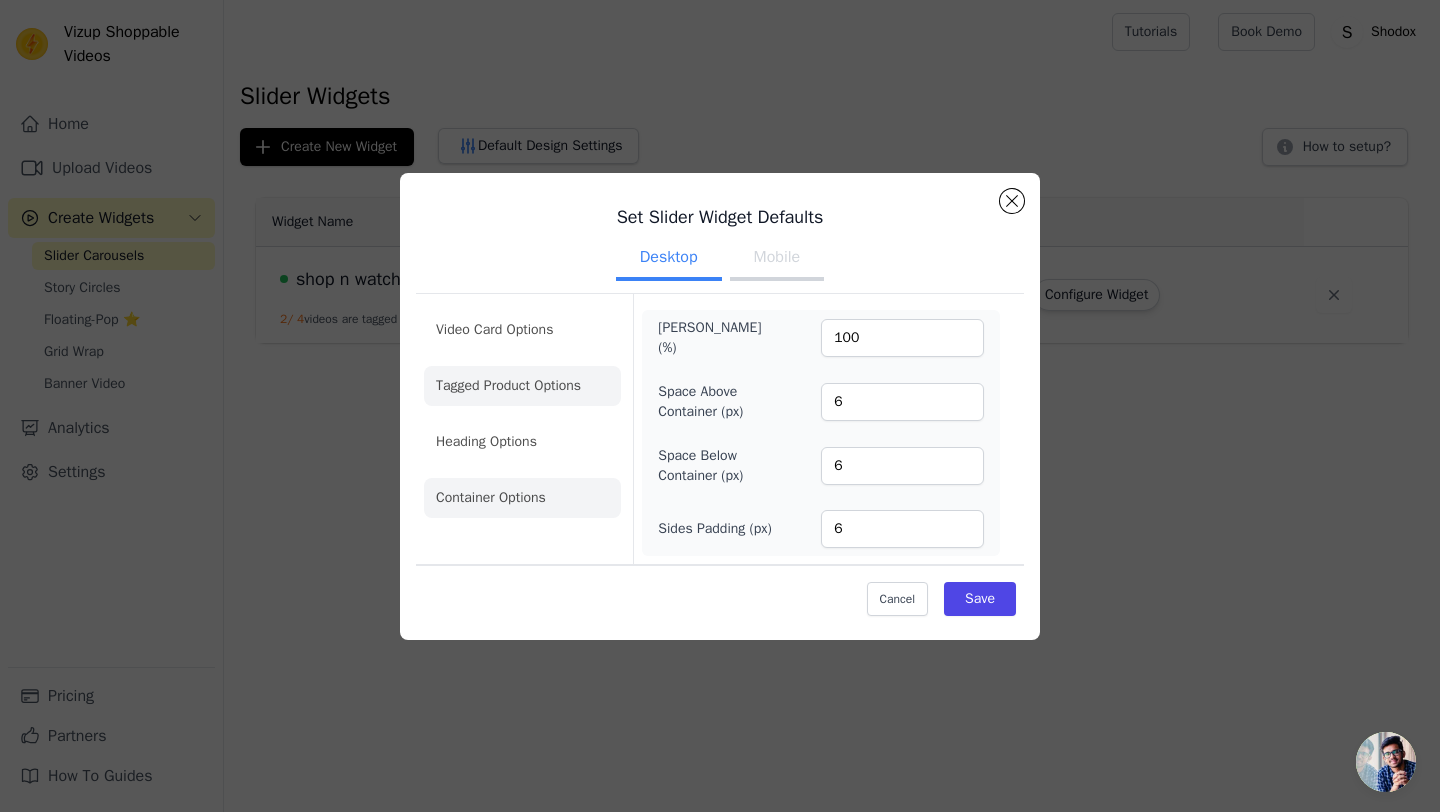 click on "Tagged Product Options" 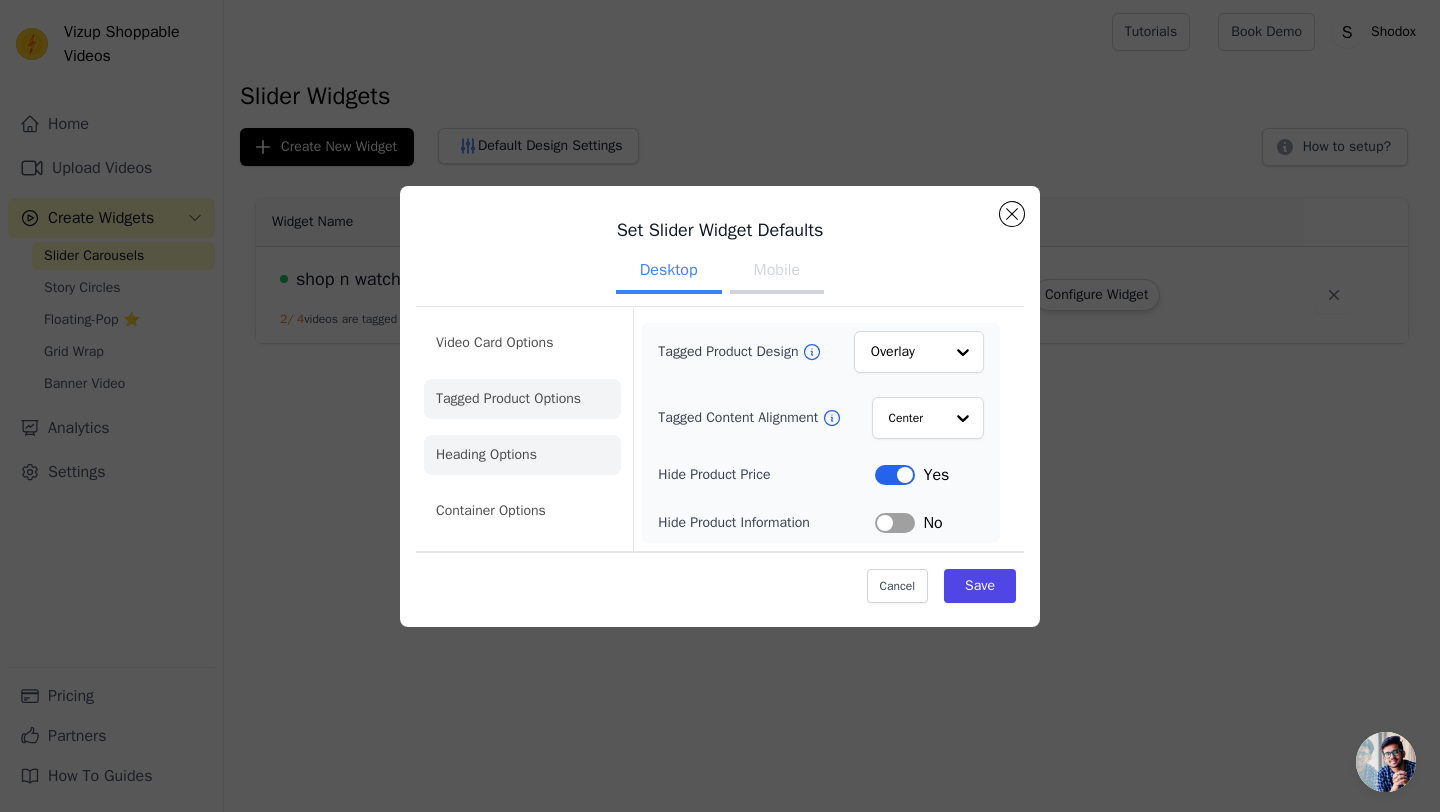 click on "Heading Options" 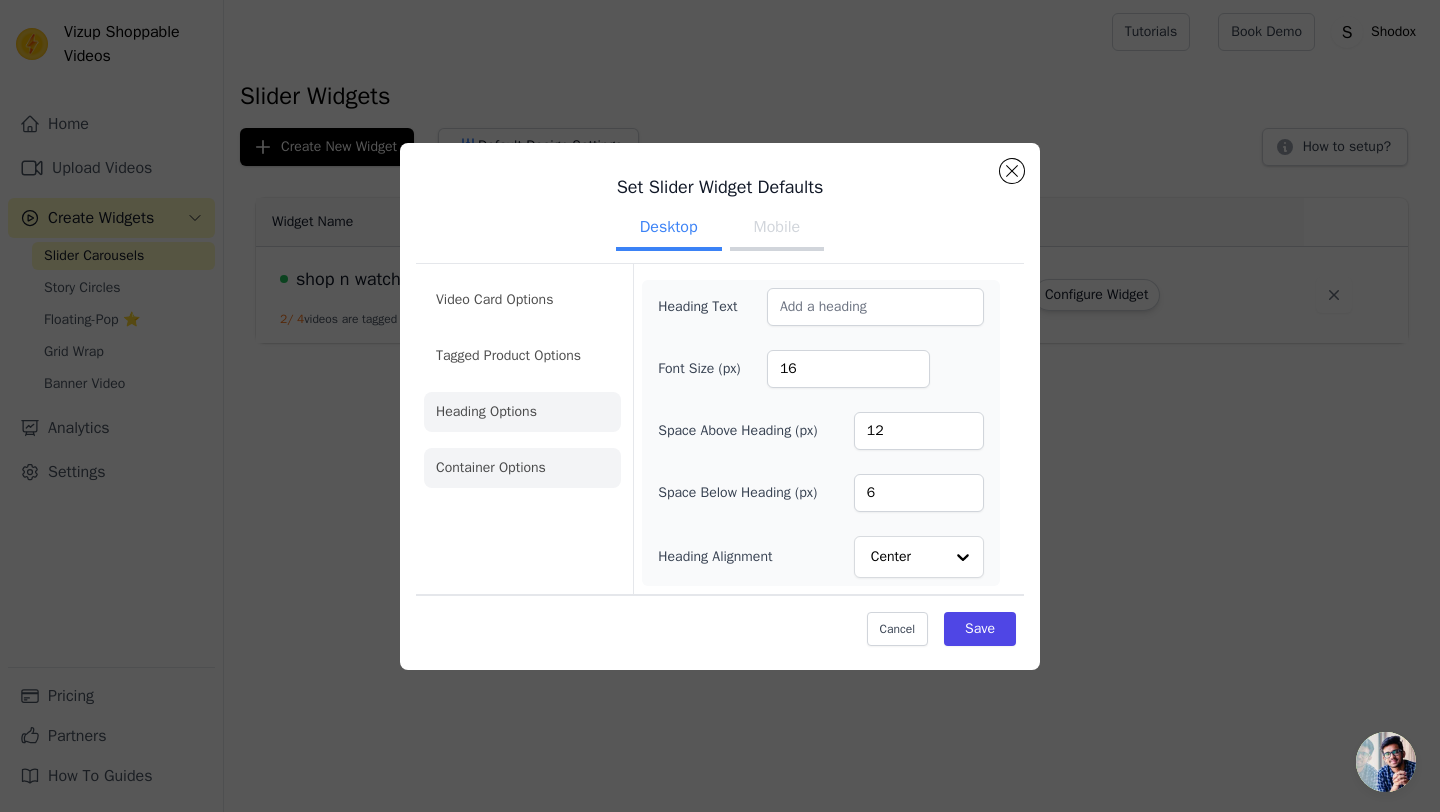 click on "Container Options" 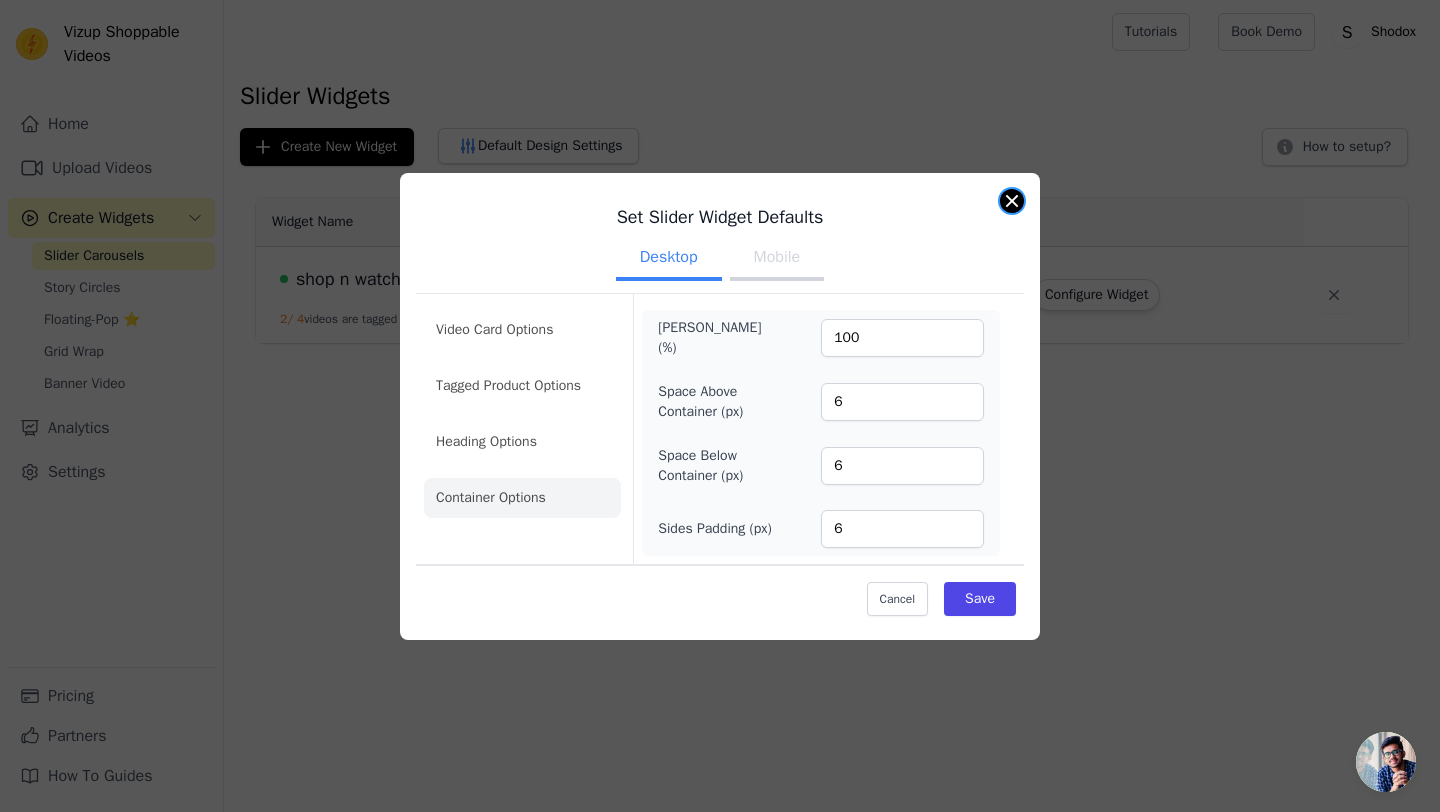 click at bounding box center (1012, 201) 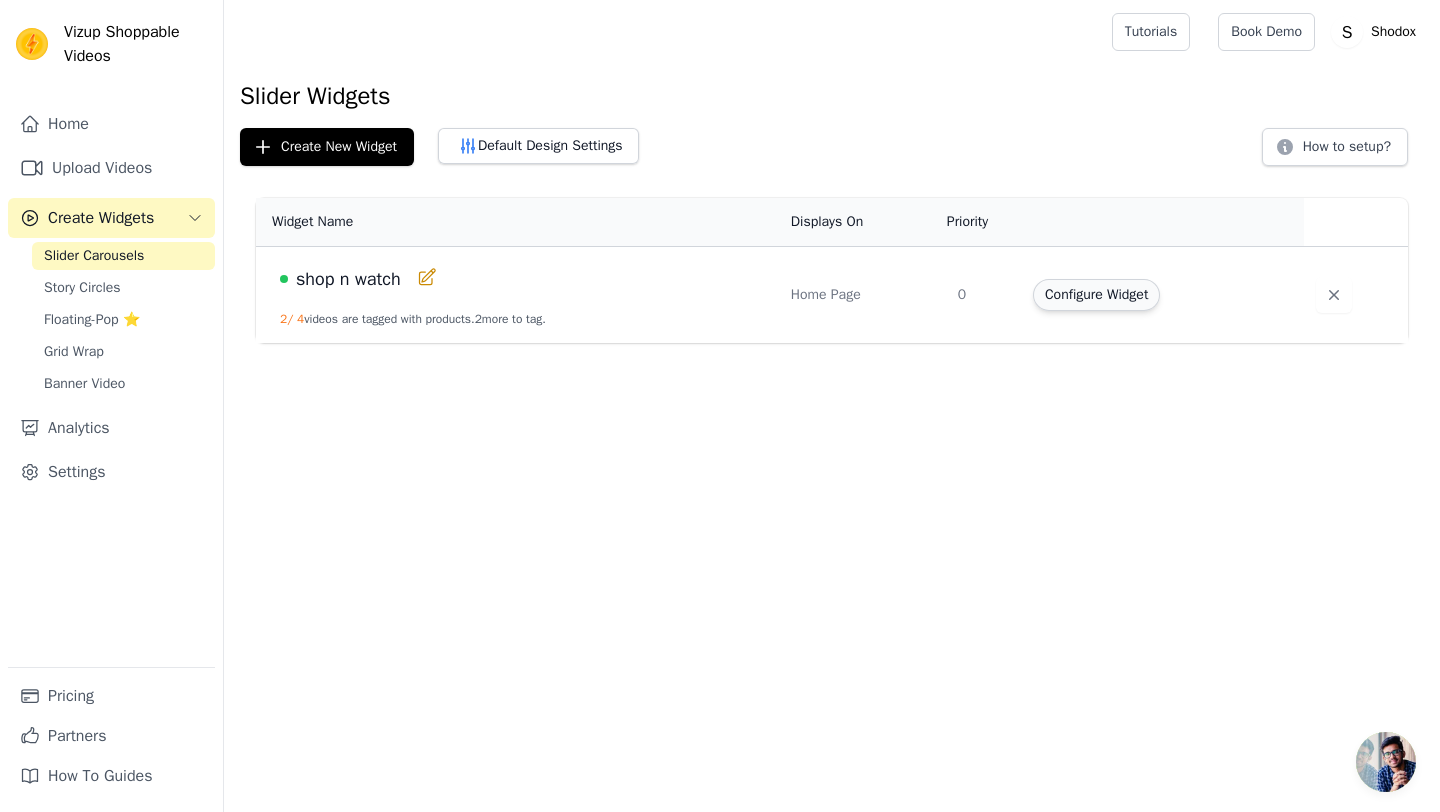 click on "Configure Widget" at bounding box center (1096, 295) 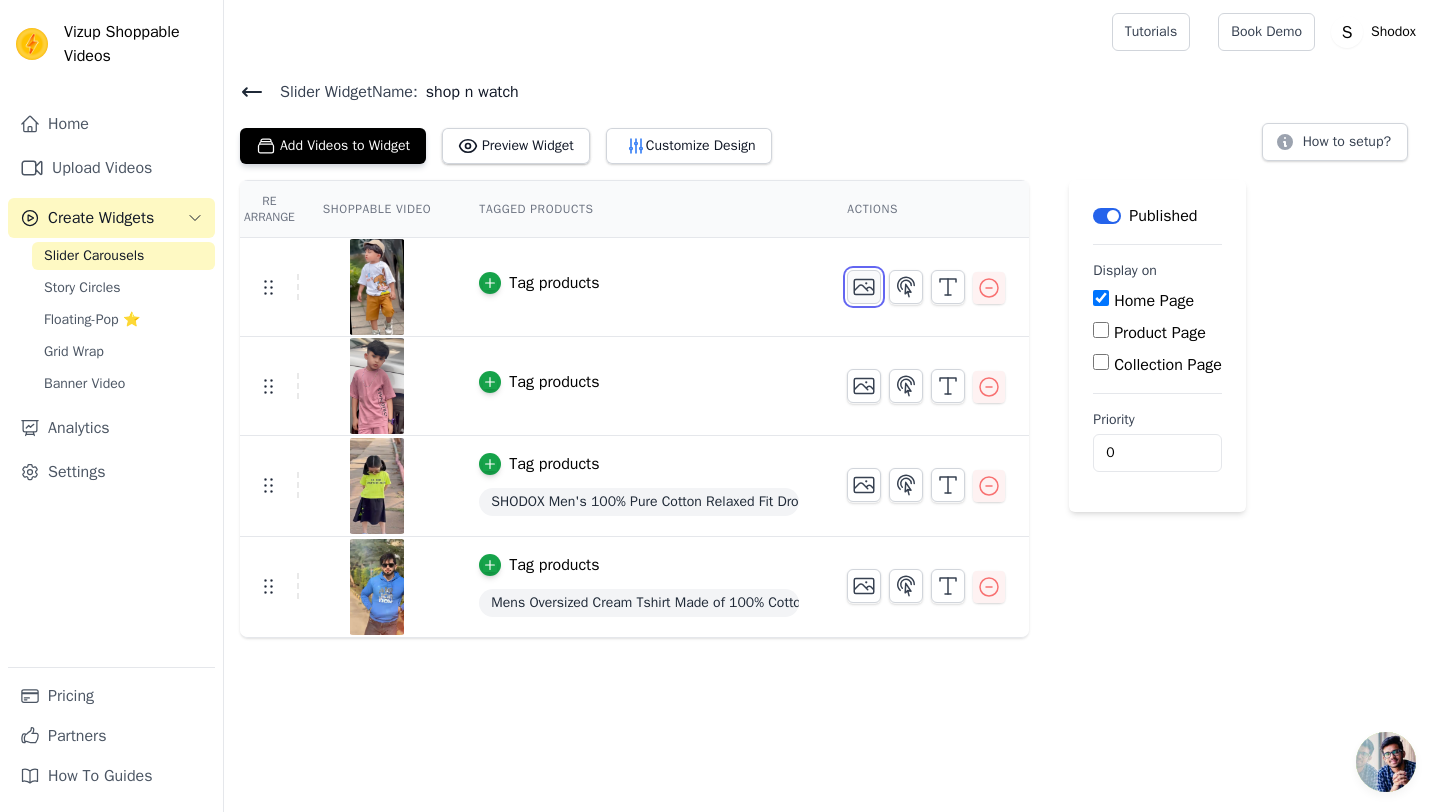 click 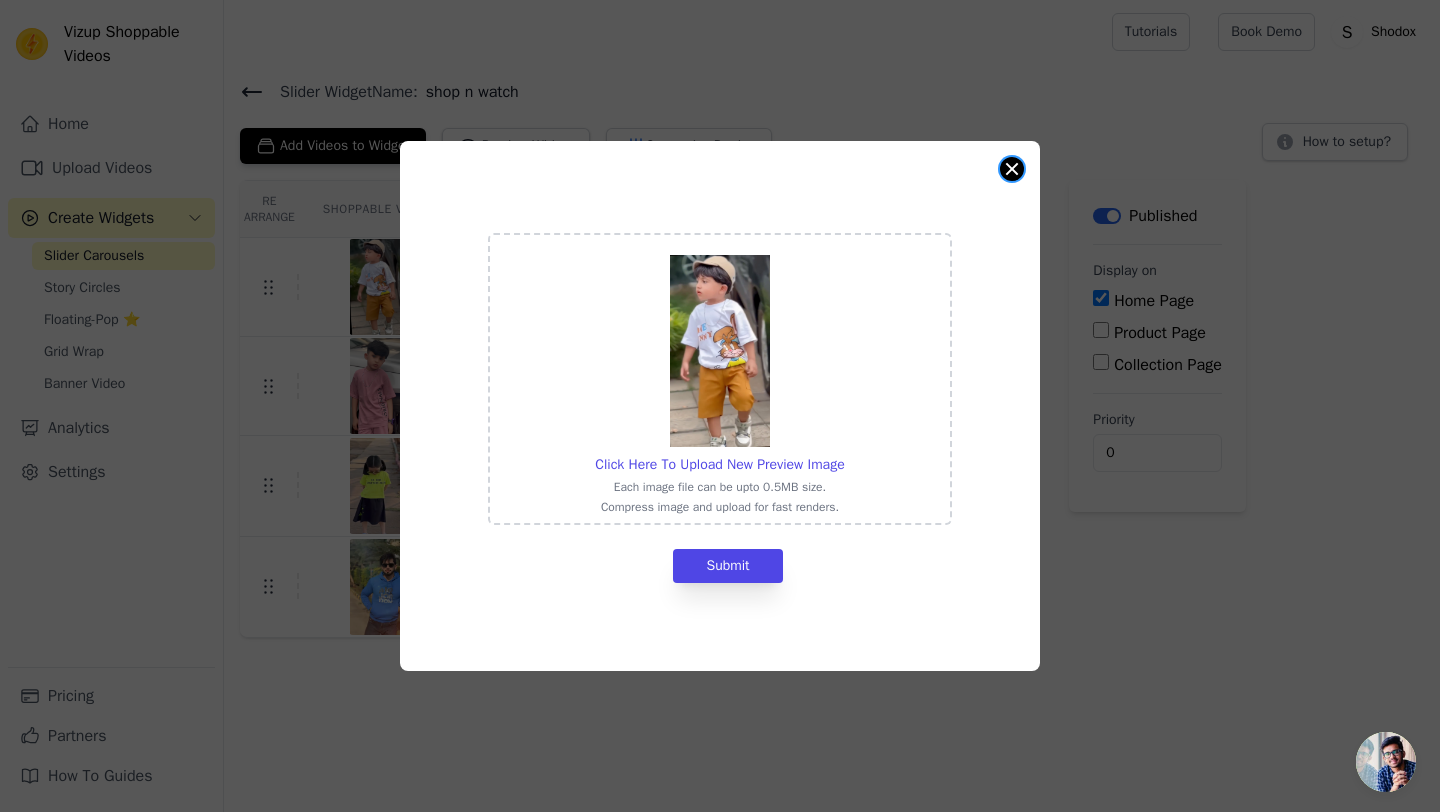 click at bounding box center (1012, 169) 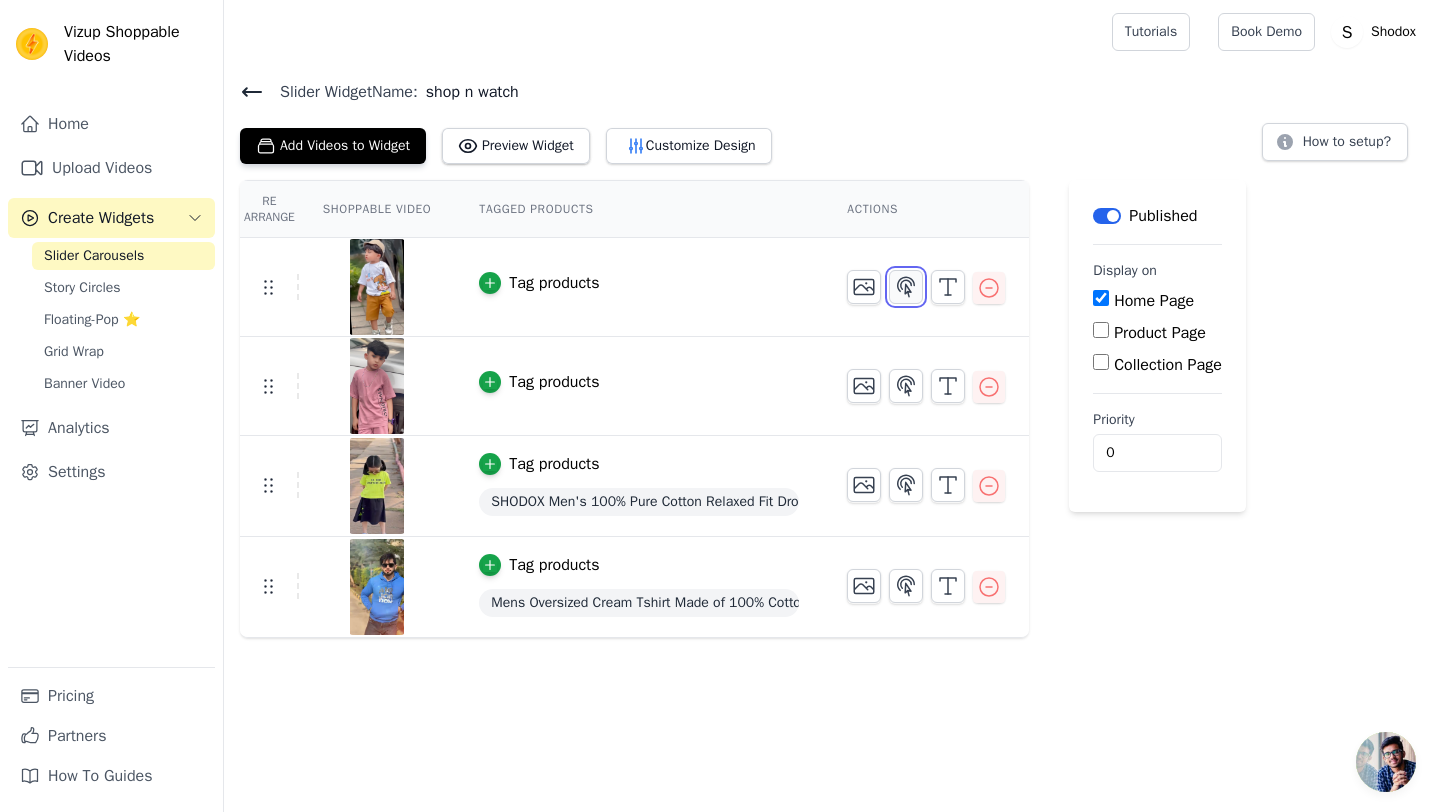 click 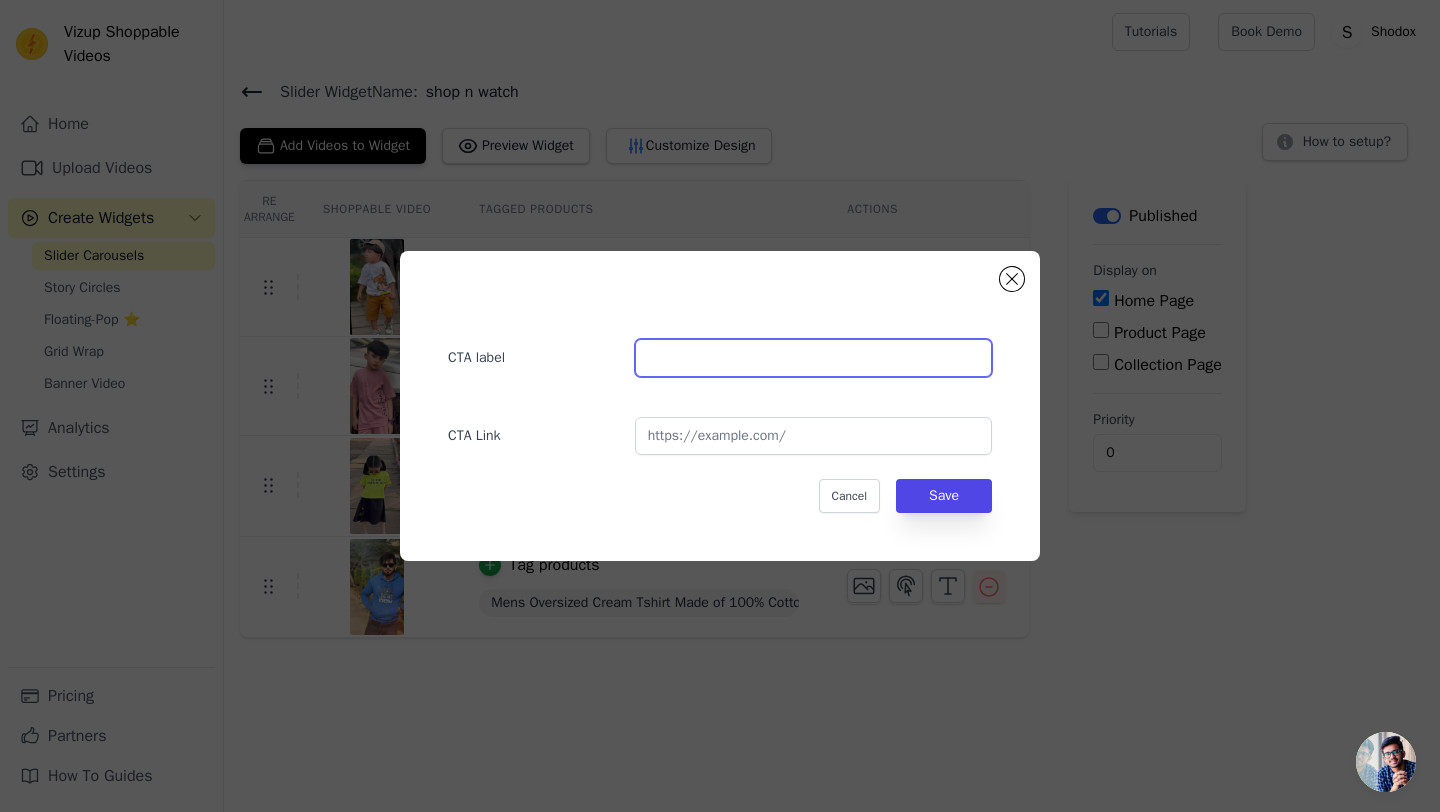 click at bounding box center (813, 358) 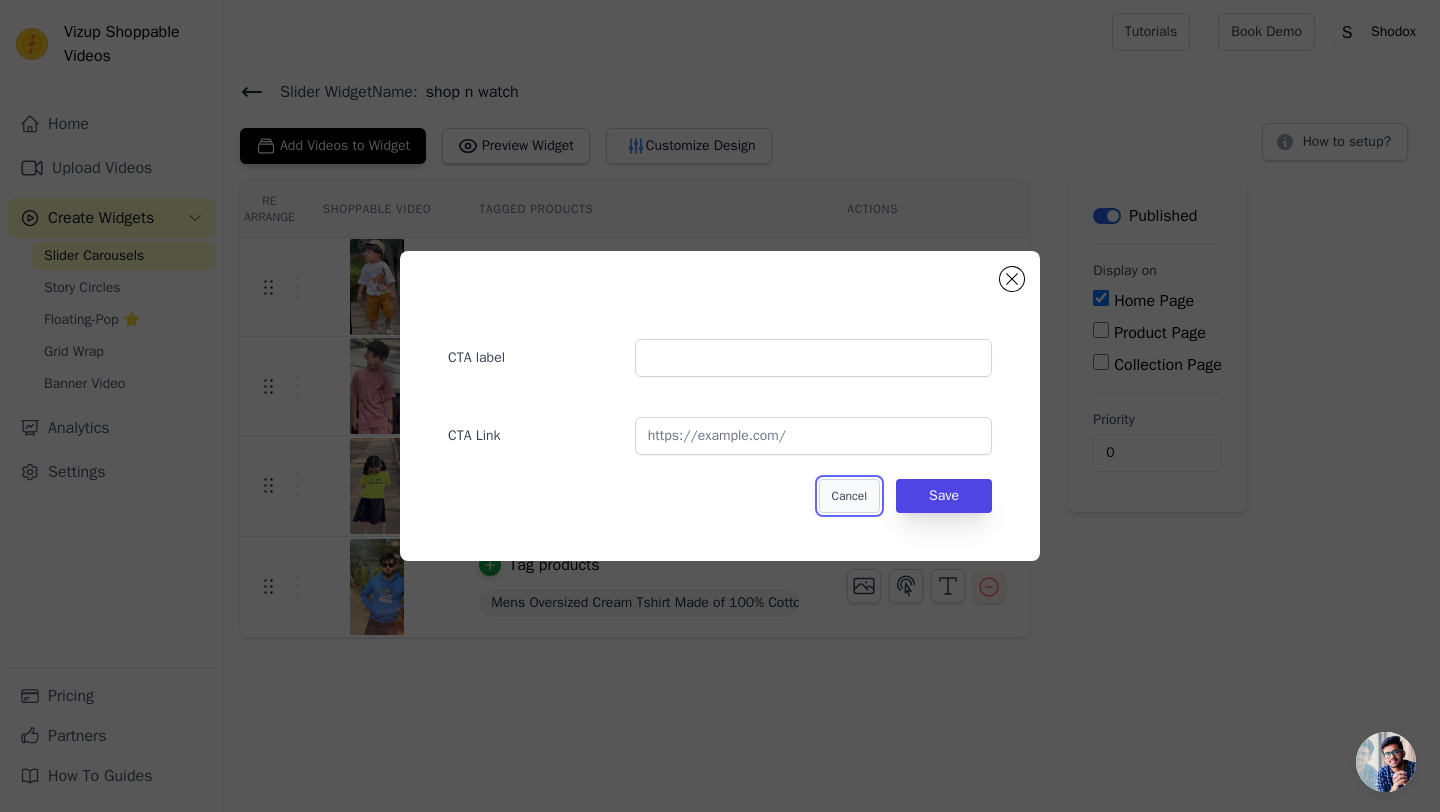 click on "Cancel" at bounding box center [849, 496] 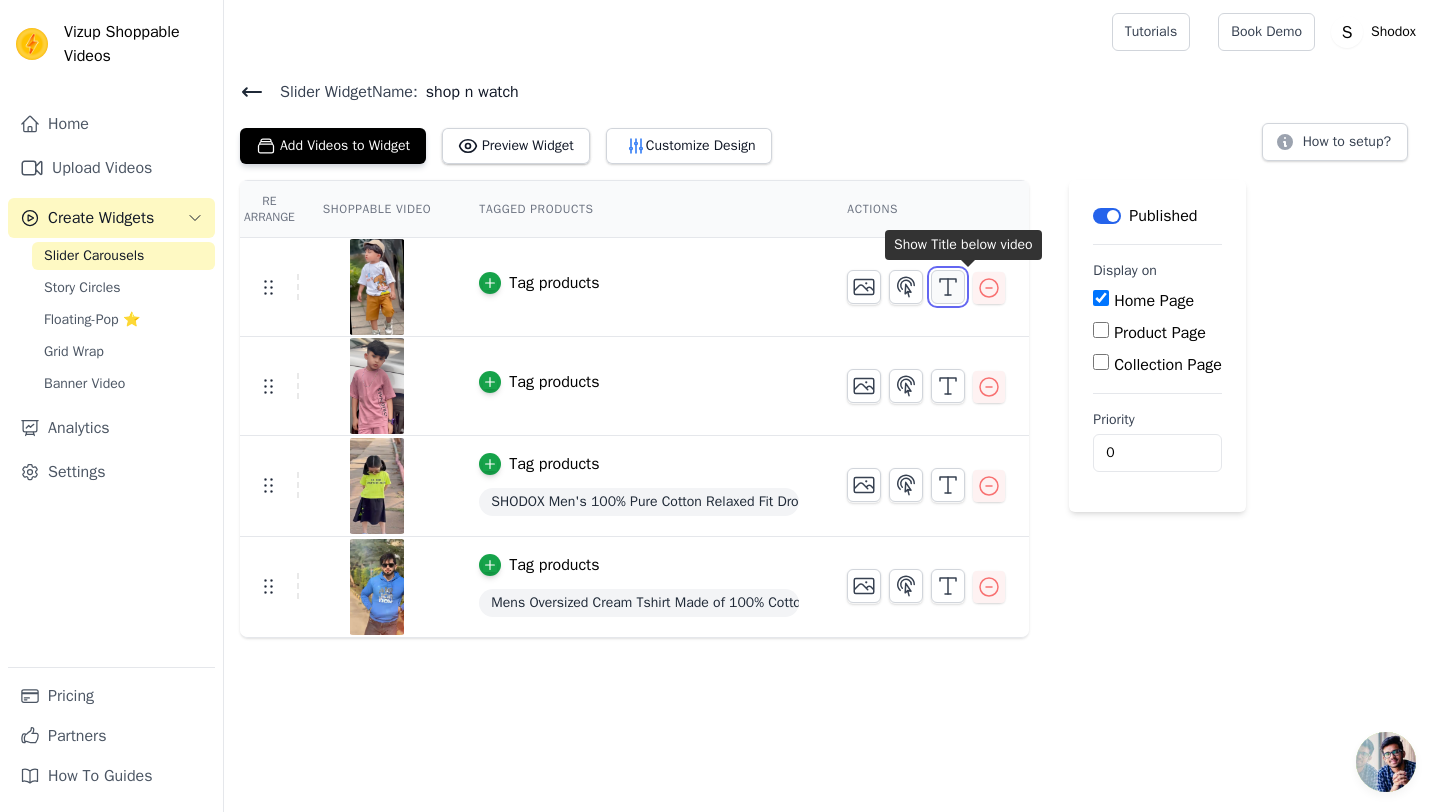 click 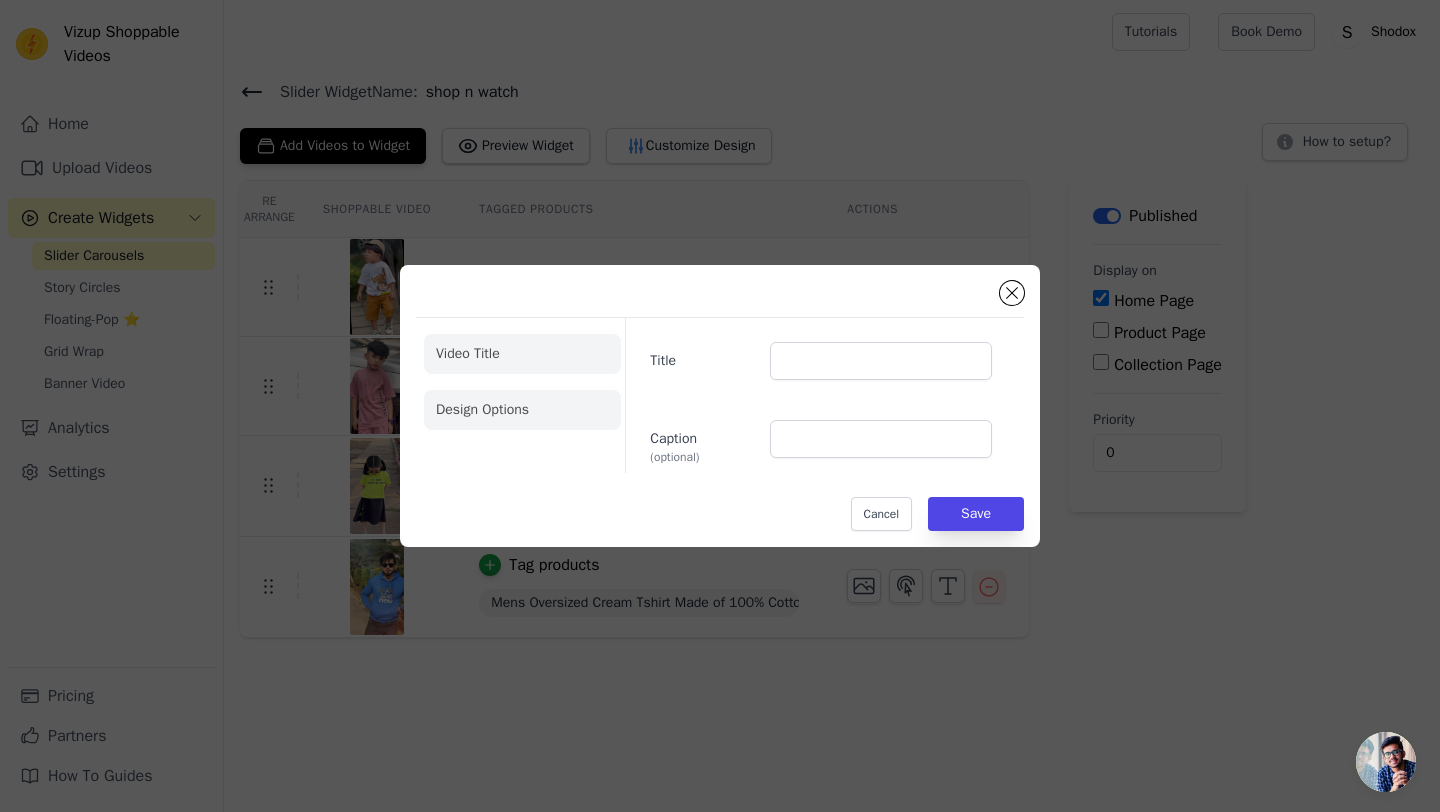 click on "Design Options" 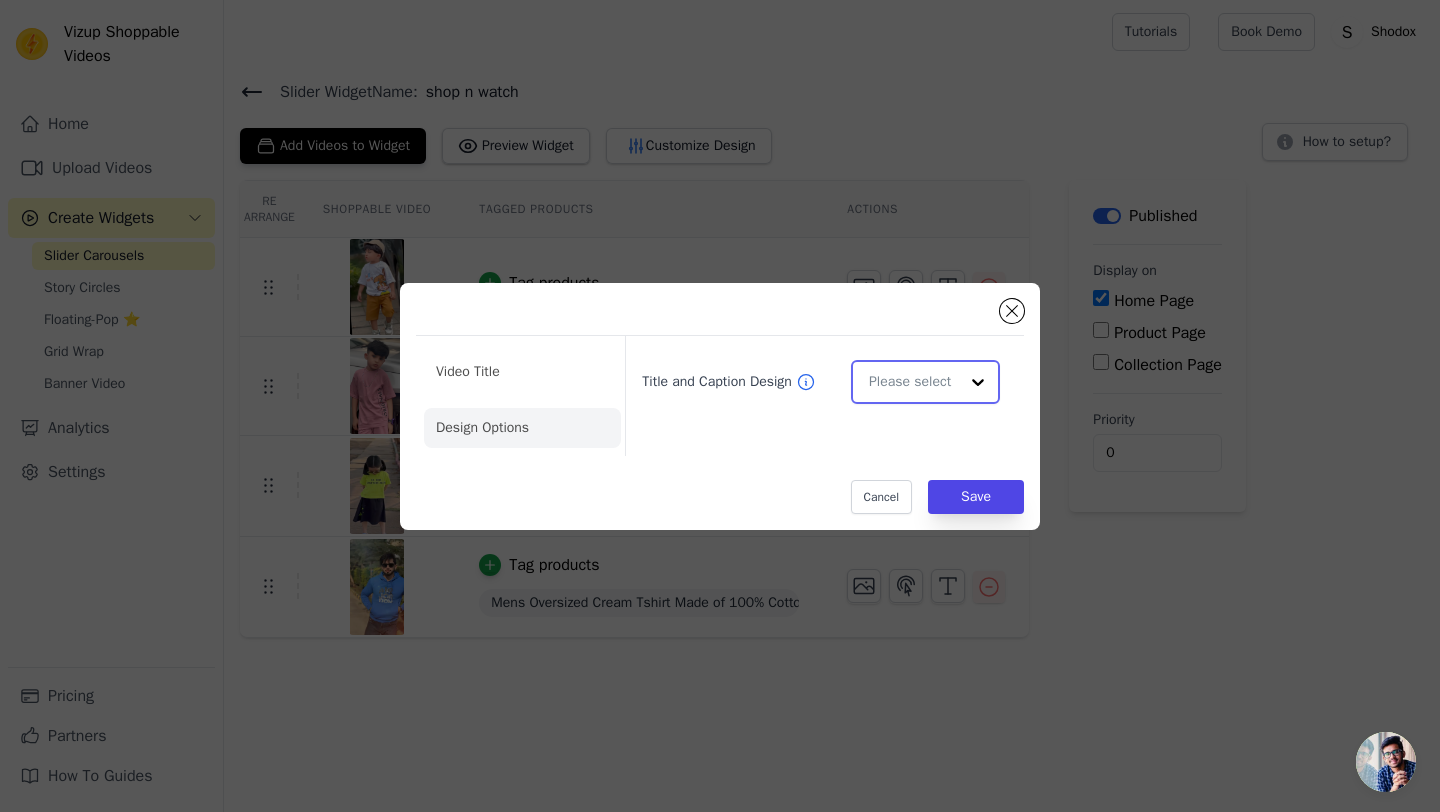 click at bounding box center [978, 382] 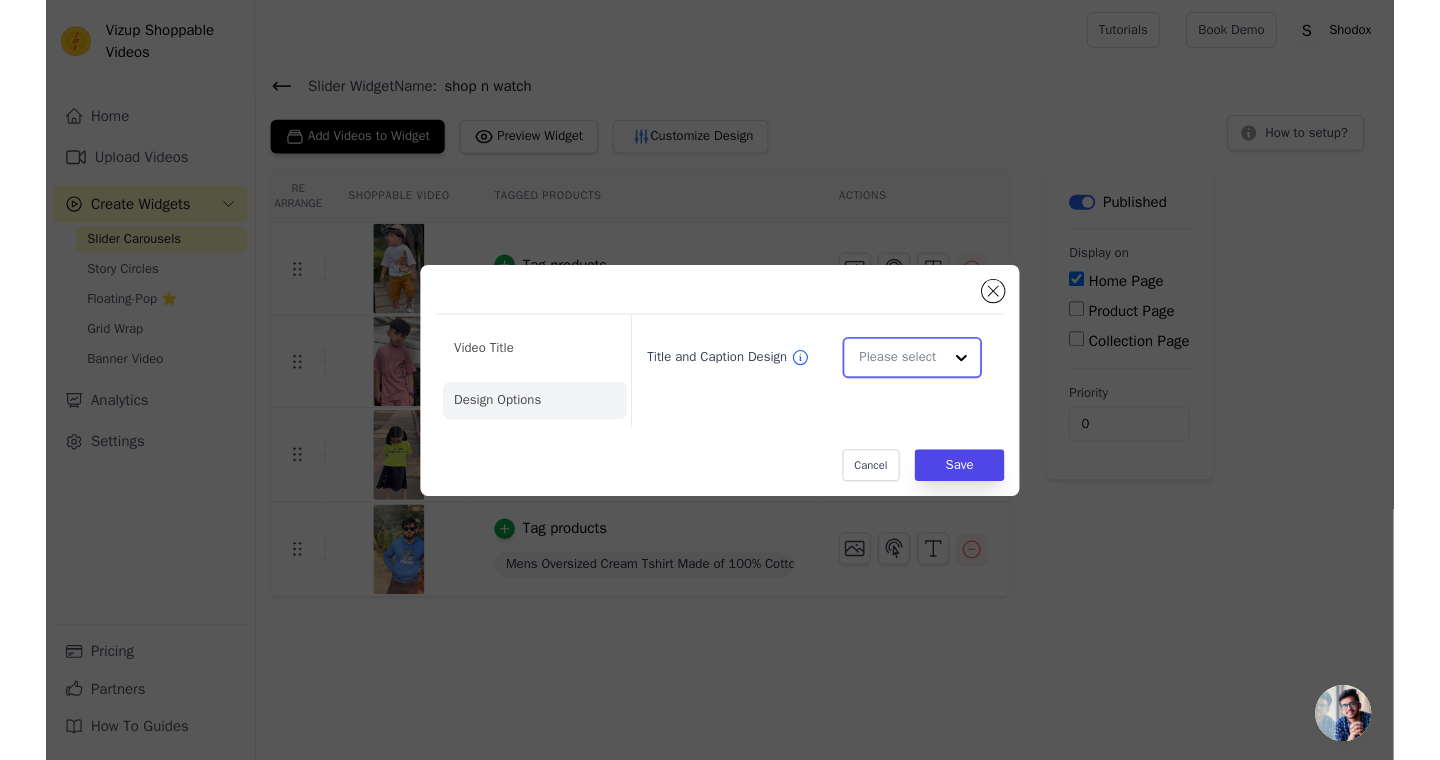 scroll, scrollTop: 0, scrollLeft: 0, axis: both 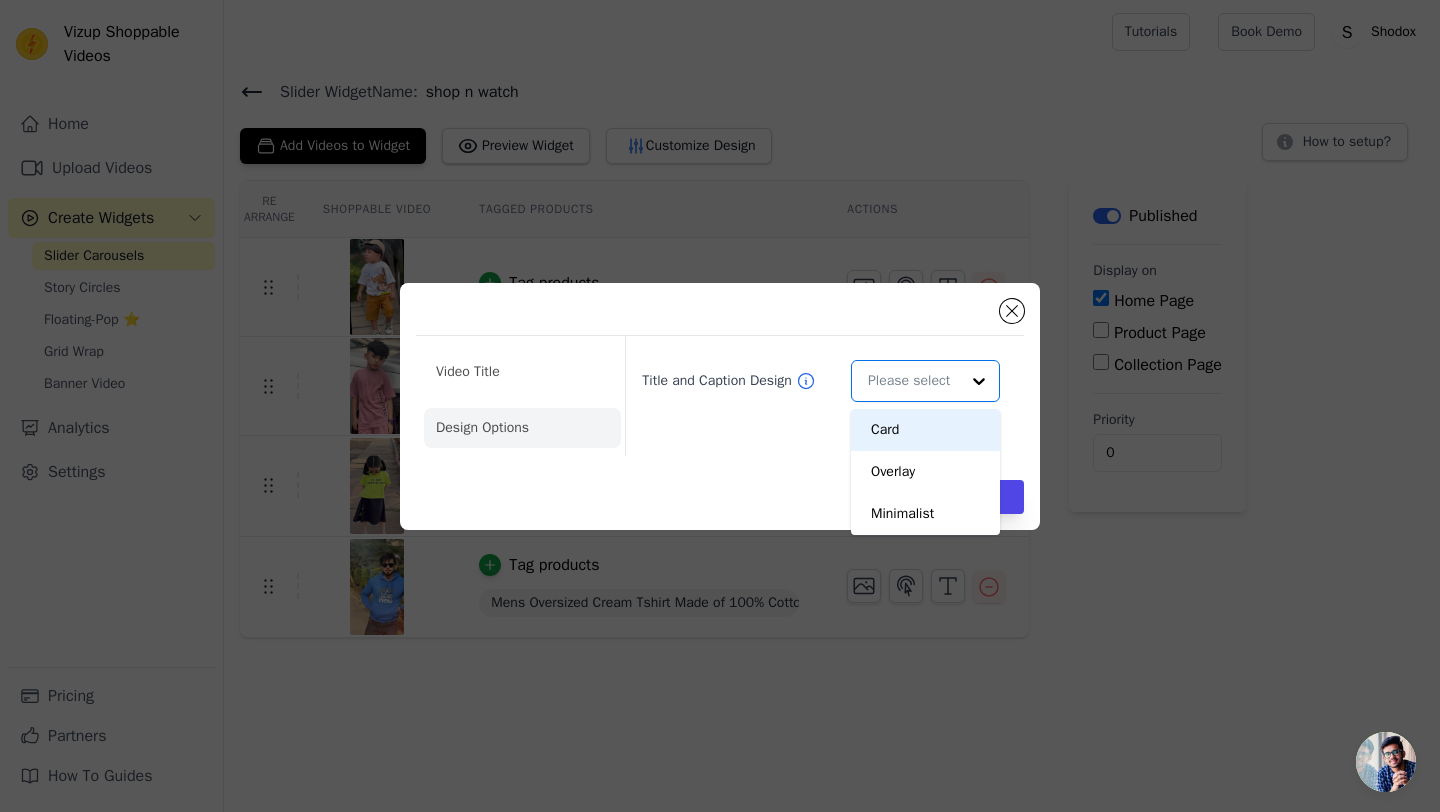 click on "Title and Caption Design       Card   Overlay   Minimalist         You are currently focused on option Card. There are 3 results available." at bounding box center (821, 381) 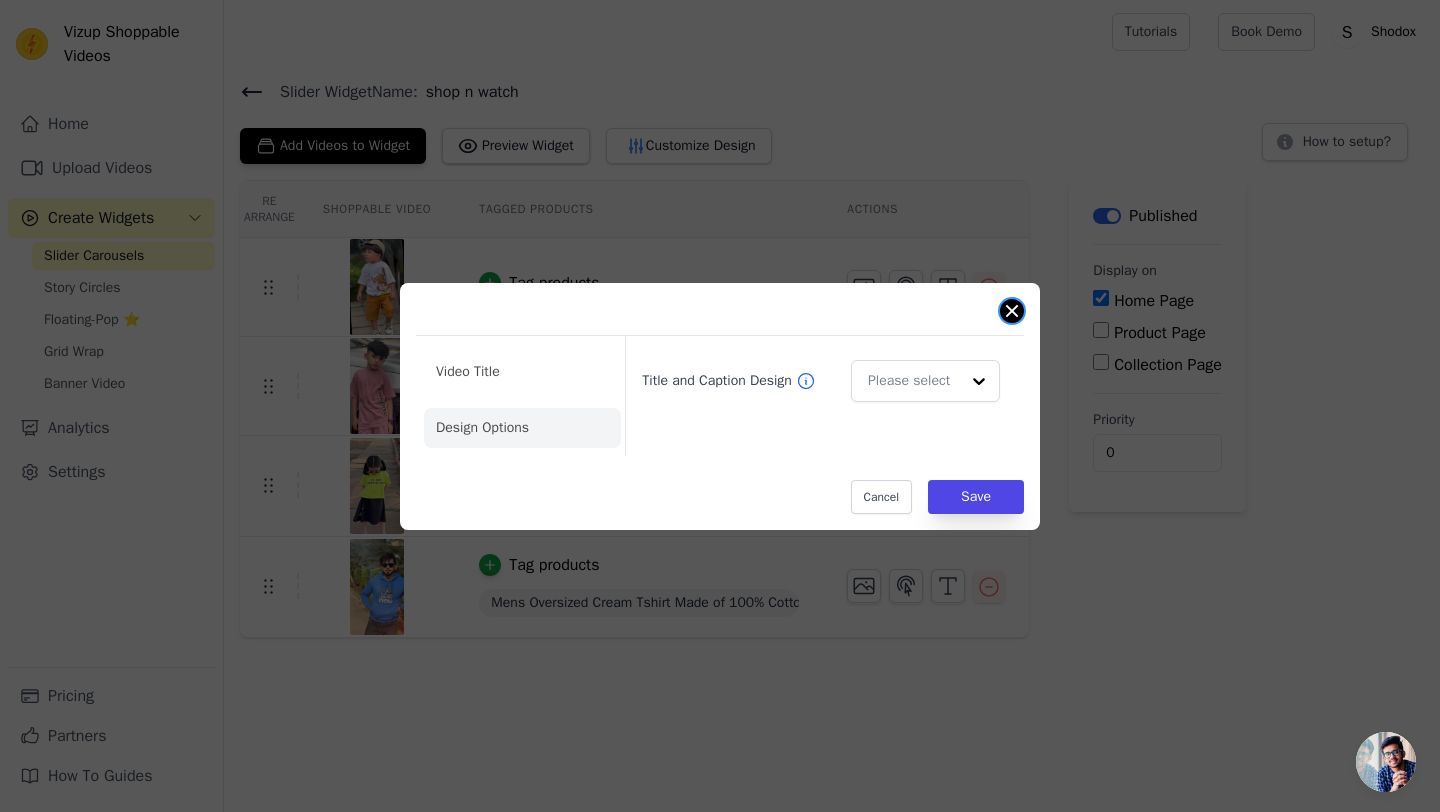 click at bounding box center [1012, 311] 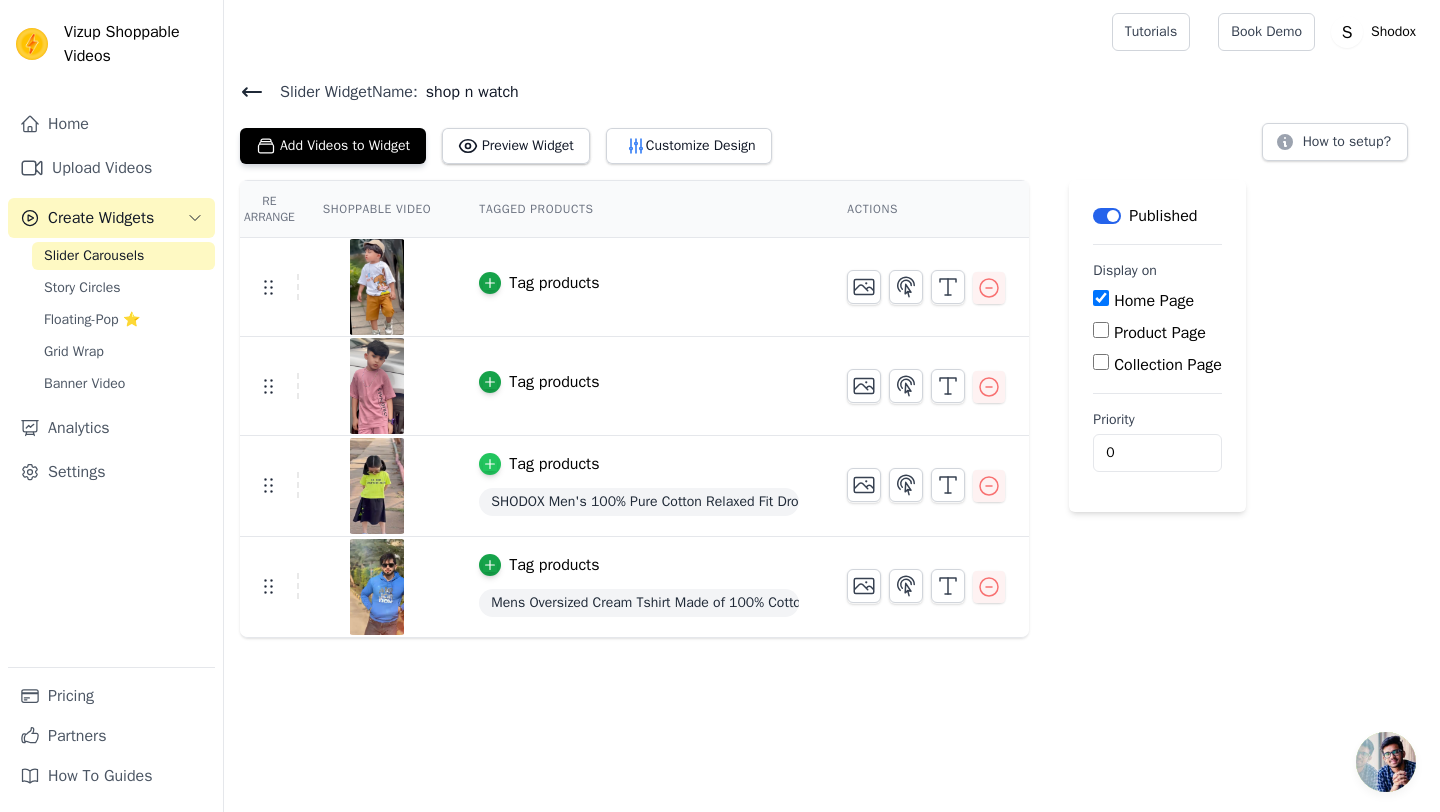 click 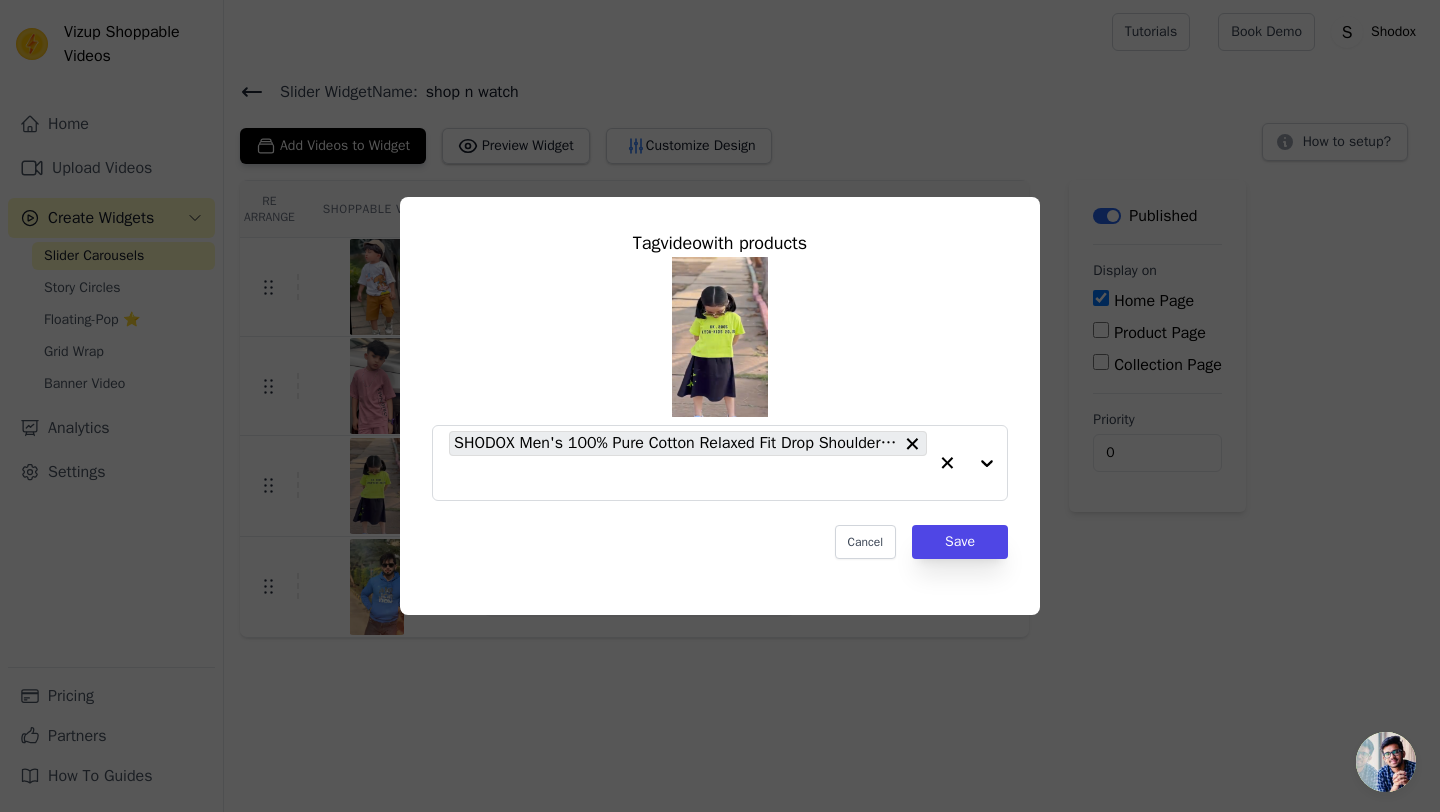 click on "Tag  video  with products           SHODOX Men's 100% Pure Cotton Relaxed Fit Drop Shoulder Premium Front & Back Printed Black Oversized T-Shirt                   Cancel   Save" at bounding box center [720, 406] 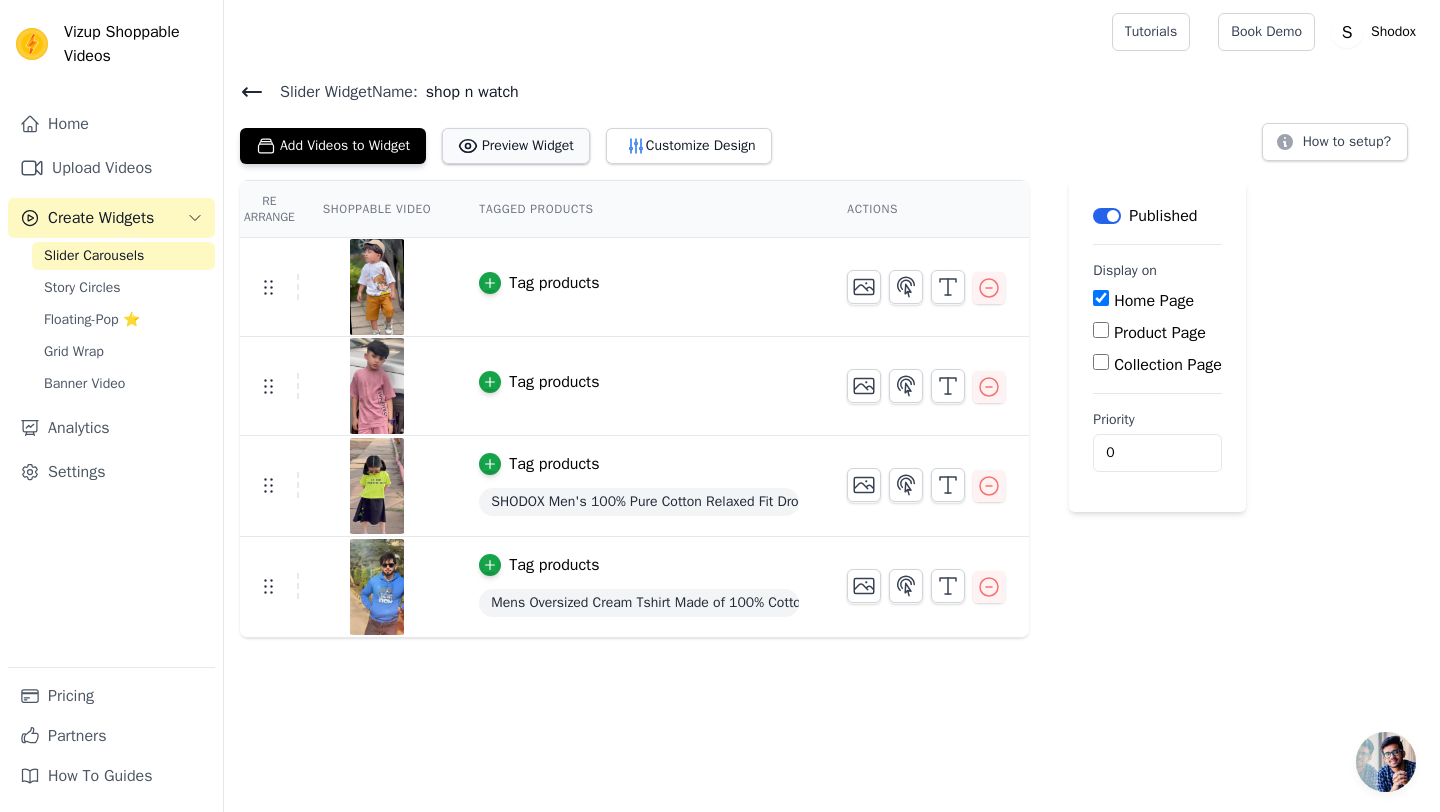 click on "Preview Widget" at bounding box center [516, 146] 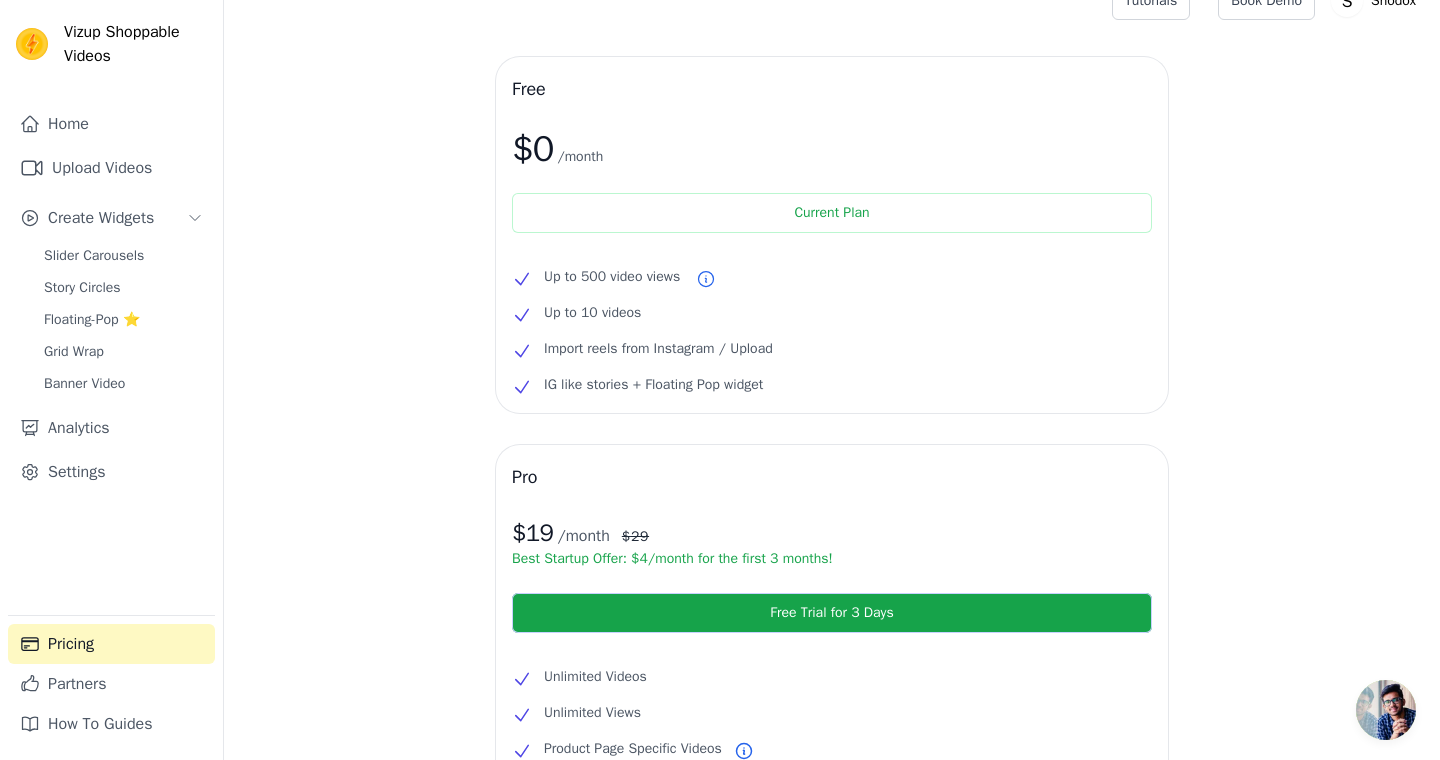 scroll, scrollTop: 42, scrollLeft: 0, axis: vertical 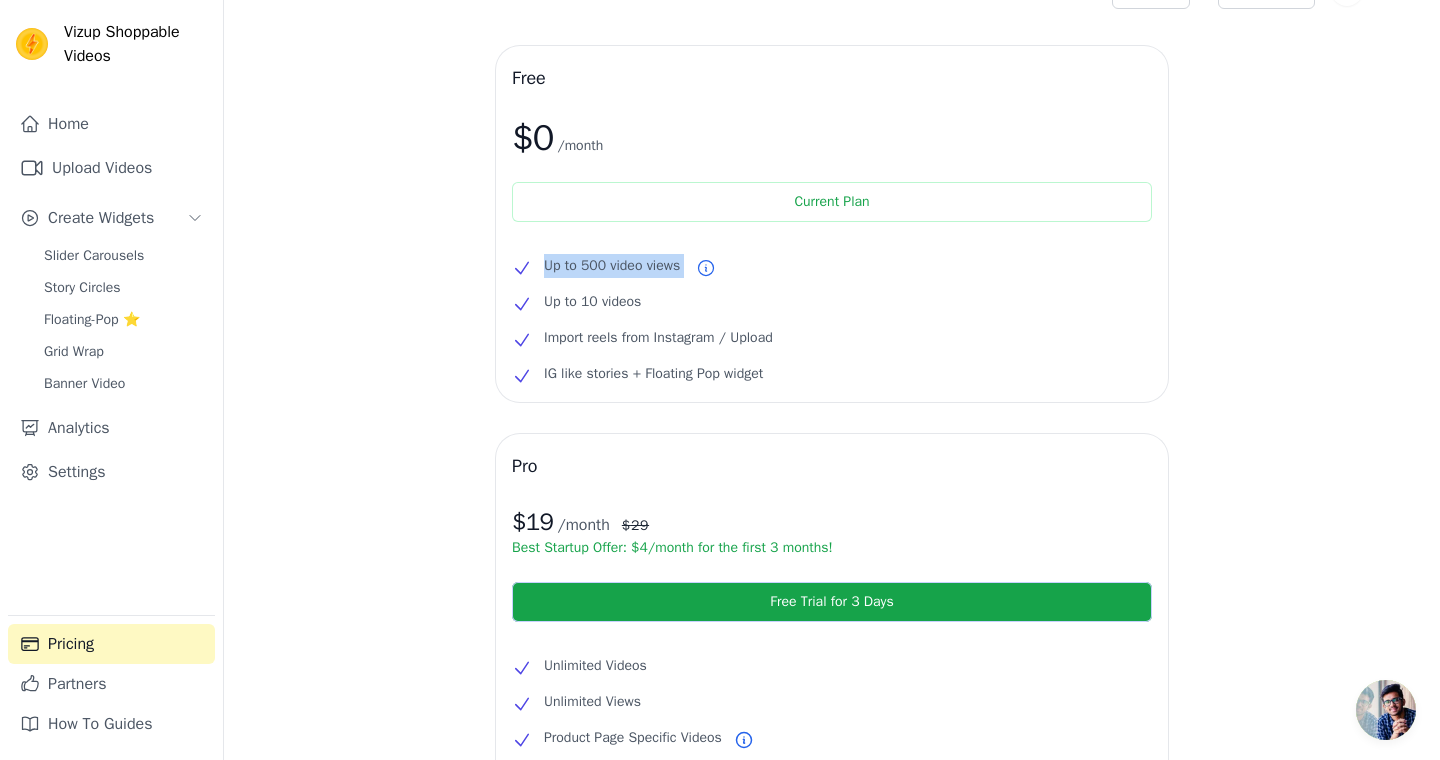 drag, startPoint x: 545, startPoint y: 261, endPoint x: 736, endPoint y: 260, distance: 191.00262 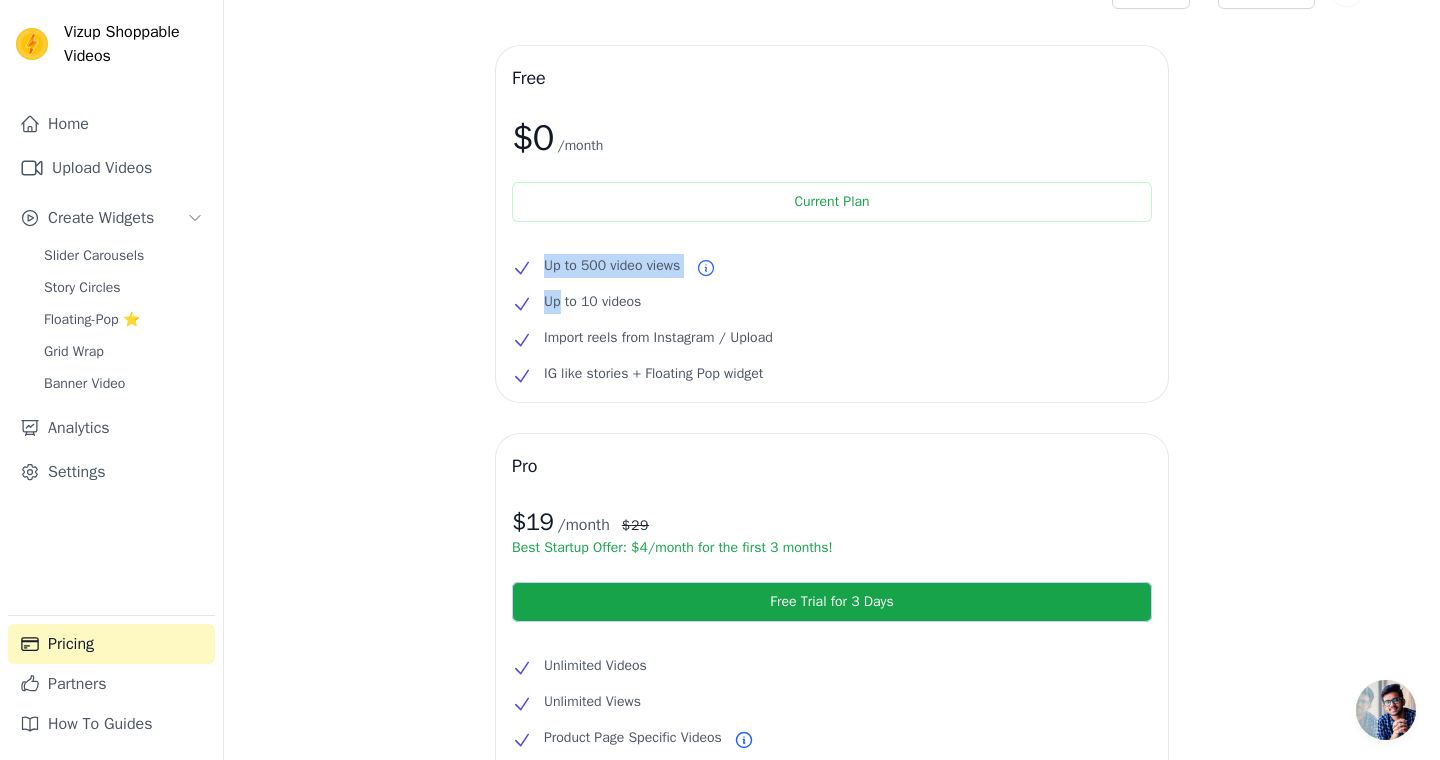 drag, startPoint x: 736, startPoint y: 260, endPoint x: 530, endPoint y: 260, distance: 206 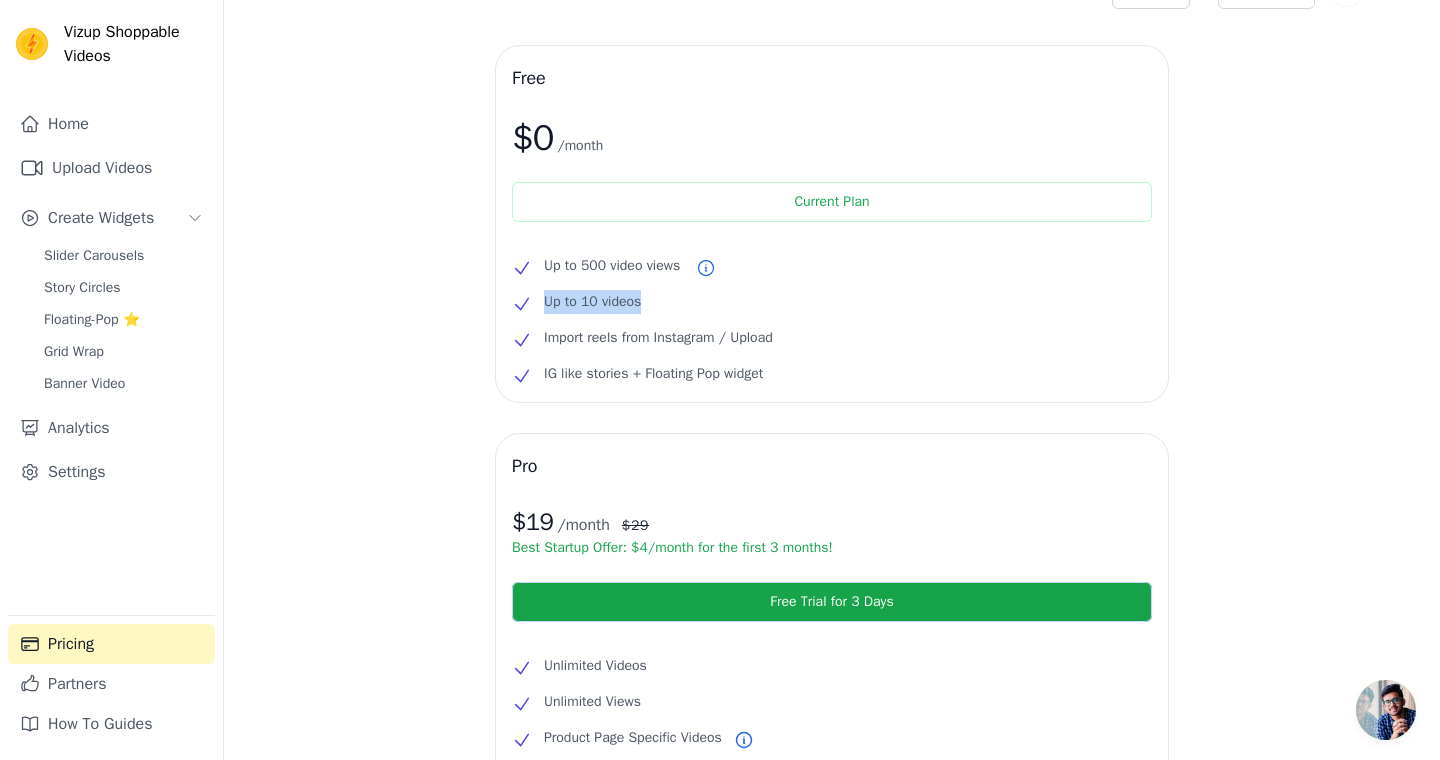 drag, startPoint x: 659, startPoint y: 290, endPoint x: 549, endPoint y: 296, distance: 110.16351 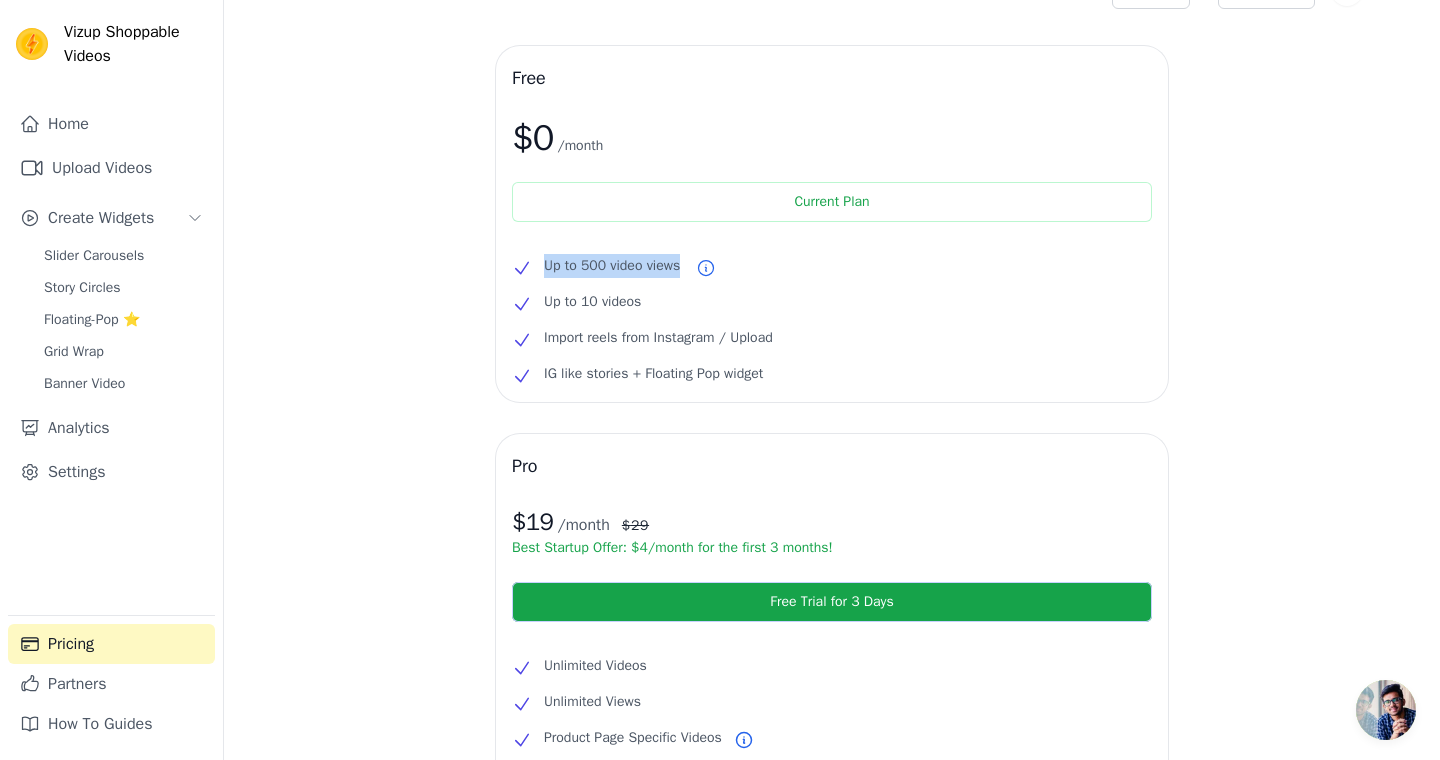 drag, startPoint x: 687, startPoint y: 268, endPoint x: 527, endPoint y: 274, distance: 160.11246 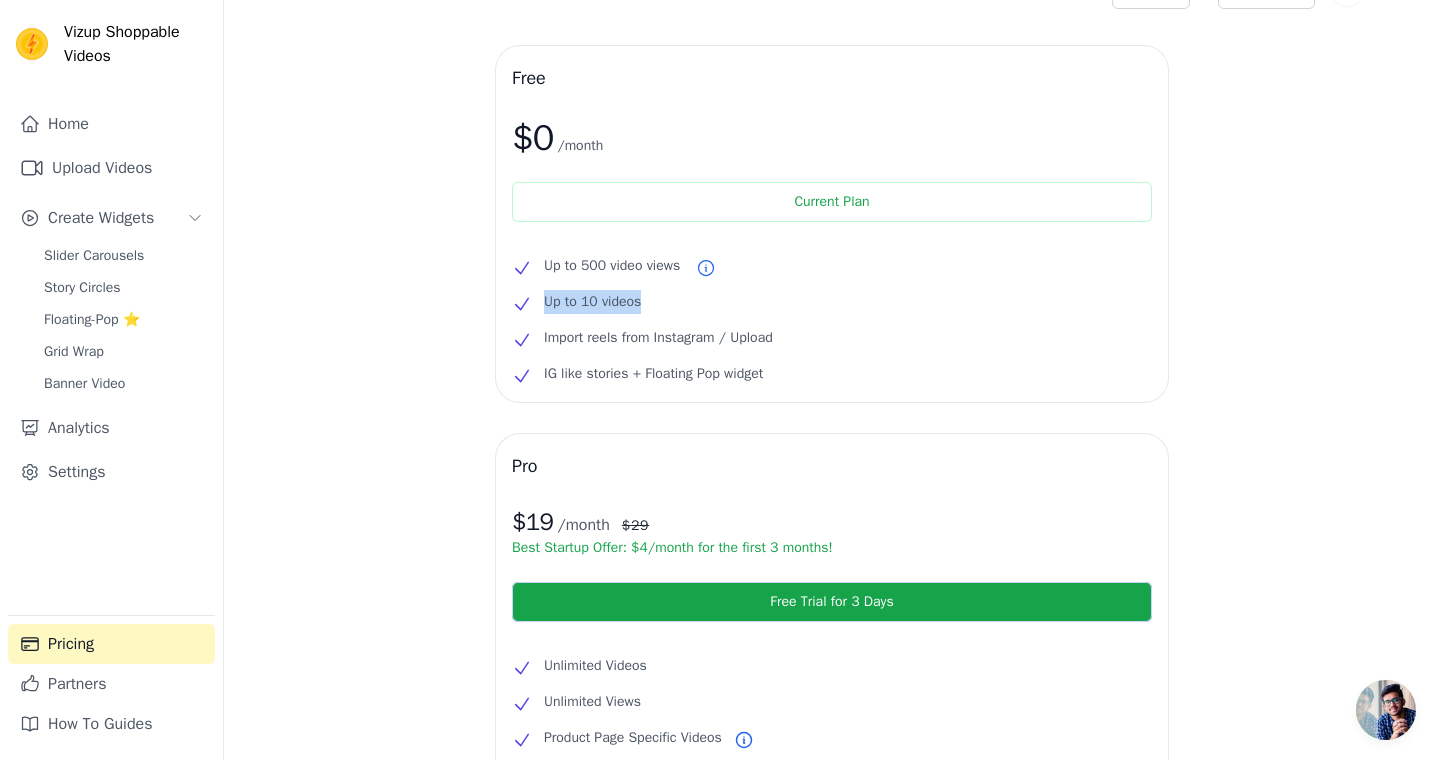 drag, startPoint x: 650, startPoint y: 306, endPoint x: 538, endPoint y: 300, distance: 112.1606 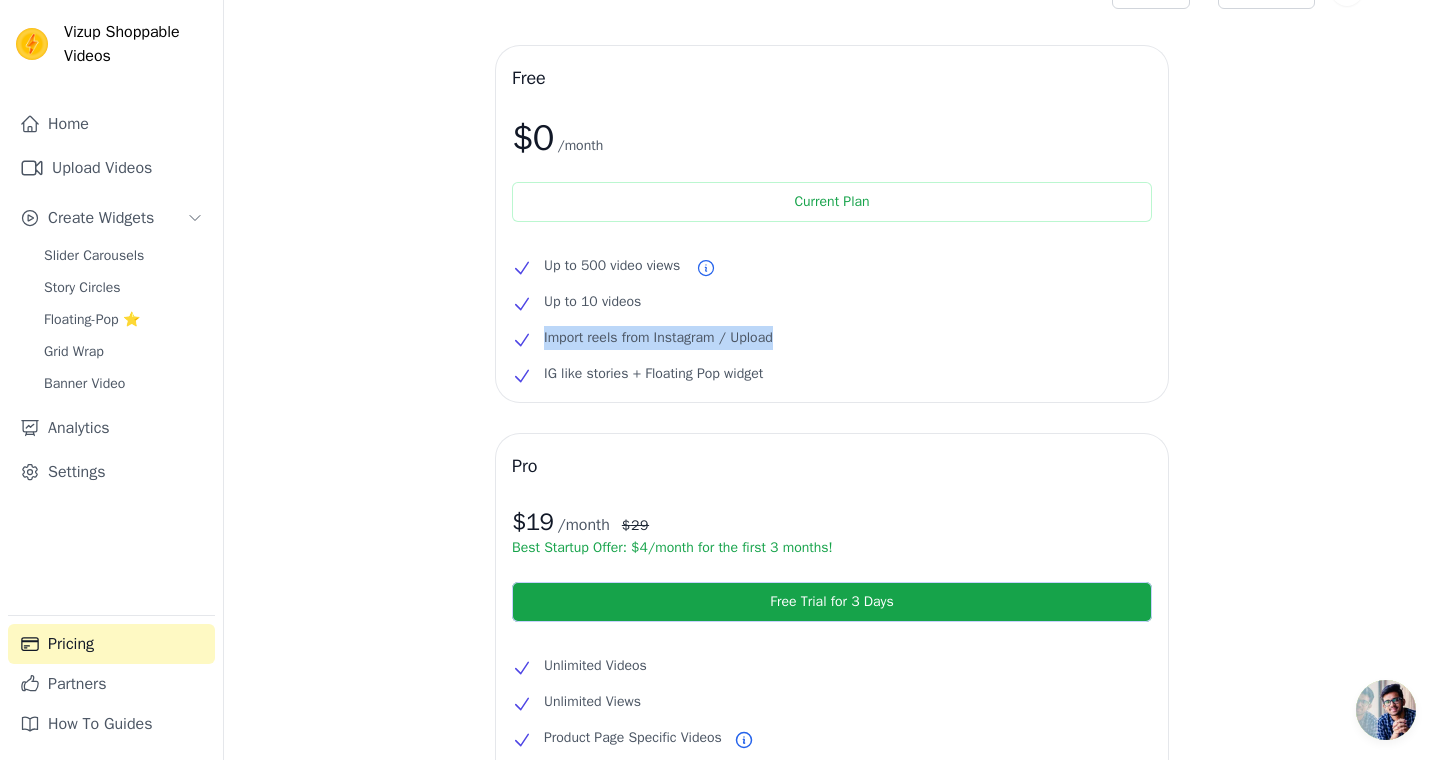 drag, startPoint x: 543, startPoint y: 341, endPoint x: 801, endPoint y: 341, distance: 258 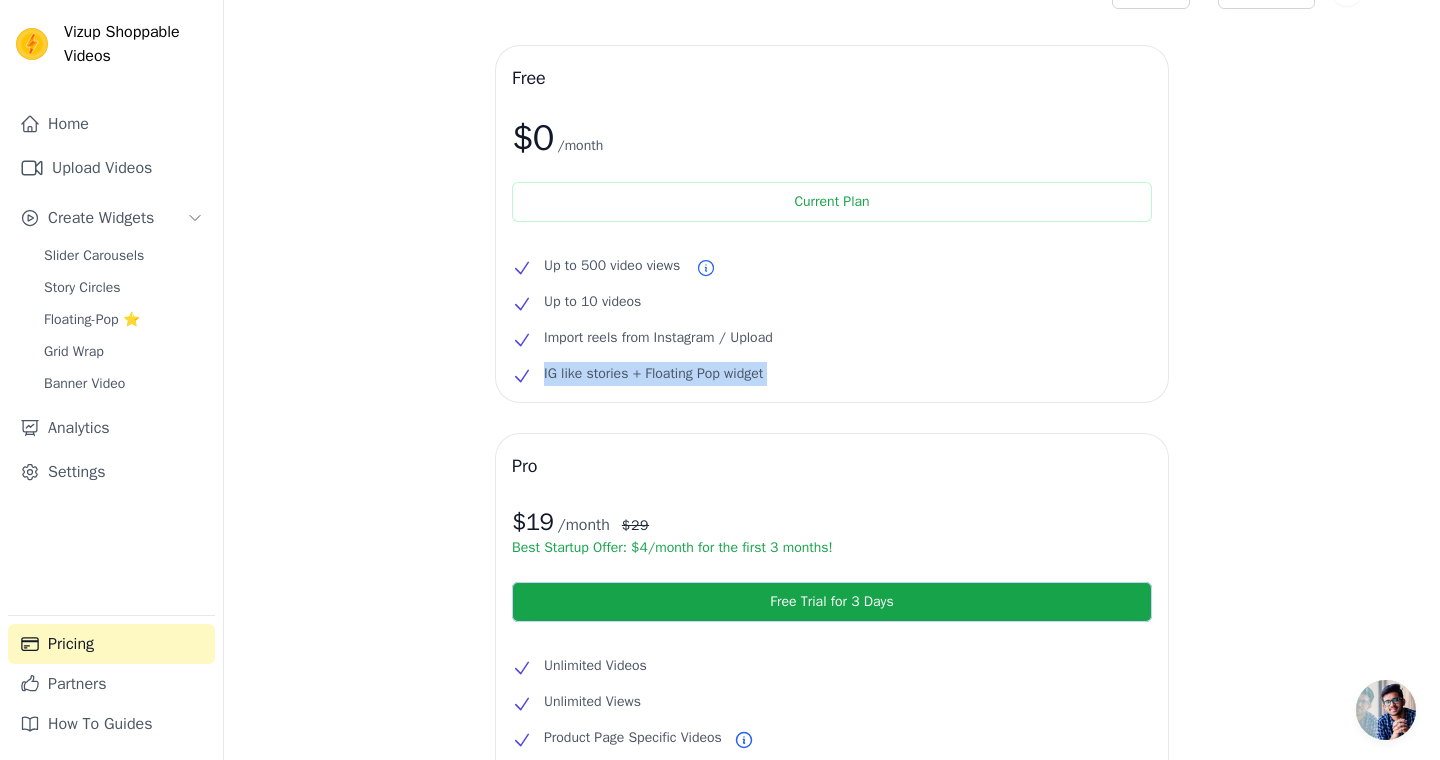 drag, startPoint x: 809, startPoint y: 377, endPoint x: 510, endPoint y: 391, distance: 299.32758 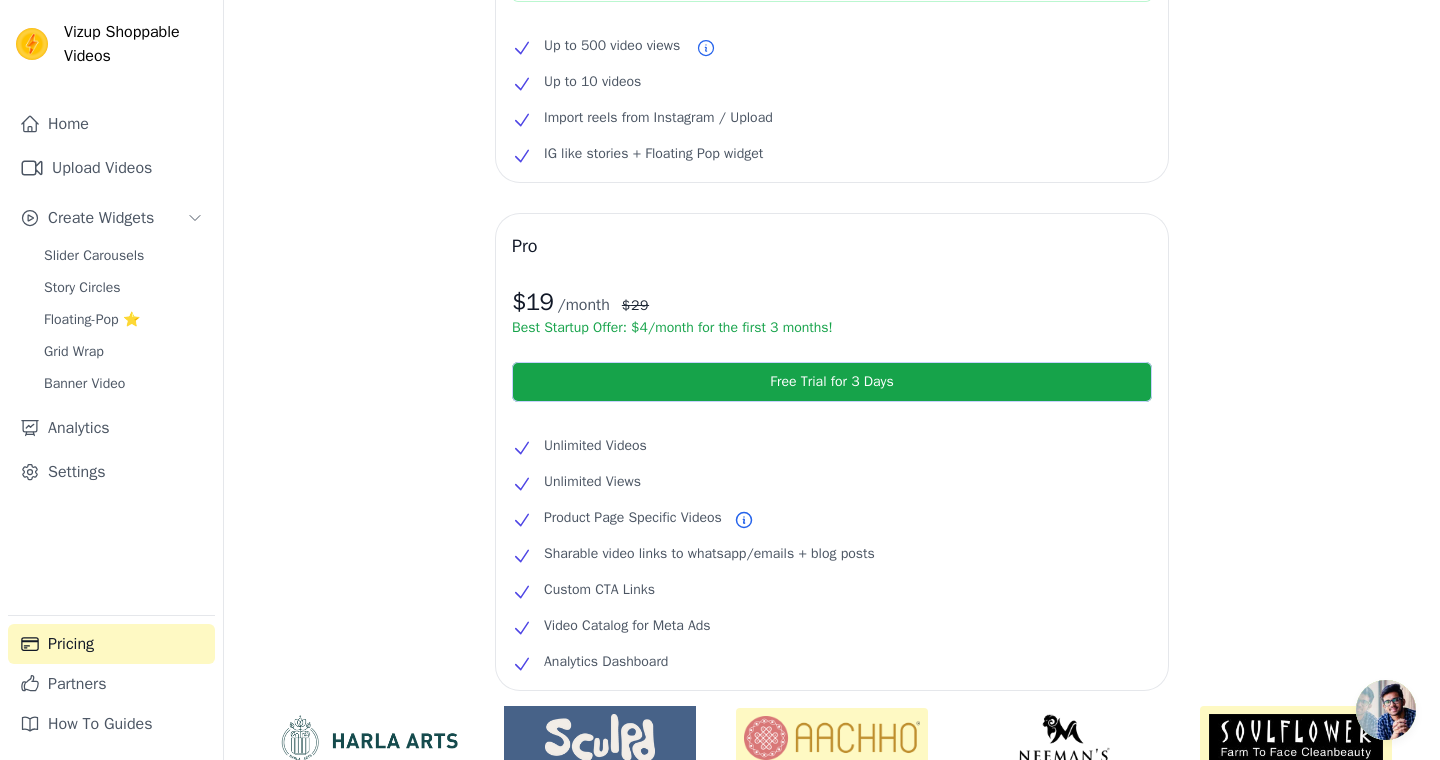 scroll, scrollTop: 305, scrollLeft: 0, axis: vertical 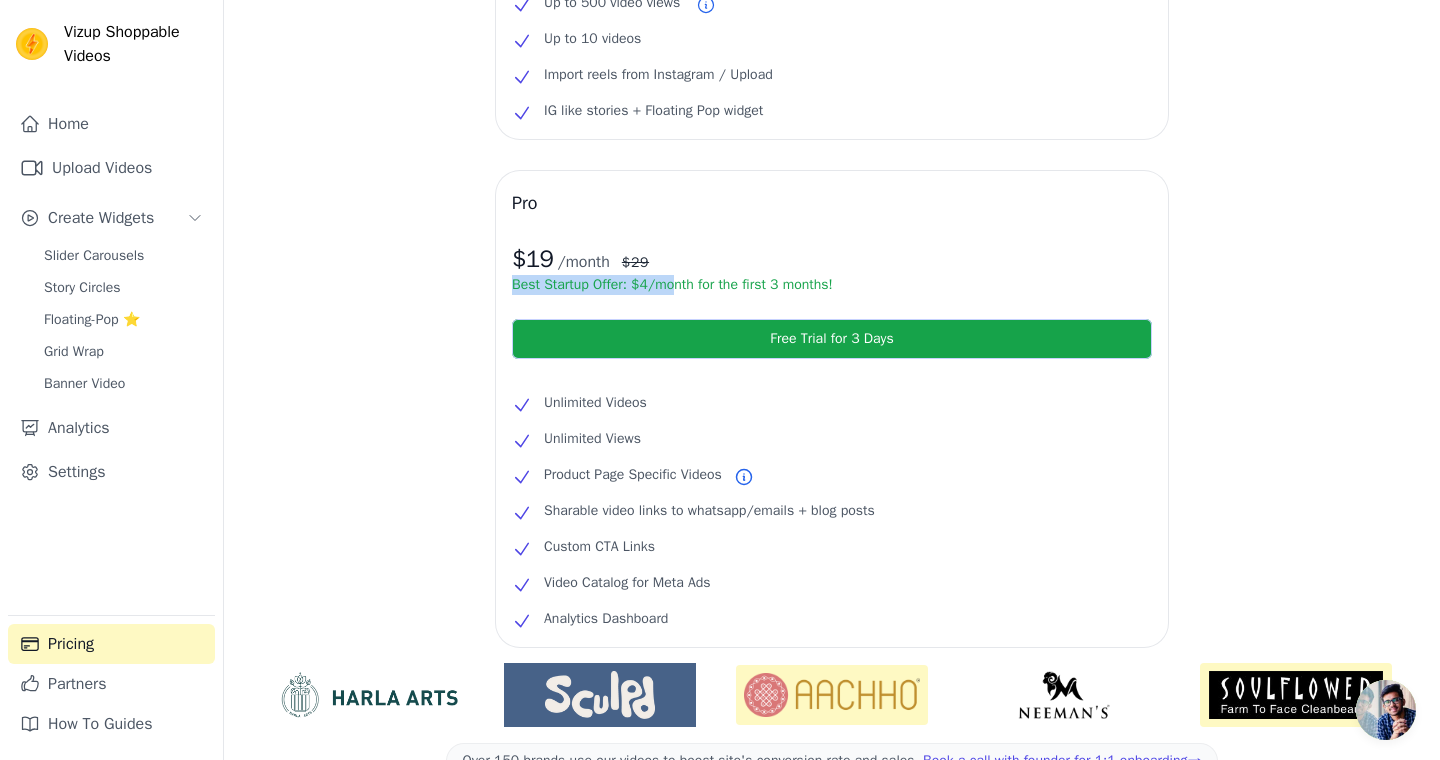 drag, startPoint x: 515, startPoint y: 282, endPoint x: 689, endPoint y: 280, distance: 174.01149 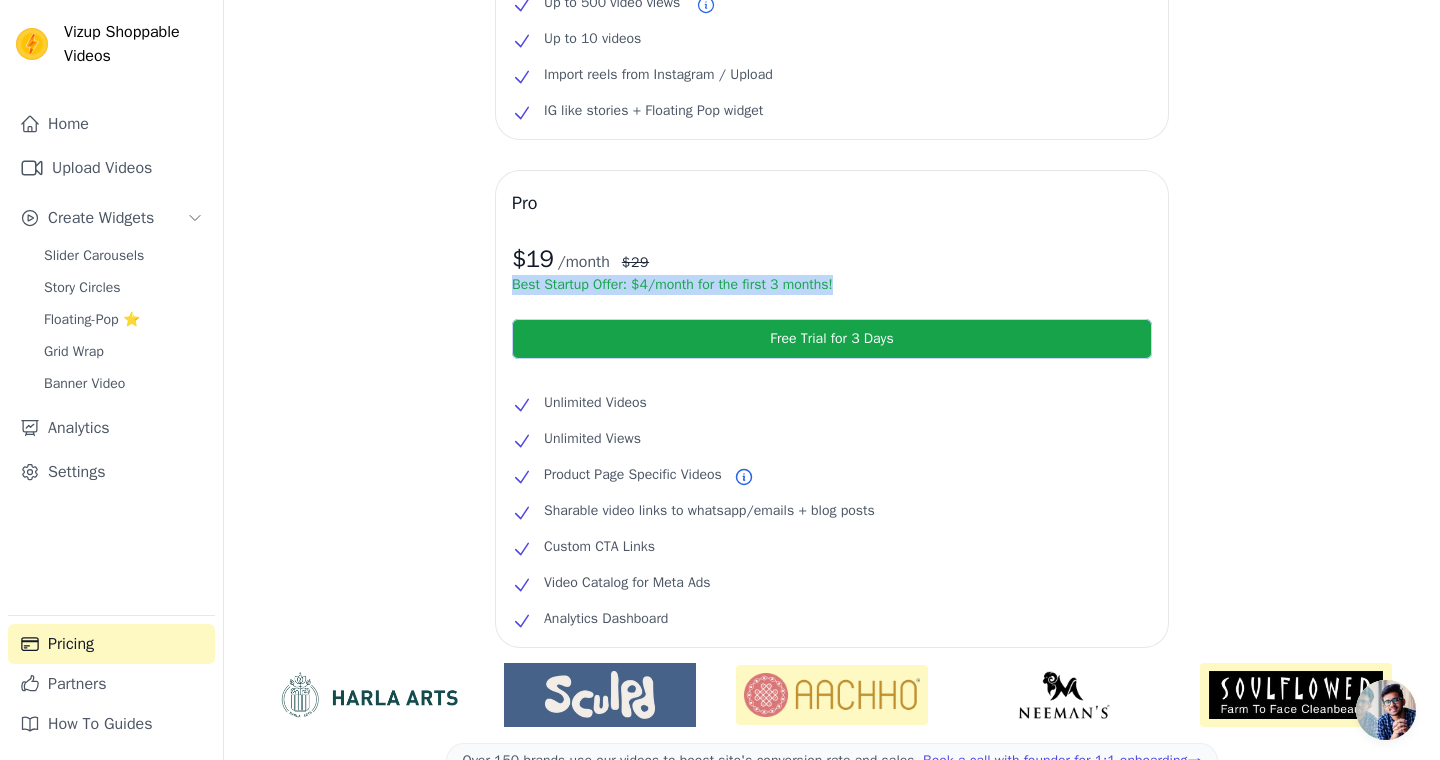 drag, startPoint x: 879, startPoint y: 283, endPoint x: 499, endPoint y: 282, distance: 380.0013 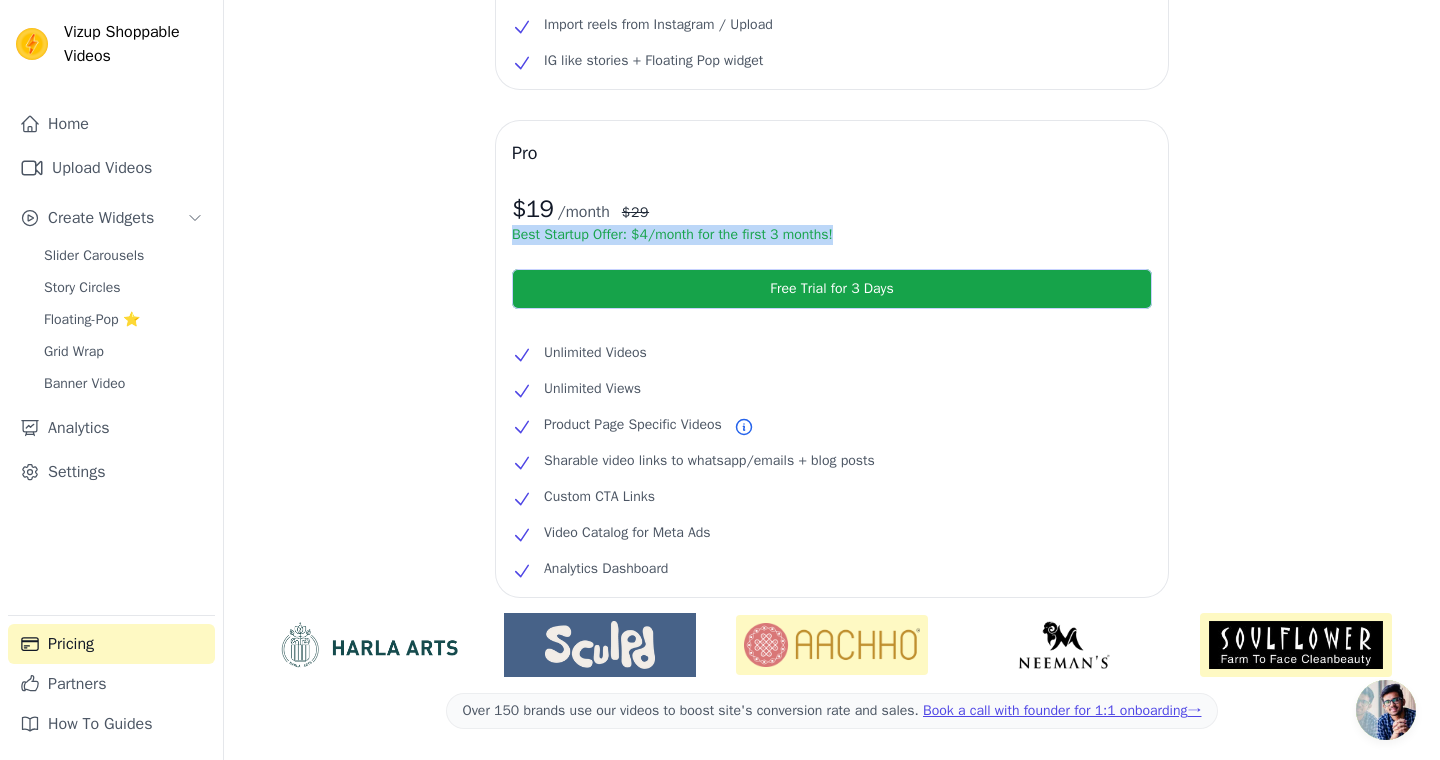 scroll, scrollTop: 357, scrollLeft: 0, axis: vertical 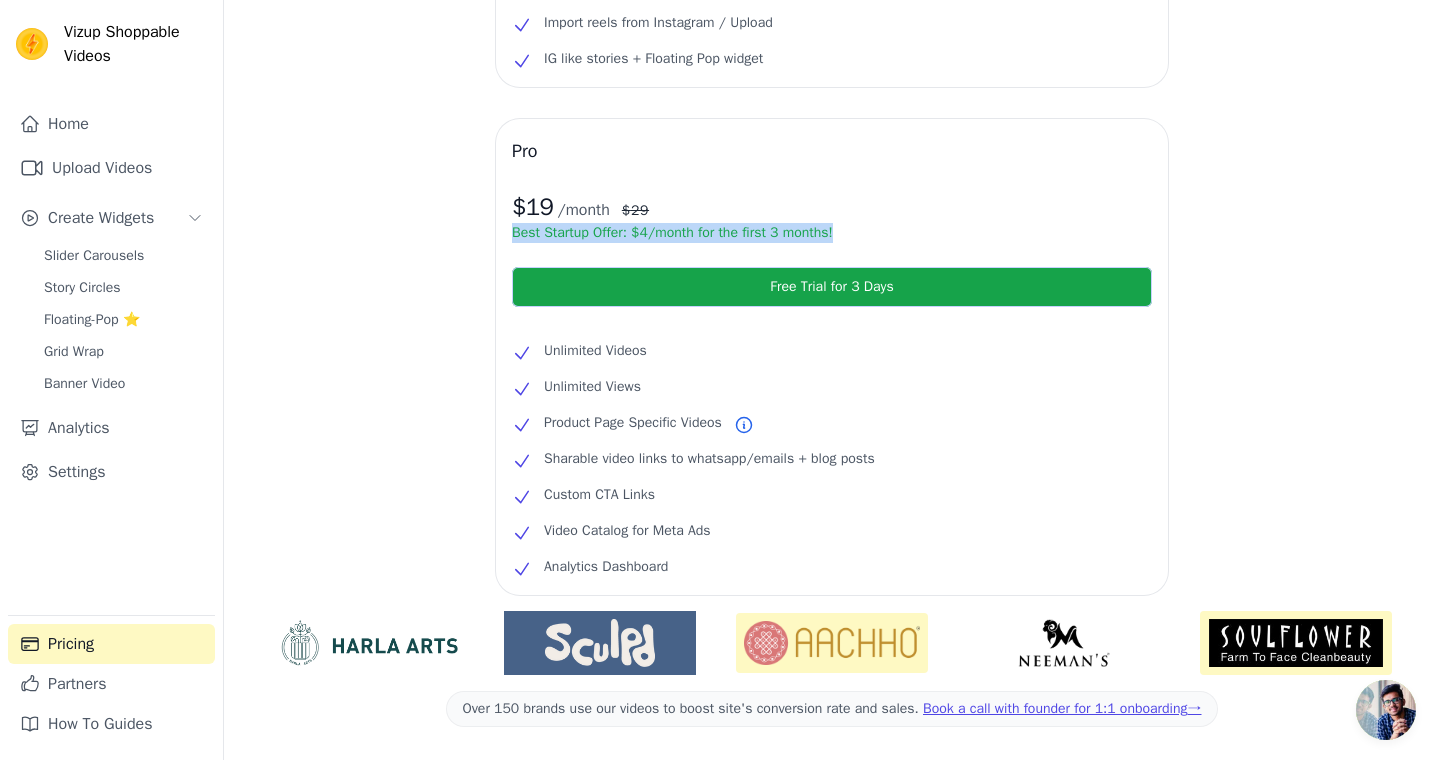 click on "$ 19   /month   $ 29" at bounding box center (832, 207) 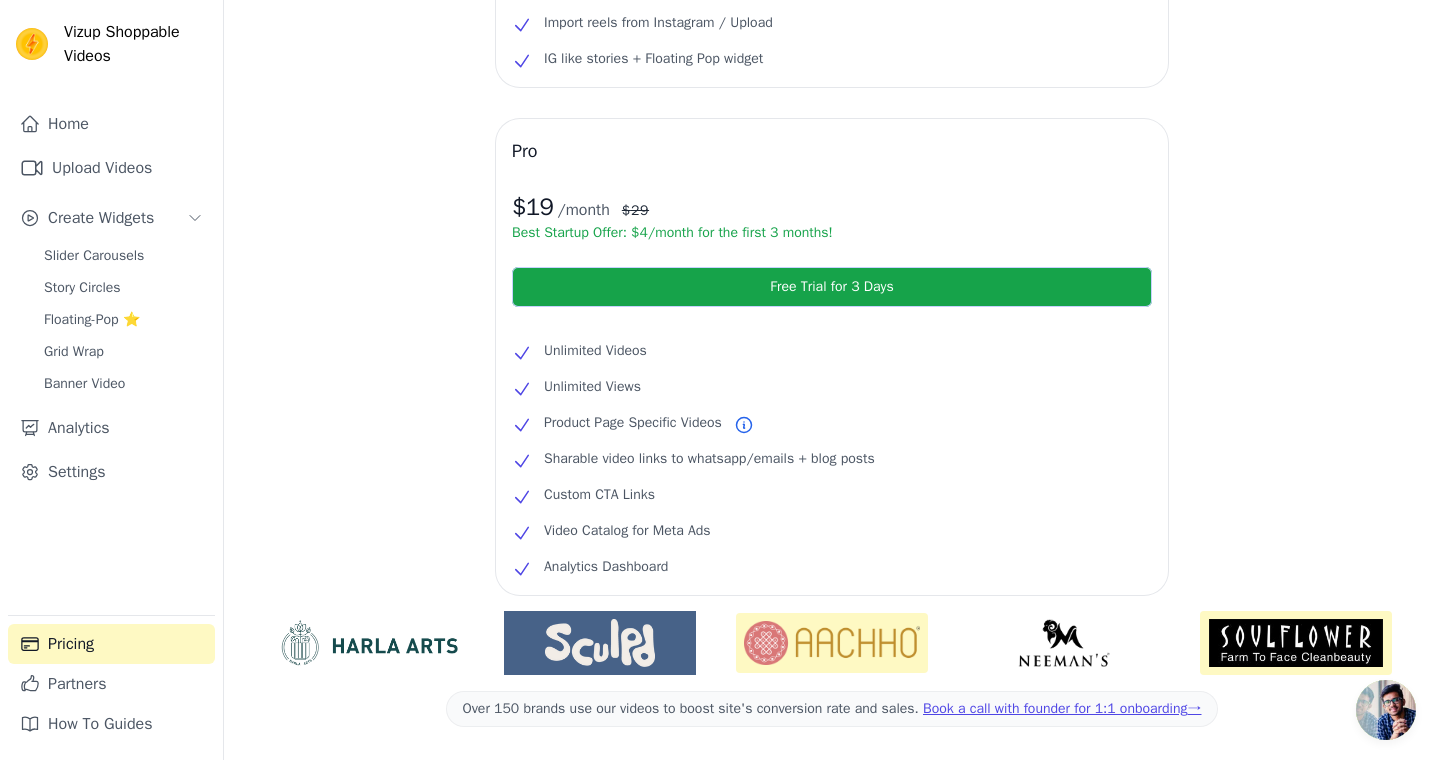 drag, startPoint x: 879, startPoint y: 223, endPoint x: 502, endPoint y: 244, distance: 377.58444 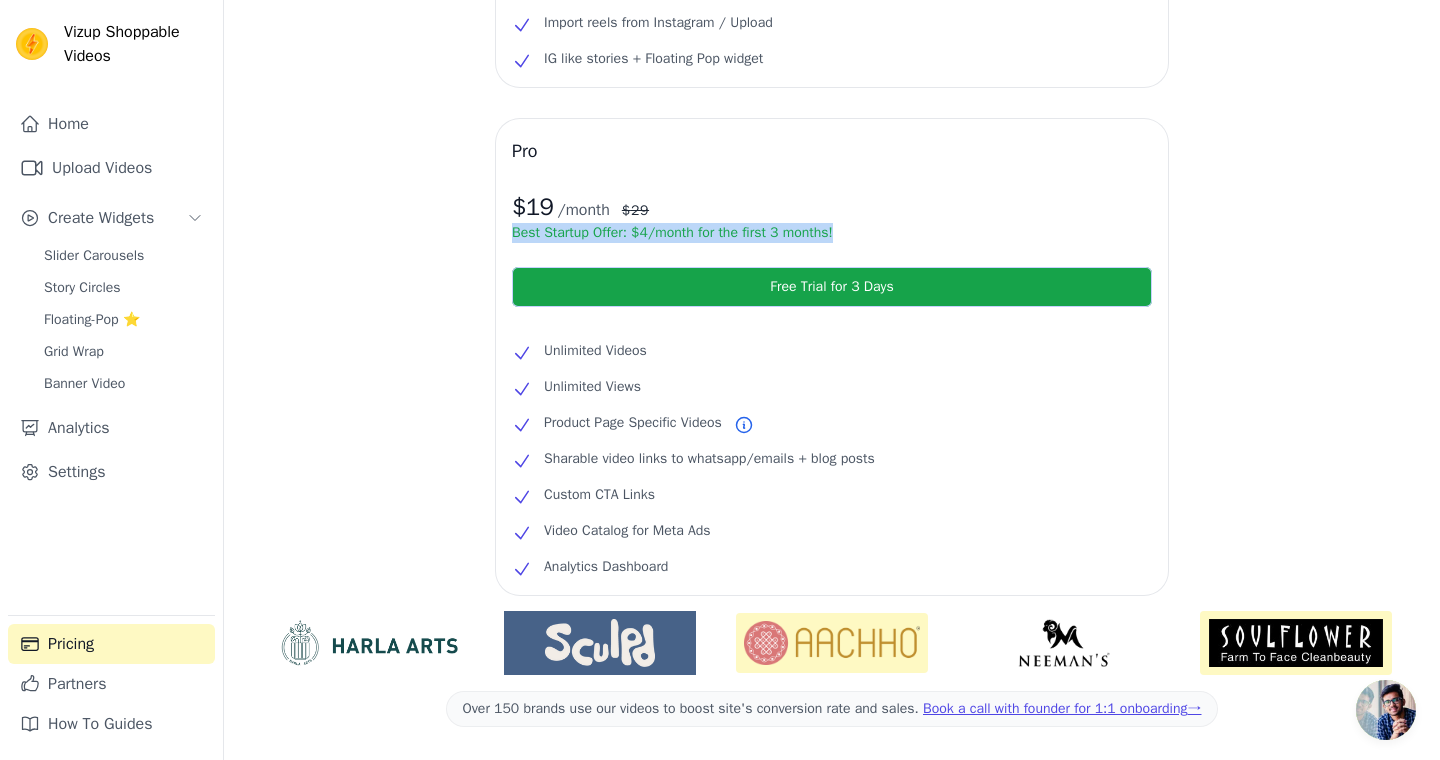 drag, startPoint x: 869, startPoint y: 232, endPoint x: 500, endPoint y: 235, distance: 369.0122 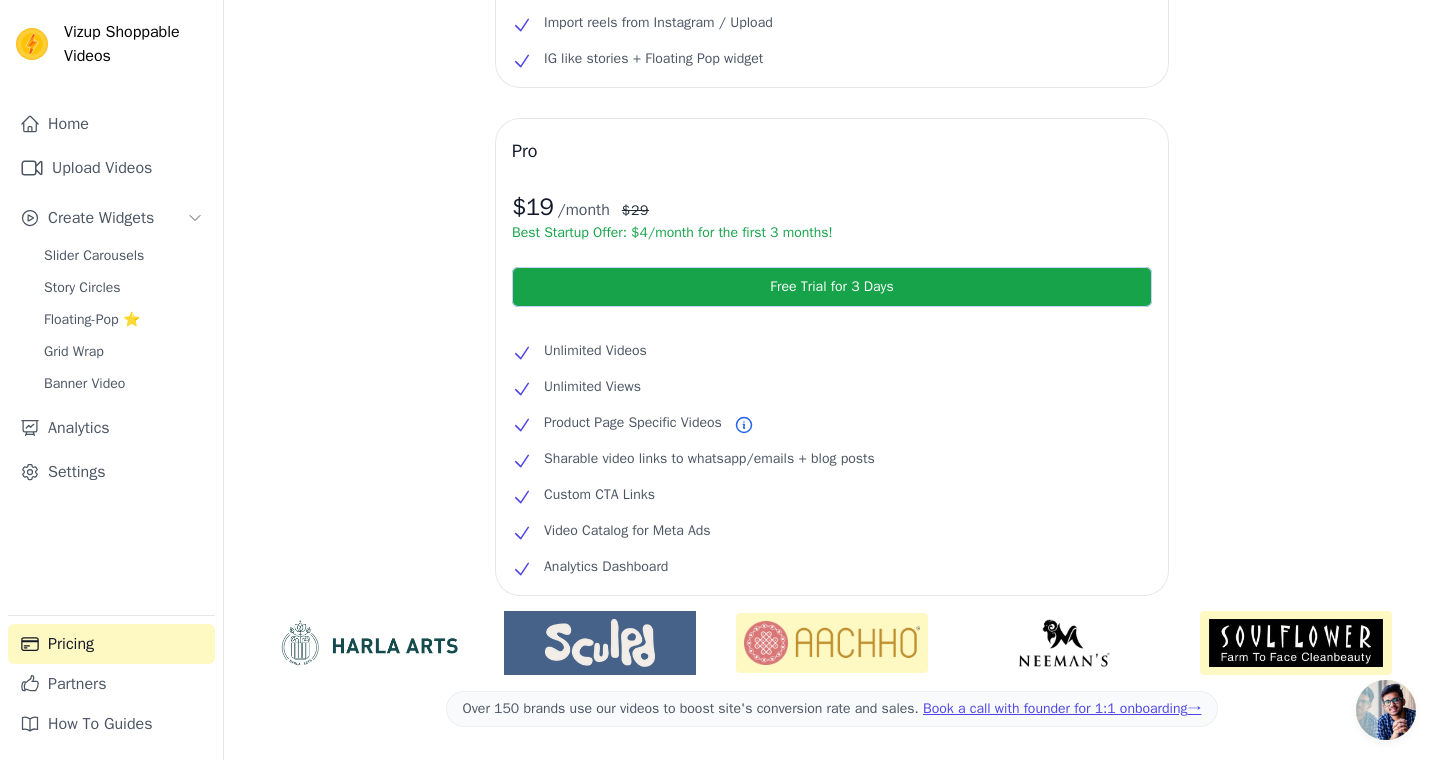 click on "$ 19   /month   $ 29" at bounding box center (832, 207) 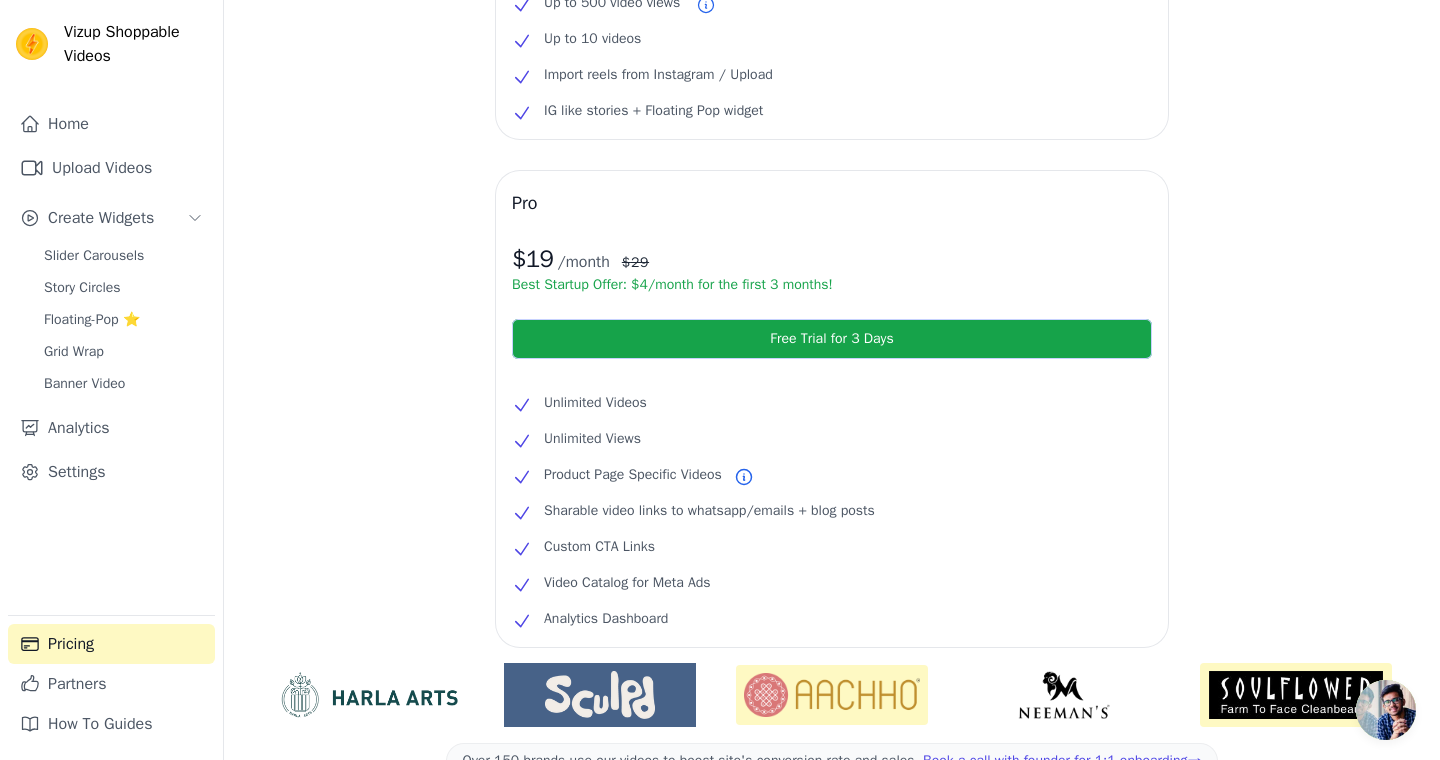 scroll, scrollTop: 373, scrollLeft: 0, axis: vertical 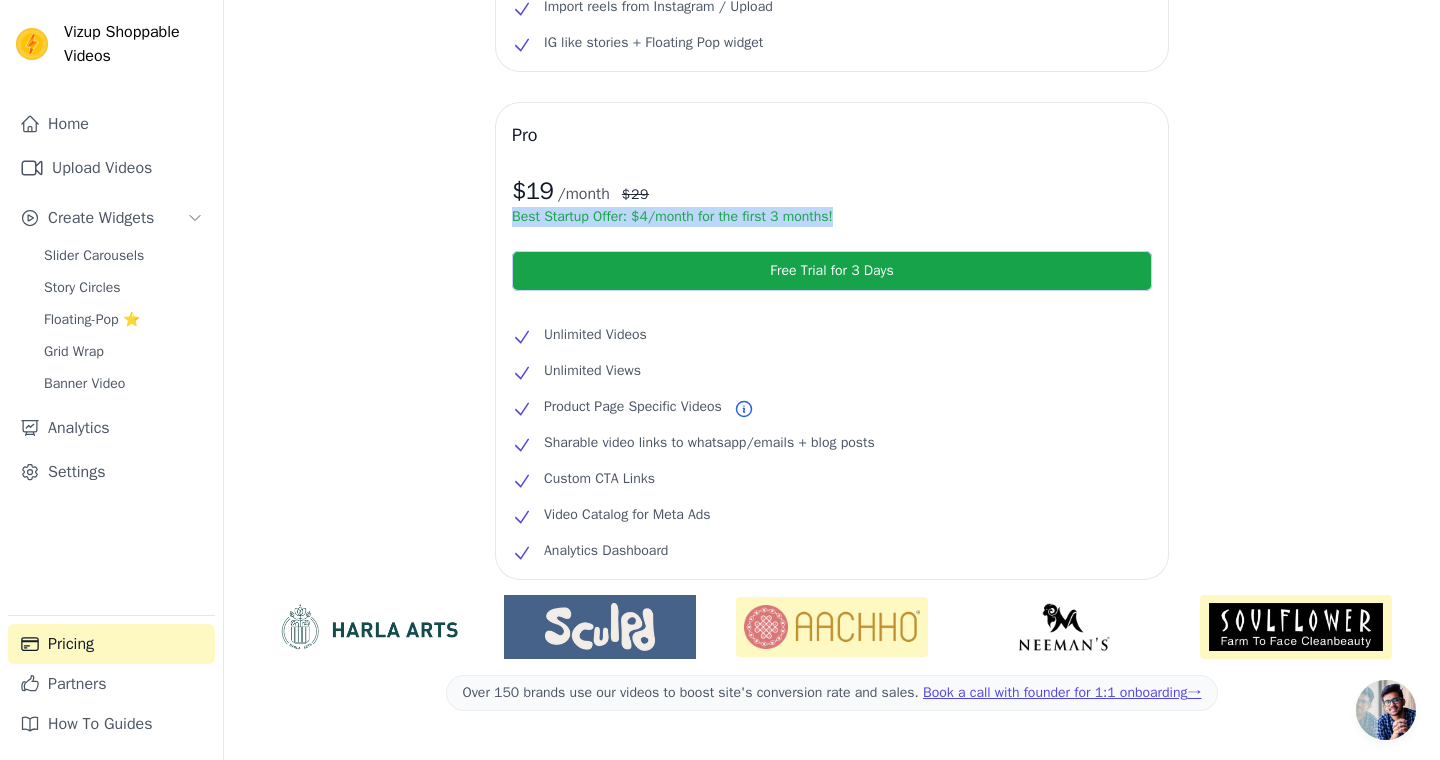 drag, startPoint x: 869, startPoint y: 215, endPoint x: 498, endPoint y: 221, distance: 371.04852 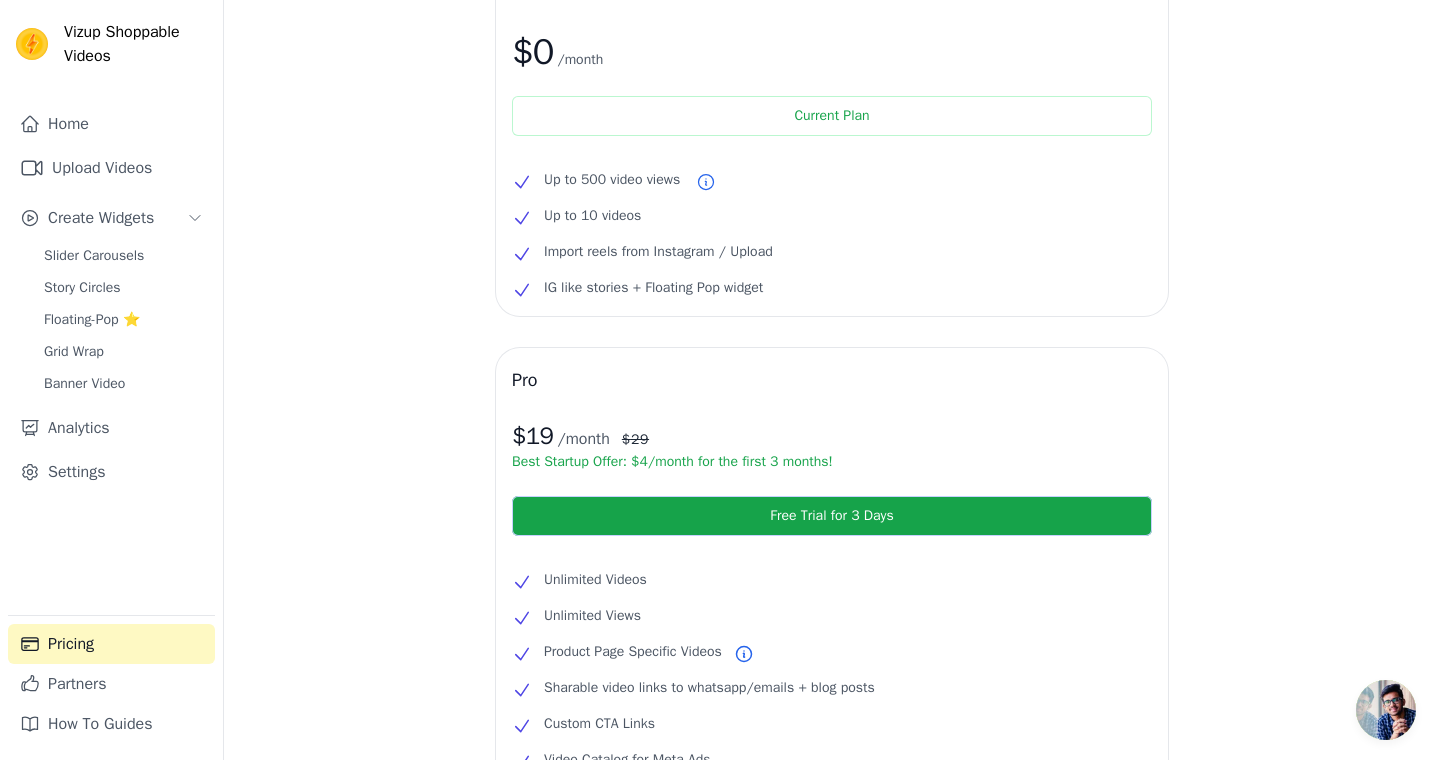 scroll, scrollTop: 157, scrollLeft: 0, axis: vertical 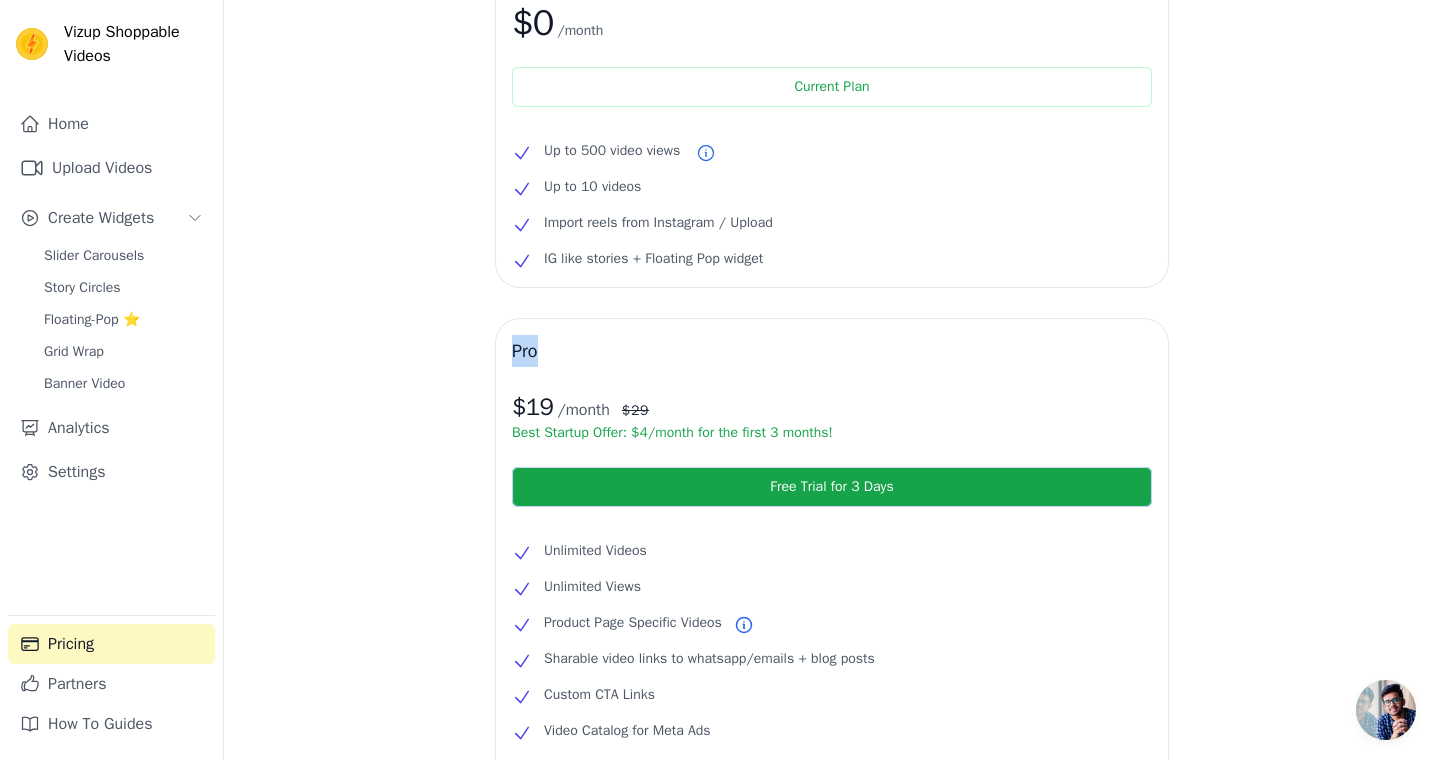 drag, startPoint x: 549, startPoint y: 349, endPoint x: 485, endPoint y: 348, distance: 64.00781 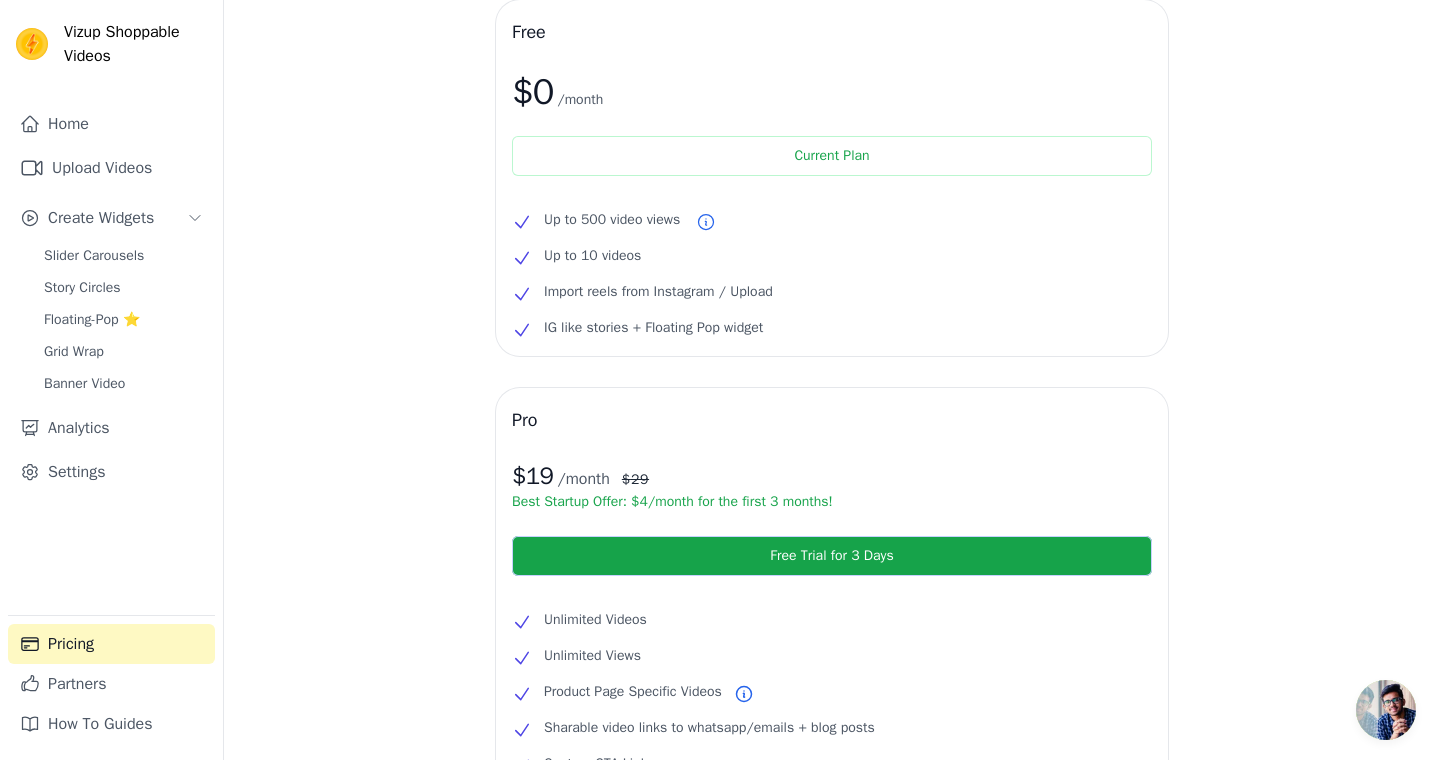 scroll, scrollTop: 78, scrollLeft: 0, axis: vertical 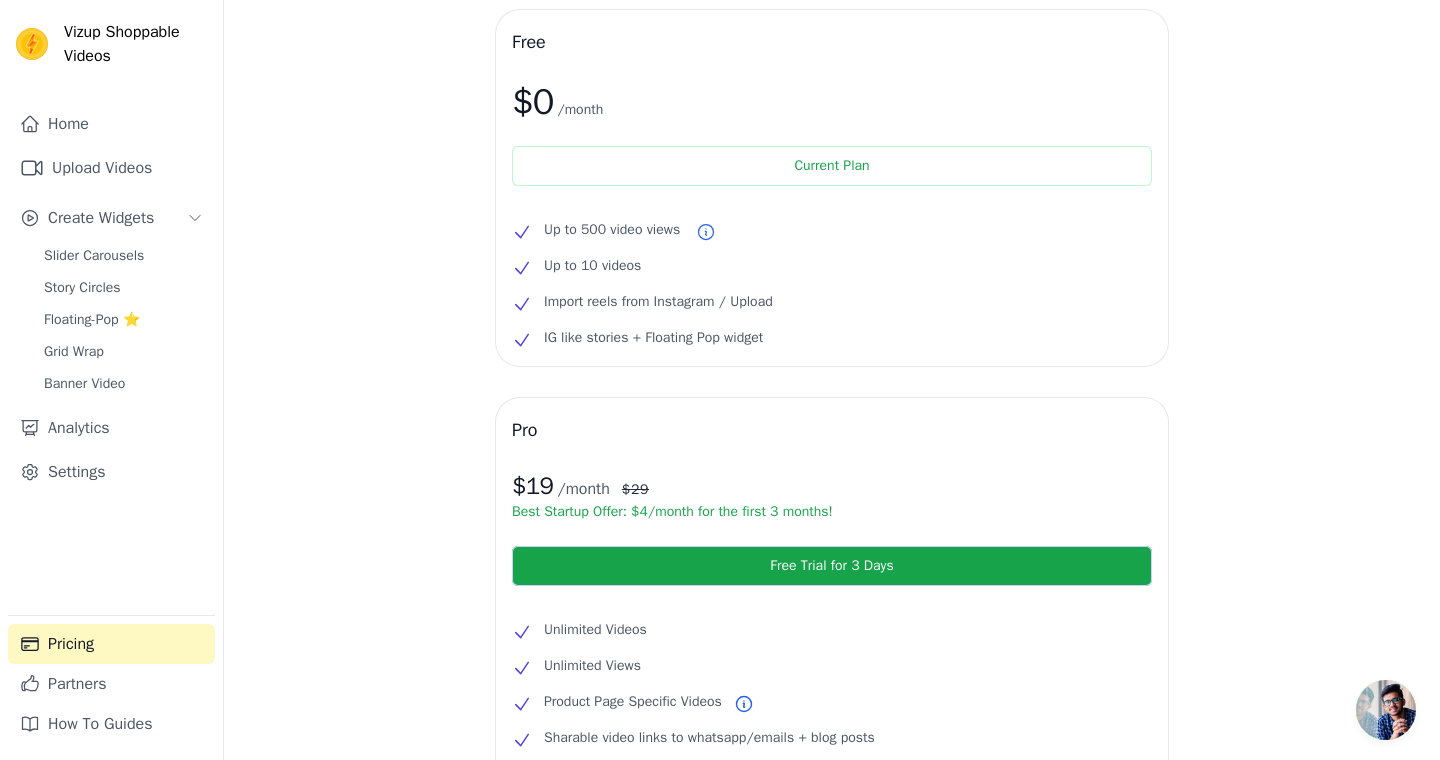 click on "Up to 10 videos" at bounding box center (832, 266) 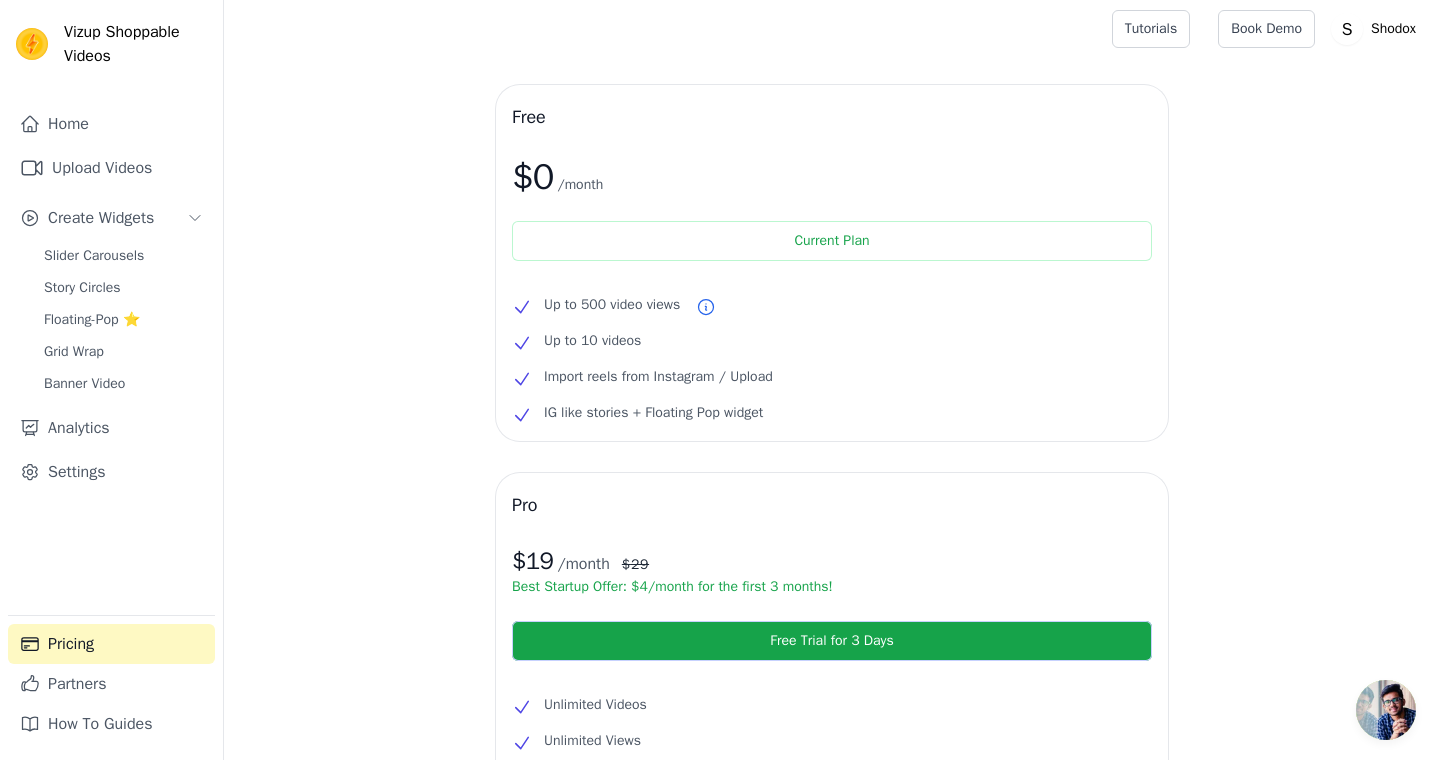 scroll, scrollTop: 2, scrollLeft: 0, axis: vertical 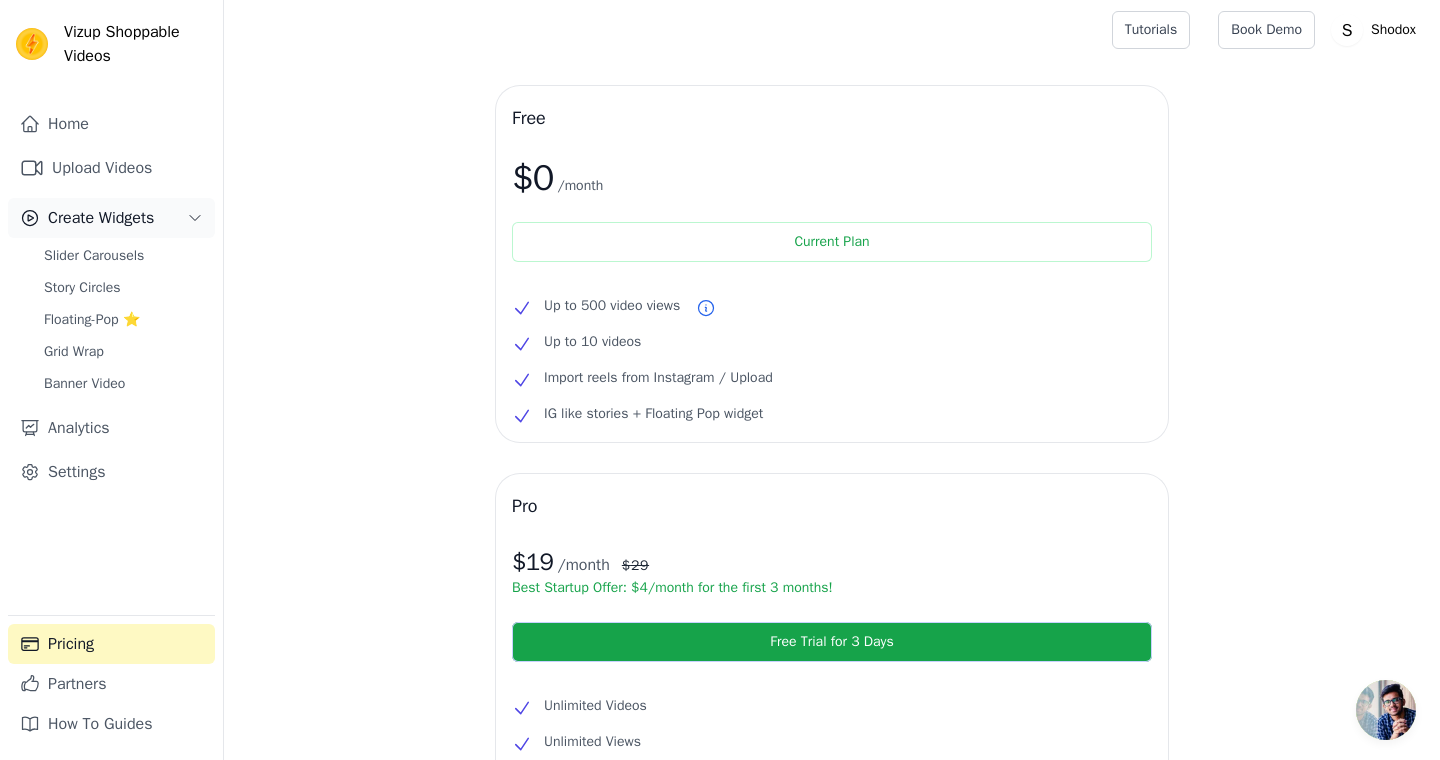 click on "Create Widgets" at bounding box center [101, 218] 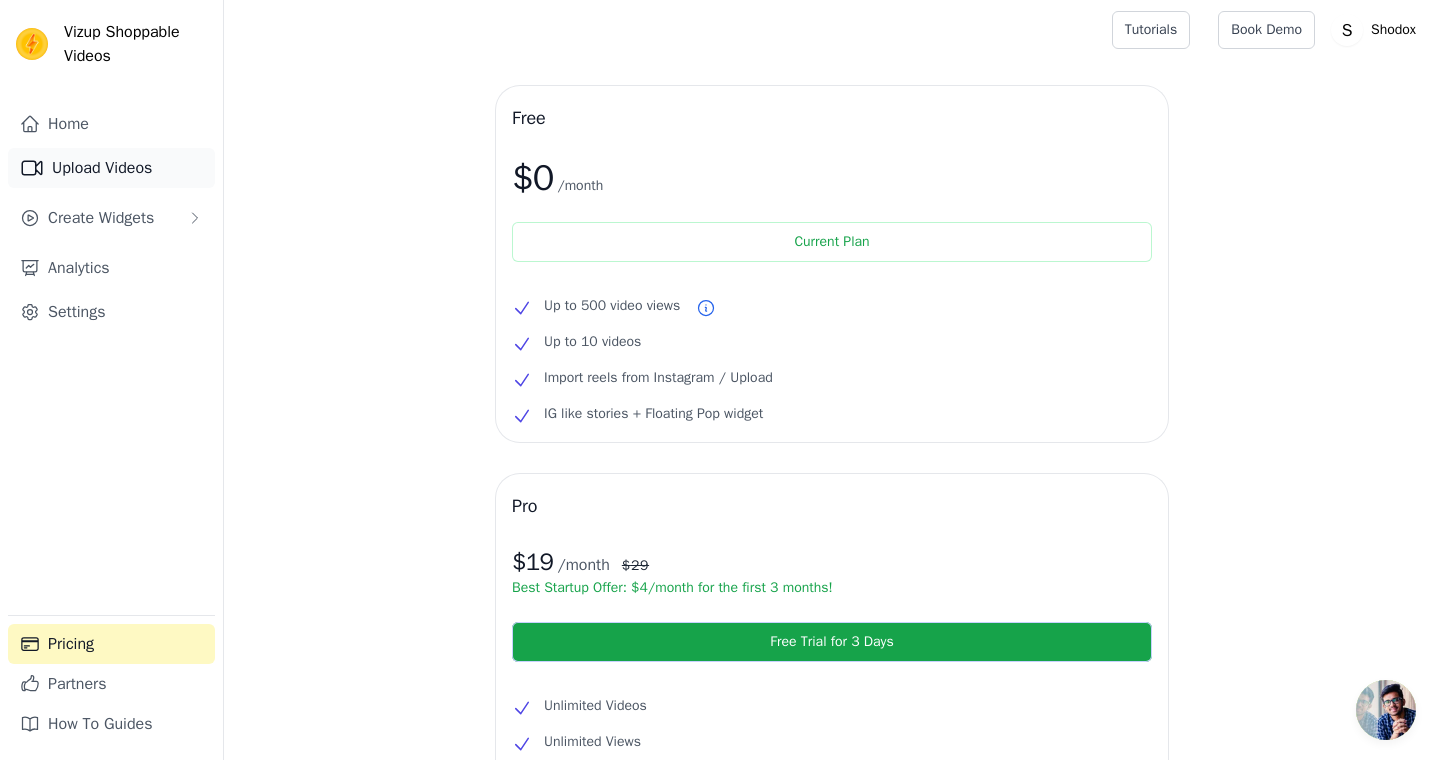click on "Upload Videos" at bounding box center (111, 168) 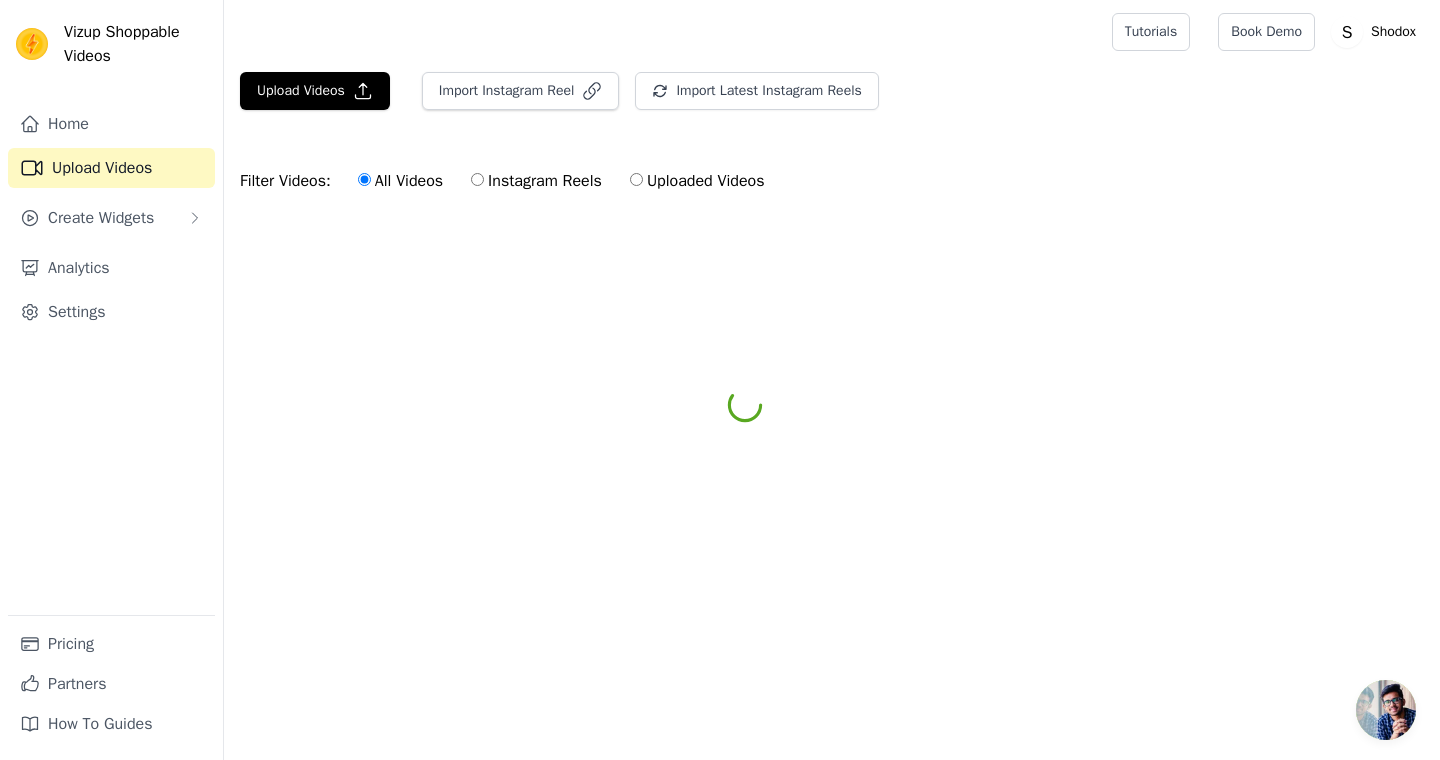 scroll, scrollTop: 0, scrollLeft: 0, axis: both 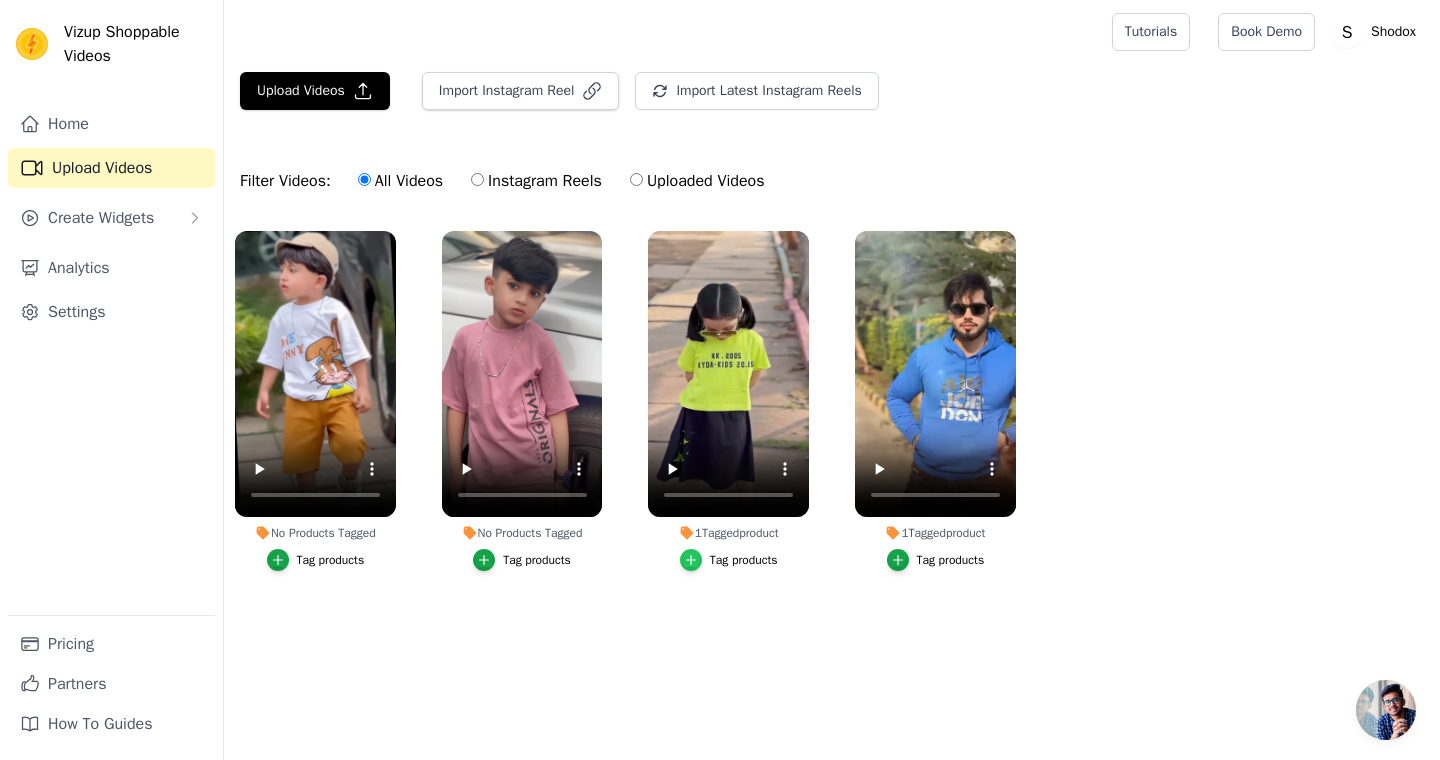 click at bounding box center (691, 560) 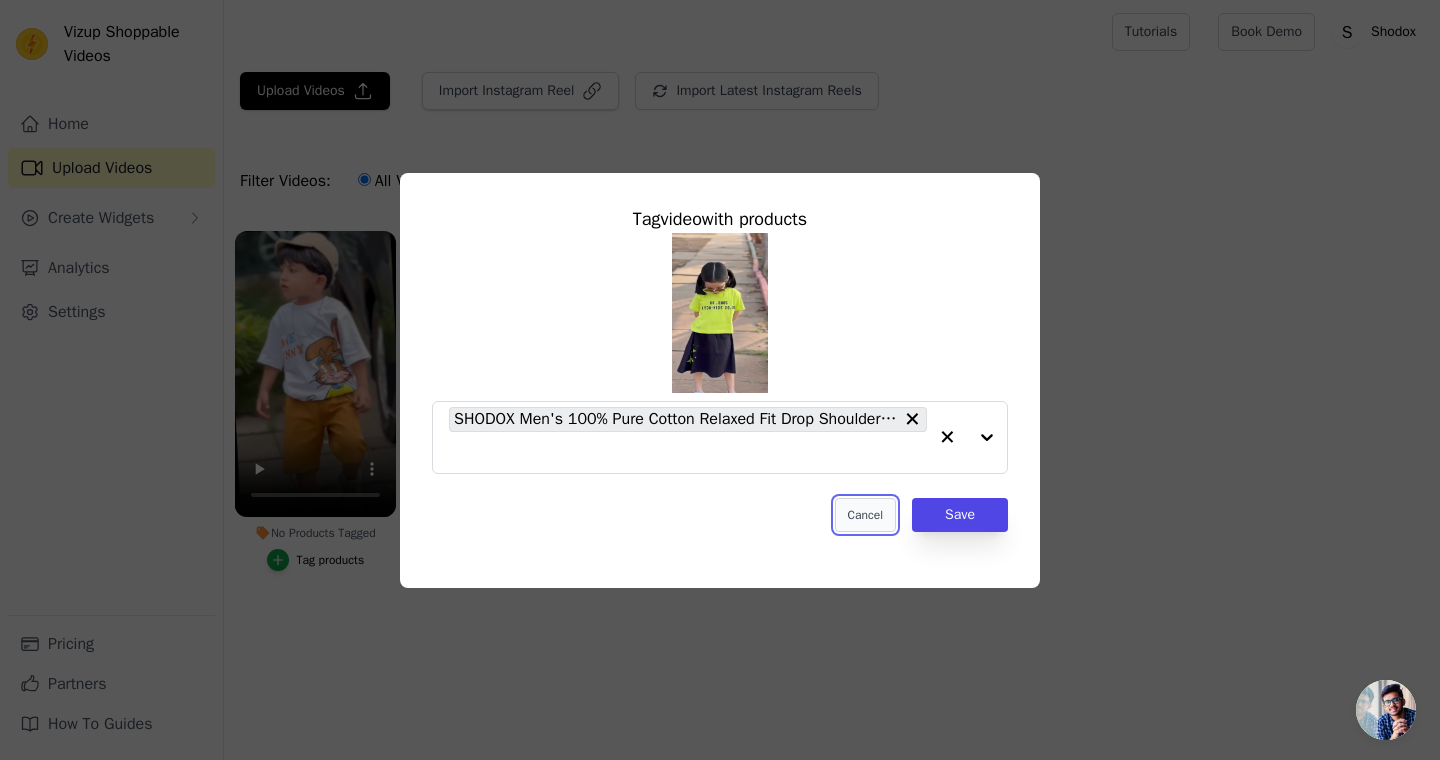 click on "Cancel" at bounding box center [865, 515] 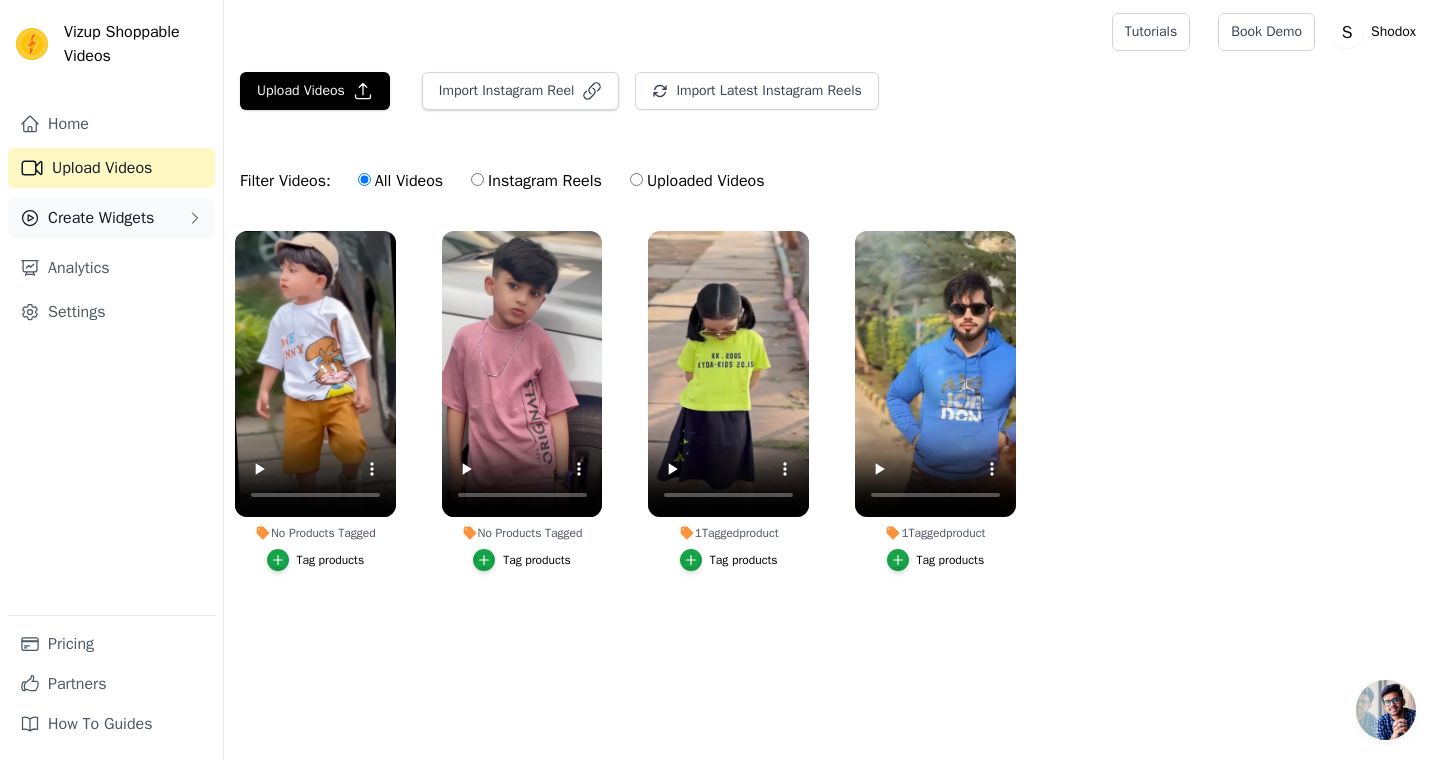 click on "Create Widgets" at bounding box center [101, 218] 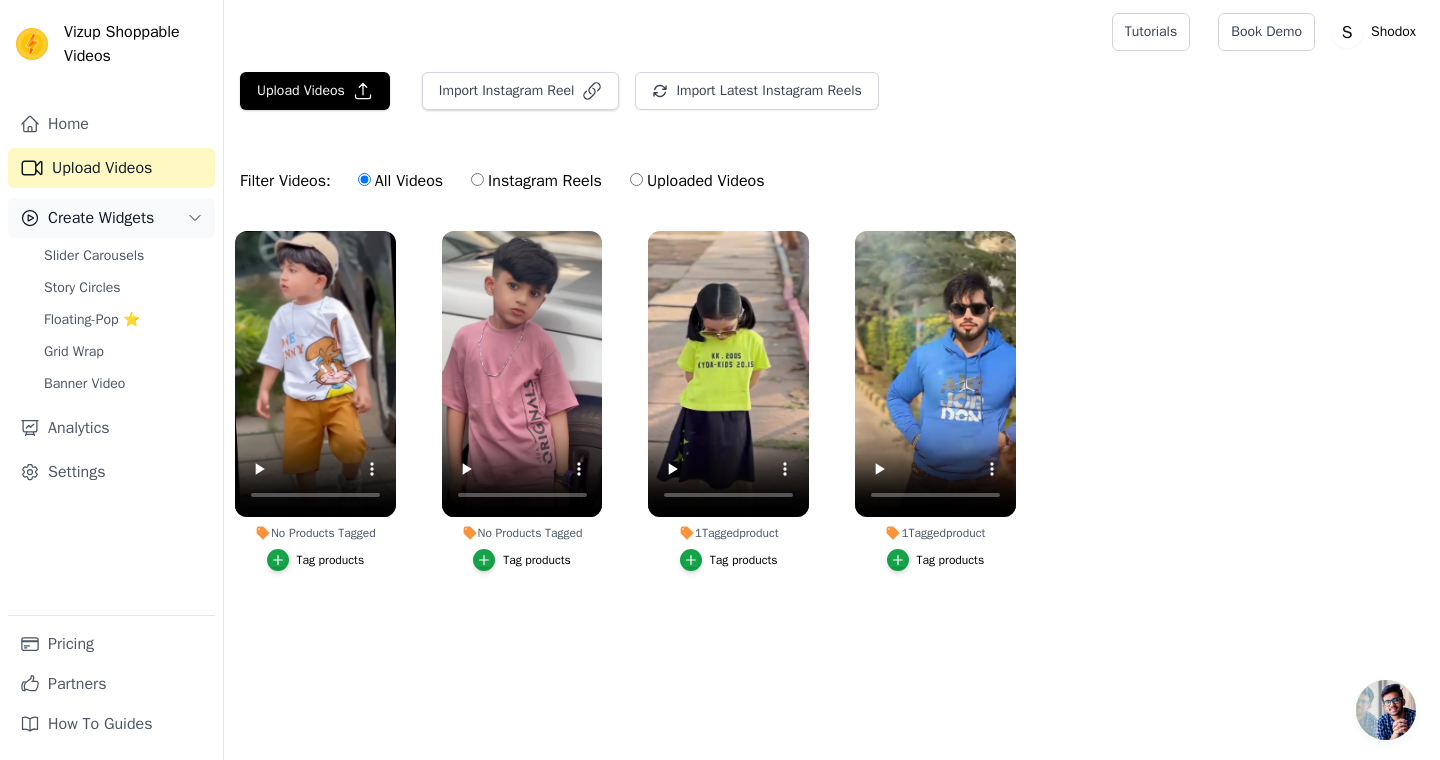 click on "Create Widgets" at bounding box center [101, 218] 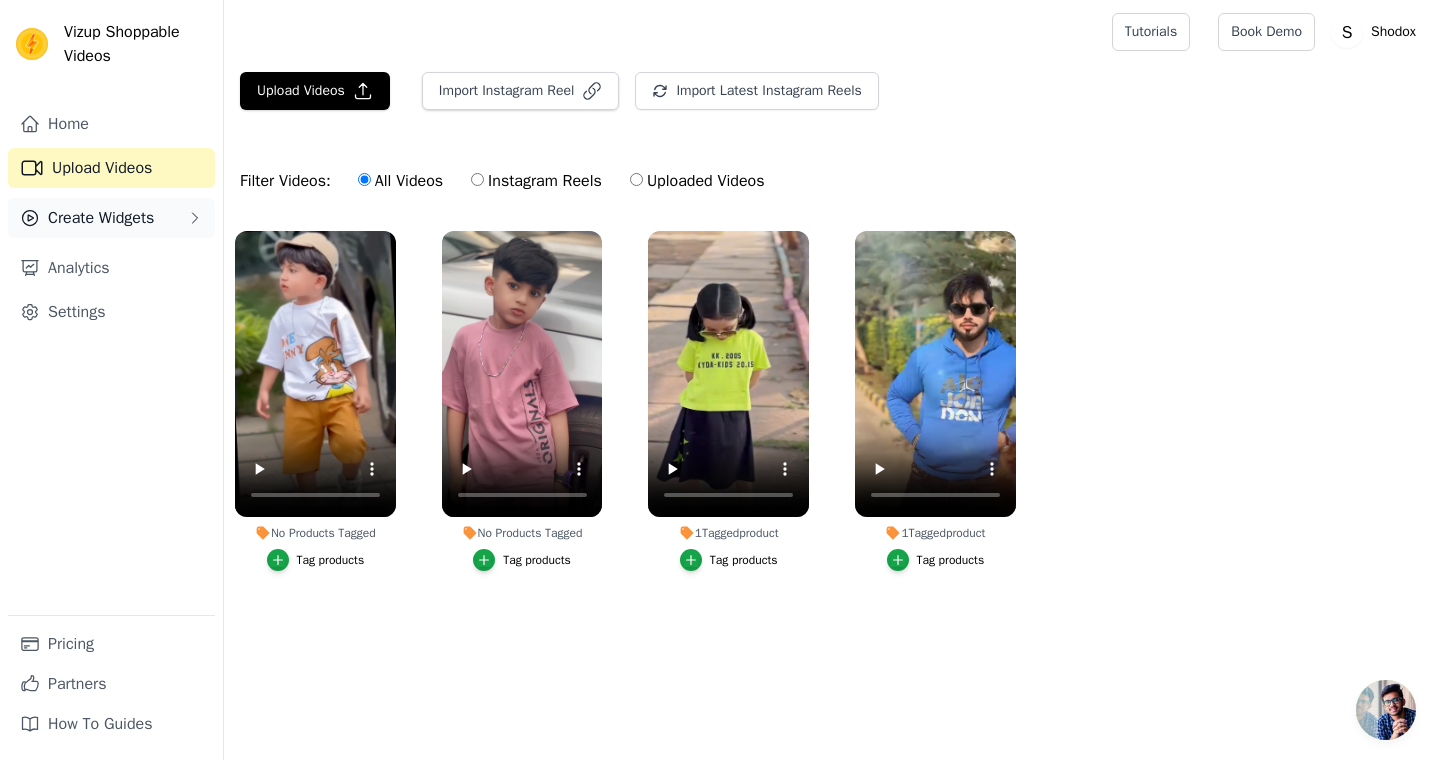 click on "Create Widgets" at bounding box center [101, 218] 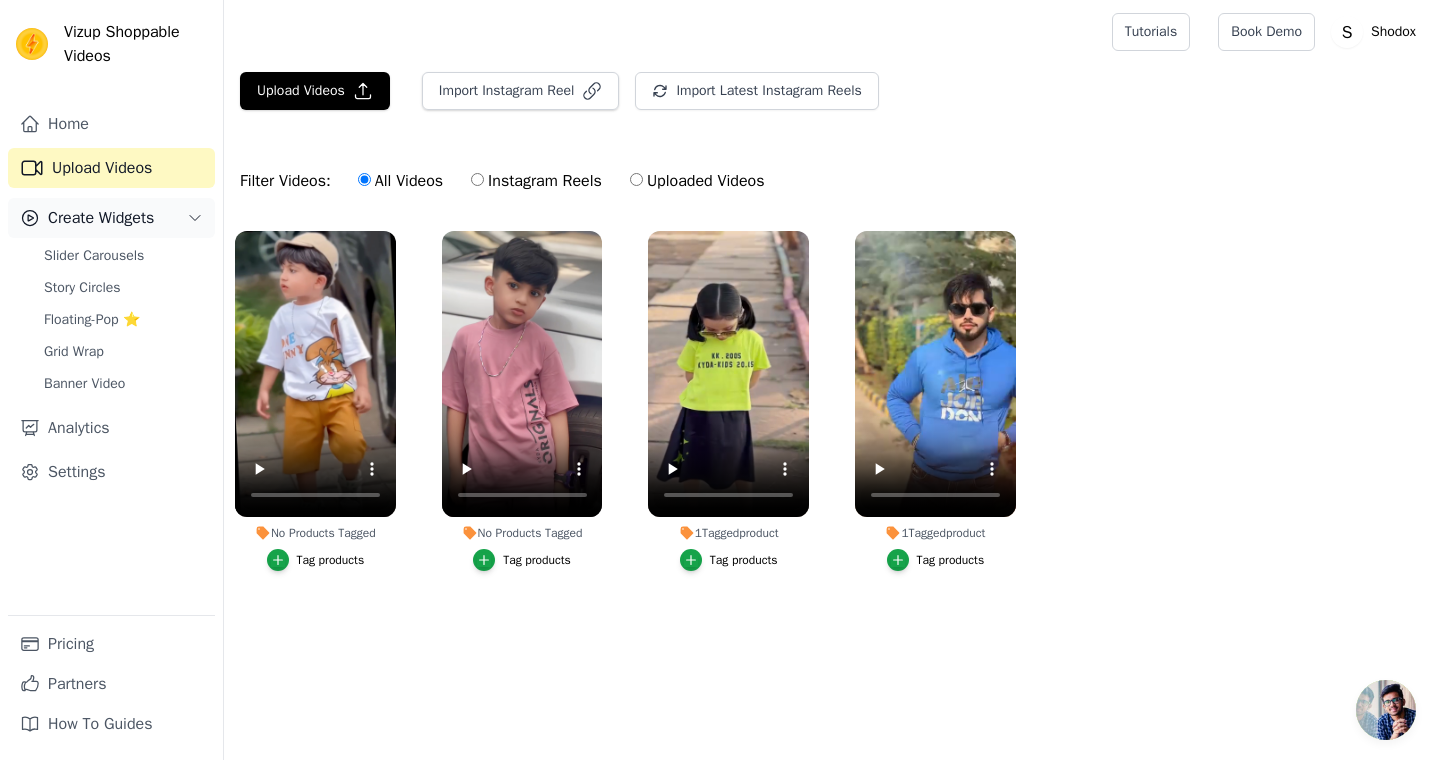click on "Create Widgets" at bounding box center (101, 218) 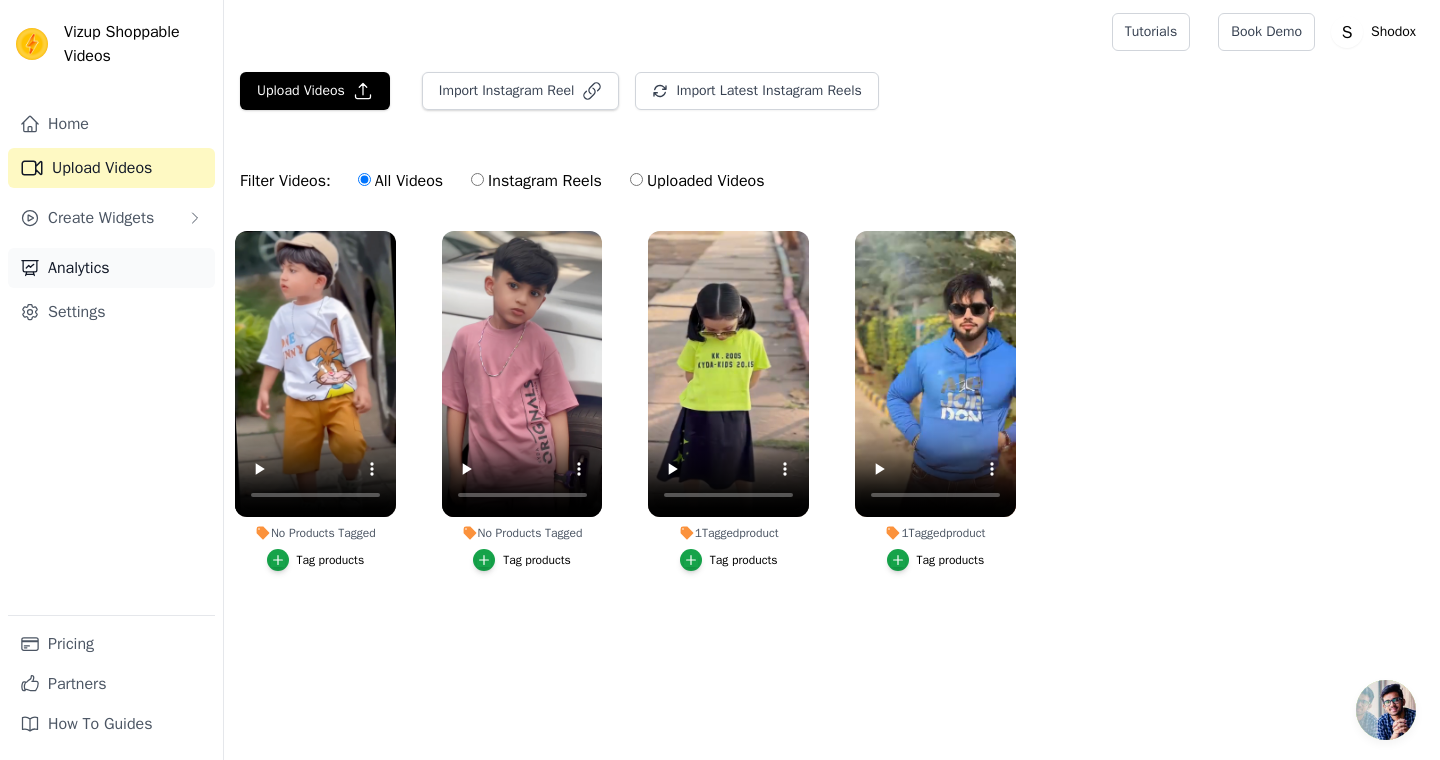 click on "Analytics" at bounding box center (111, 268) 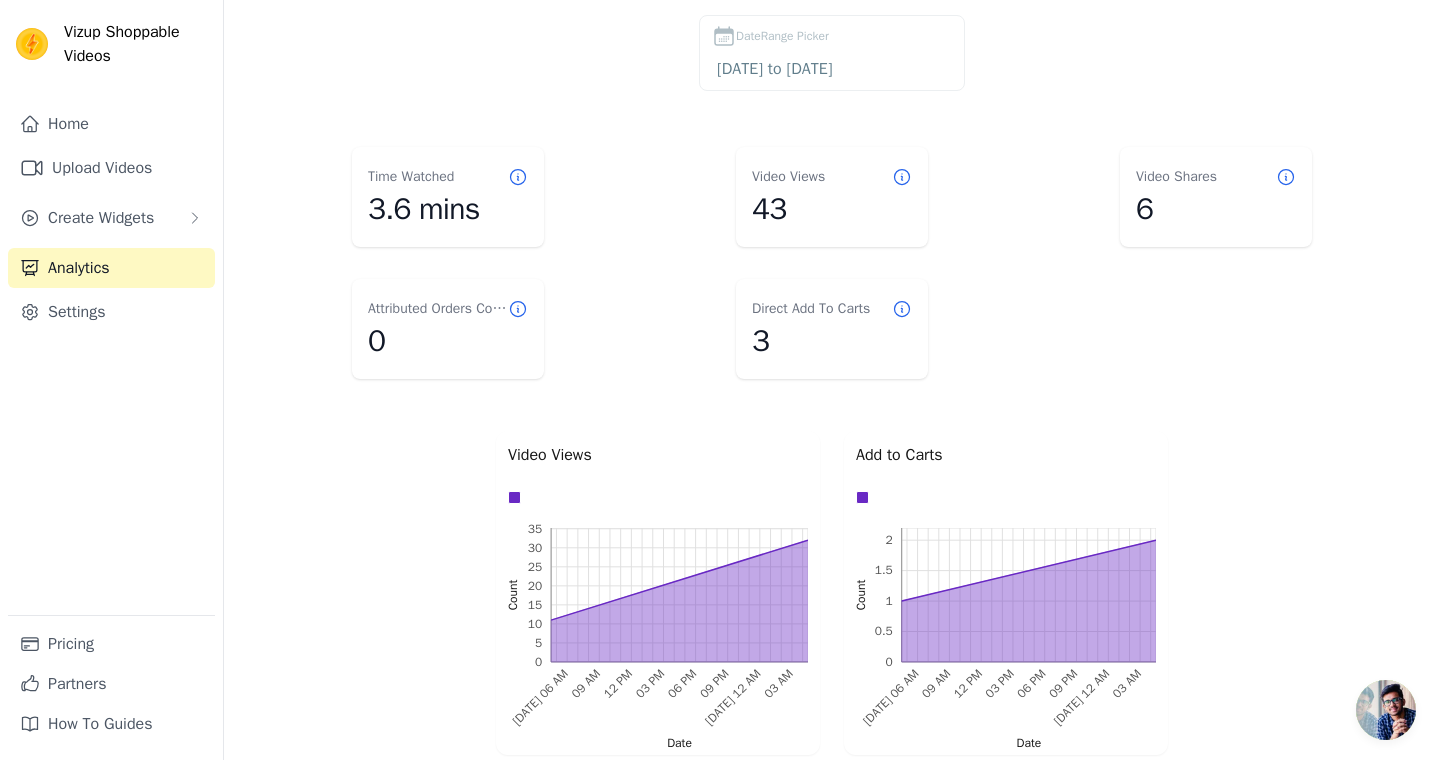 scroll, scrollTop: 70, scrollLeft: 0, axis: vertical 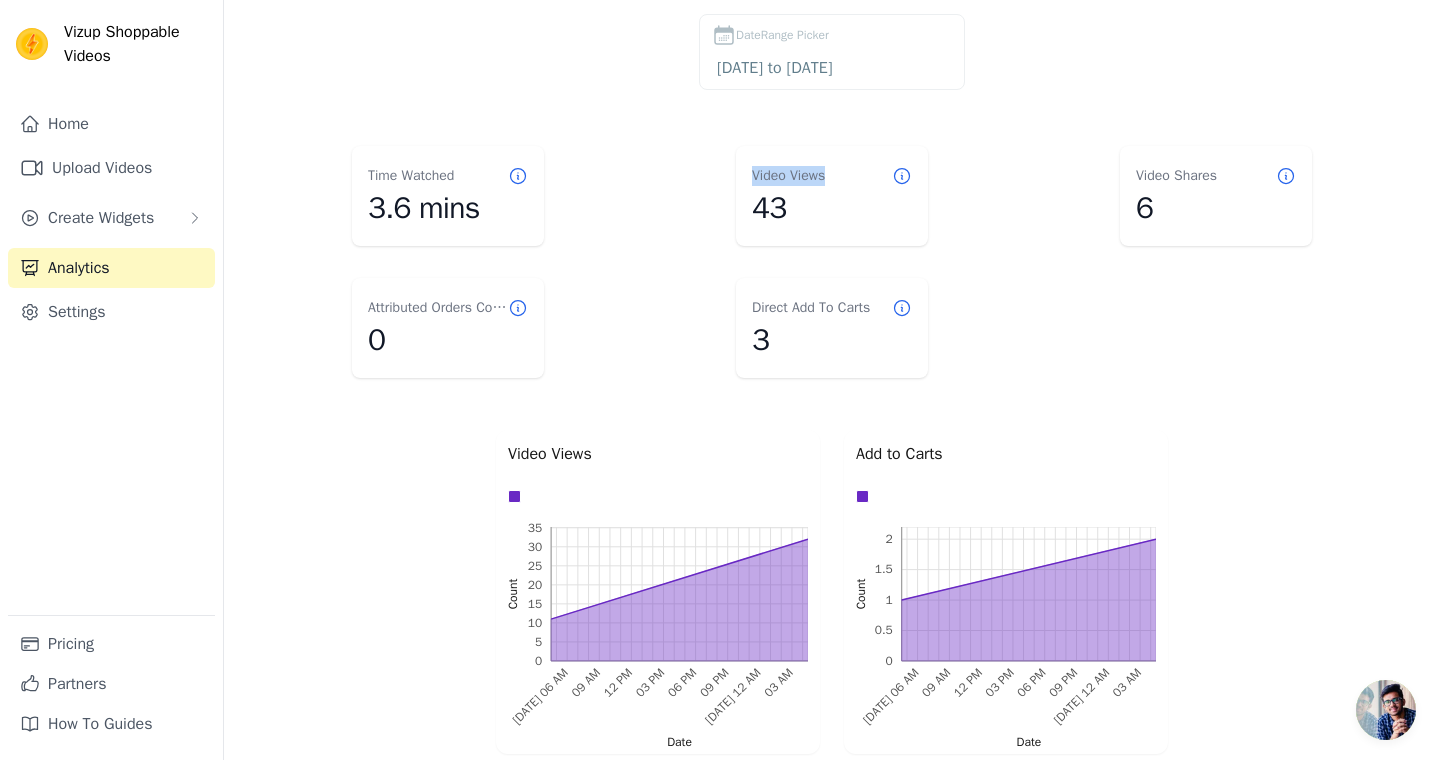 drag, startPoint x: 837, startPoint y: 179, endPoint x: 730, endPoint y: 174, distance: 107.11676 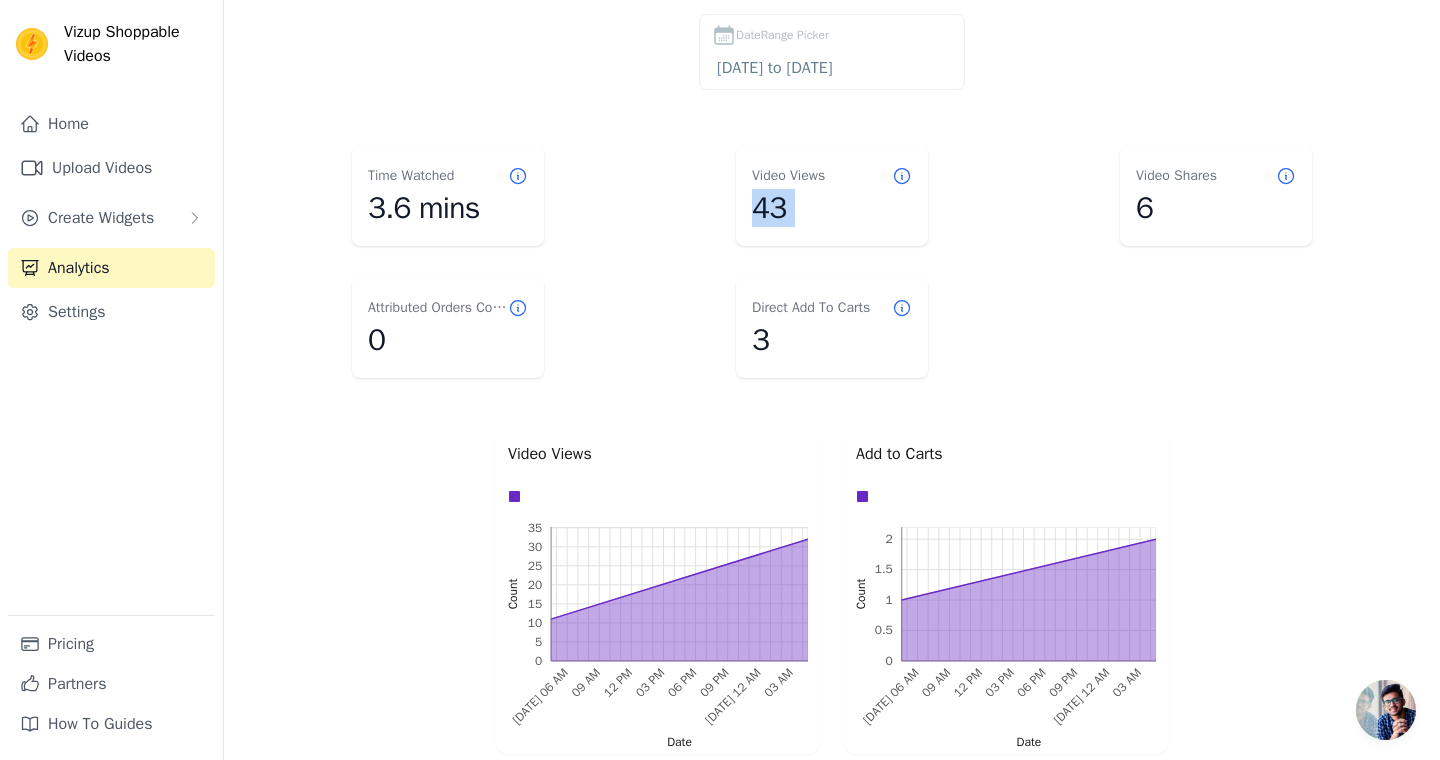 drag, startPoint x: 804, startPoint y: 202, endPoint x: 740, endPoint y: 201, distance: 64.00781 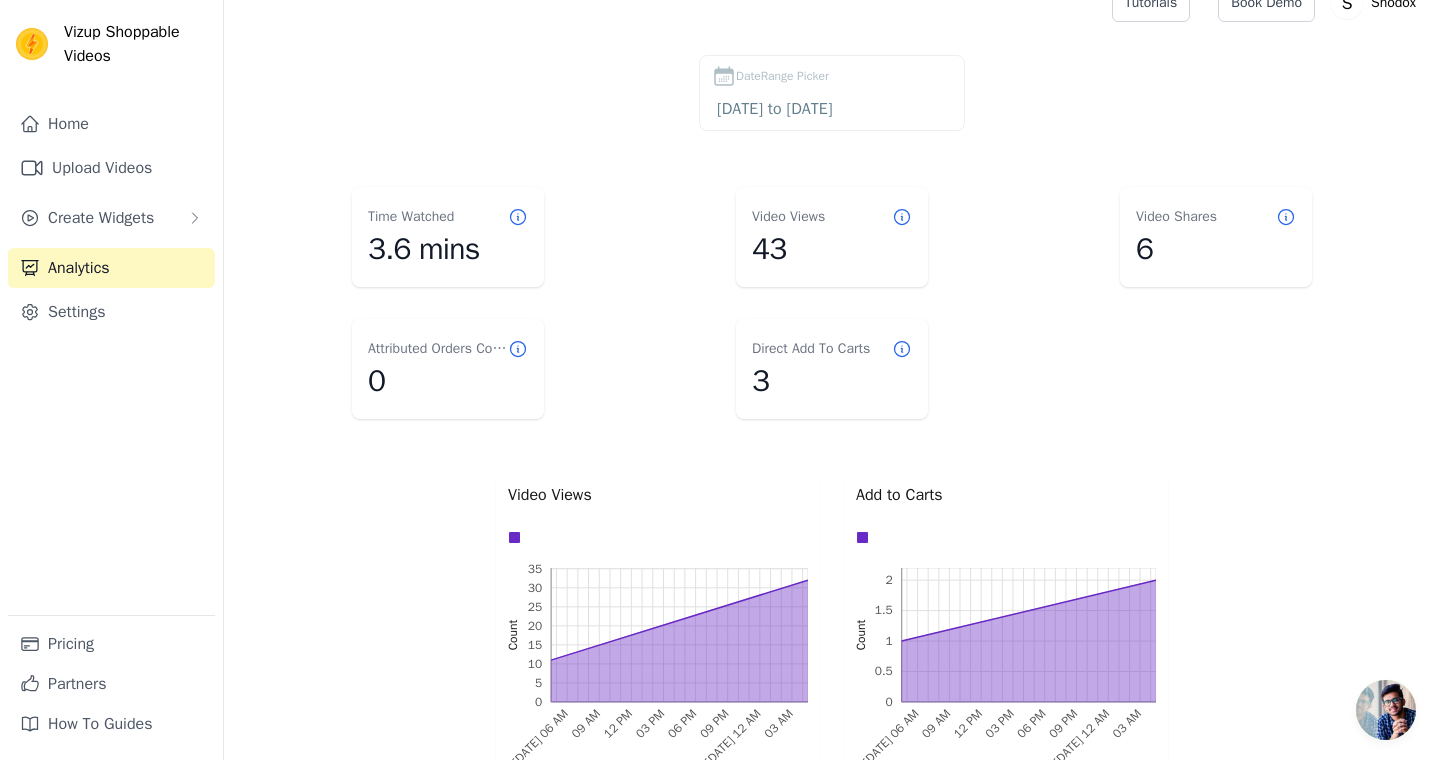 scroll, scrollTop: 32, scrollLeft: 0, axis: vertical 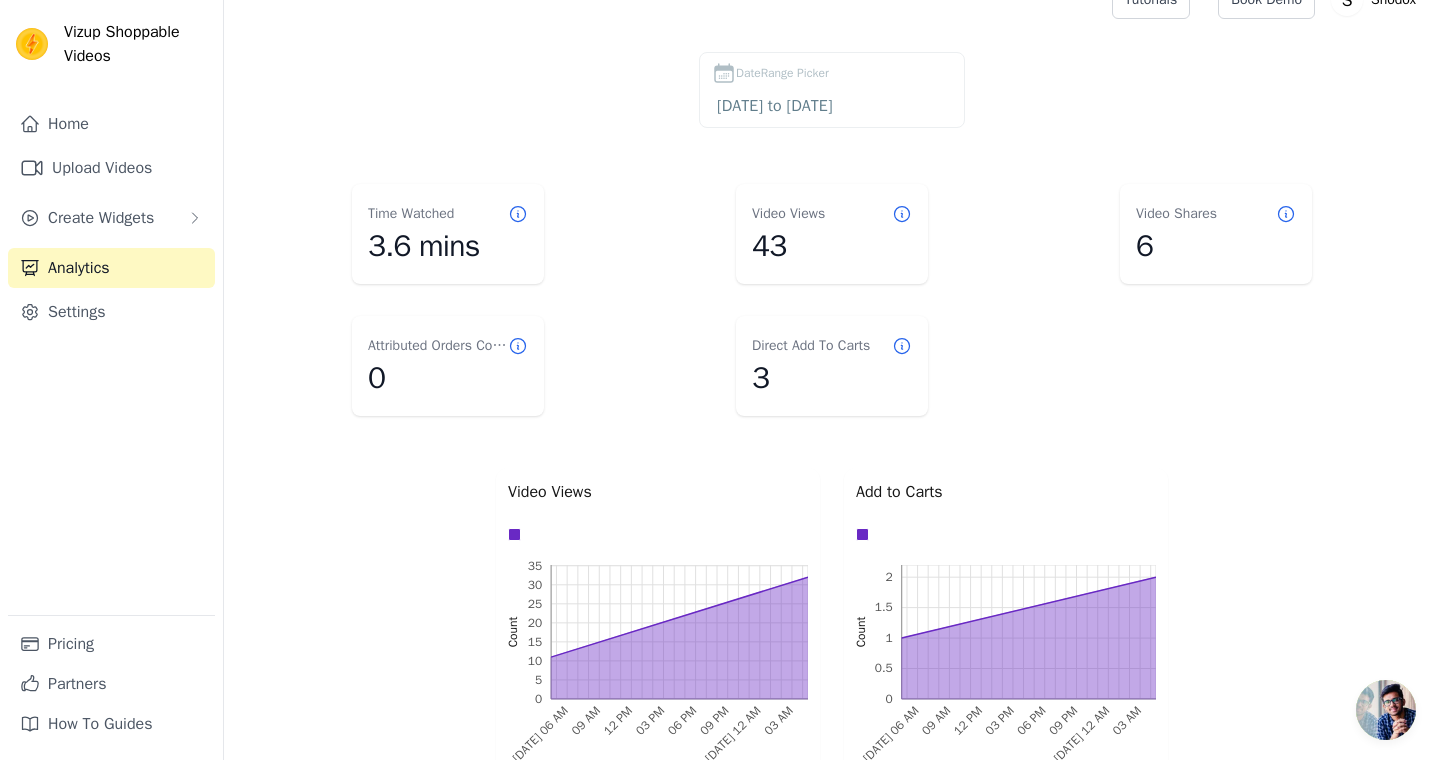 click on "Time Watched     3.6 mins   Video Views     43   Video Shares     6   Attributed Orders Count     0   Direct Add To Carts     3" at bounding box center (832, 300) 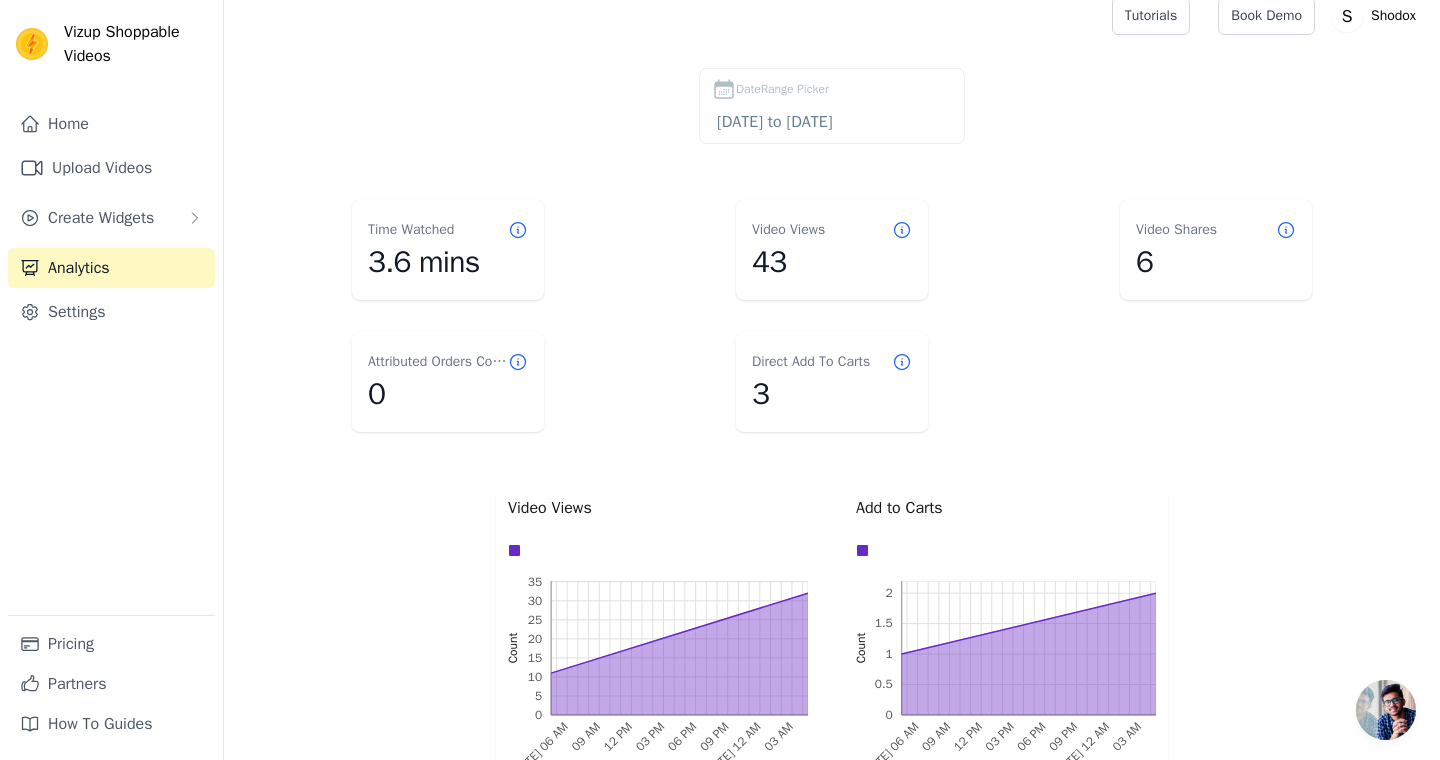 scroll, scrollTop: 7, scrollLeft: 0, axis: vertical 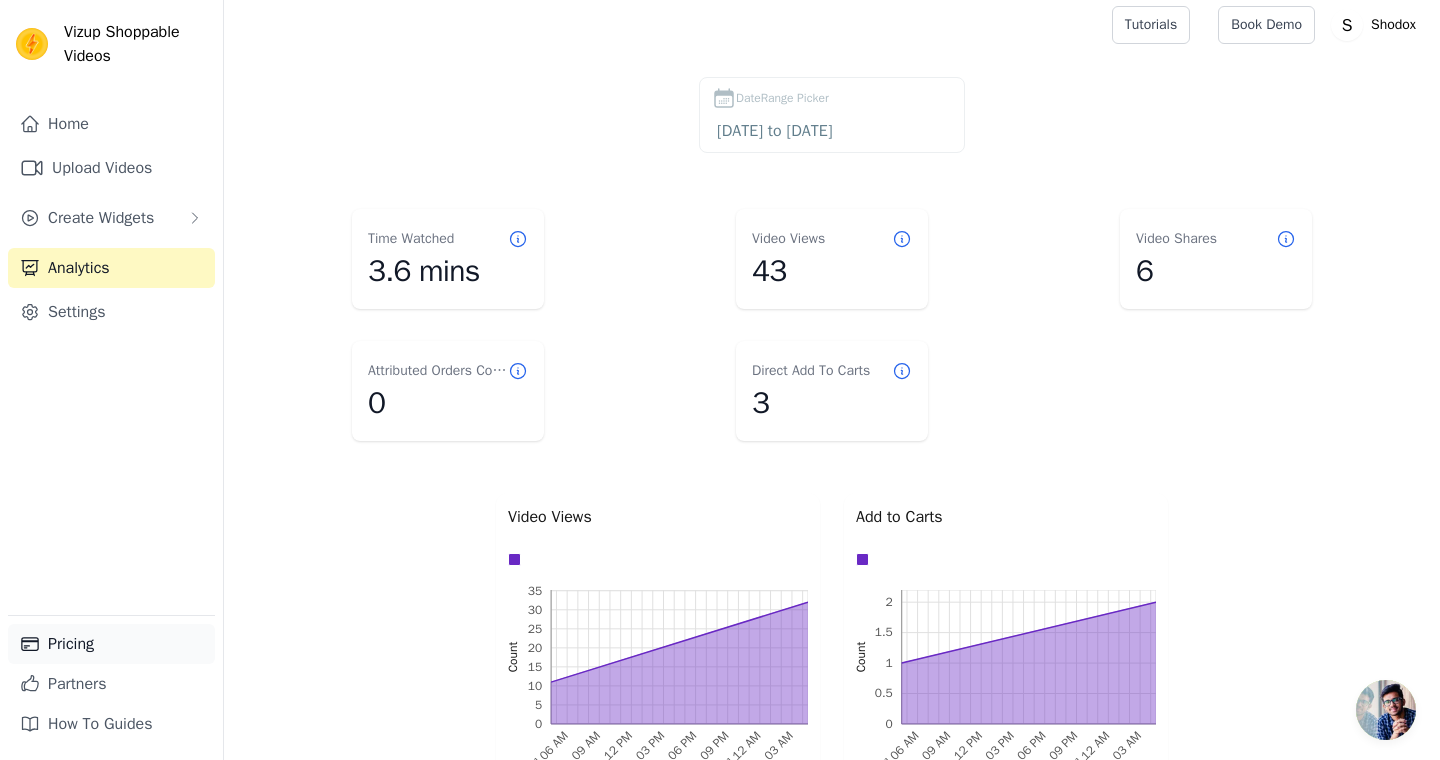 click on "Pricing" at bounding box center (111, 644) 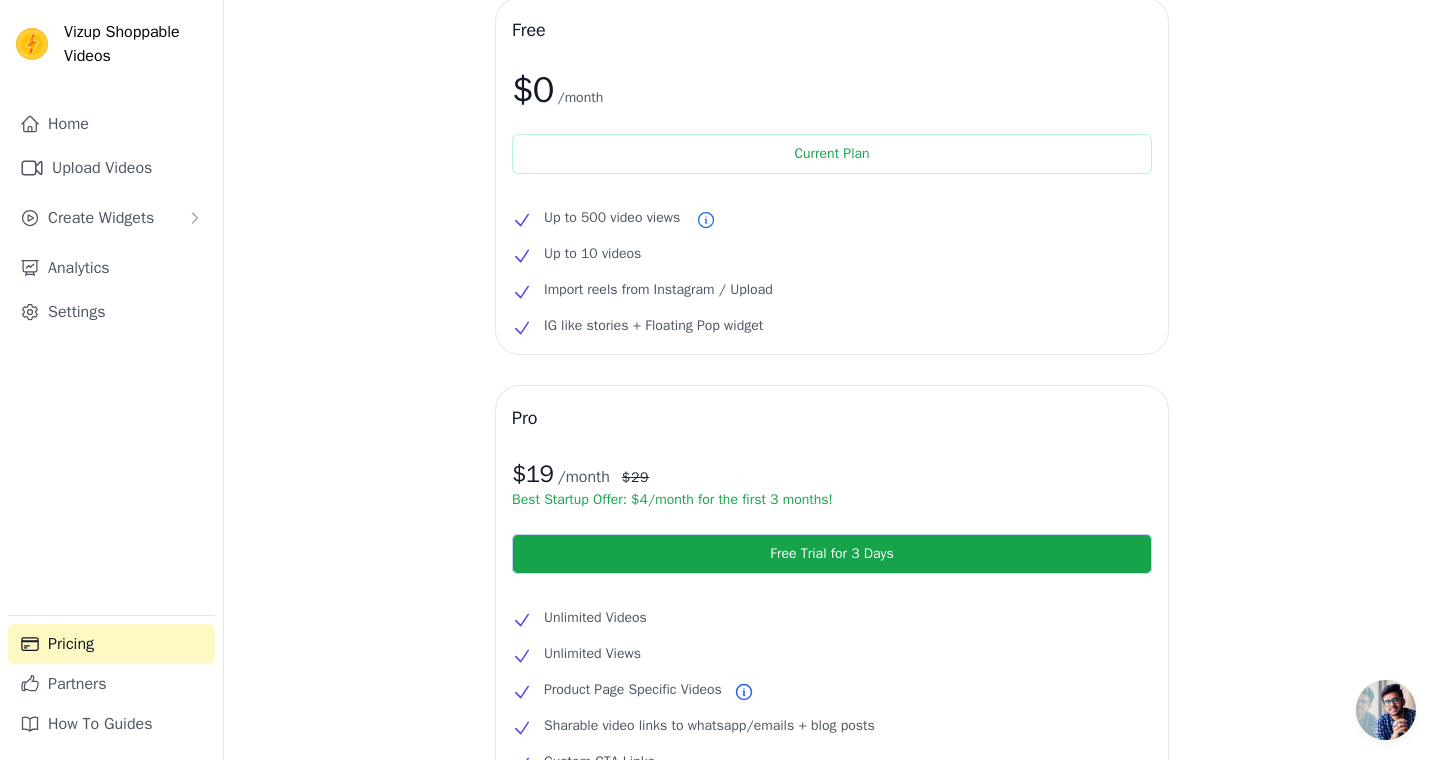 scroll, scrollTop: 0, scrollLeft: 0, axis: both 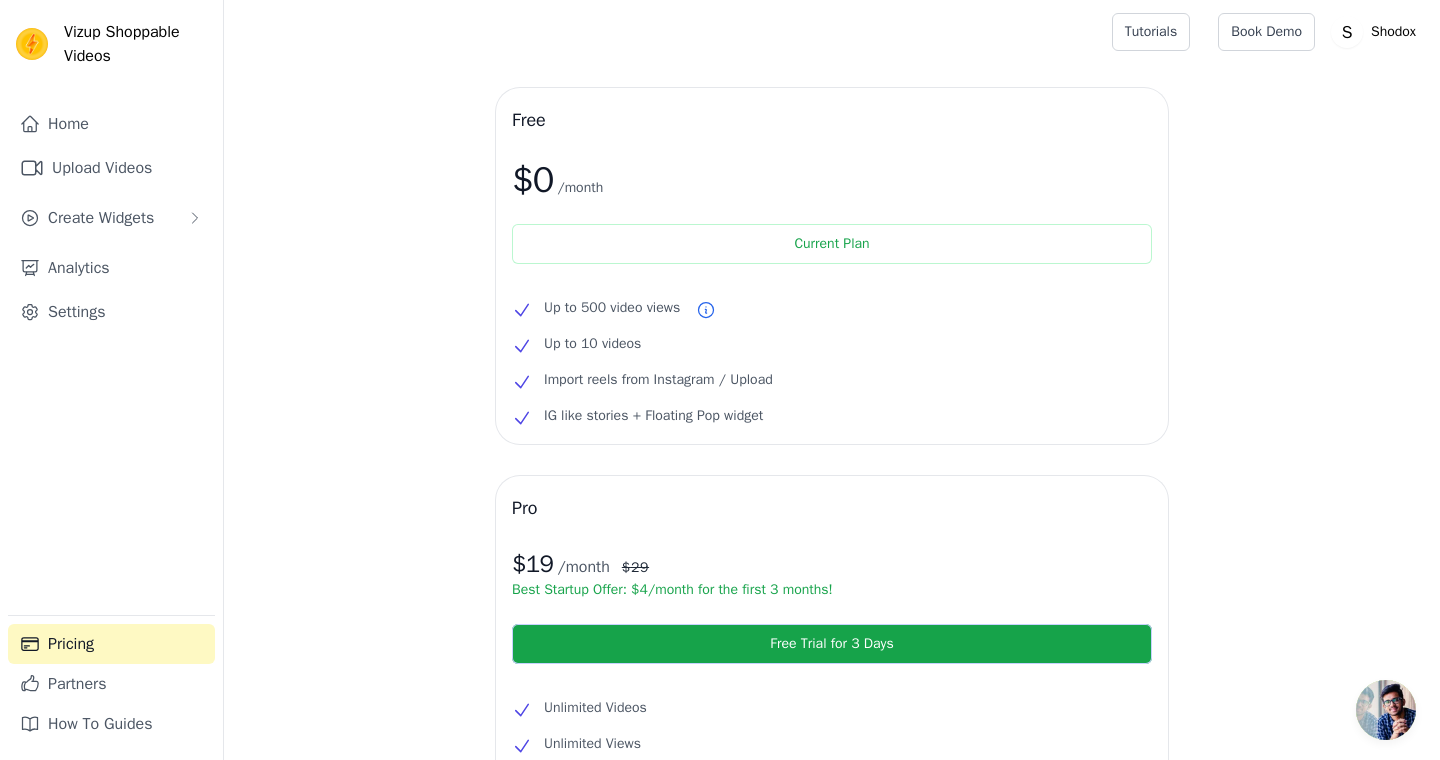 click on "Up to 10 videos" at bounding box center (832, 344) 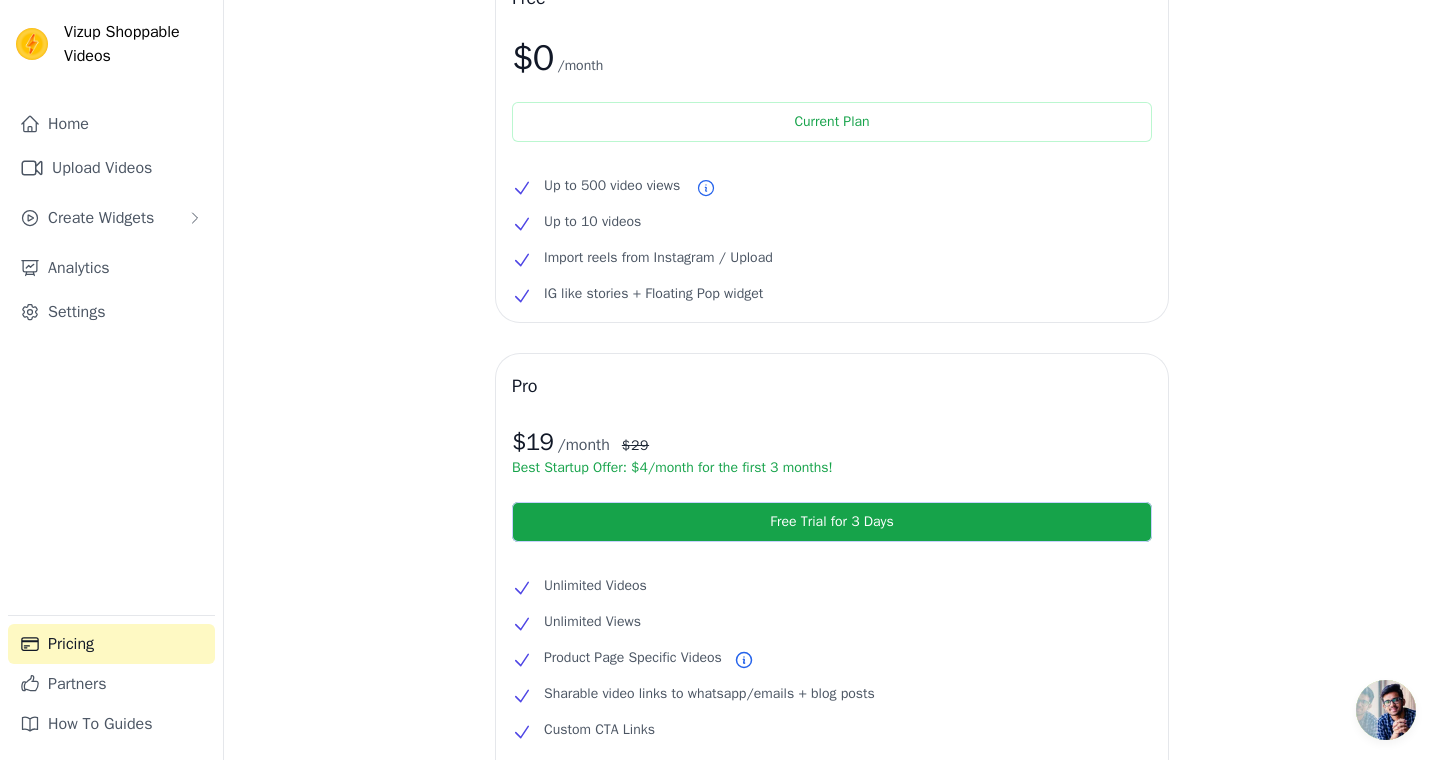 scroll, scrollTop: 119, scrollLeft: 0, axis: vertical 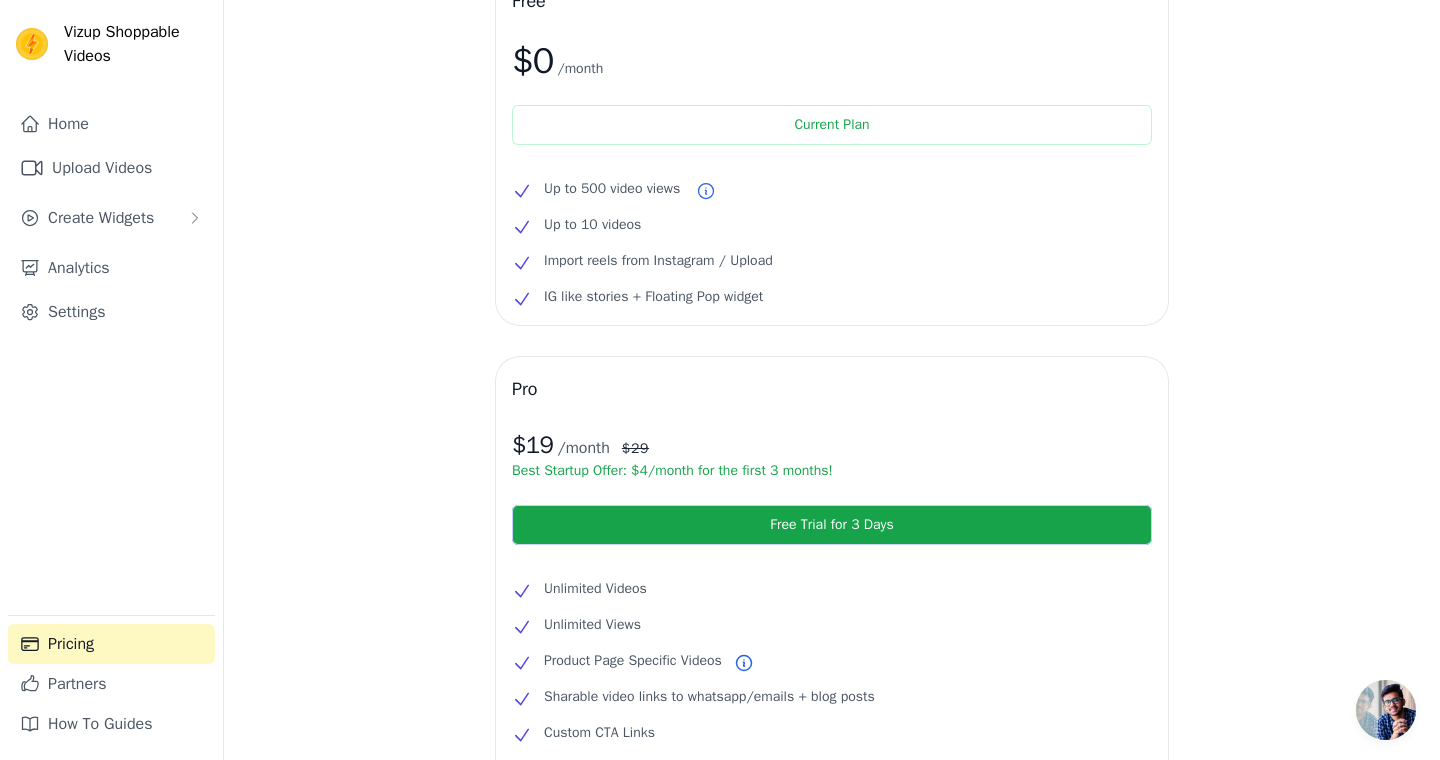 click on "Pro" at bounding box center [832, 389] 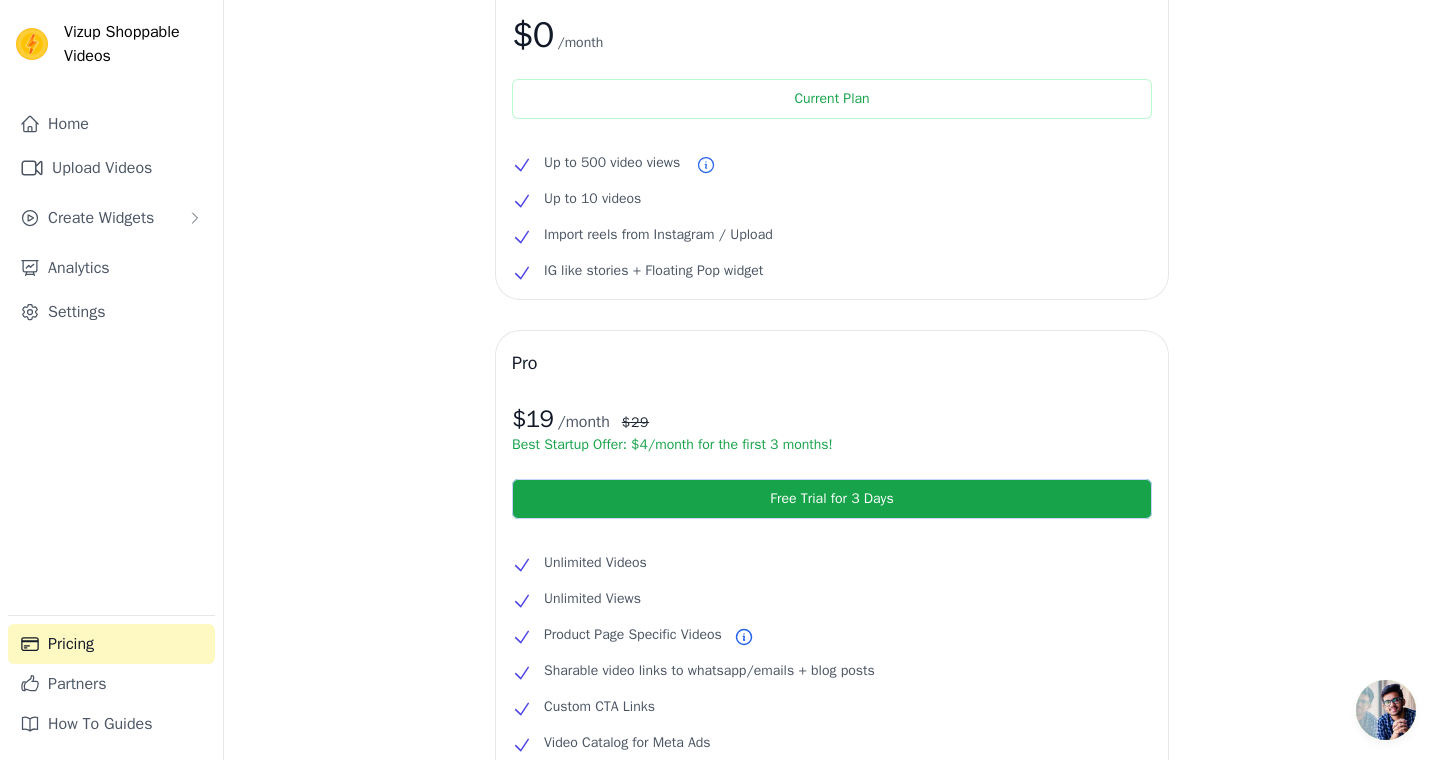 scroll, scrollTop: 48, scrollLeft: 0, axis: vertical 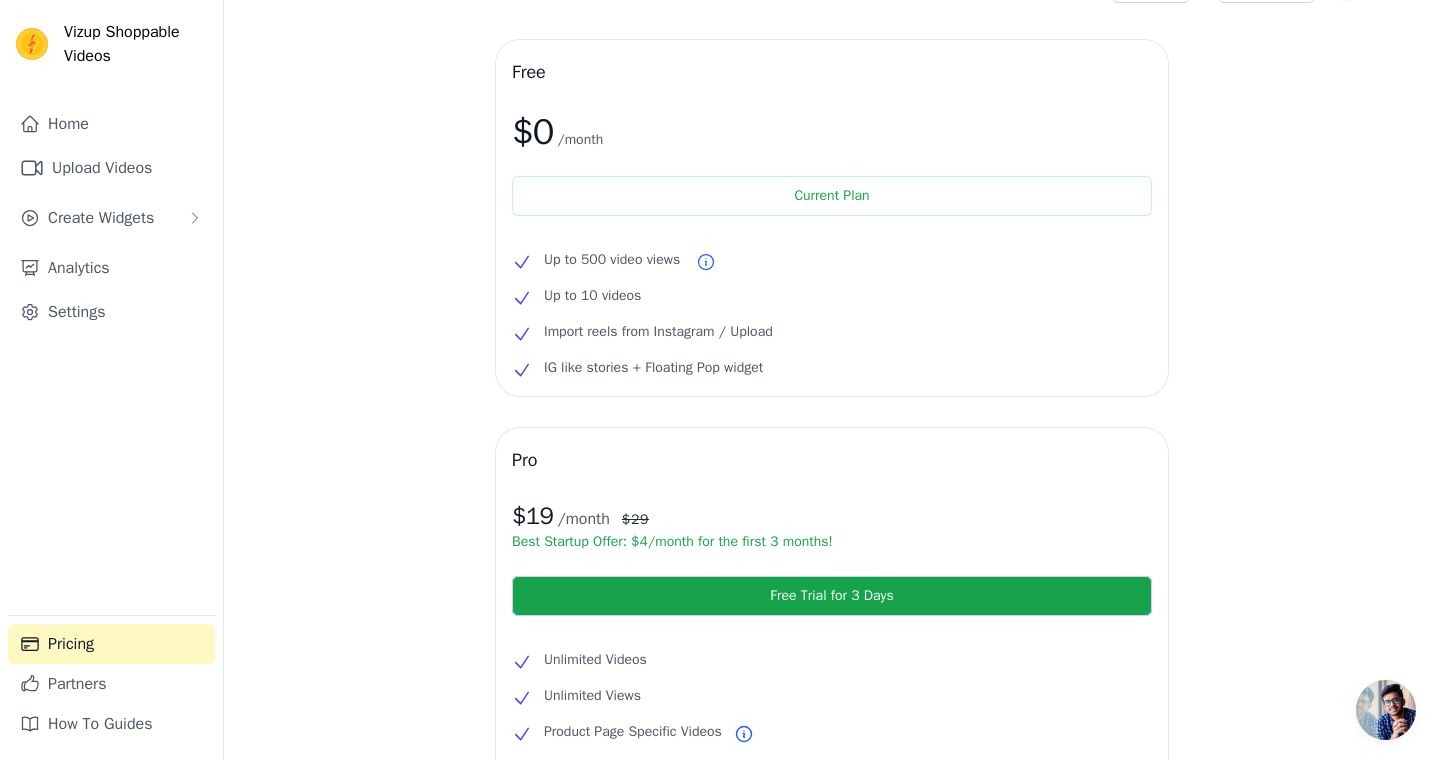 click on "Free   $0   /month   Current Plan     Up to 500 video views       Up to 10 videos     Import reels from Instagram / Upload     IG like stories + Floating Pop widget   Pro   $ 19   /month   $ 29   Best Startup Offer: $ 4 /month for the first 3 months!   Free Trial for 3 Days     Unlimited Videos     Unlimited Views     Product Page Specific Videos       Sharable video links to whatsapp/emails + blog posts
Custom CTA Links
Video Catalog for Meta Ads     Analytics Dashboard             Over 150 brands use our videos to boost site's conversion rate and sales.    Book a call with founder for 1:1 onboarding  →" at bounding box center (832, 594) 